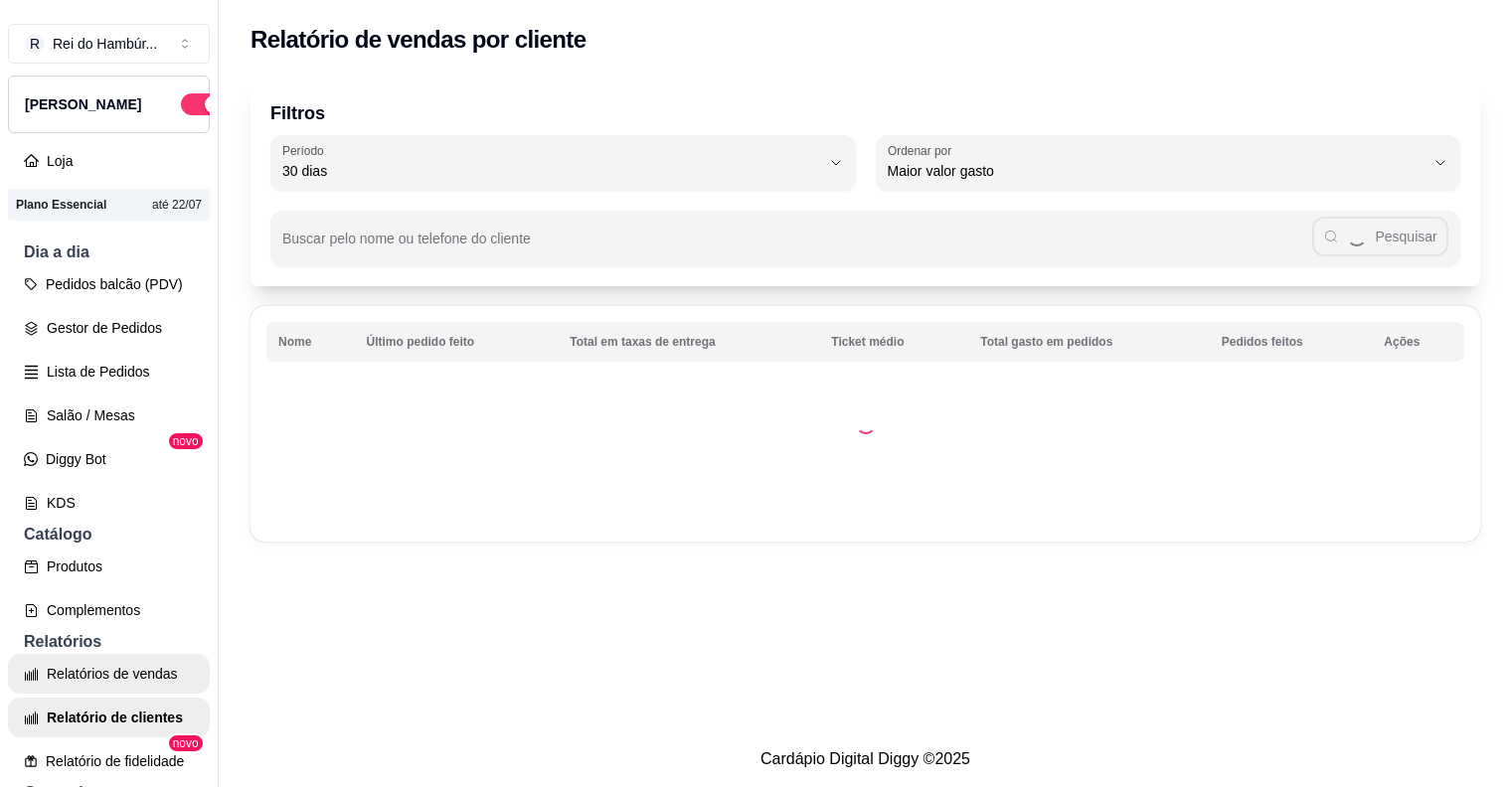 select on "30" 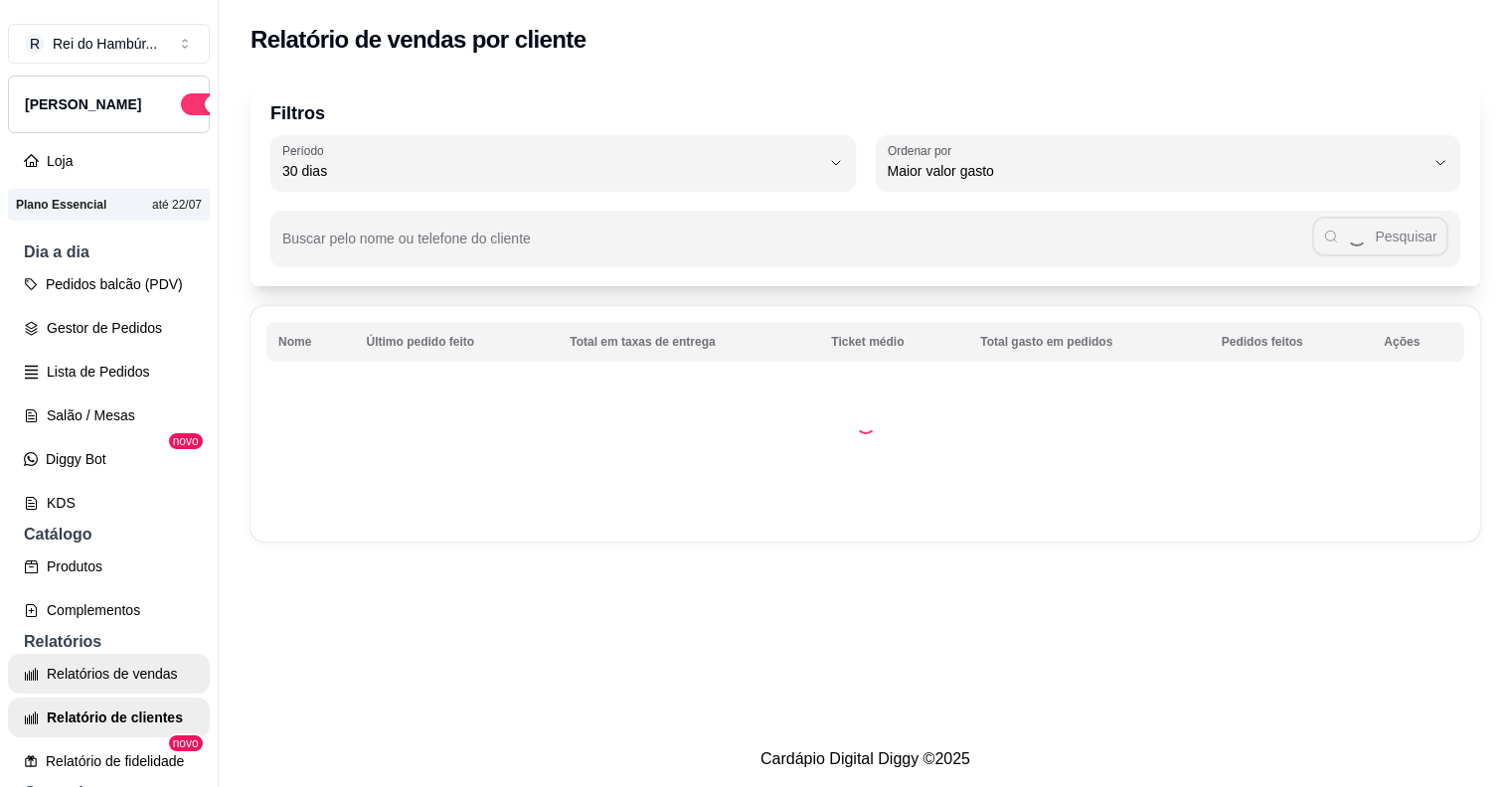 scroll, scrollTop: 0, scrollLeft: 0, axis: both 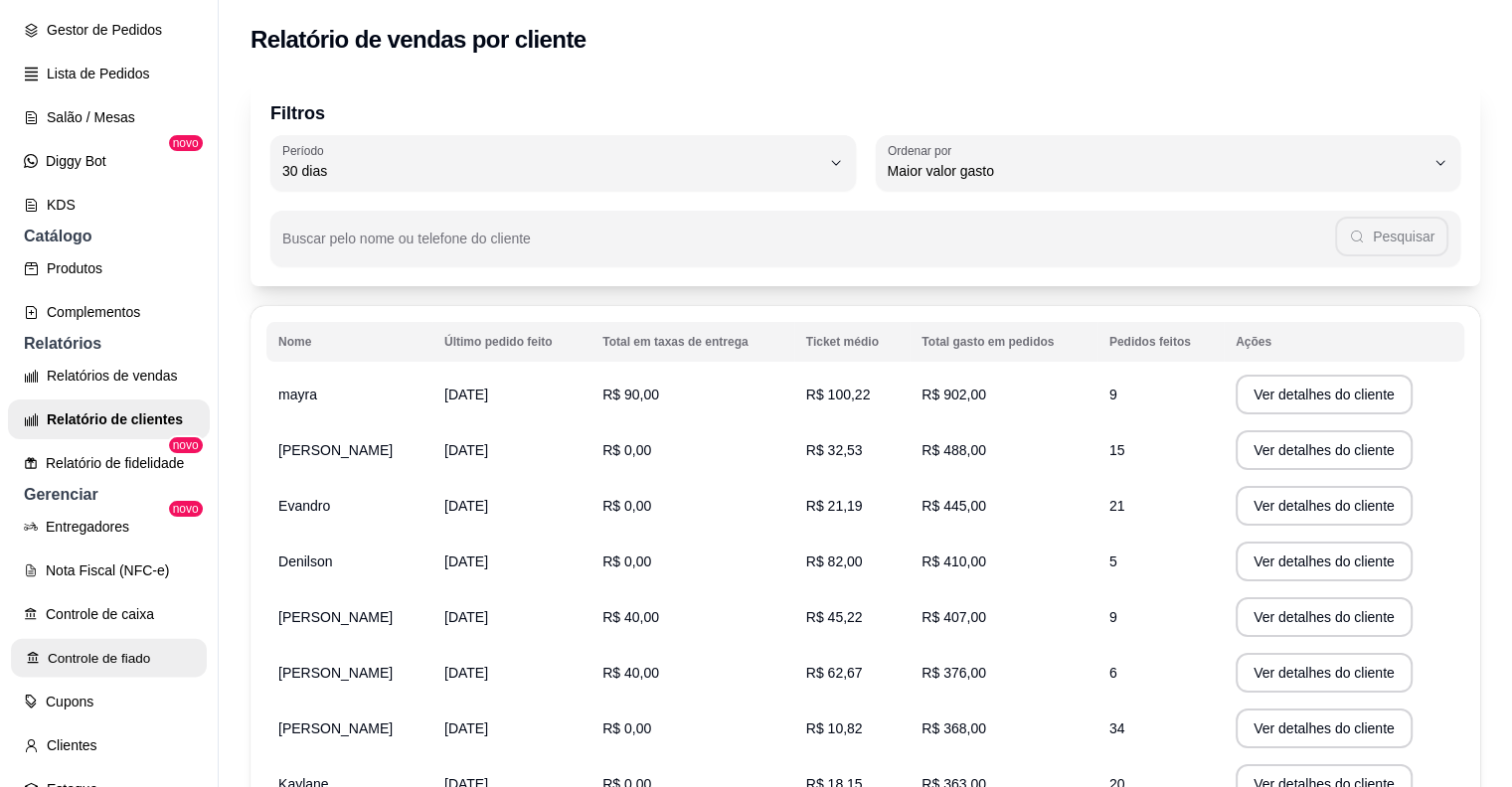 click on "Controle de fiado" at bounding box center (108, 658) 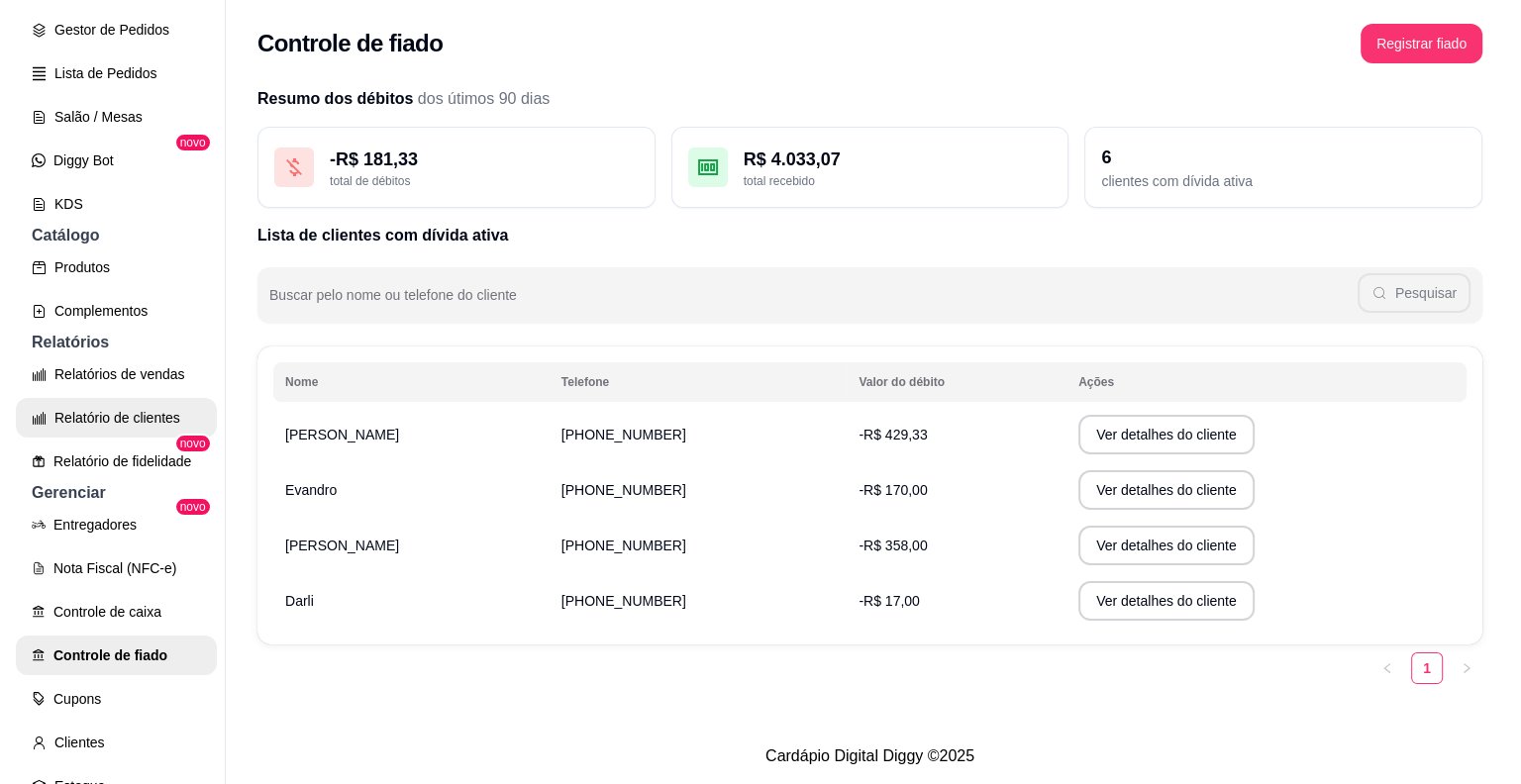 scroll, scrollTop: 0, scrollLeft: 0, axis: both 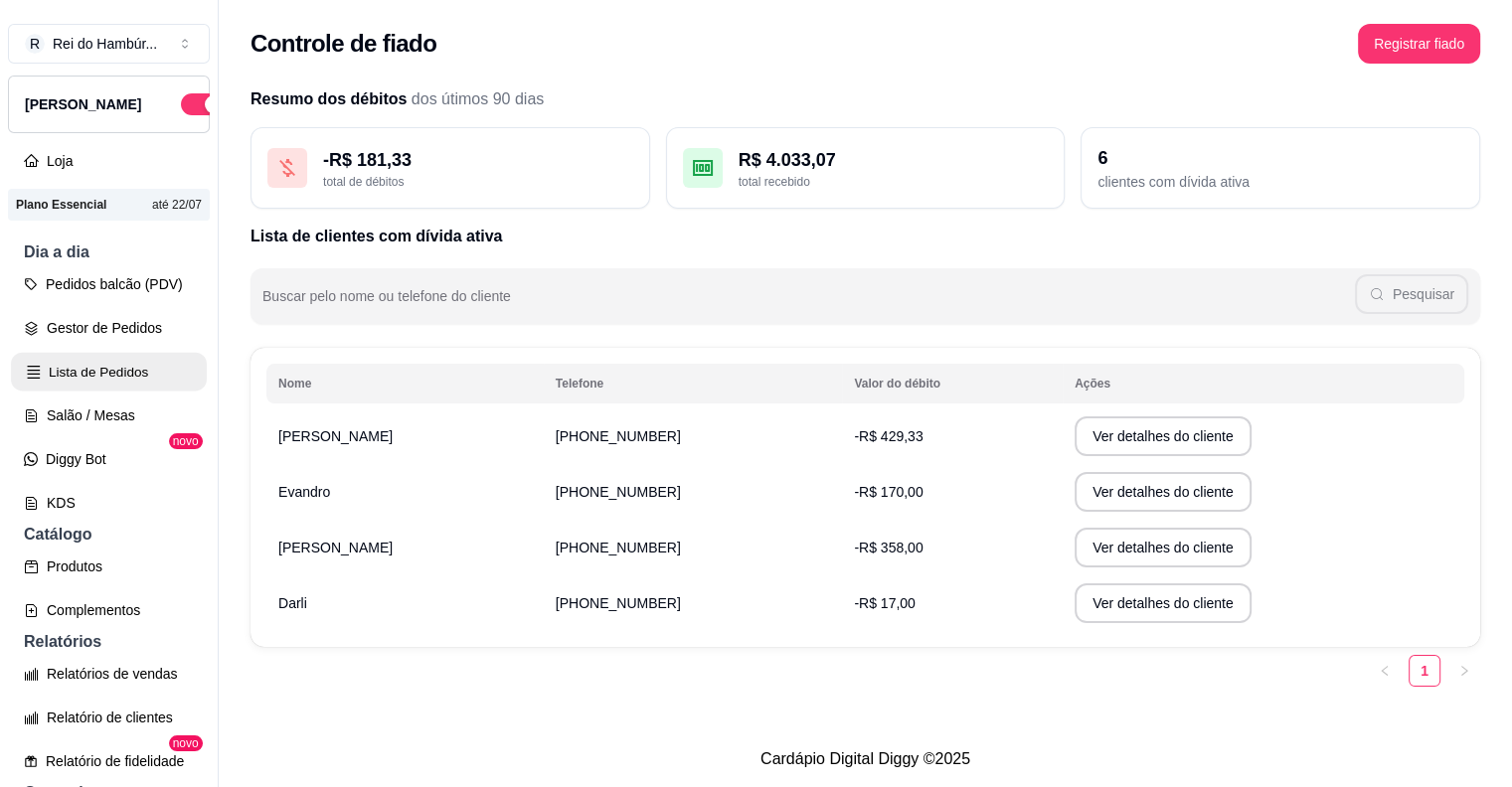 click on "Lista de Pedidos" at bounding box center (108, 372) 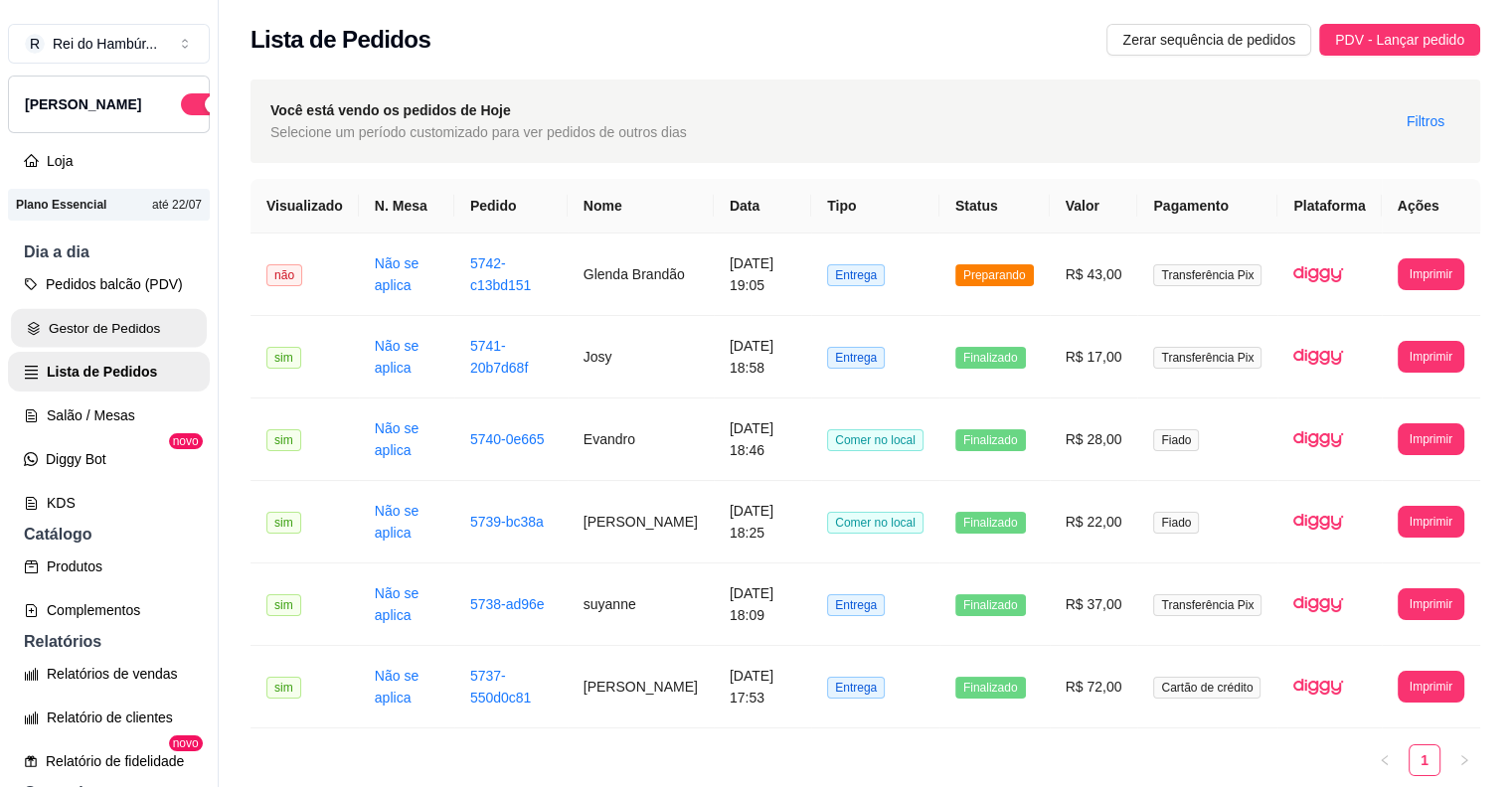 click on "Gestor de Pedidos" at bounding box center [108, 328] 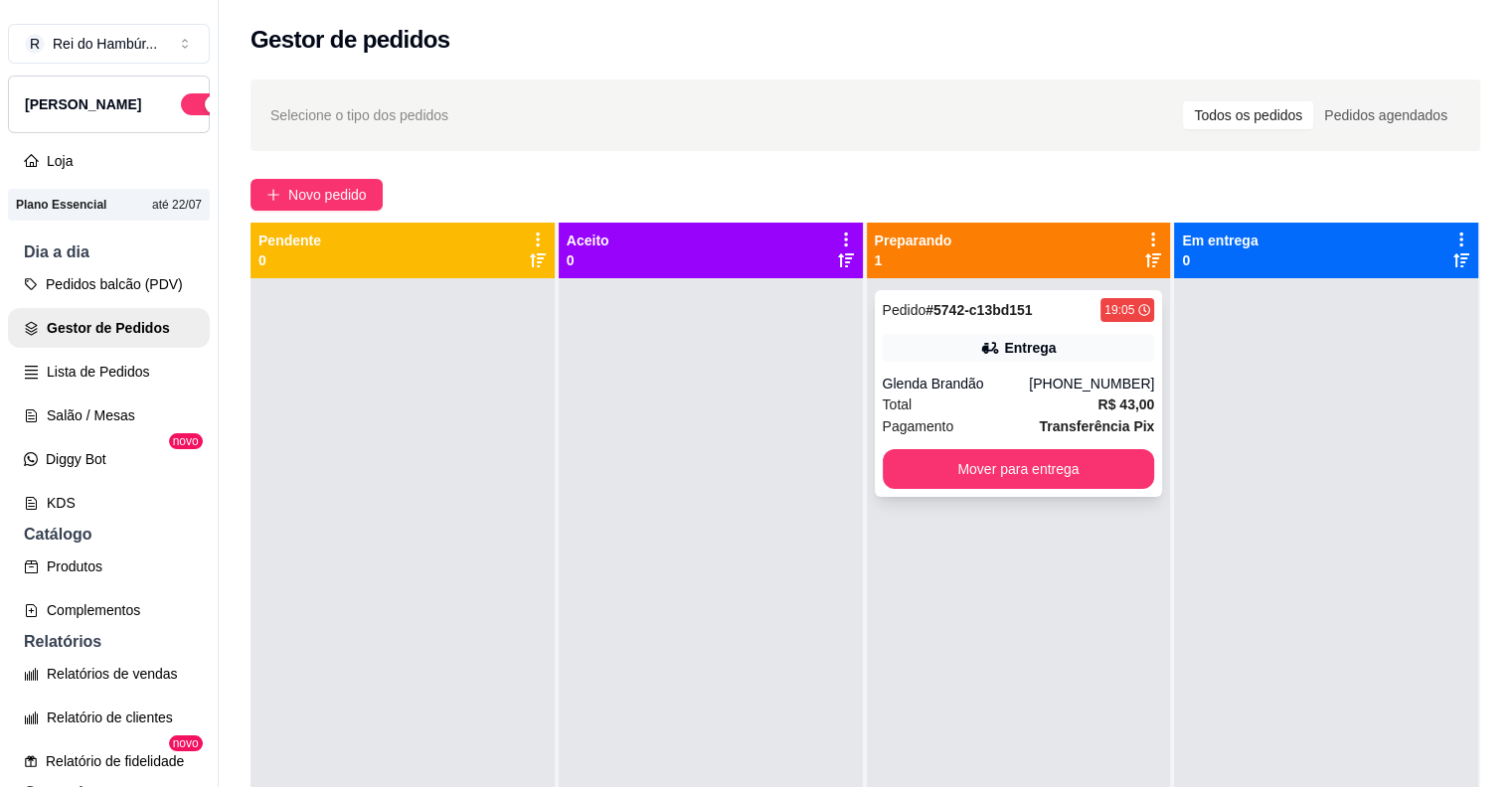 click on "[PHONE_NUMBER]" at bounding box center [1092, 384] 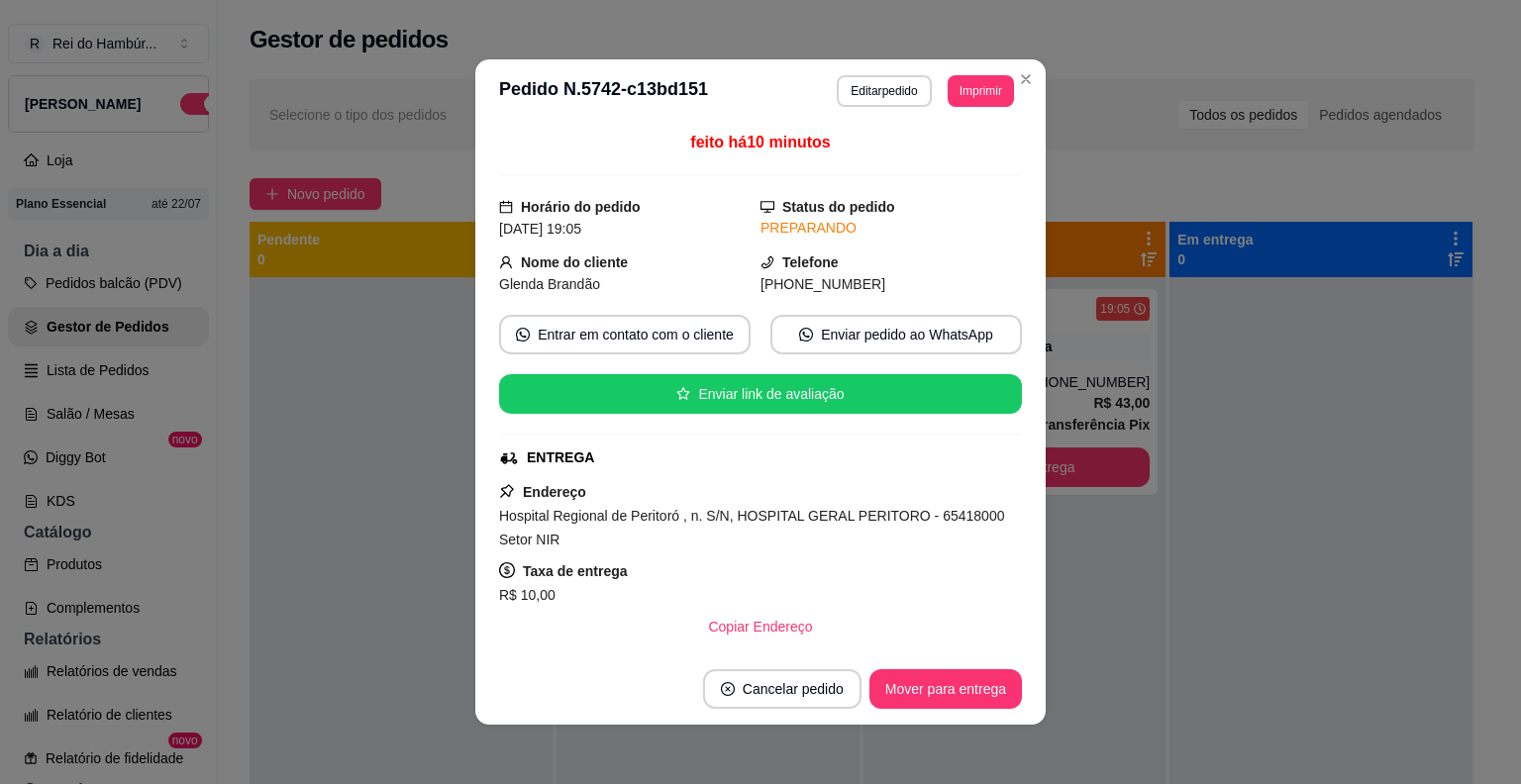 scroll, scrollTop: 4, scrollLeft: 0, axis: vertical 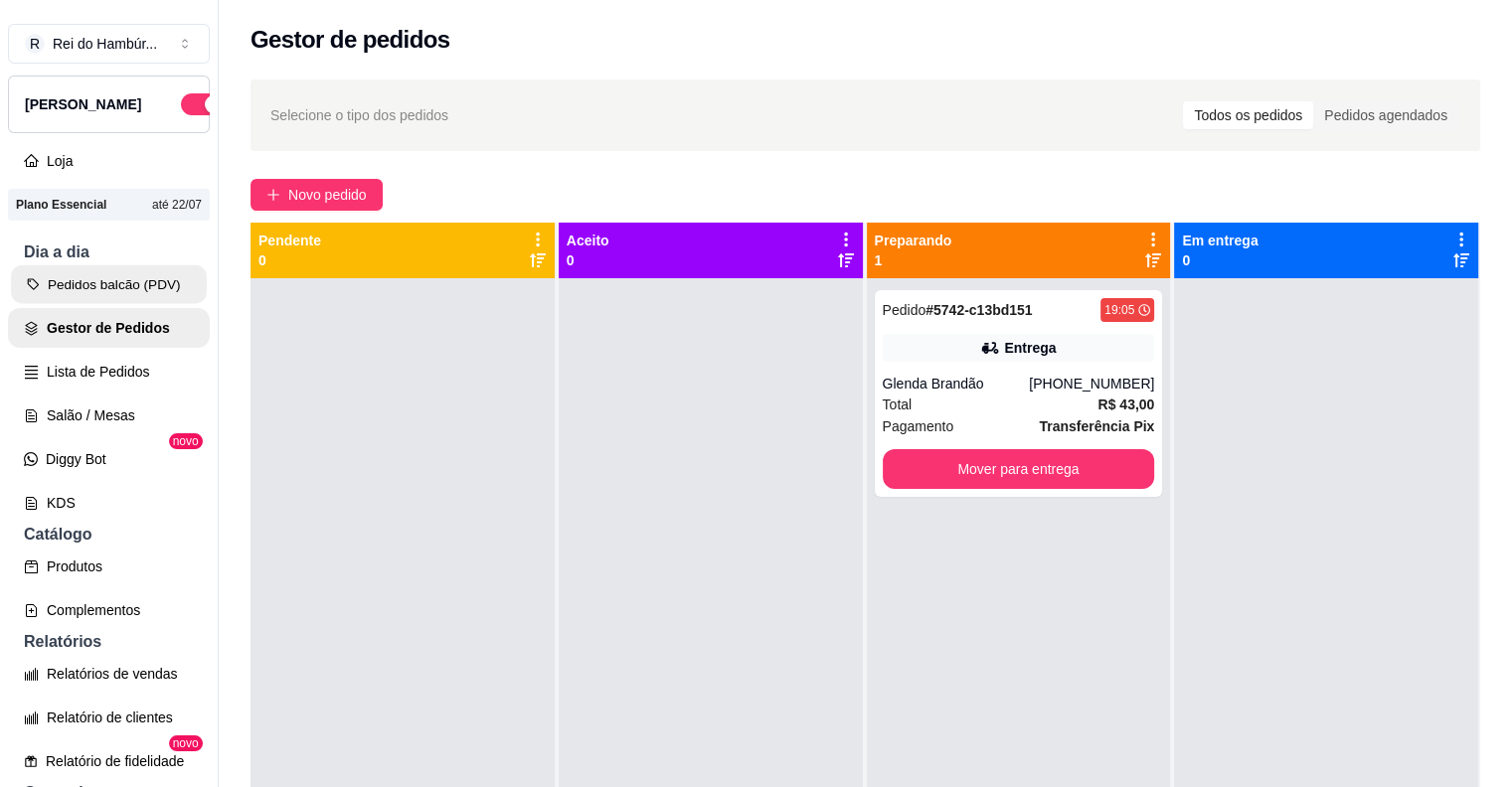click on "Pedidos balcão (PDV)" at bounding box center (108, 284) 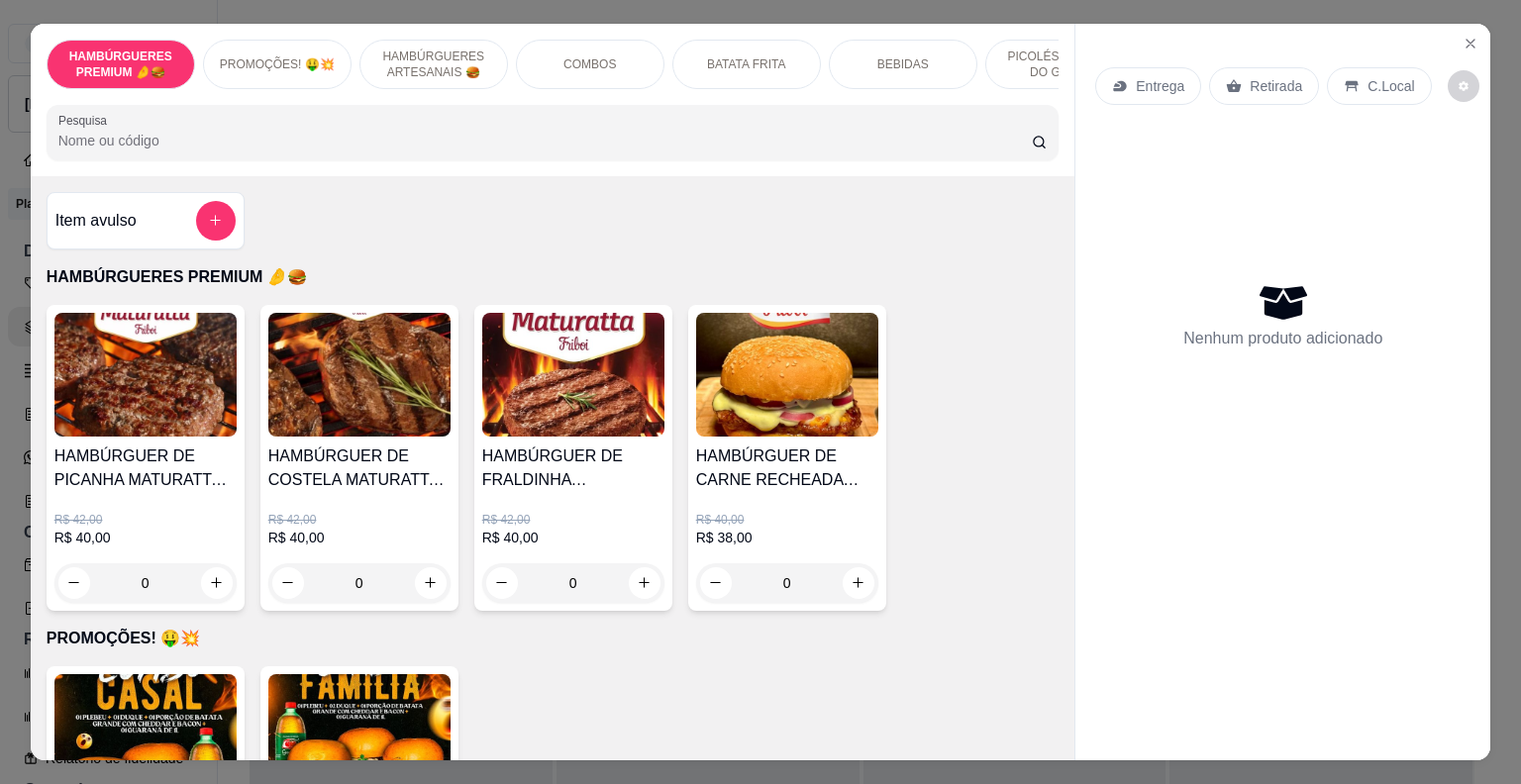 click on "HAMBÚRGUERES PREMIUM 🤌🍔 PROMOÇÕES! 🤑💥 HAMBÚRGUERES ARTESANAIS 🍔 COMBOS BATATA FRITA  BEBIDAS  PICOLÉS FRUTOS DO GOIÁS  MILK-SHAKE  BALAS" at bounding box center [553, 64] 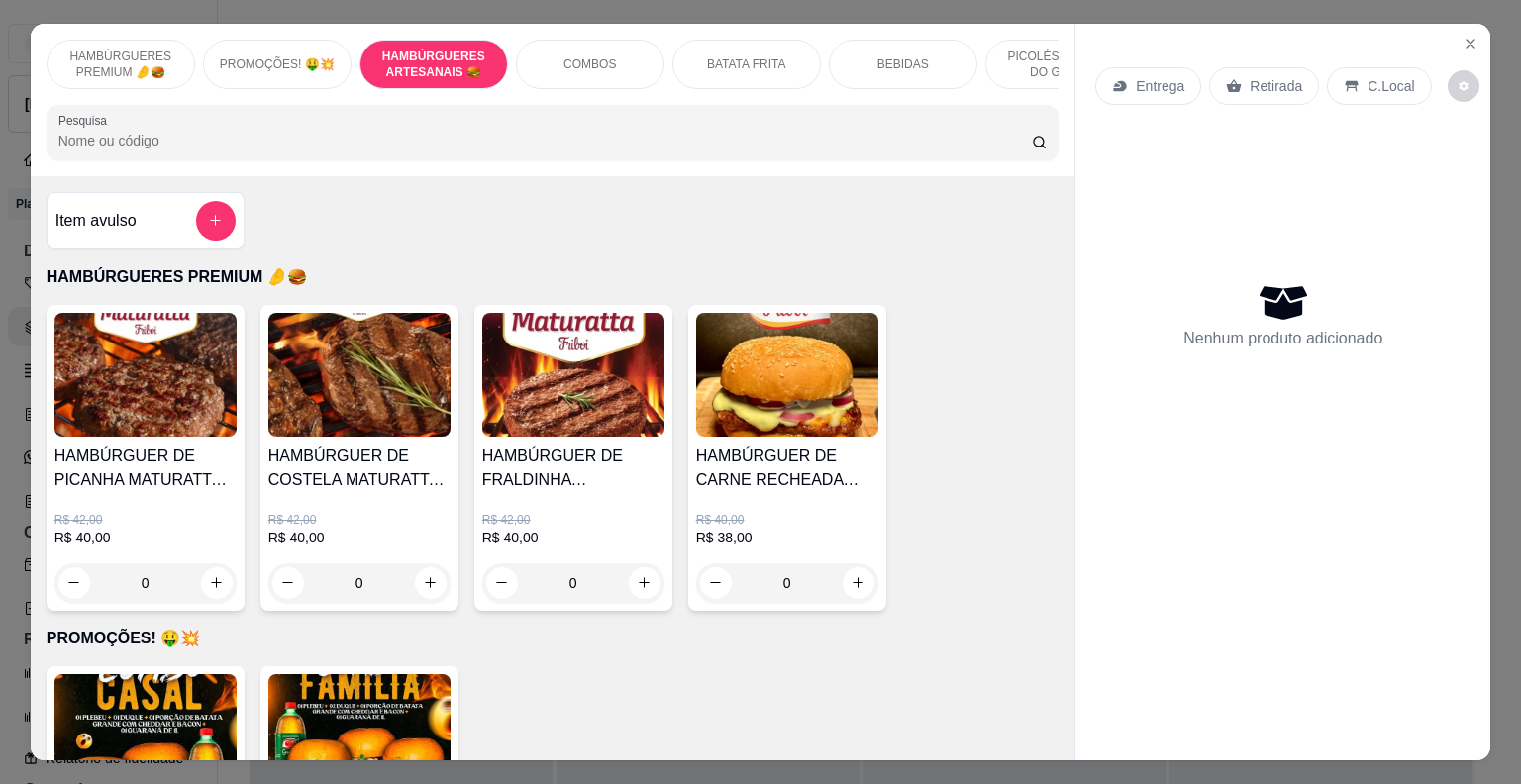 scroll, scrollTop: 796, scrollLeft: 0, axis: vertical 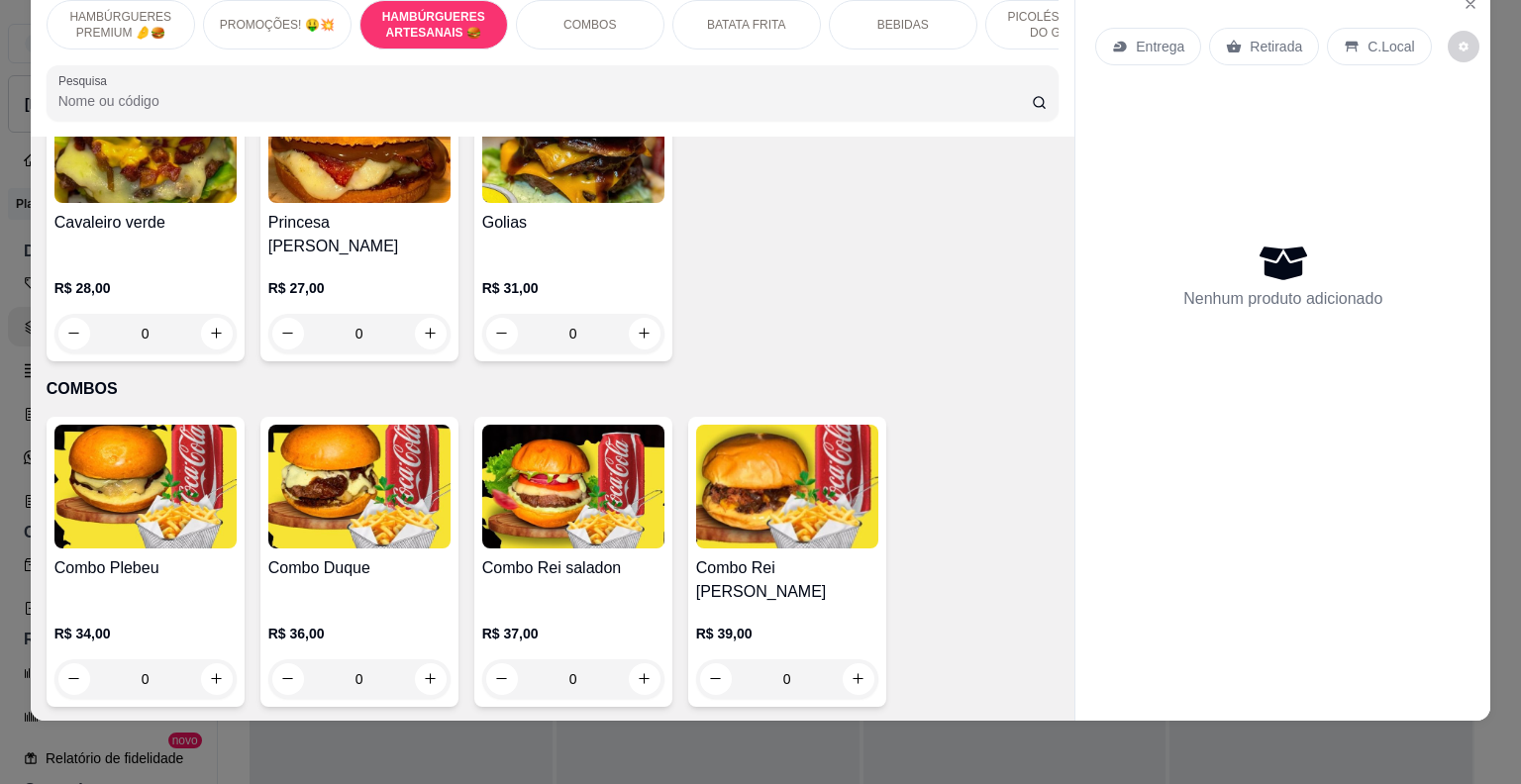 click on "Golias" at bounding box center (573, 223) 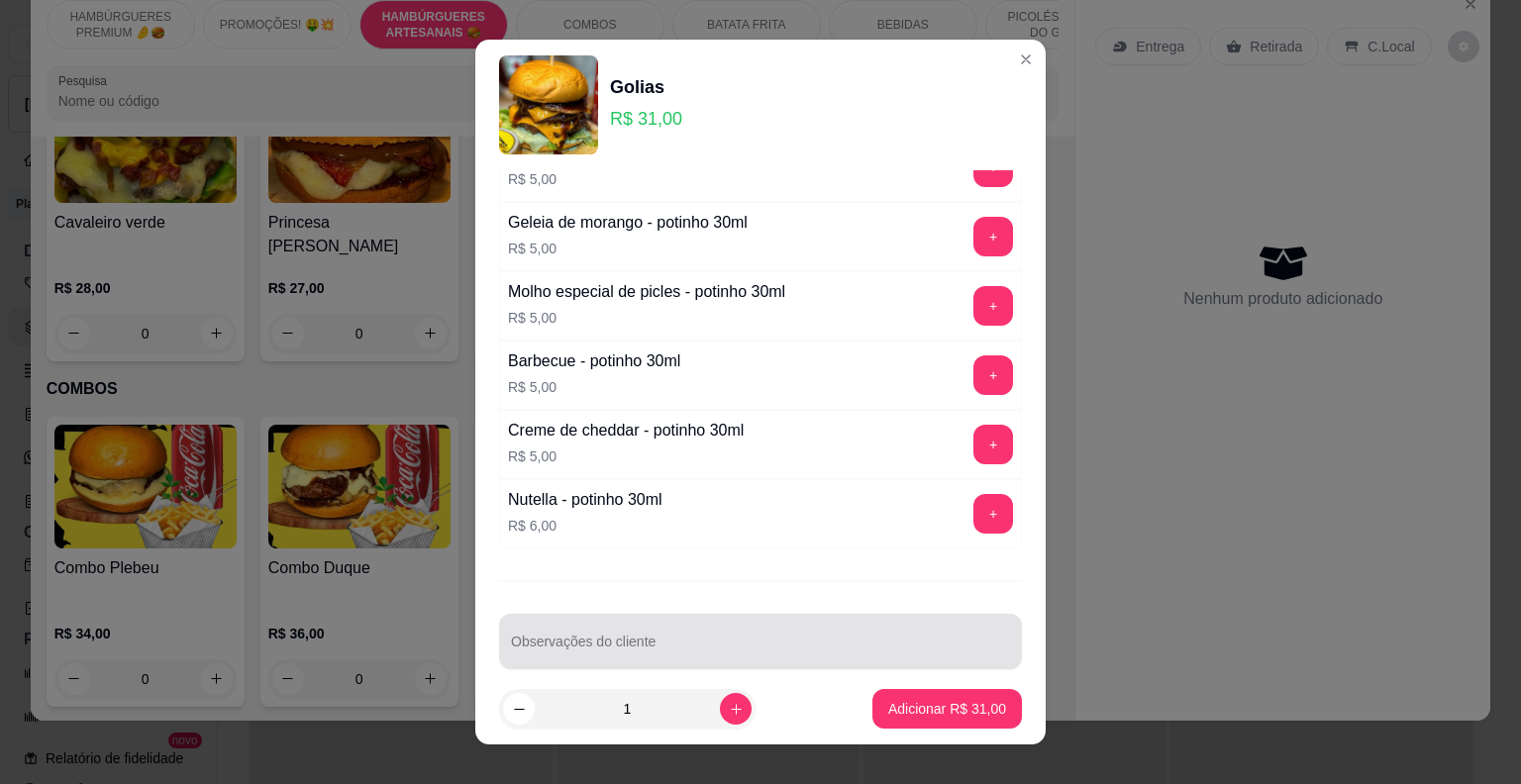 scroll, scrollTop: 1778, scrollLeft: 0, axis: vertical 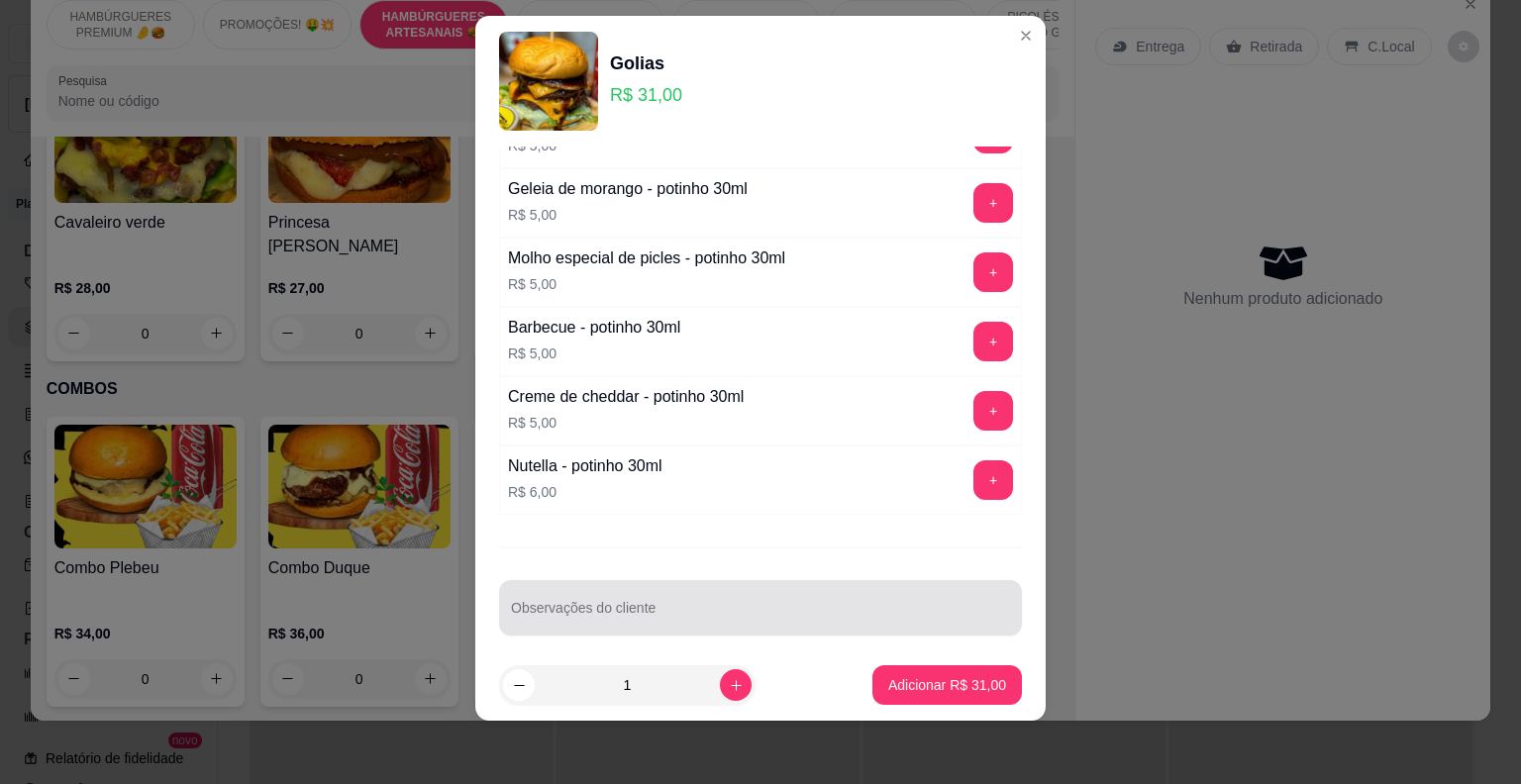 click on "Observações do cliente" at bounding box center (760, 616) 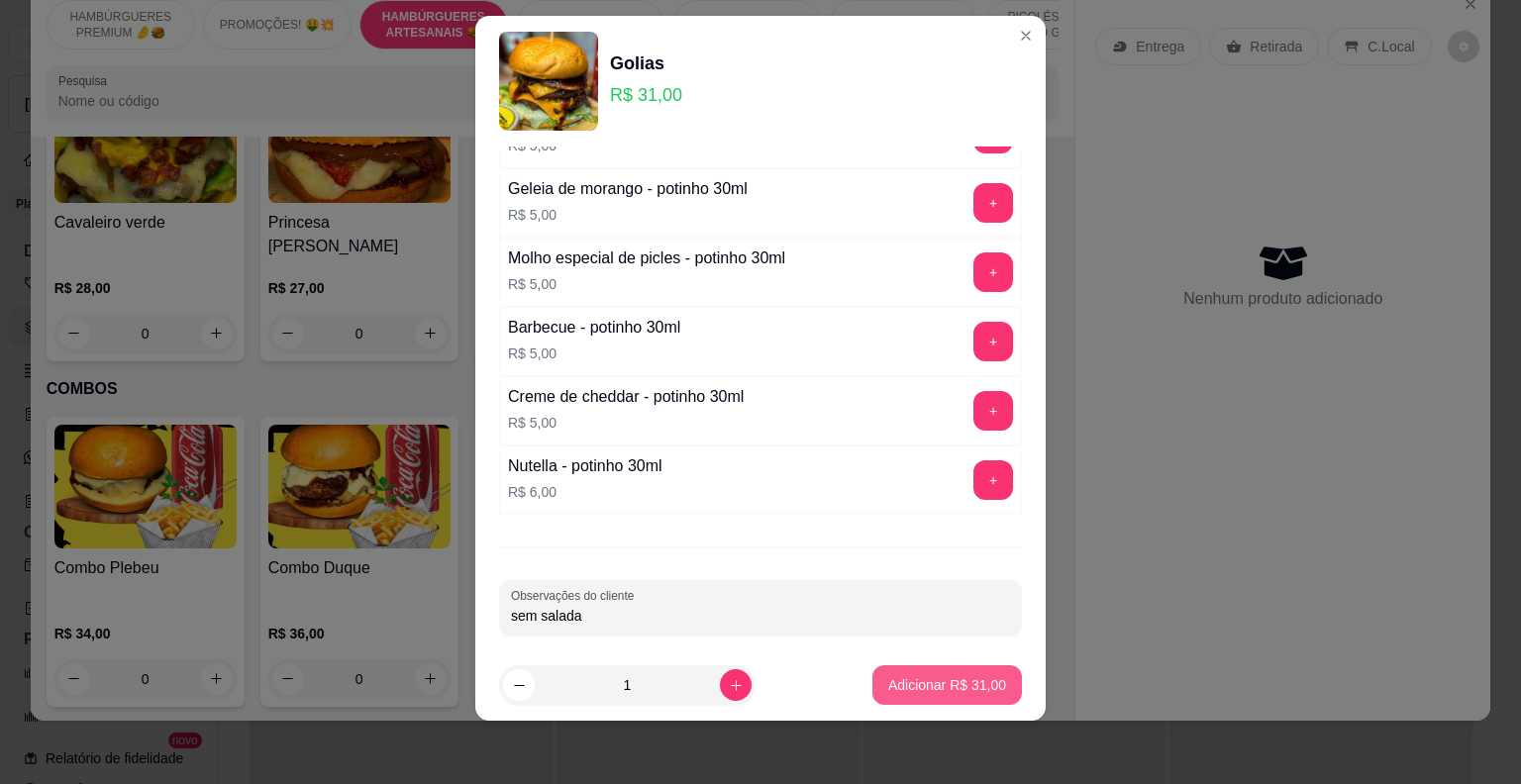 type on "sem salada" 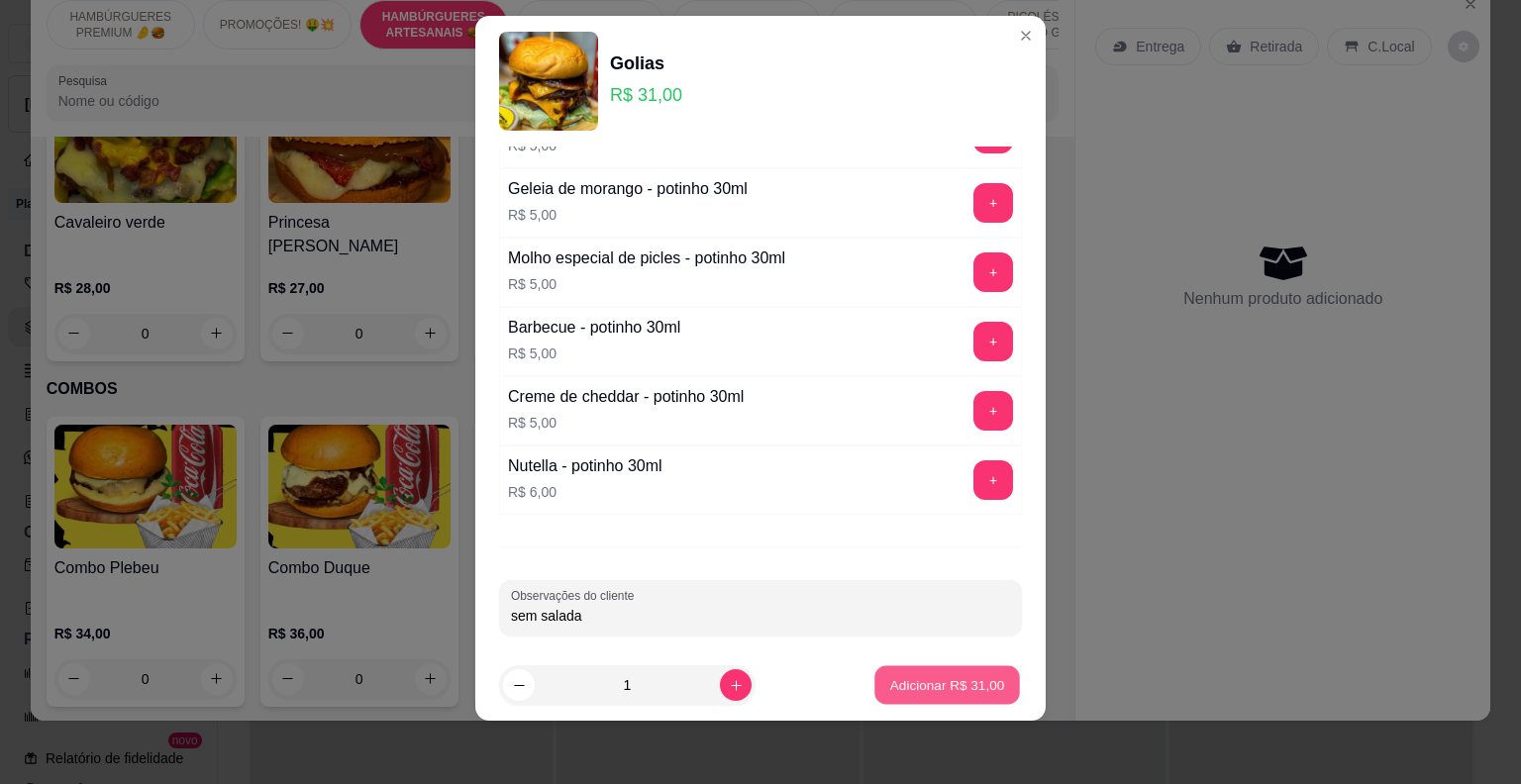 click on "Adicionar   R$ 31,00" at bounding box center [948, 685] 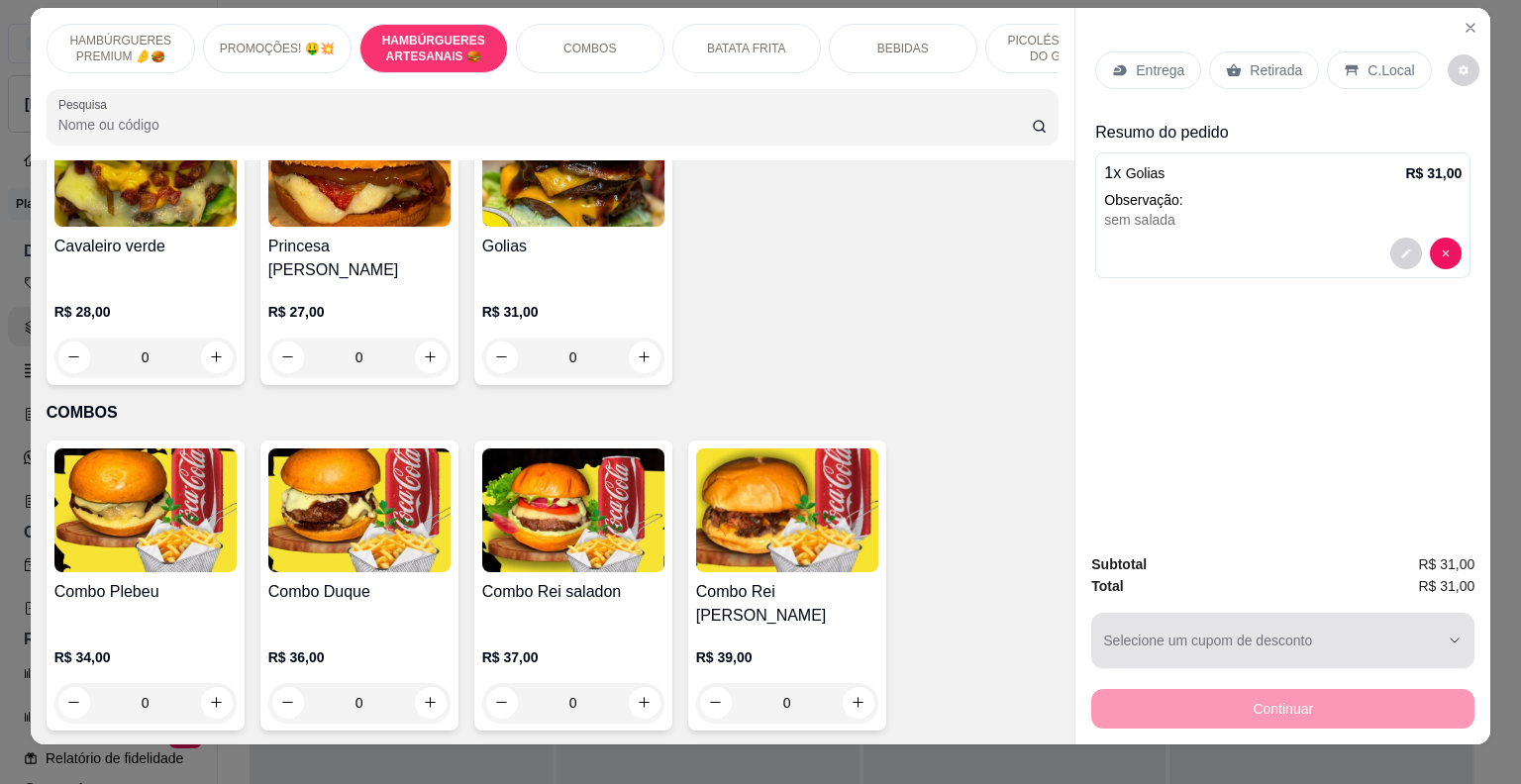 scroll, scrollTop: 0, scrollLeft: 0, axis: both 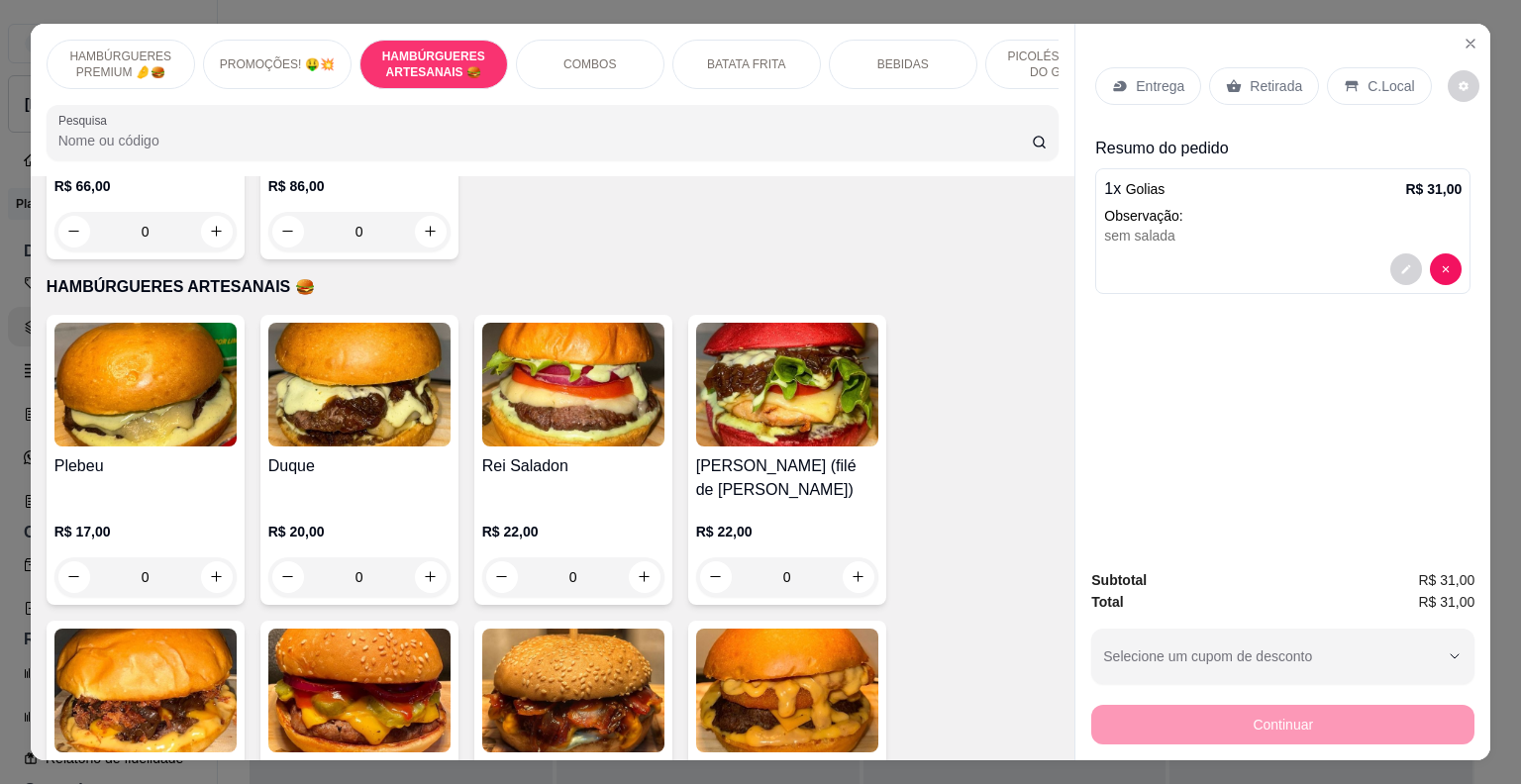 click on "0" at bounding box center (146, 577) 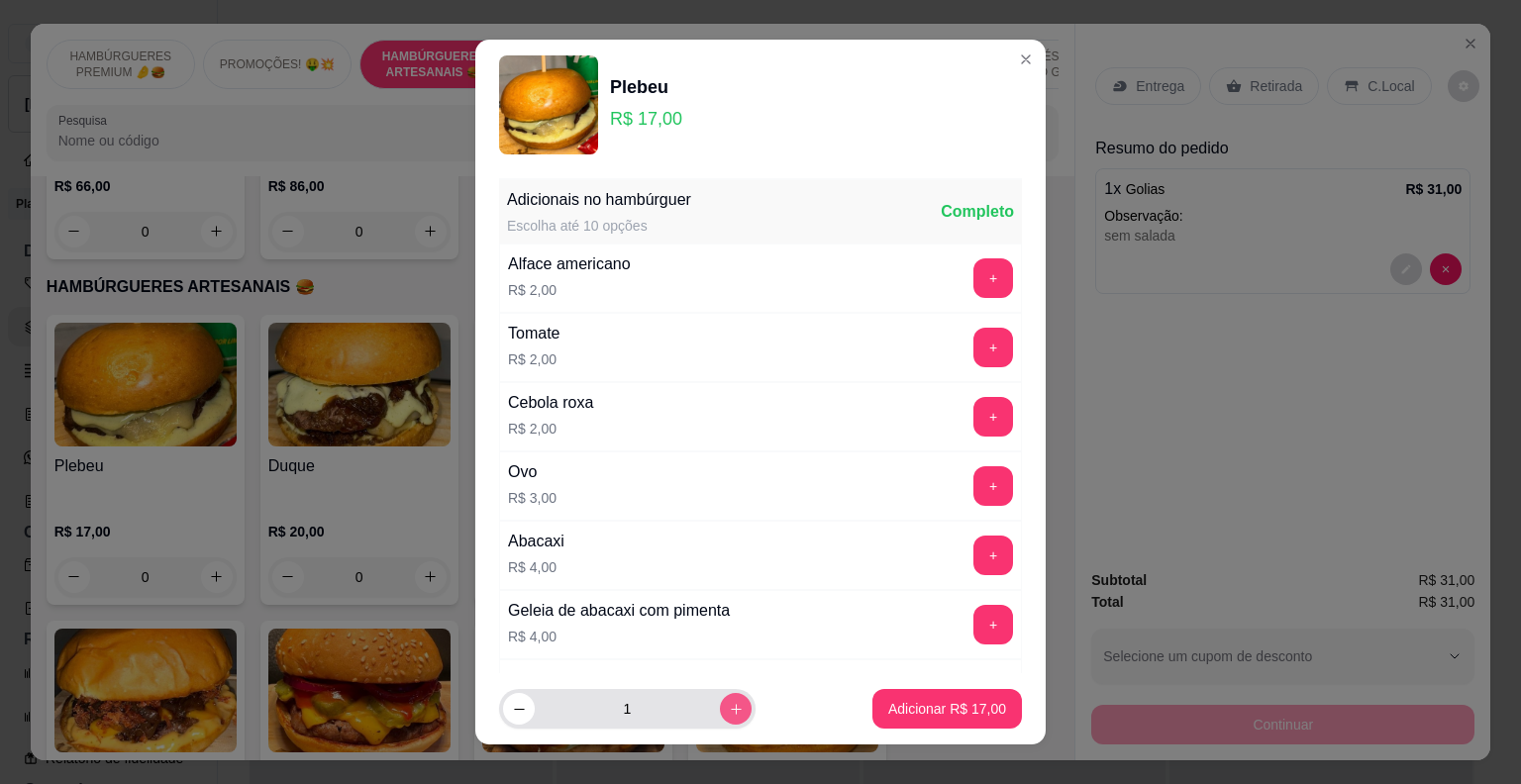 click 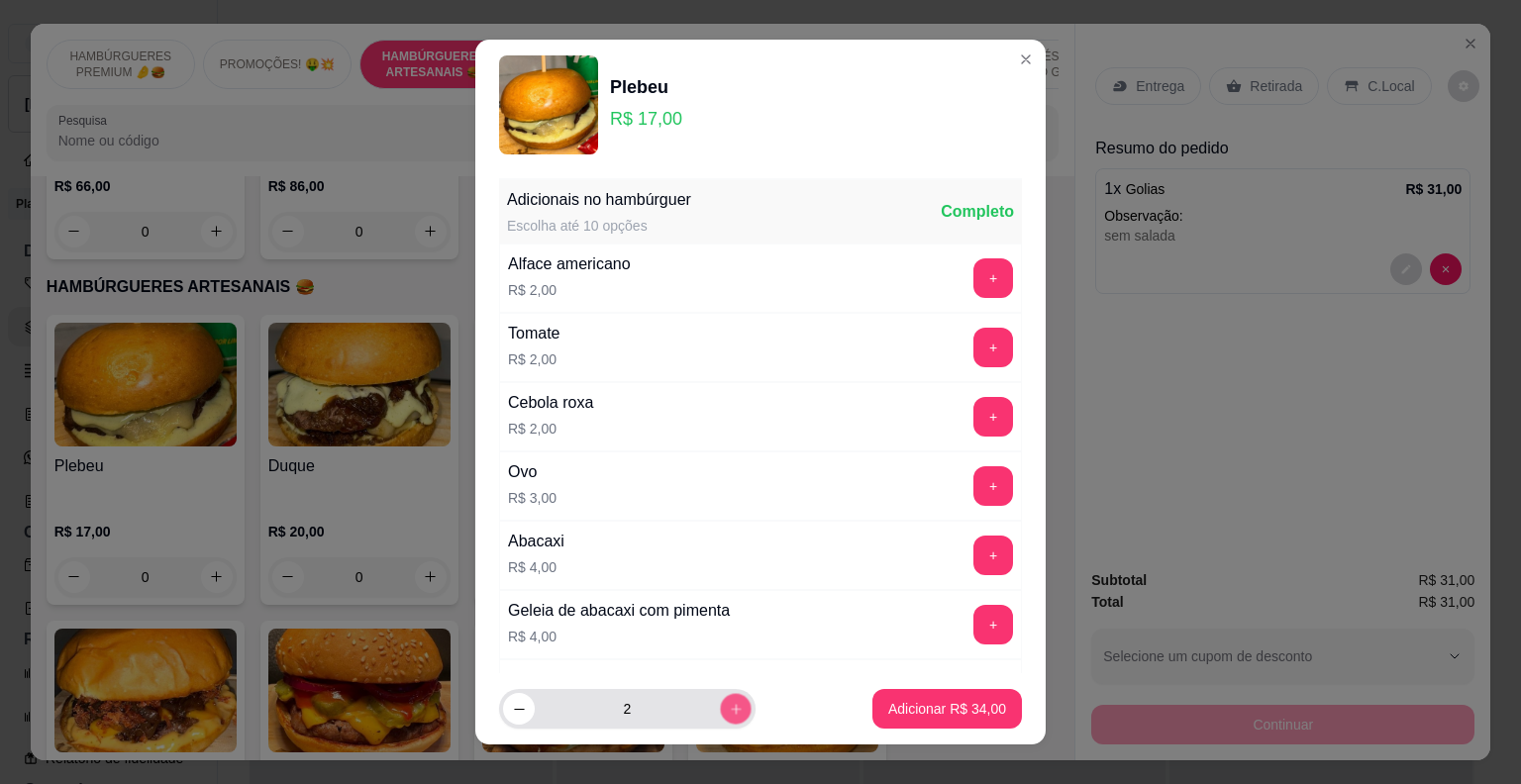 click 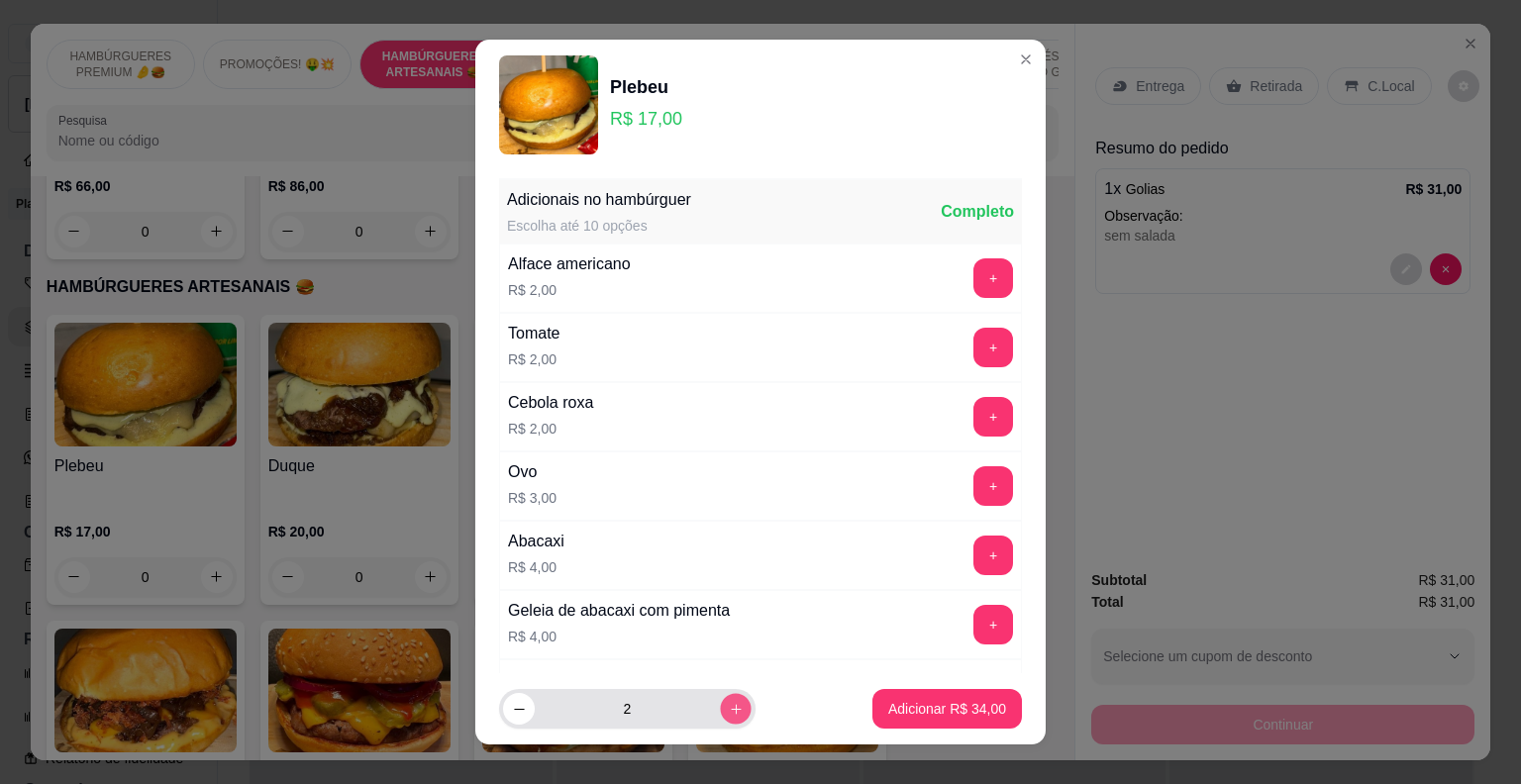 type on "3" 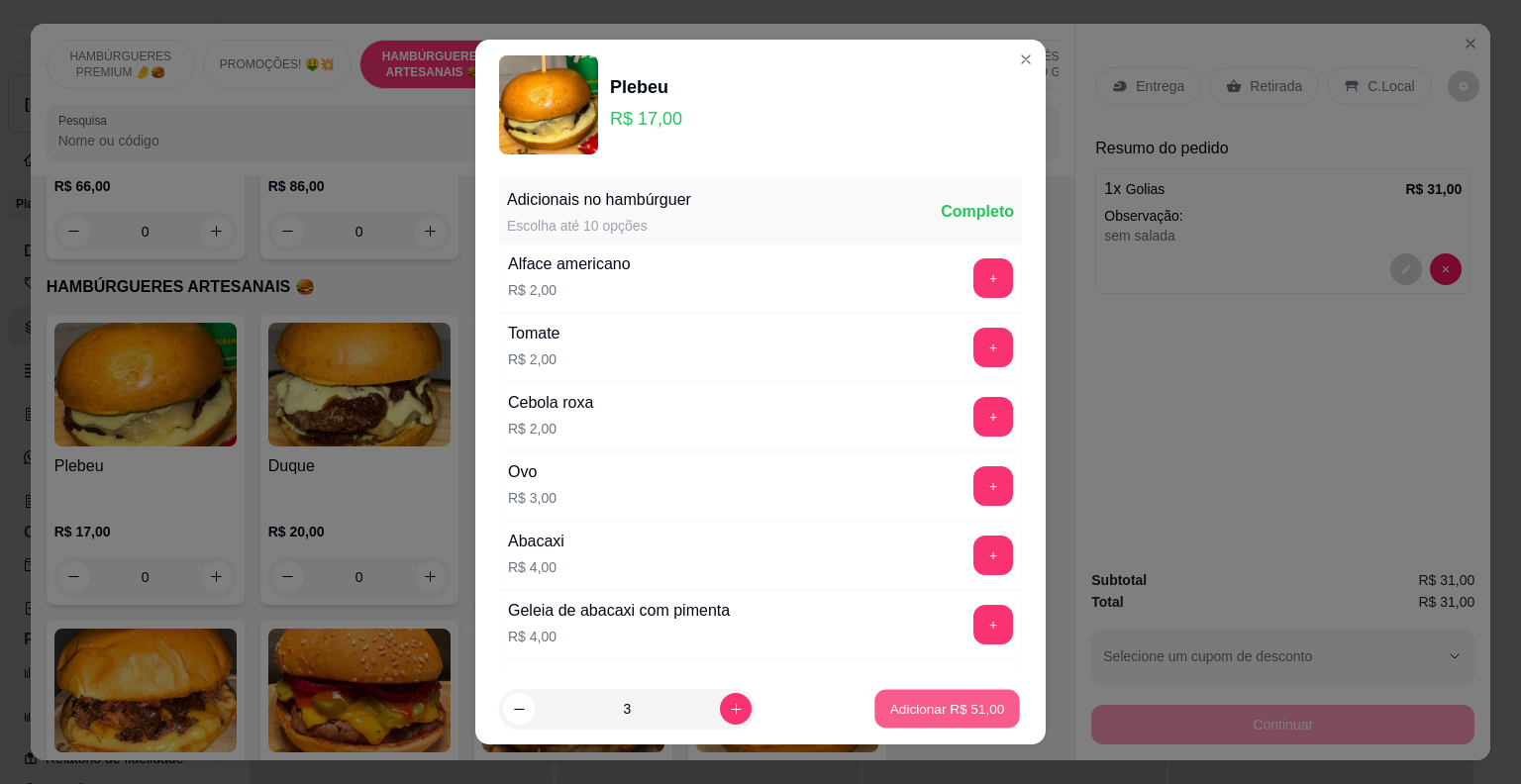 click on "Adicionar   R$ 51,00" at bounding box center [948, 709] 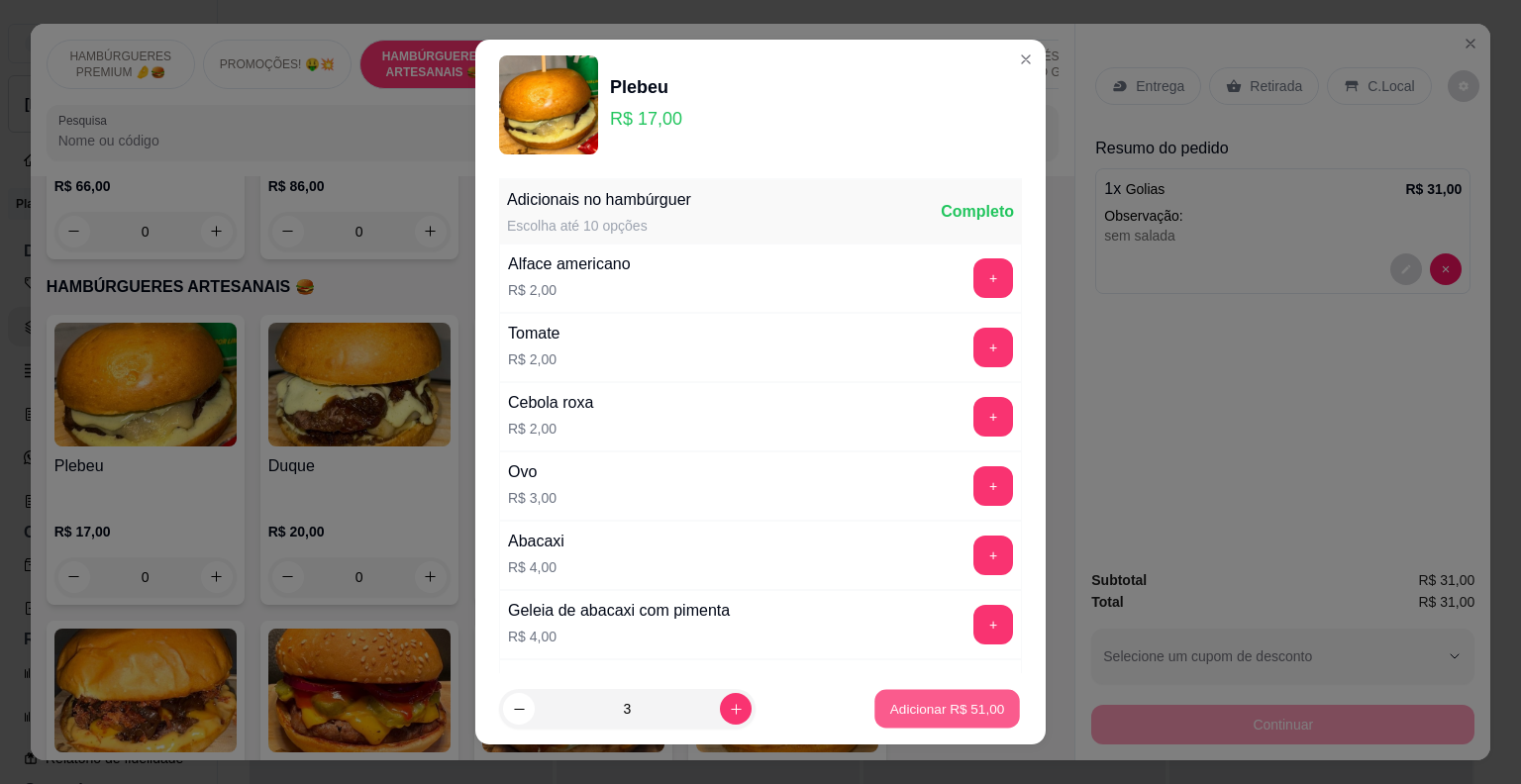 type on "3" 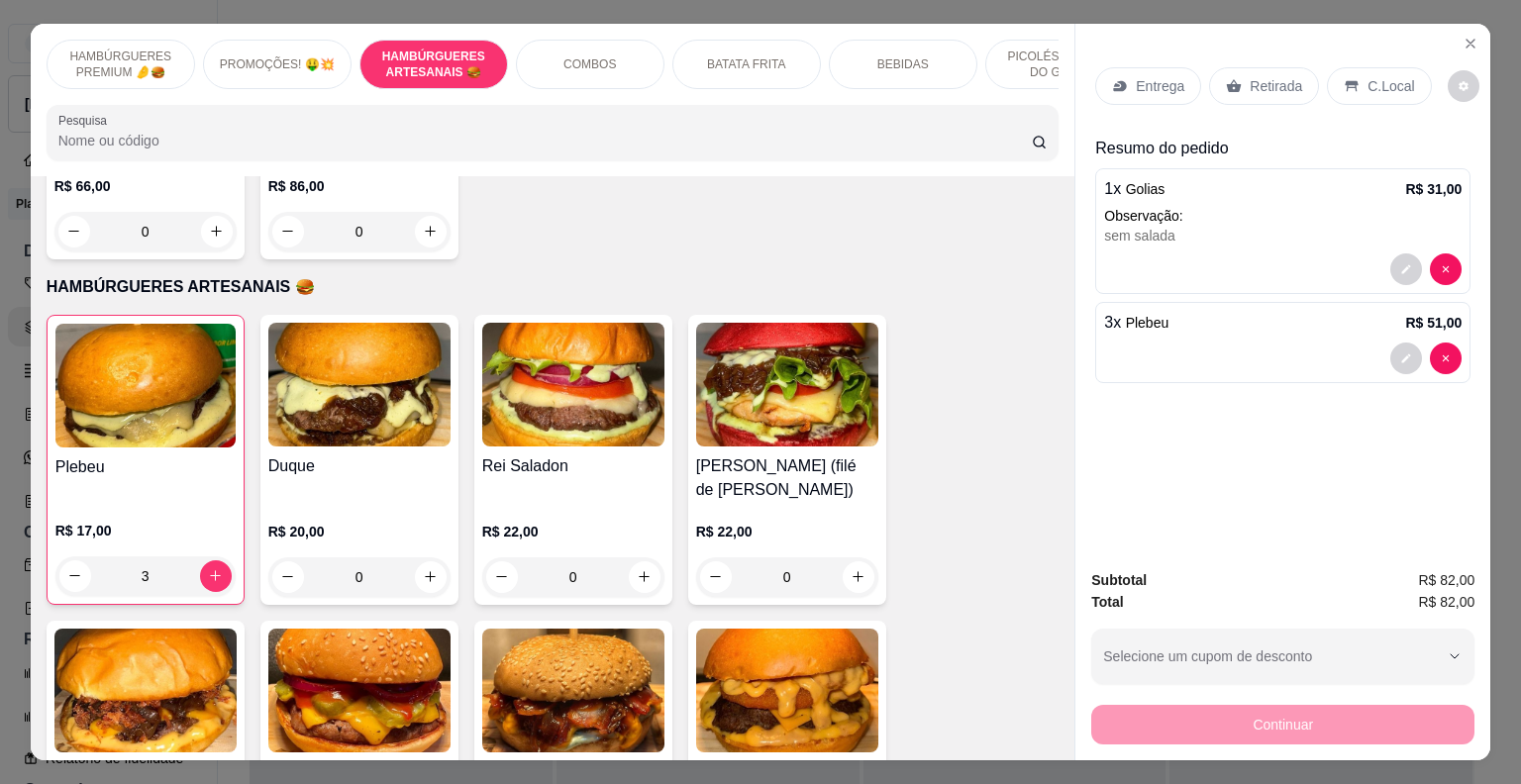 click on "Entrega" at bounding box center (1148, 86) 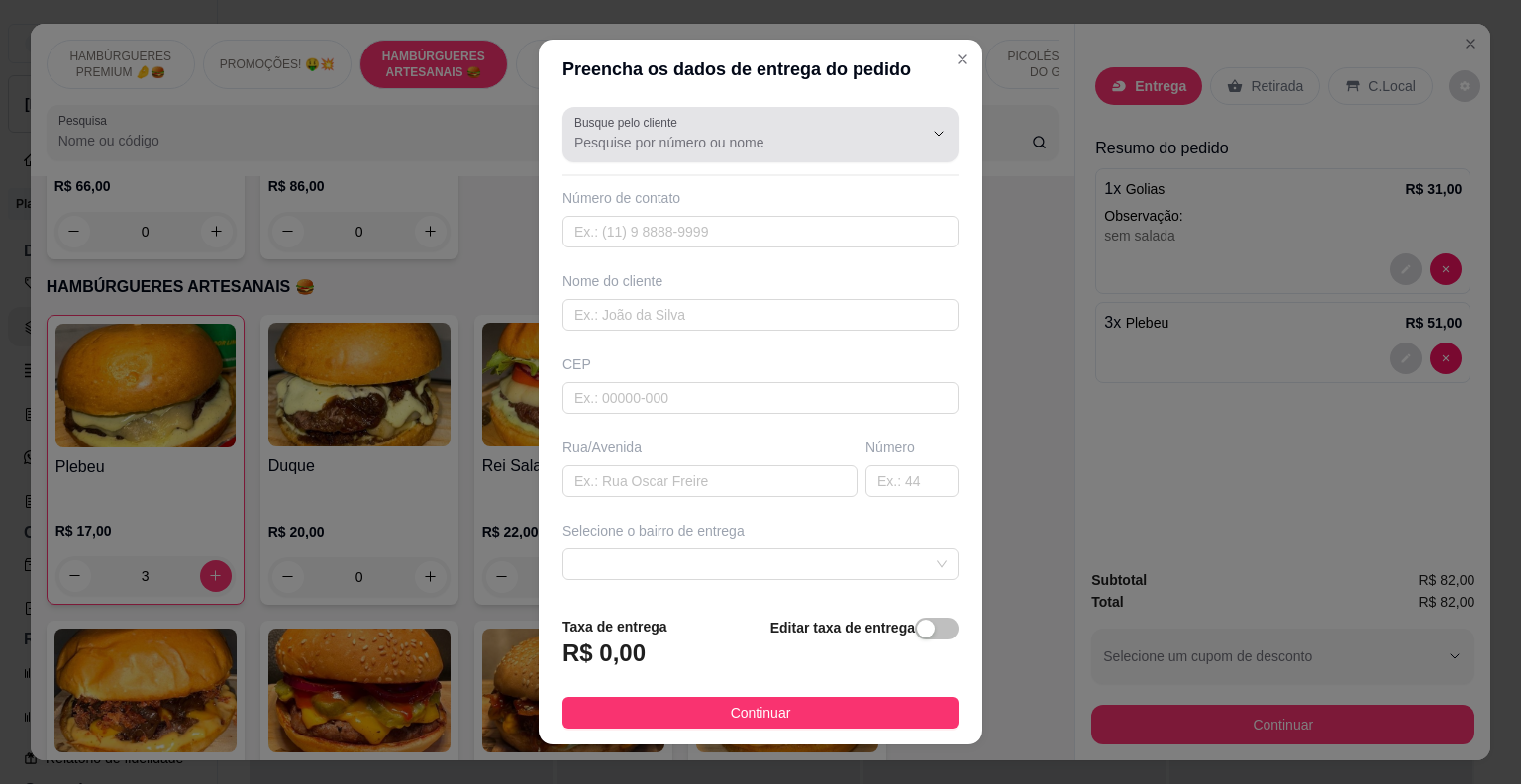 click on "Busque pelo cliente" at bounding box center (733, 143) 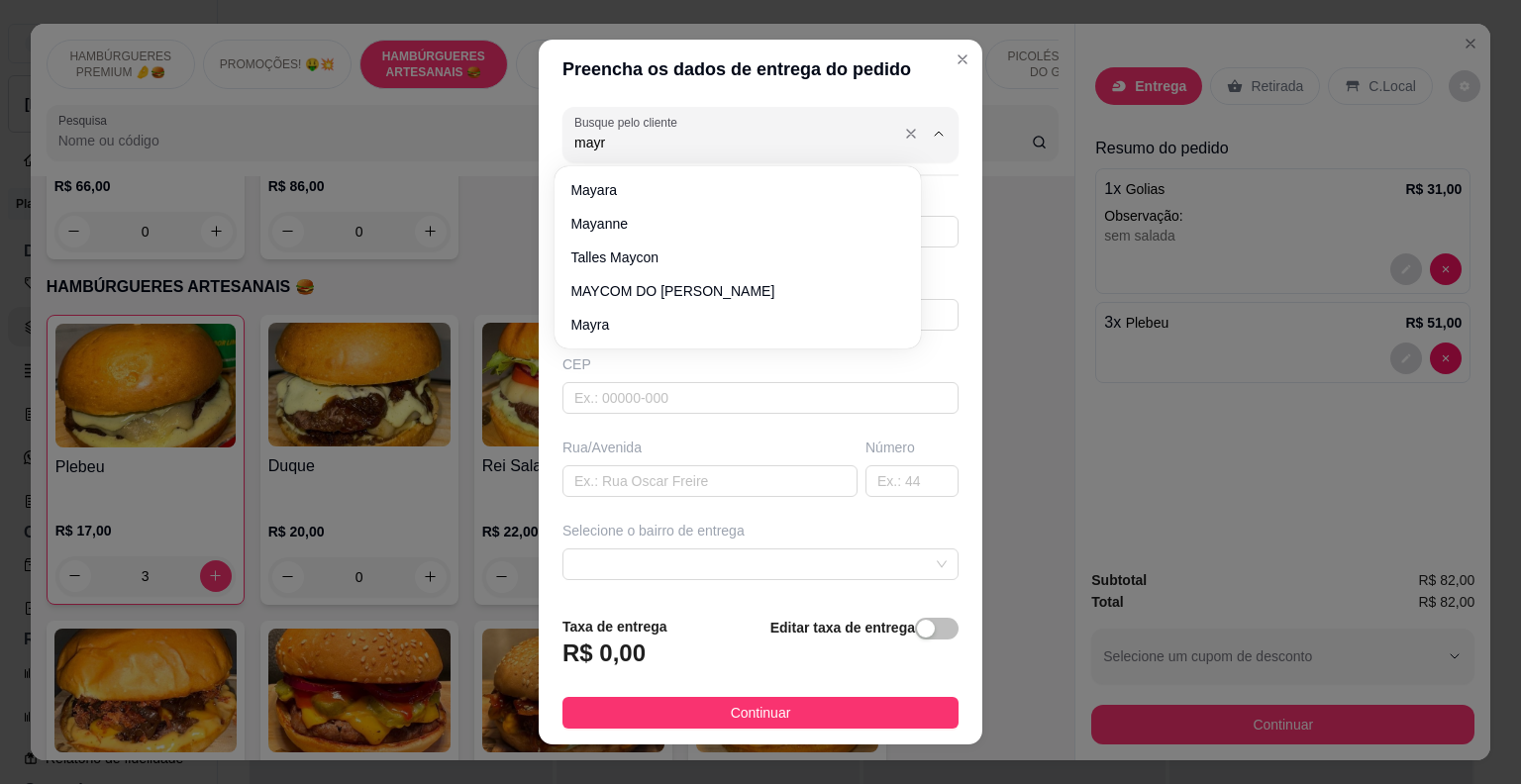 type on "mayra" 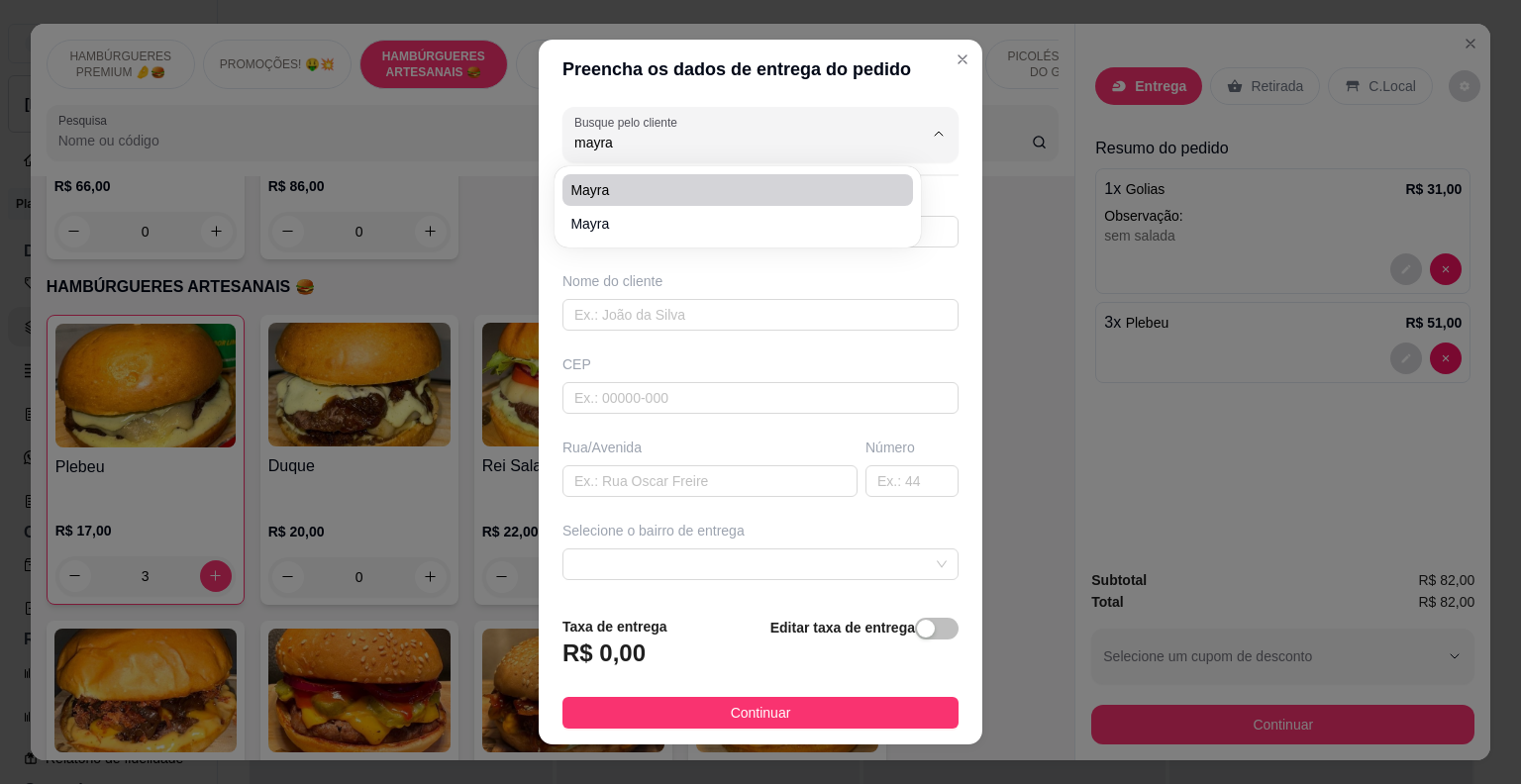 click on "mayra" at bounding box center (728, 190) 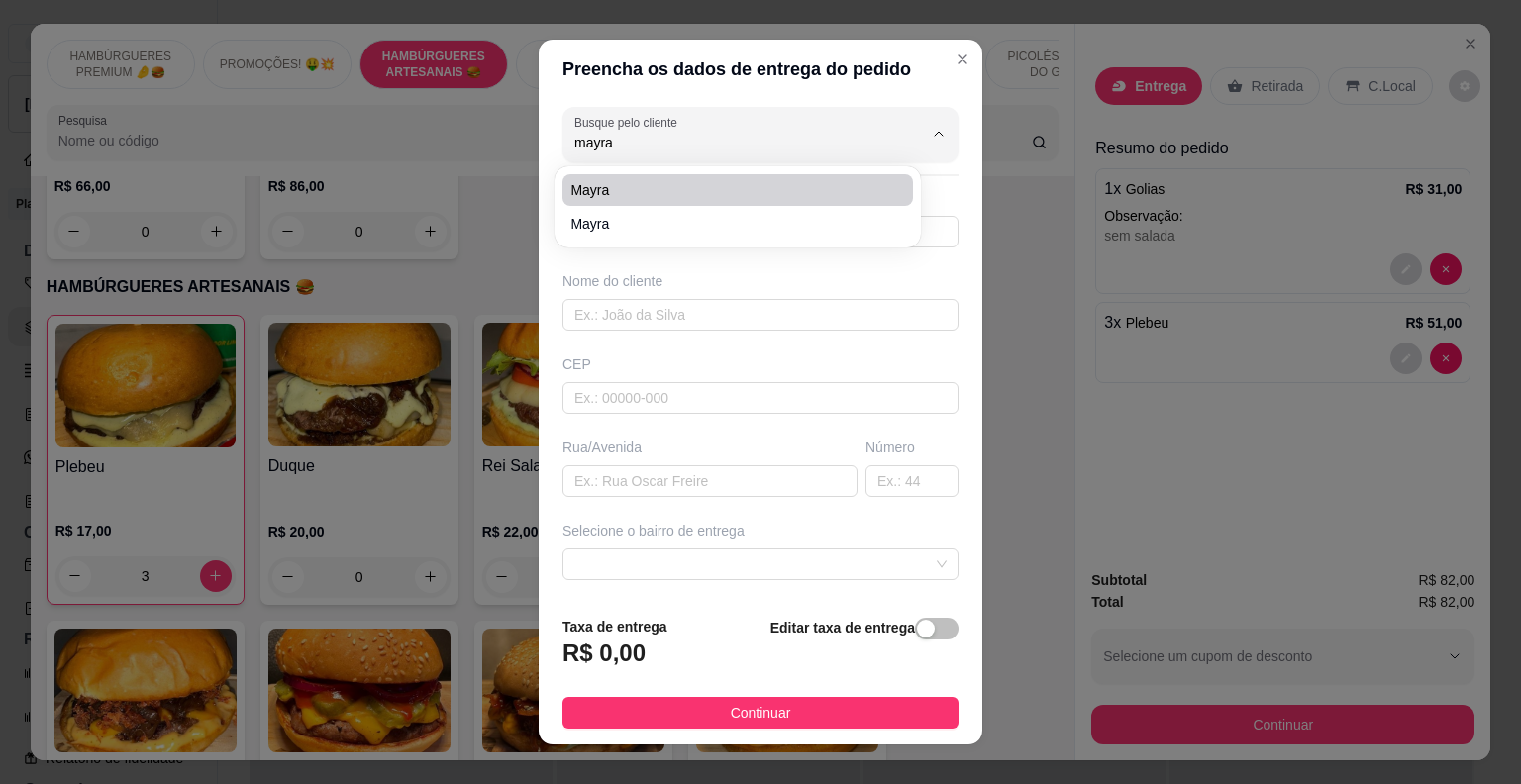 type on "9991114451" 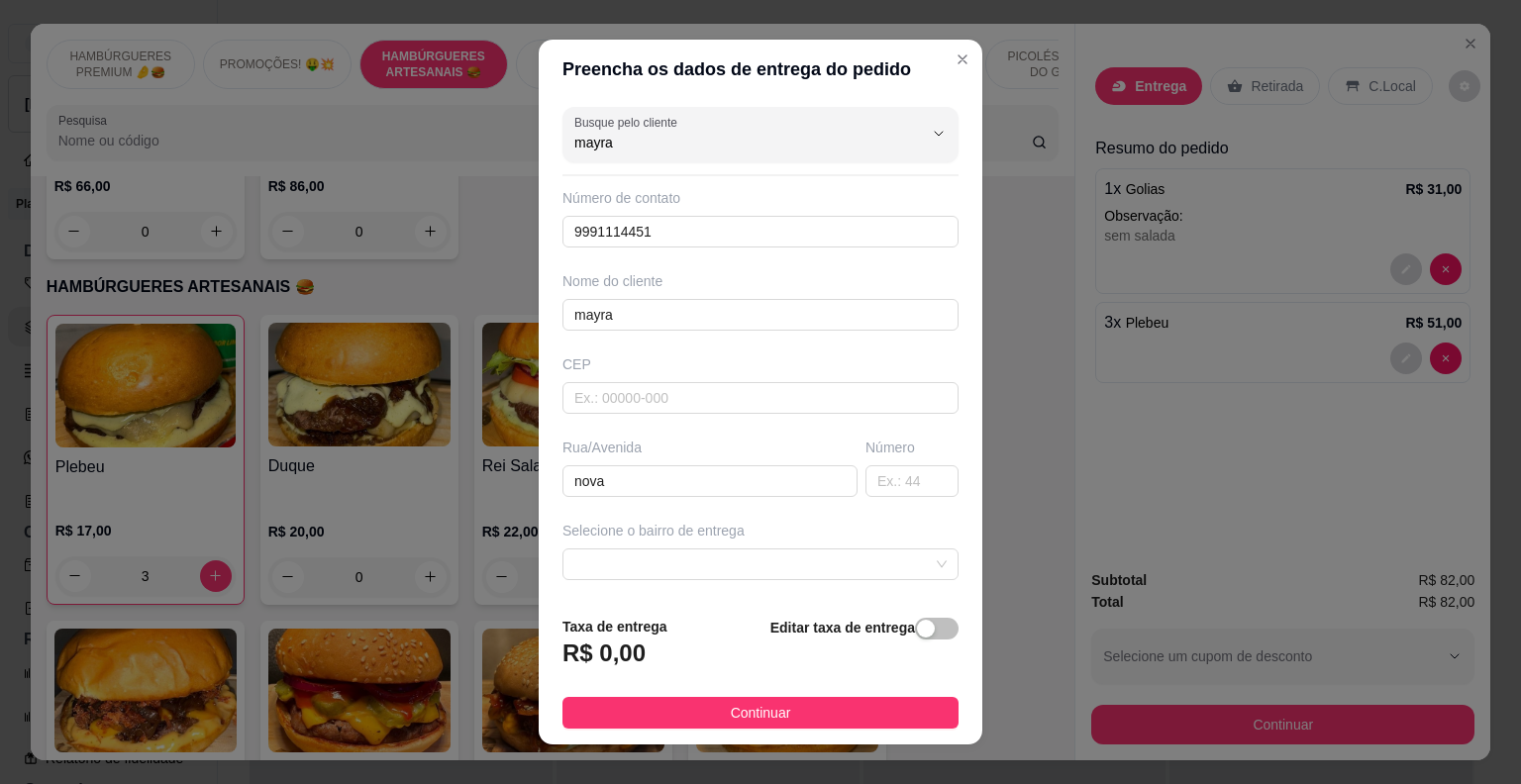 scroll, scrollTop: 162, scrollLeft: 0, axis: vertical 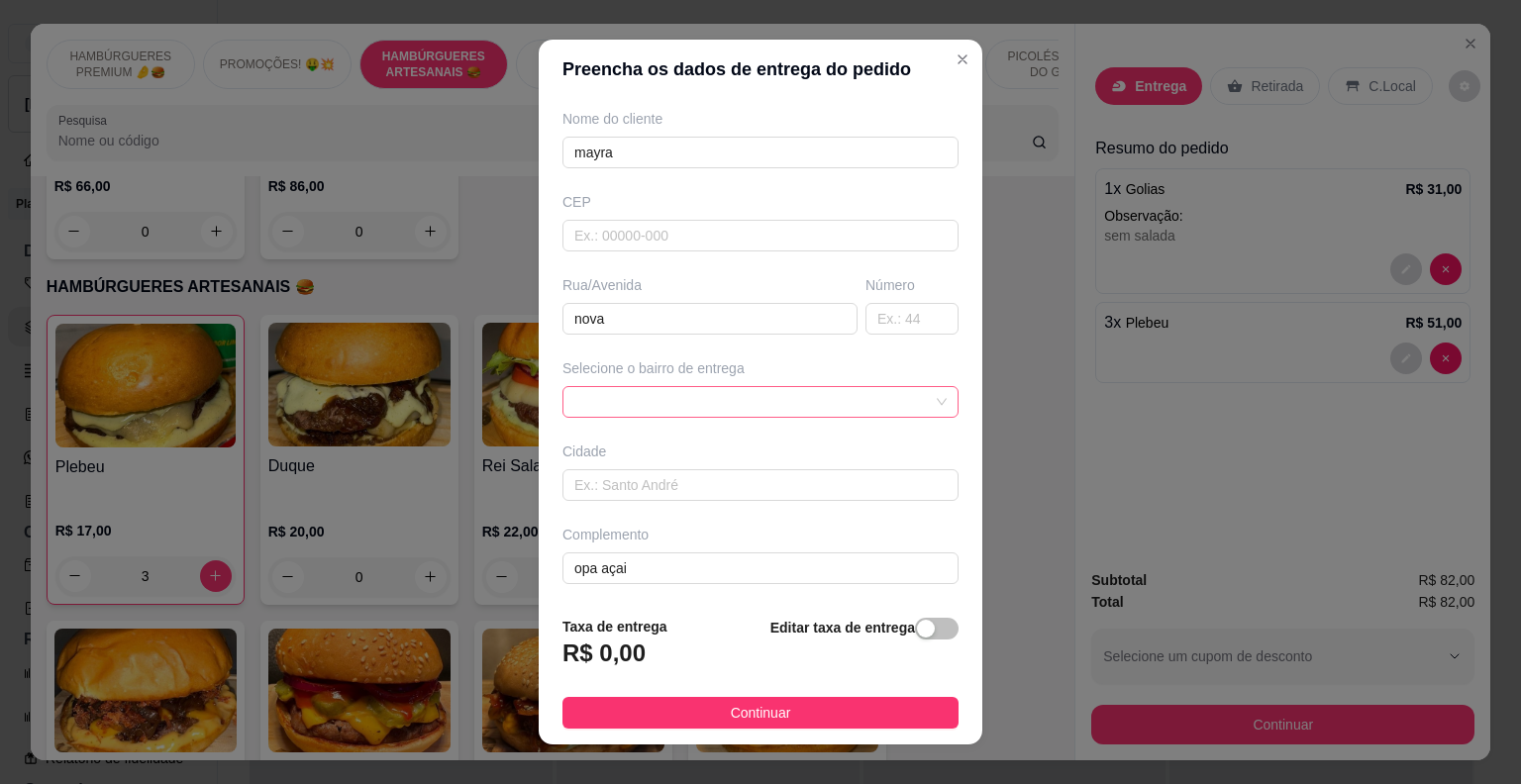 click at bounding box center [760, 402] 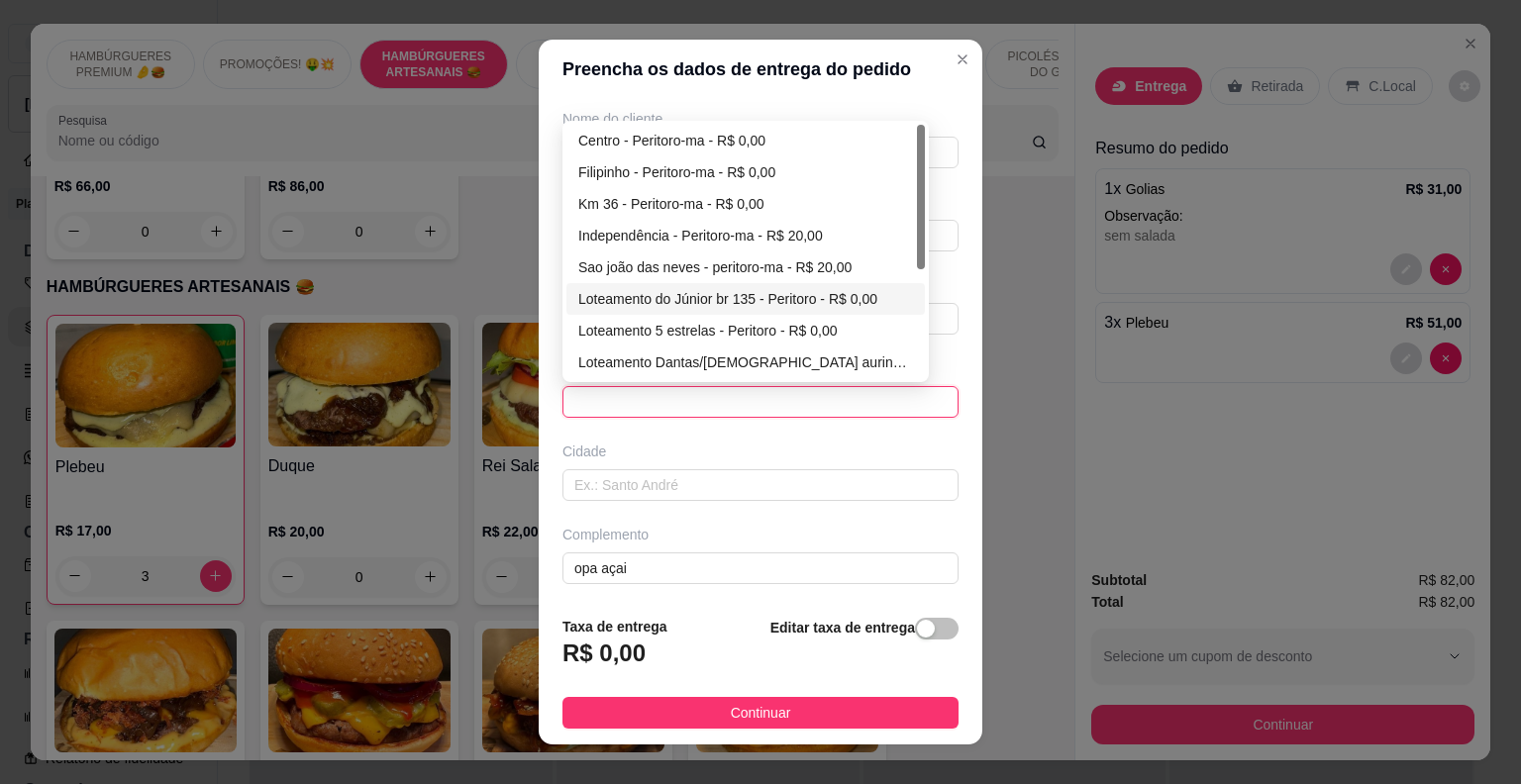 scroll, scrollTop: 190, scrollLeft: 0, axis: vertical 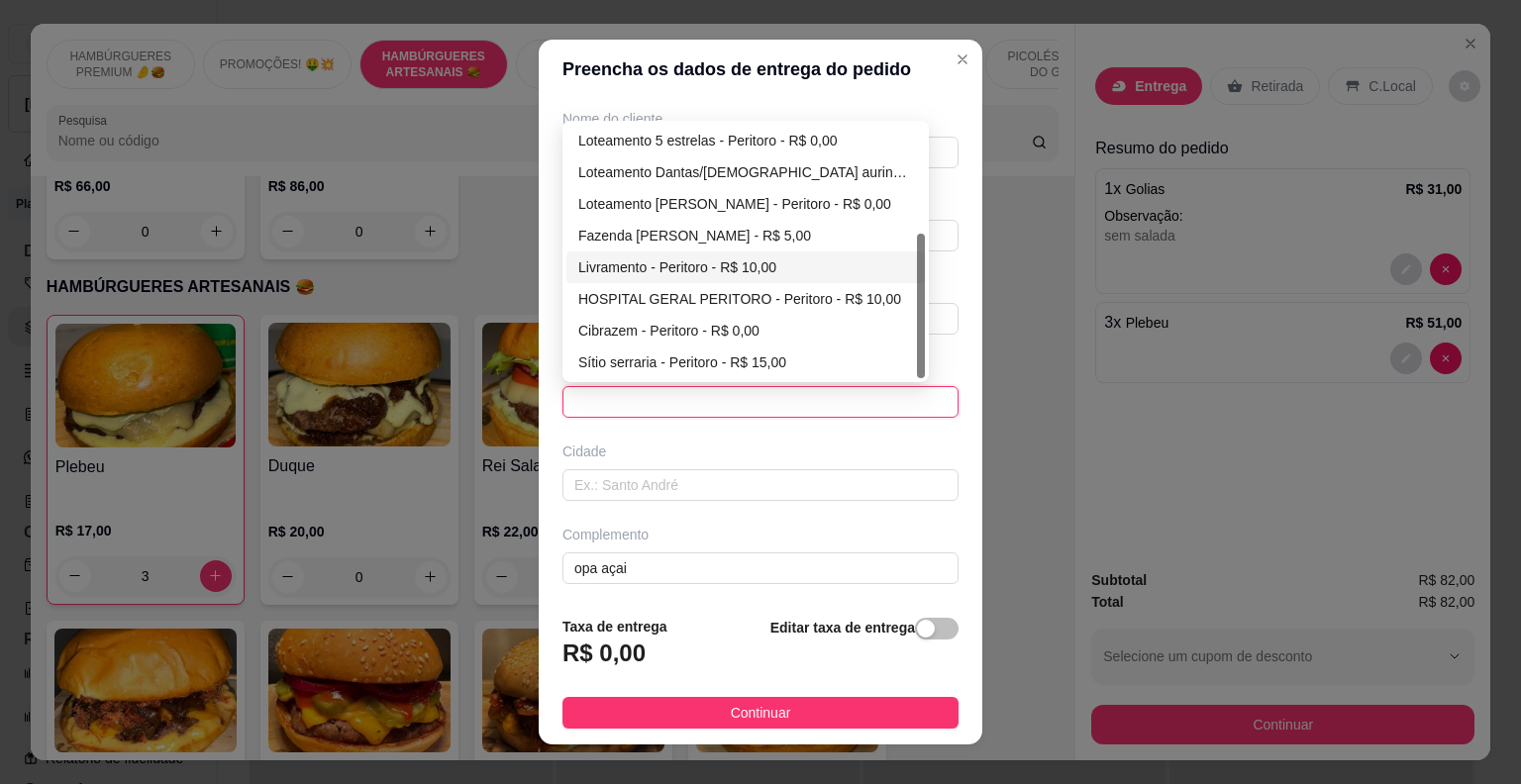 click on "Livramento - Peritoro -  R$ 10,00" at bounding box center (746, 267) 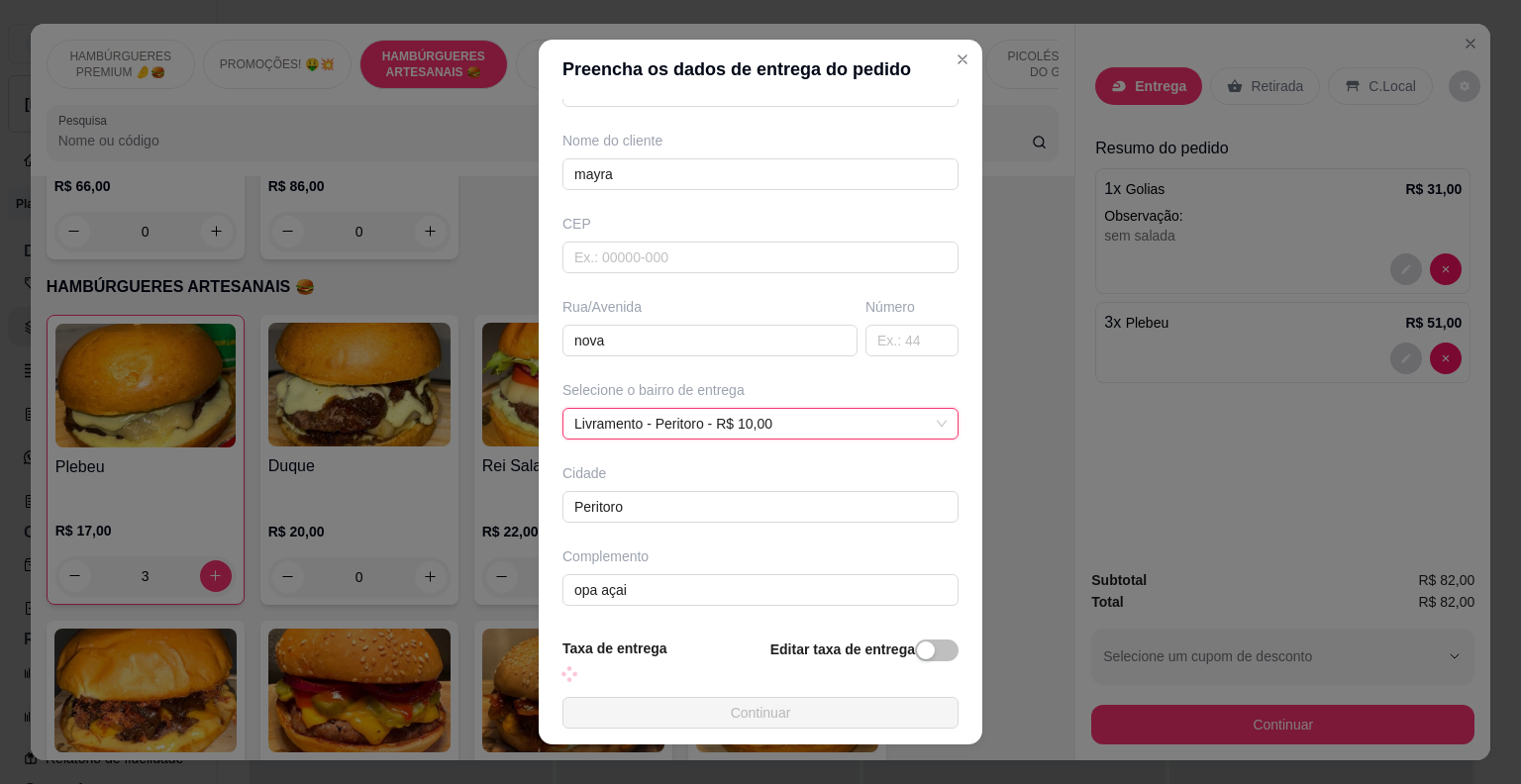 scroll, scrollTop: 162, scrollLeft: 0, axis: vertical 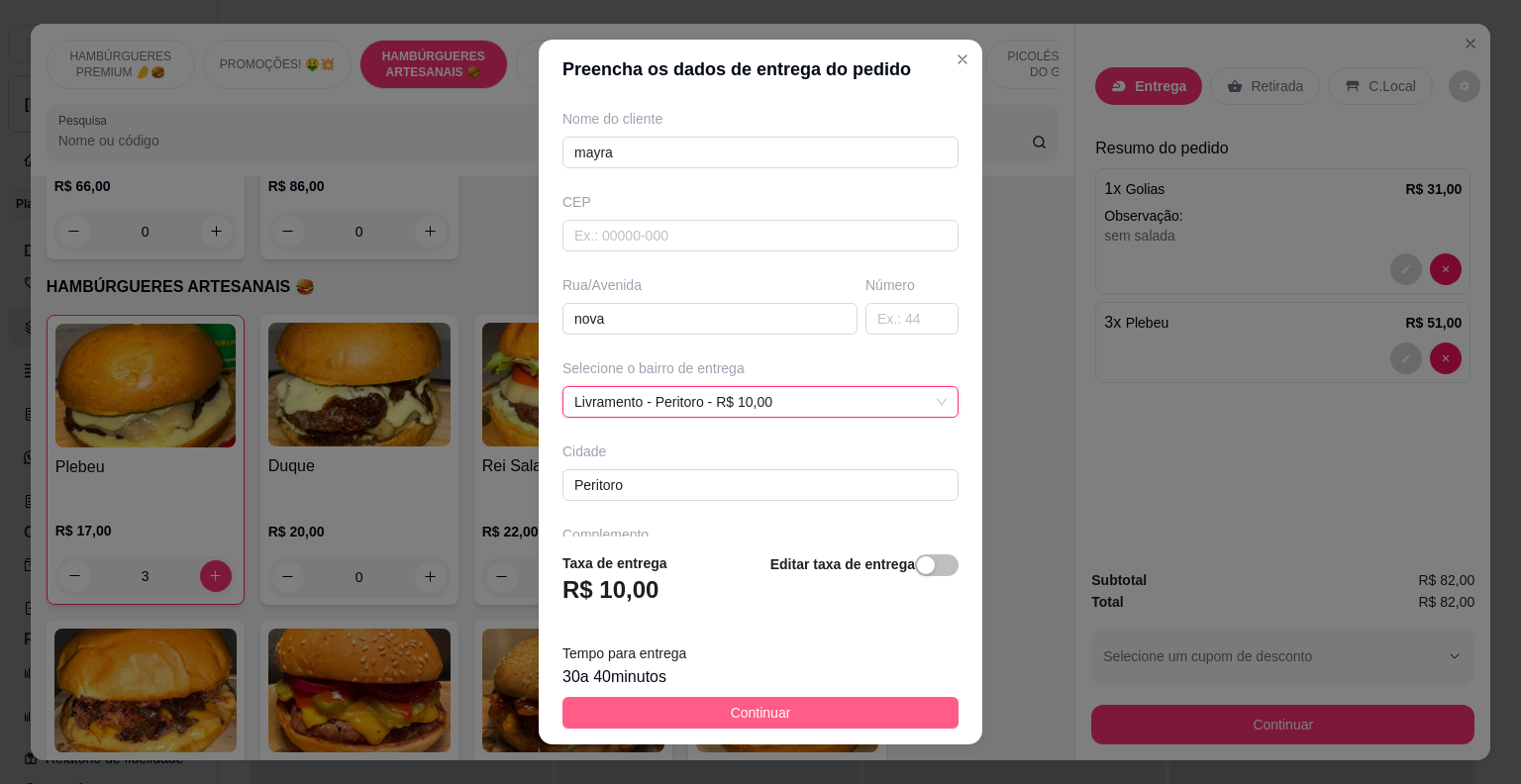 click on "Continuar" at bounding box center (760, 713) 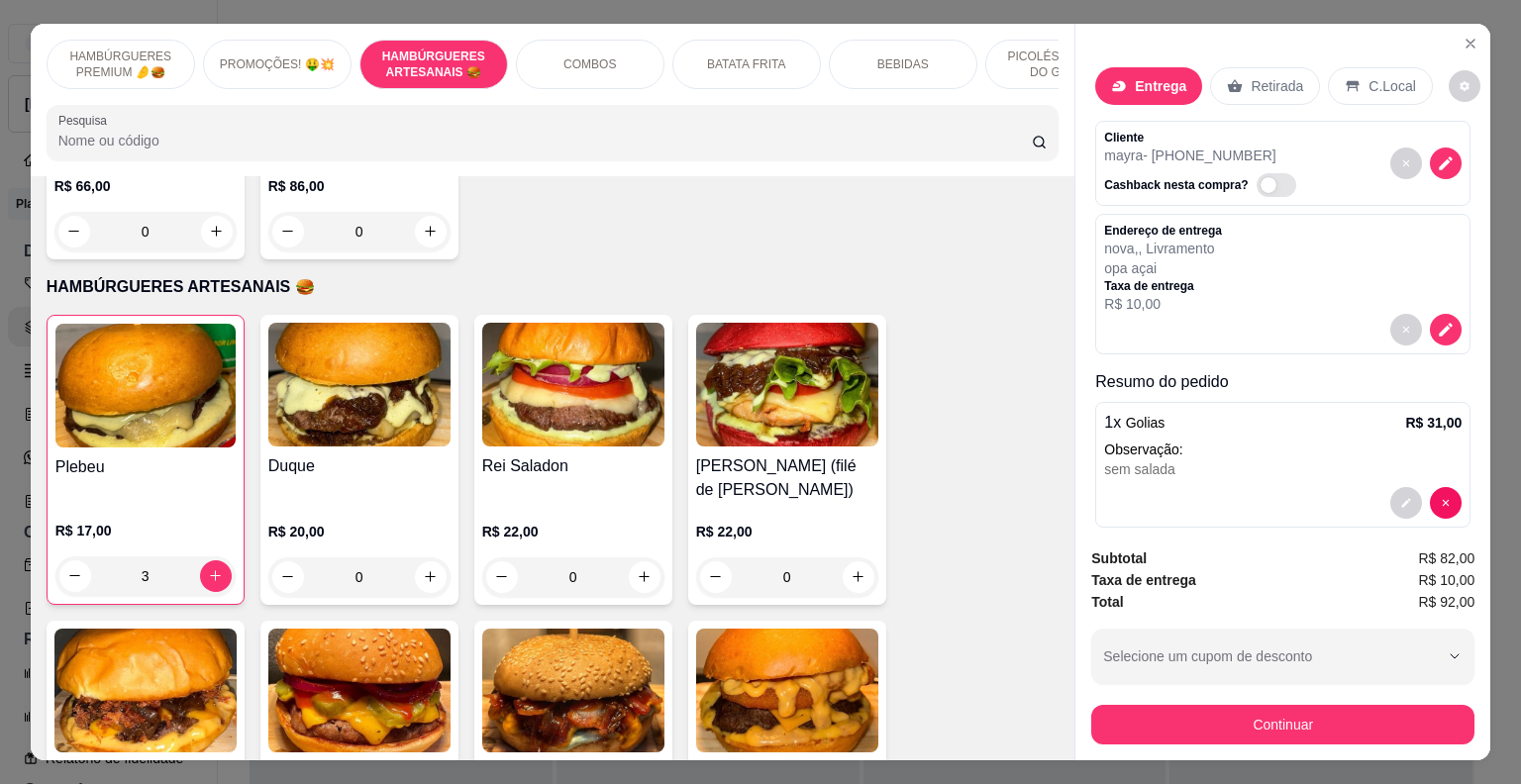 click on "PICOLÉS FRUTOS DO GOIÁS" at bounding box center (1060, 64) 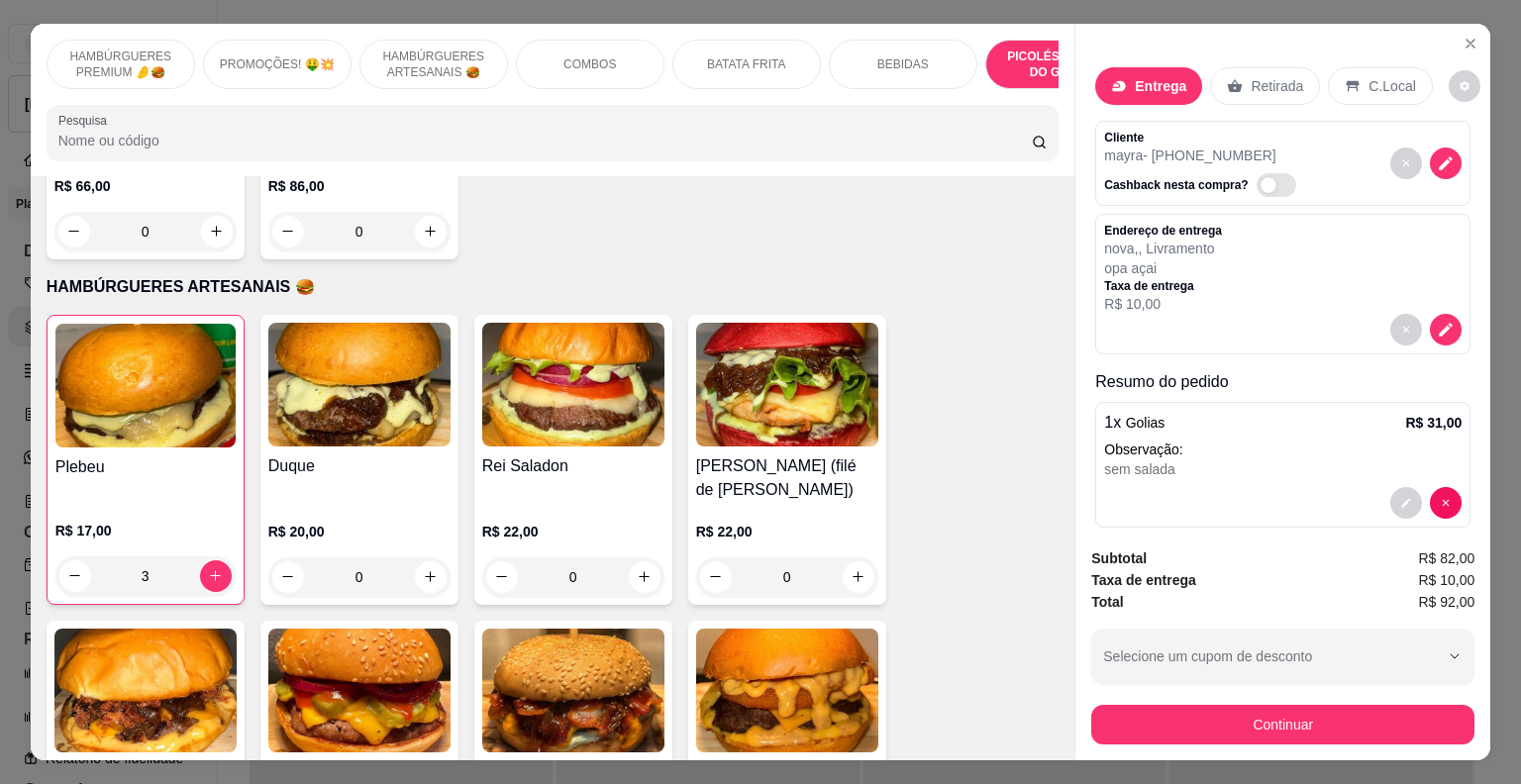 scroll, scrollTop: 5650, scrollLeft: 0, axis: vertical 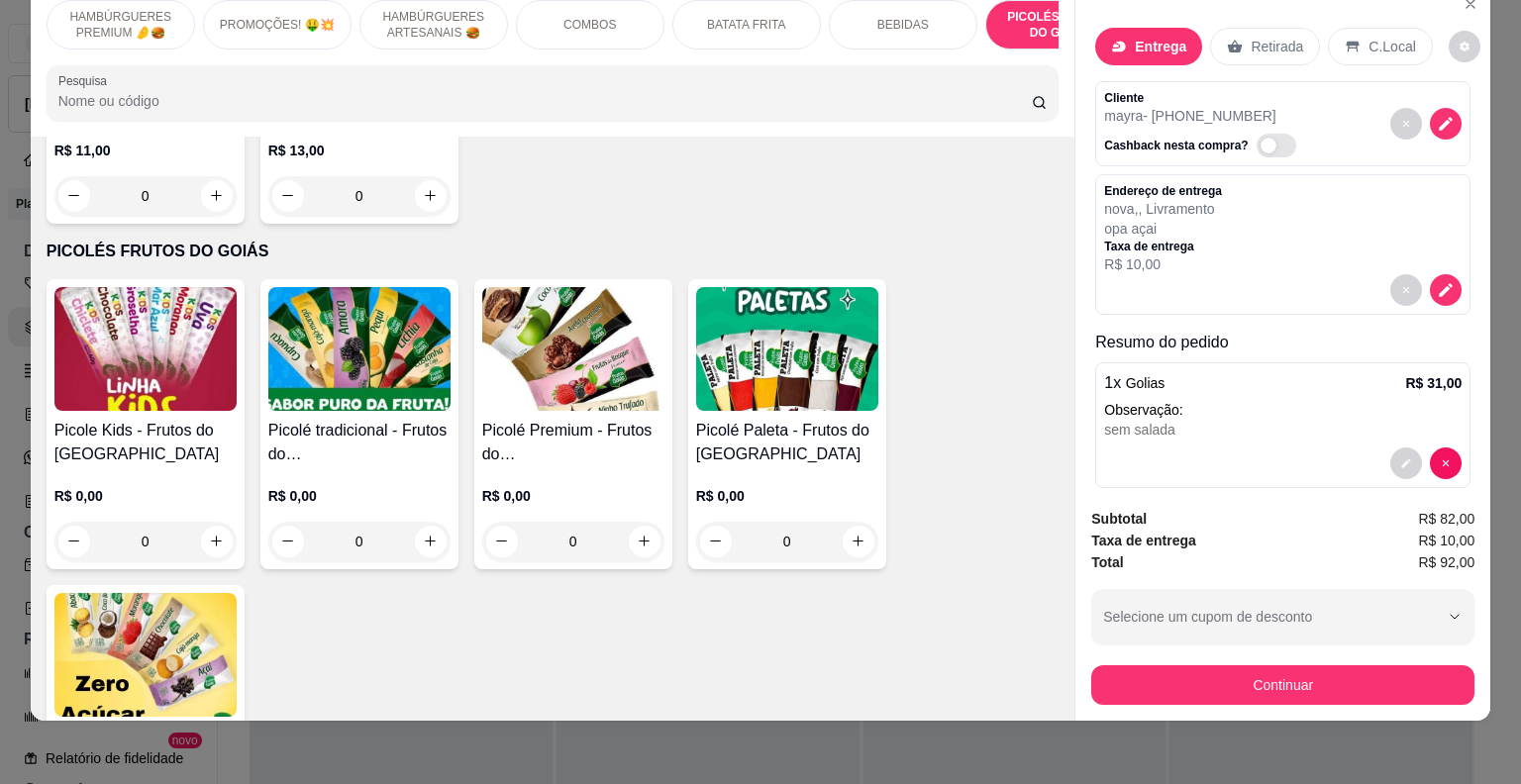 click on "BEBIDAS" at bounding box center [903, 25] 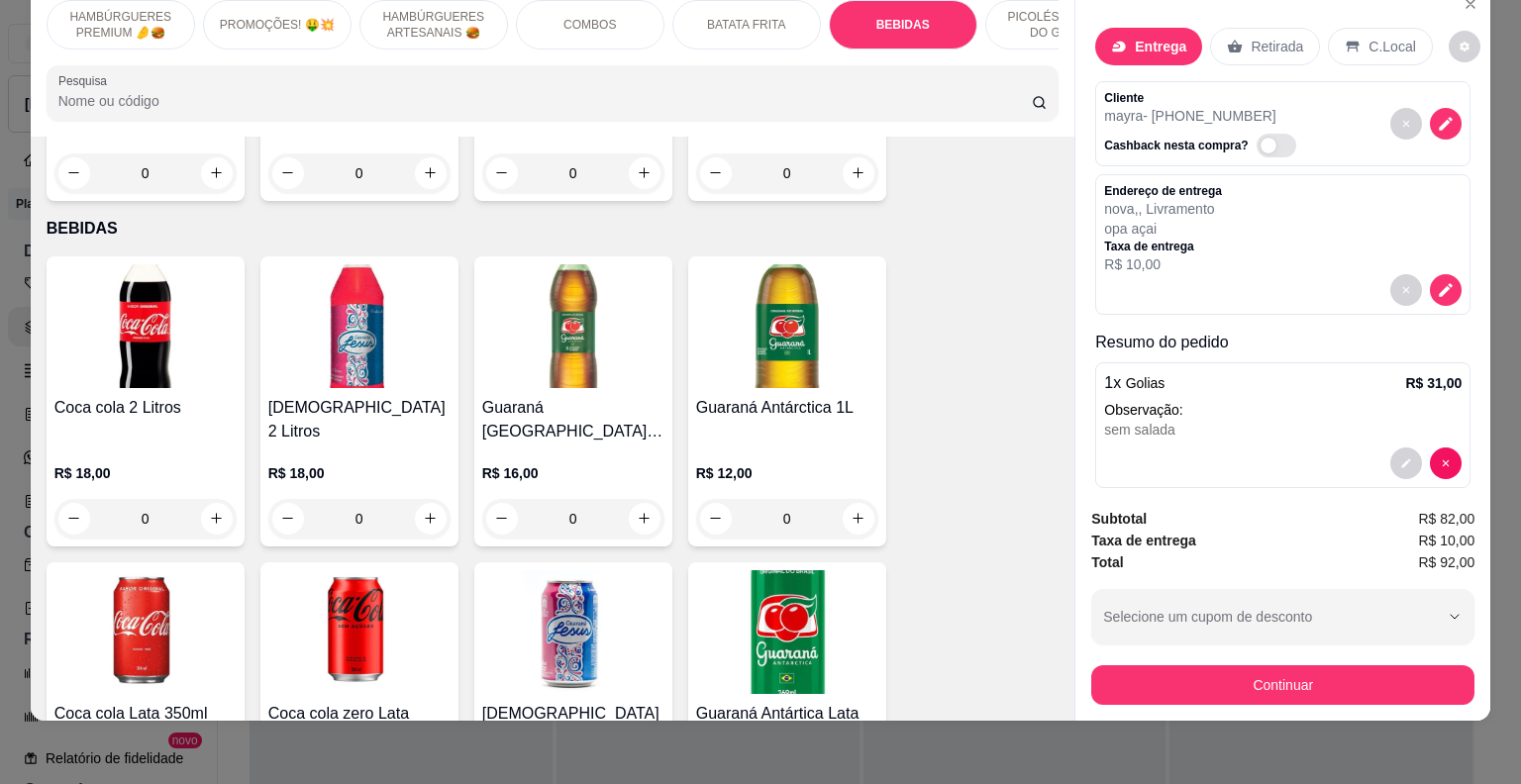 scroll, scrollTop: 3249, scrollLeft: 0, axis: vertical 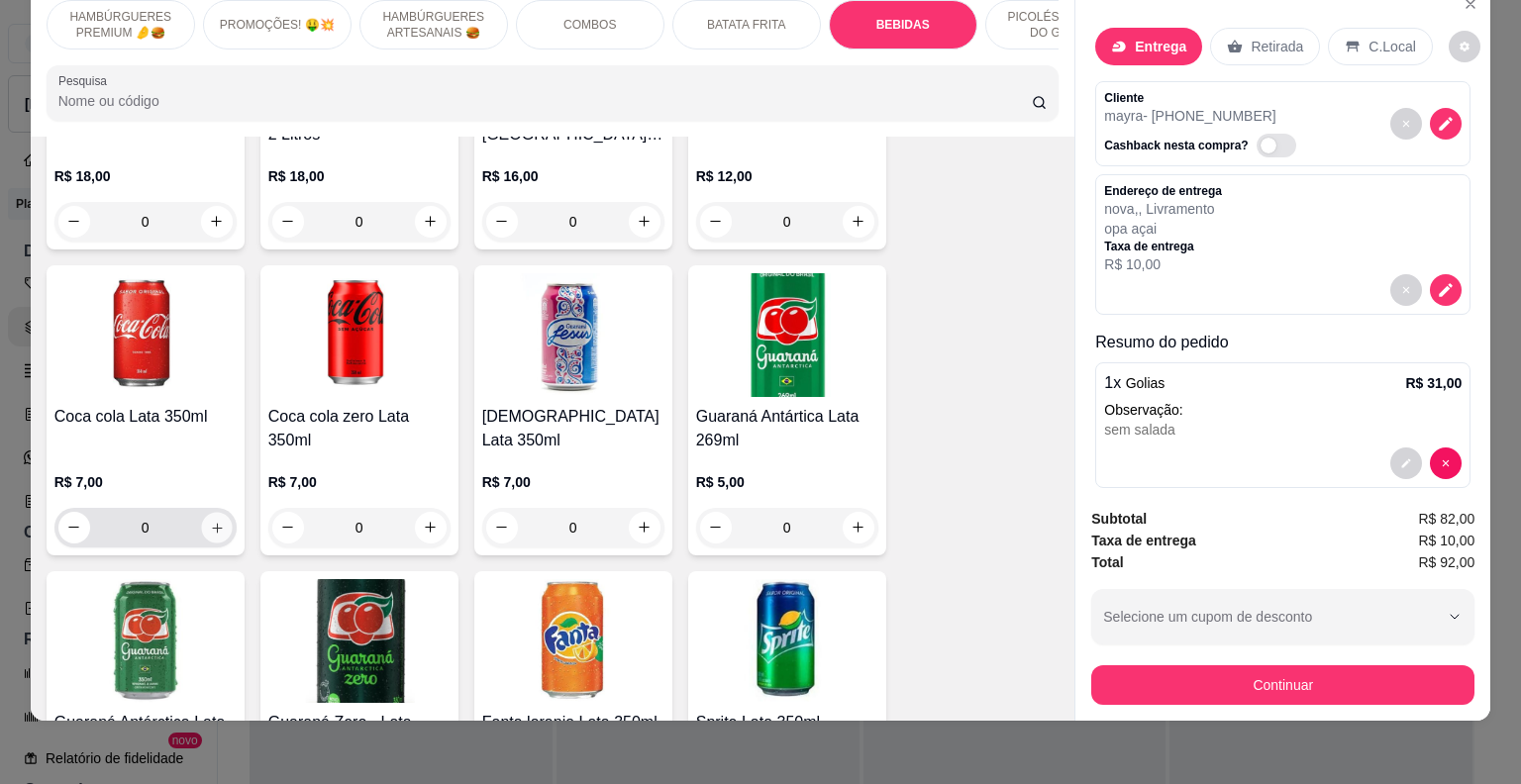 click 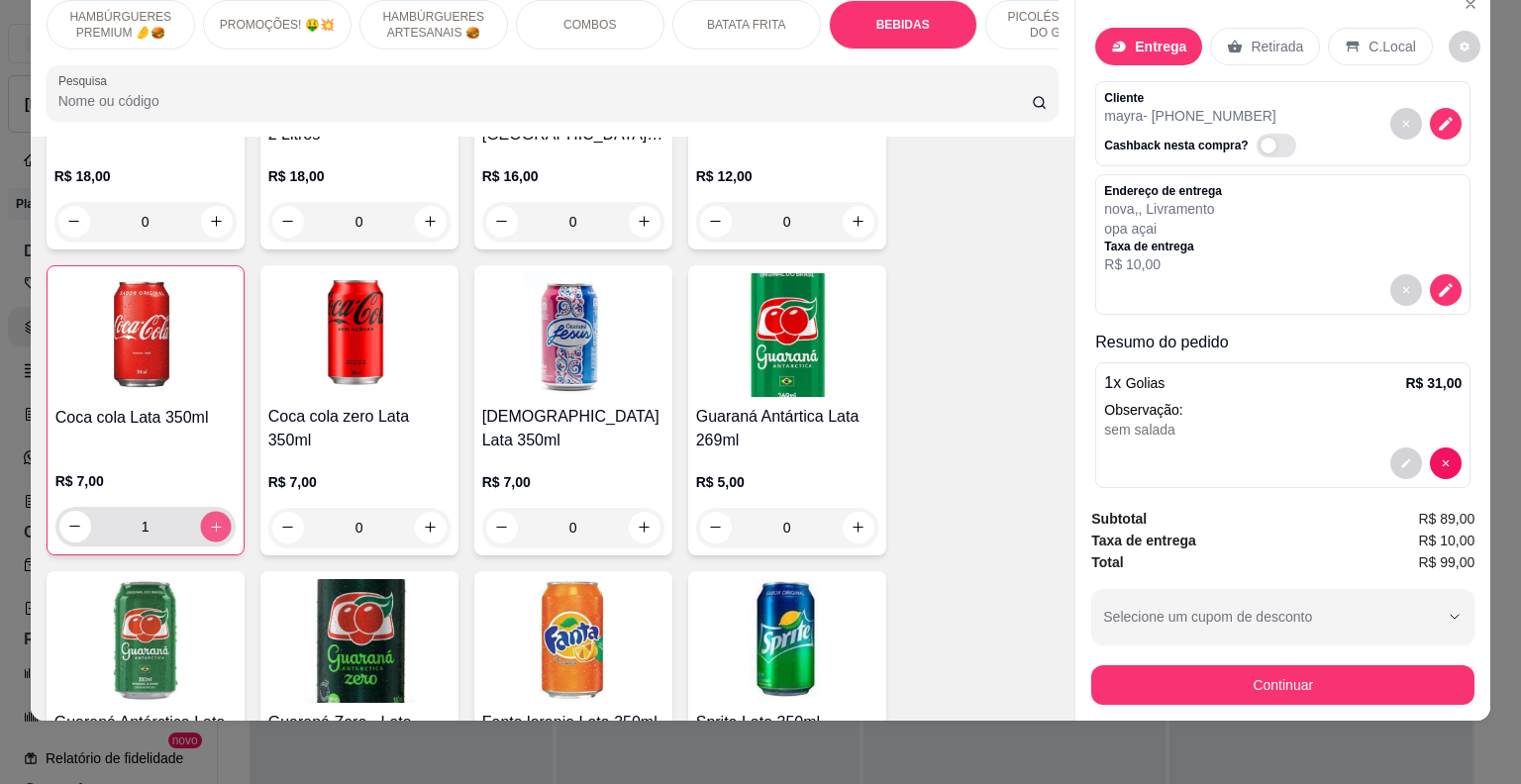 click 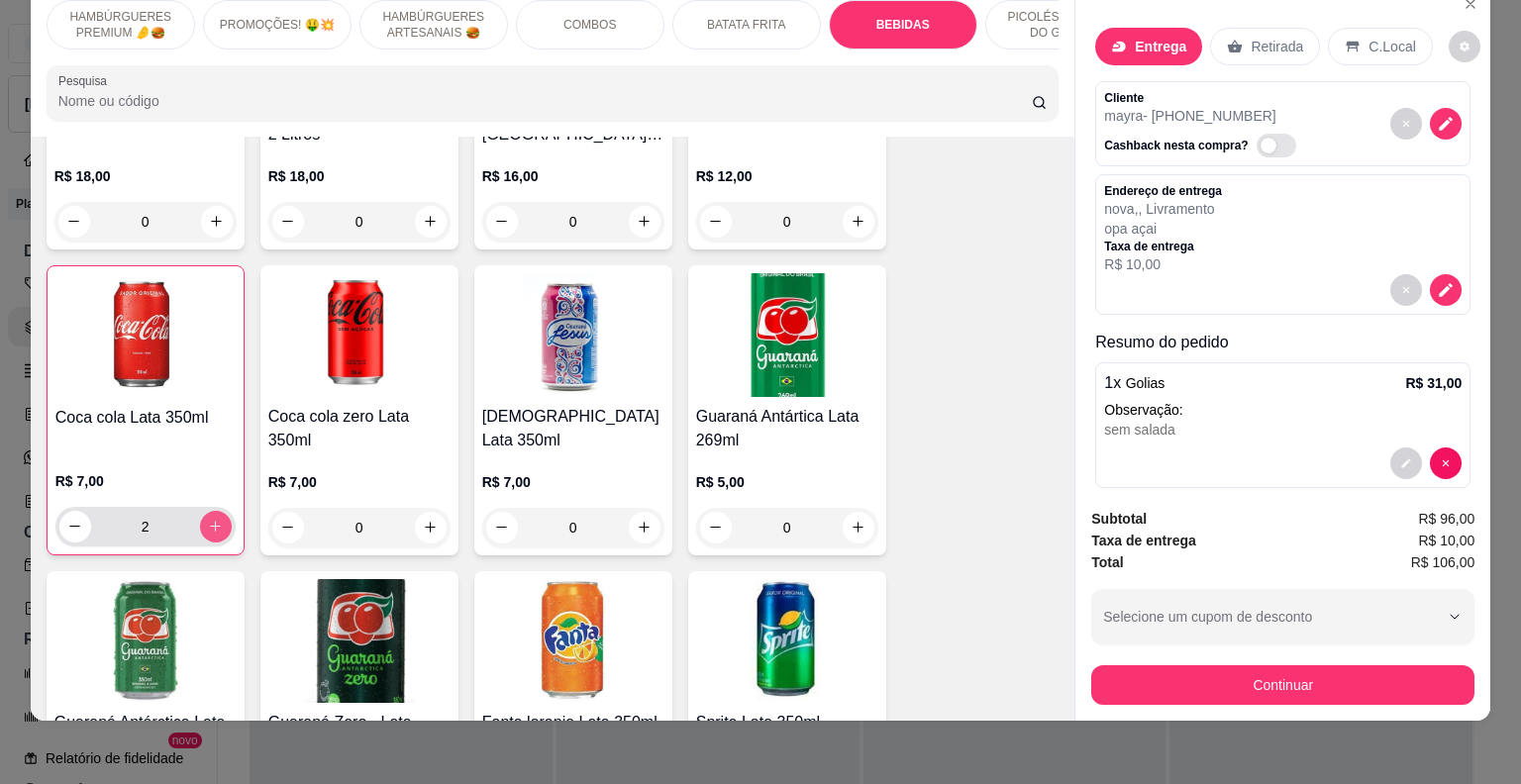 click 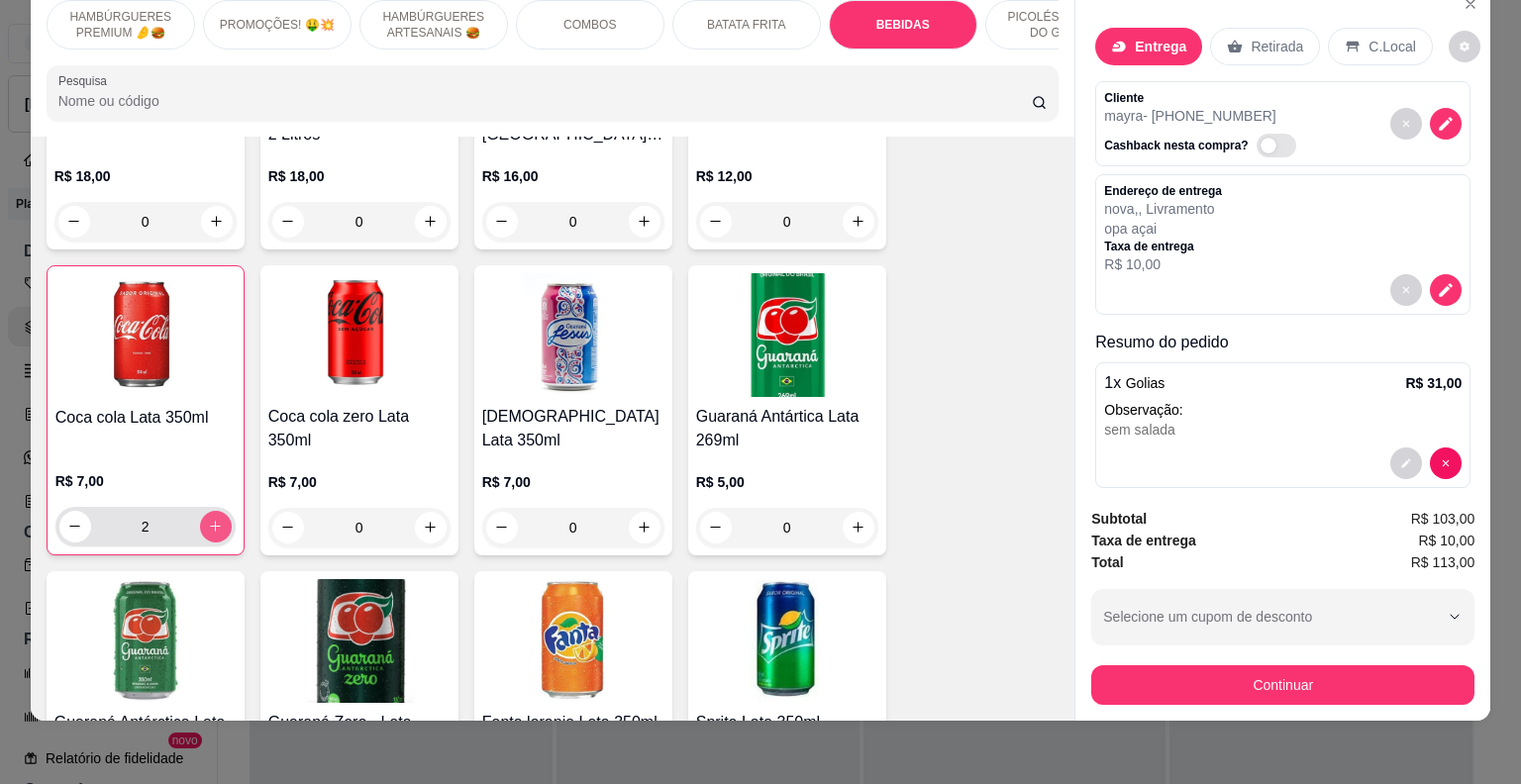 type on "3" 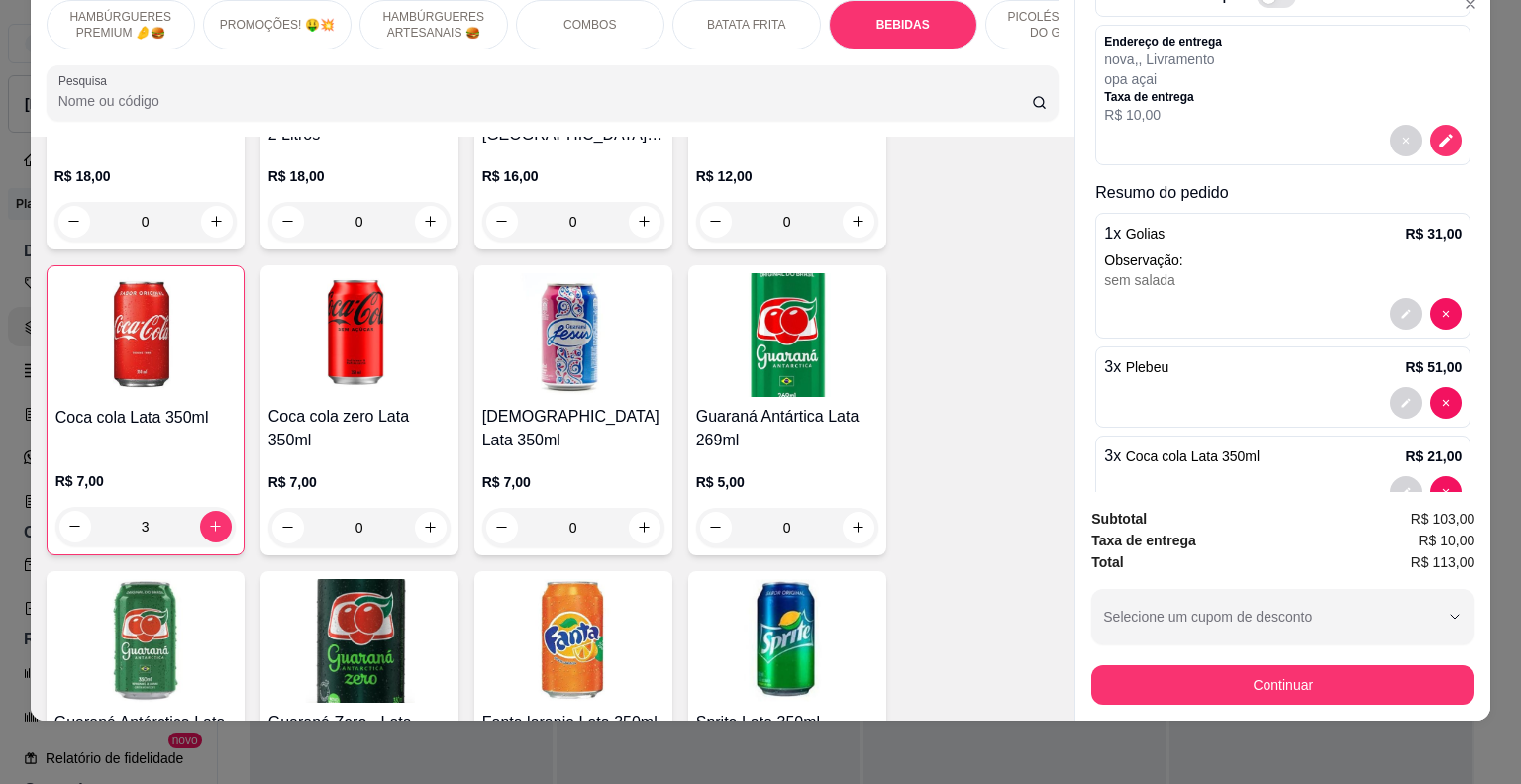 scroll, scrollTop: 198, scrollLeft: 0, axis: vertical 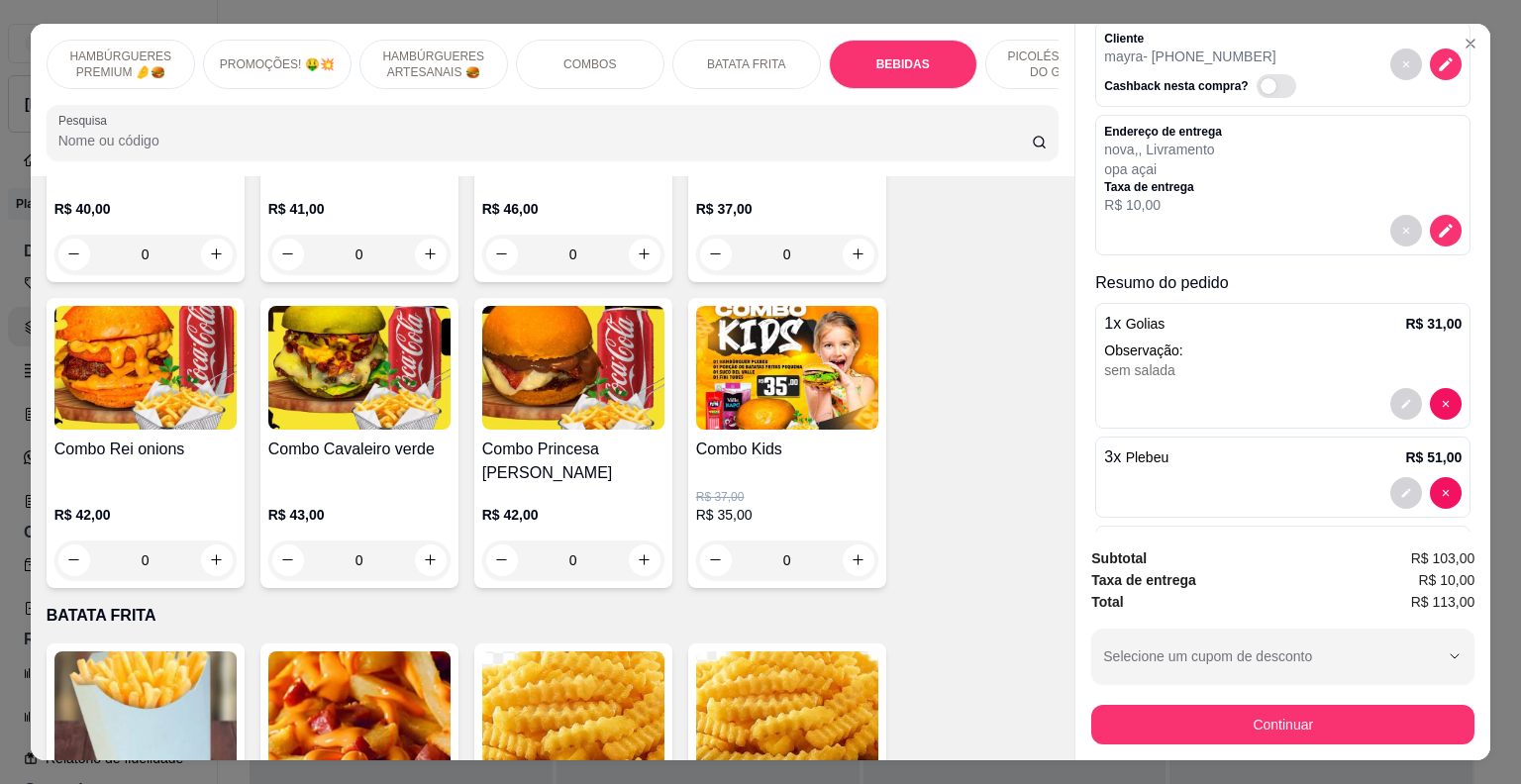 click on "PICOLÉS FRUTOS DO GOIÁS" at bounding box center [1060, 64] 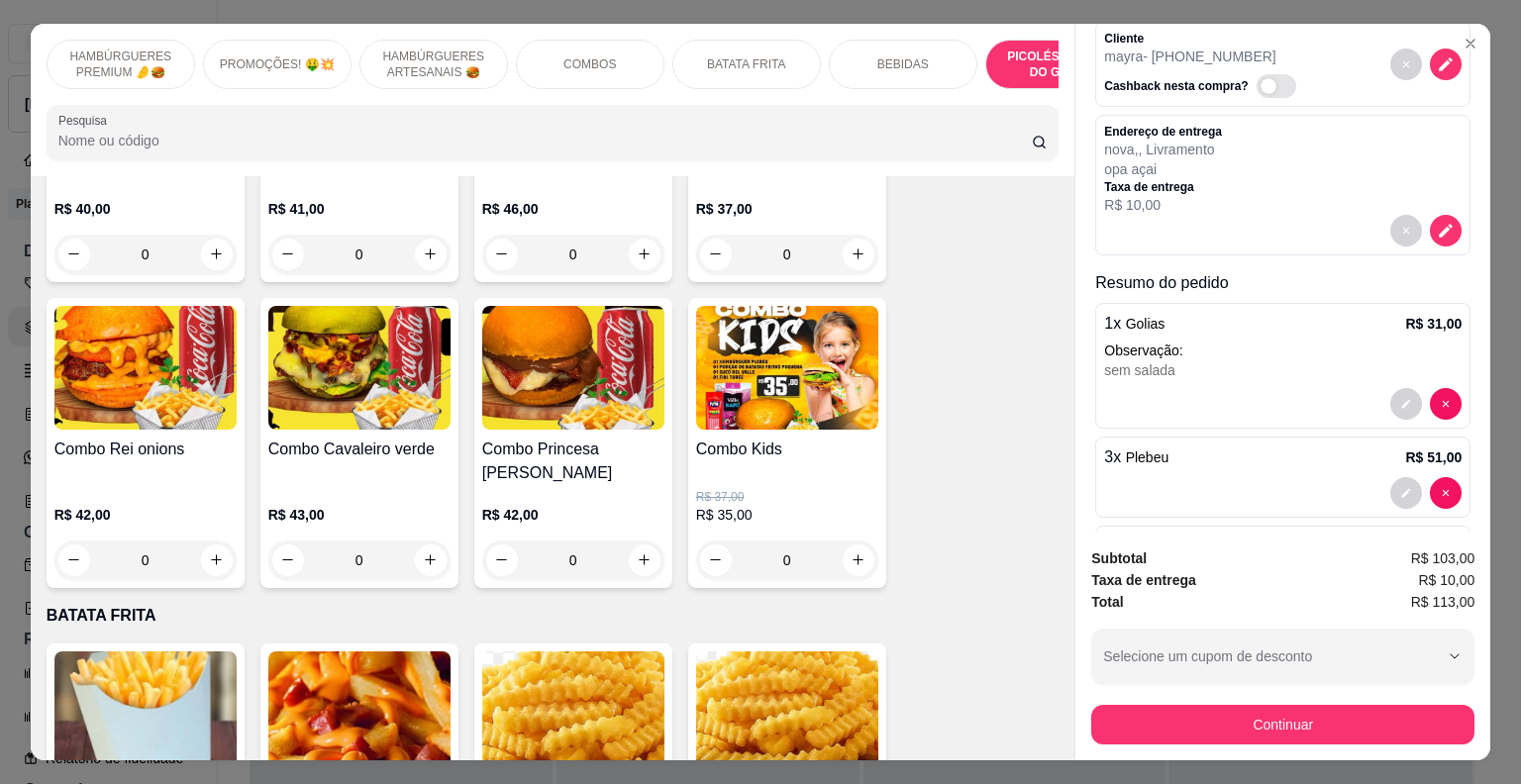 scroll, scrollTop: 5650, scrollLeft: 0, axis: vertical 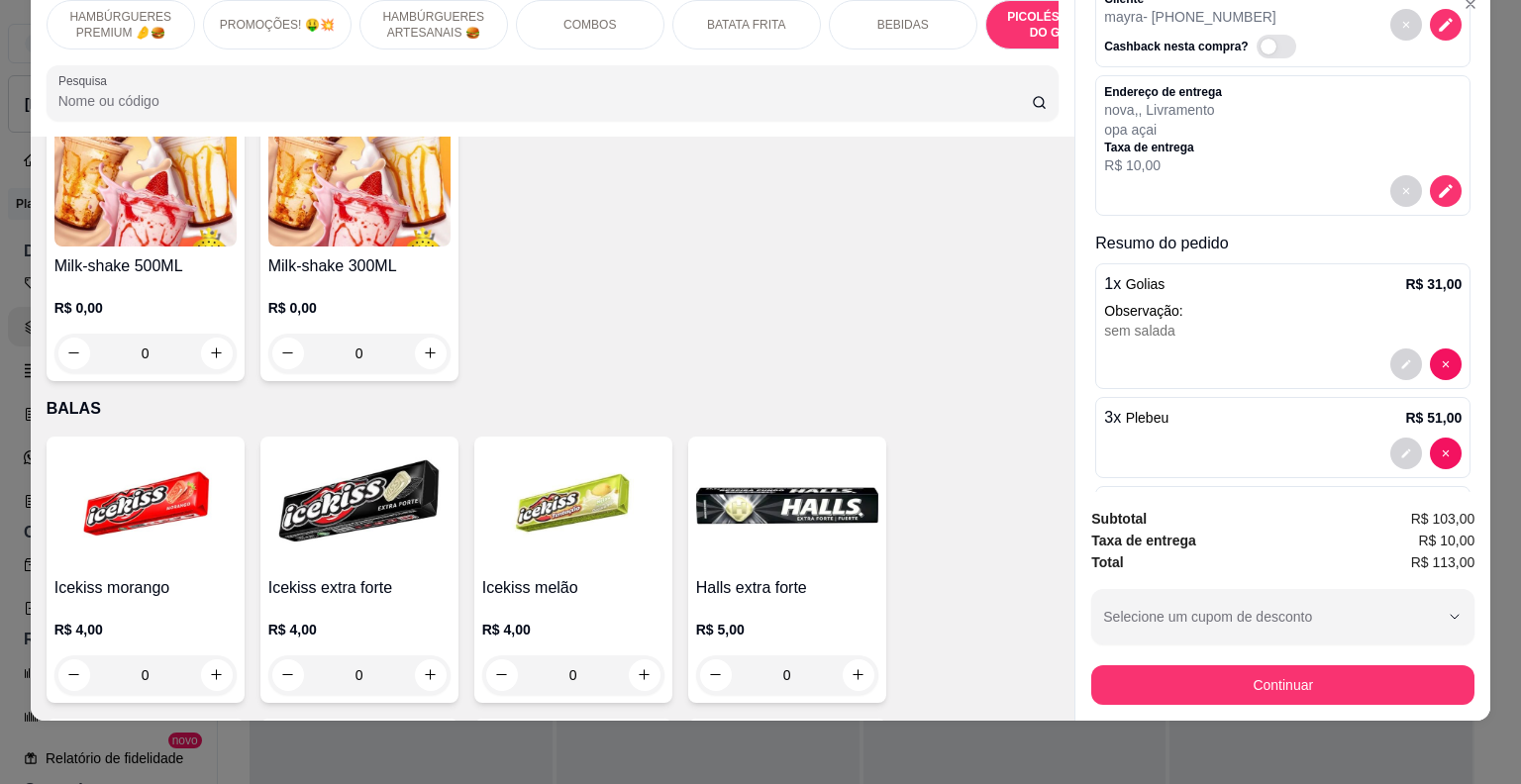 click on "R$ 0,00" at bounding box center [359, 308] 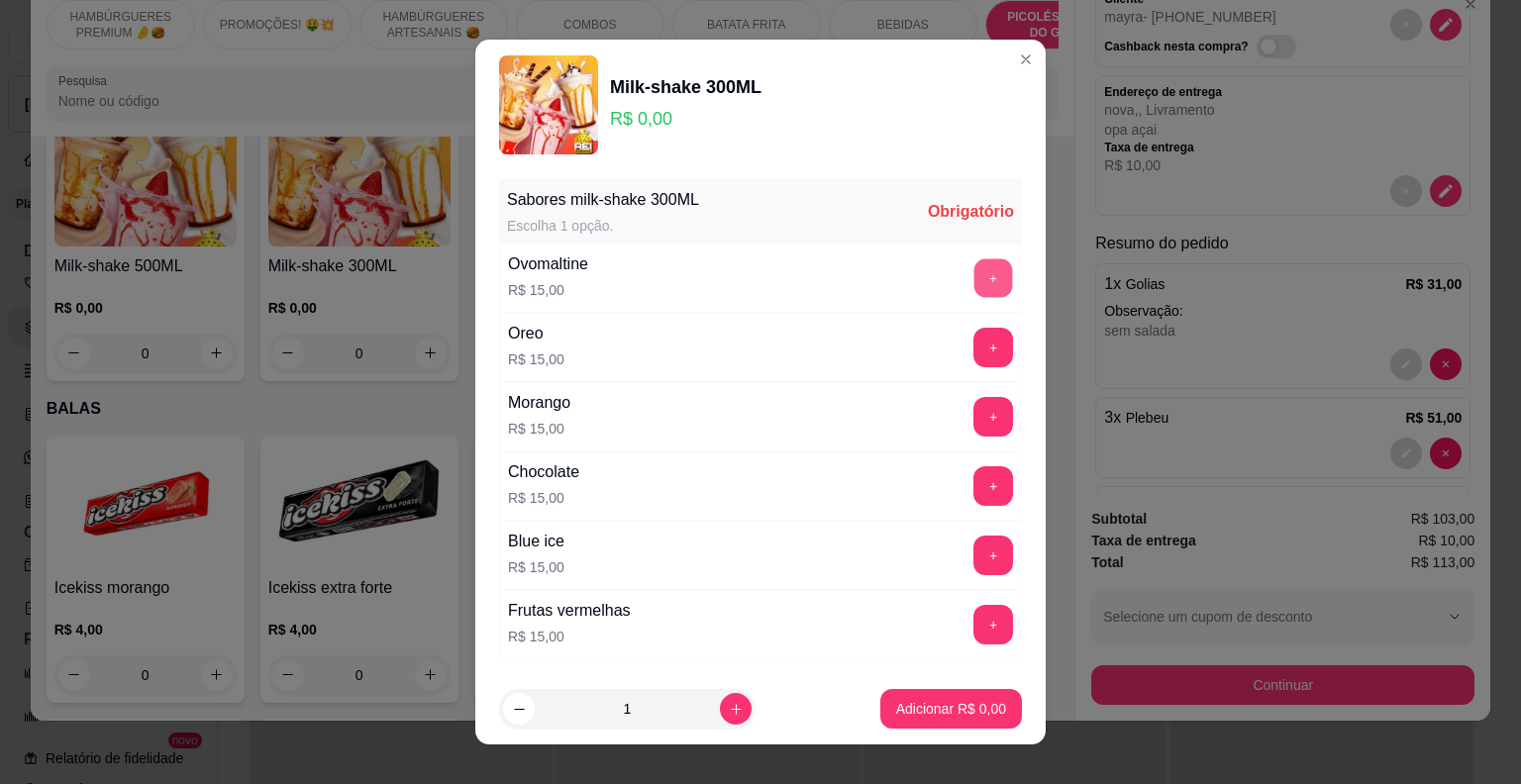 click on "+" at bounding box center [993, 277] 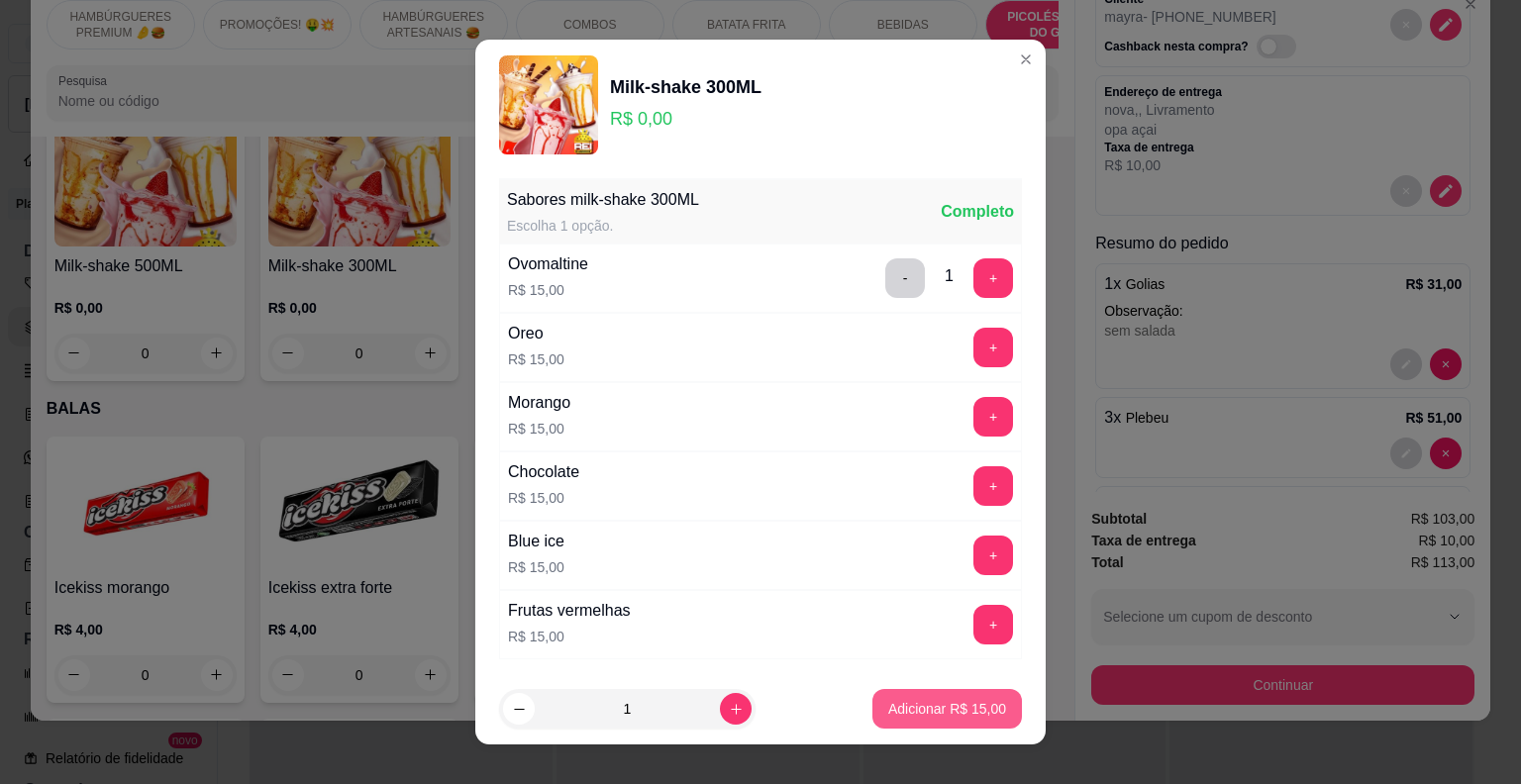 click on "Adicionar   R$ 15,00" at bounding box center [947, 709] 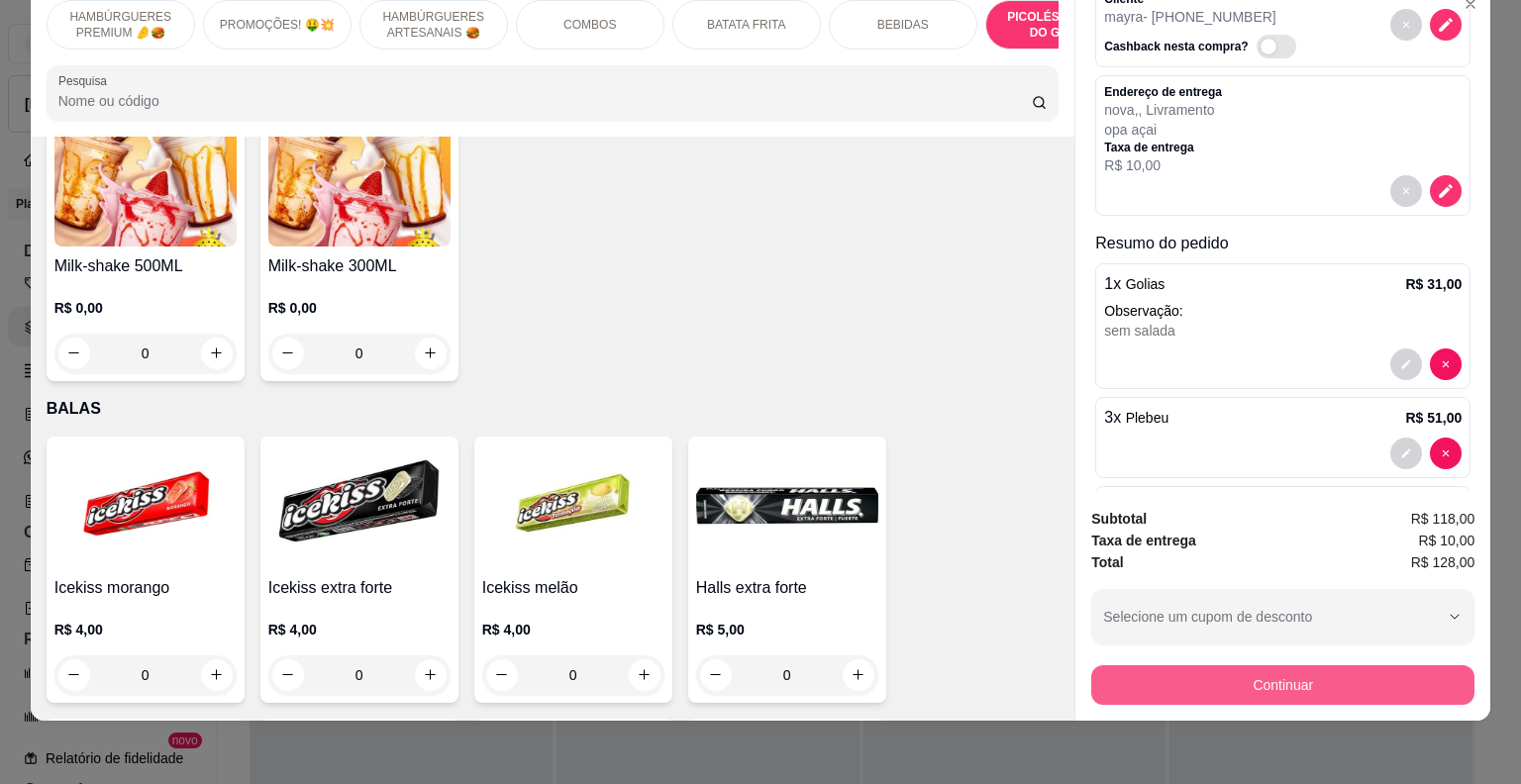 click on "Continuar" at bounding box center (1282, 685) 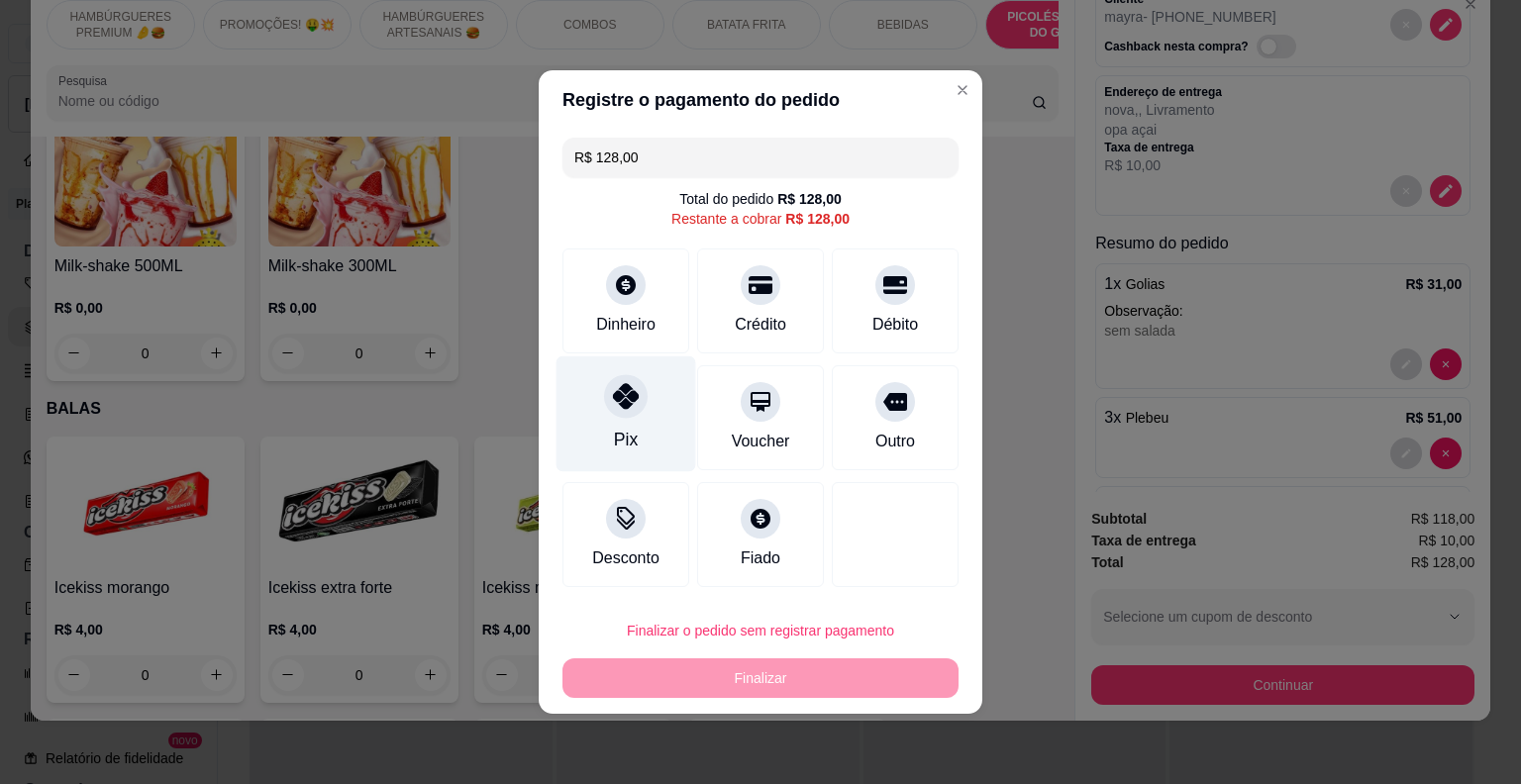 click on "Pix" at bounding box center (626, 414) 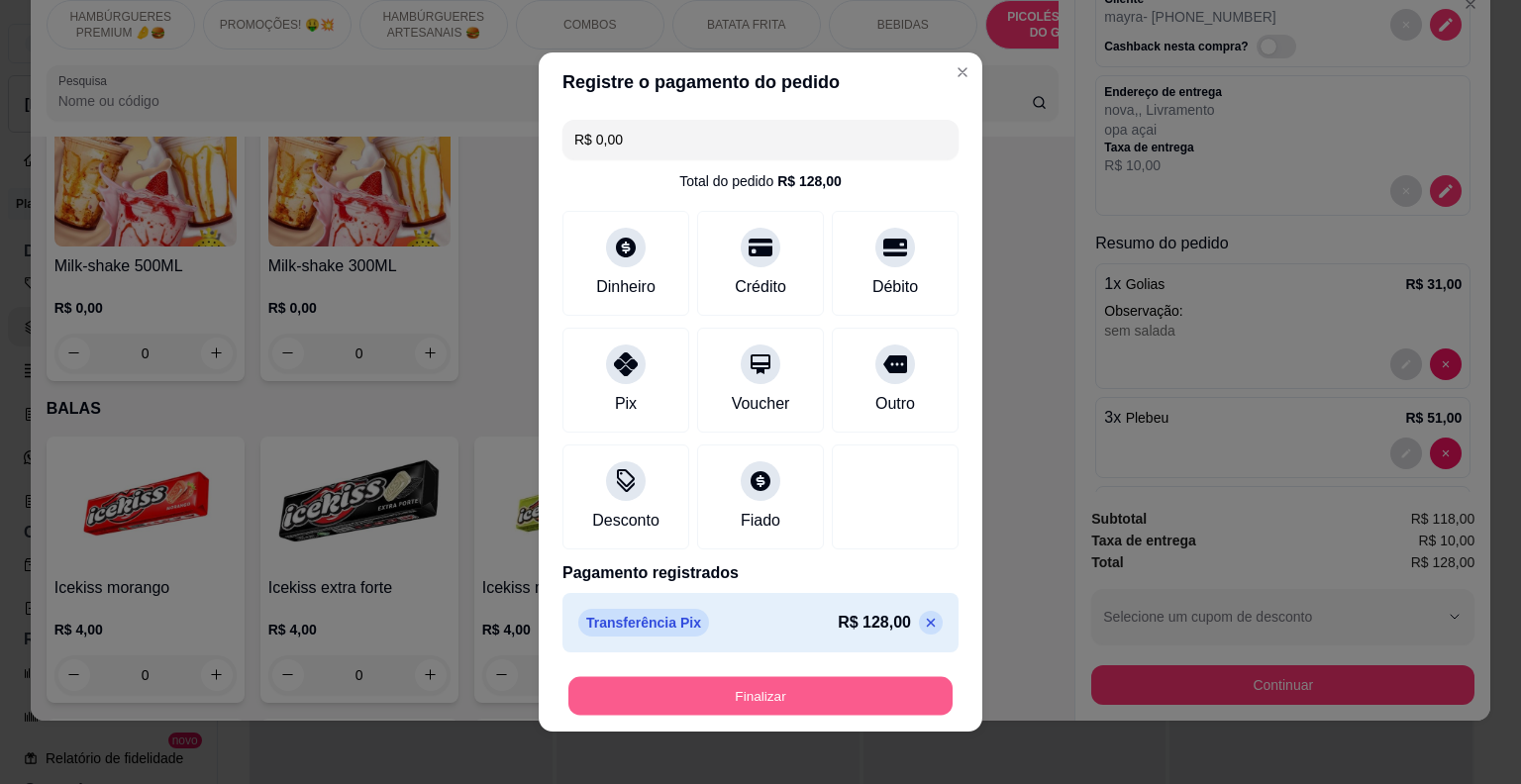 click on "Finalizar" at bounding box center [760, 696] 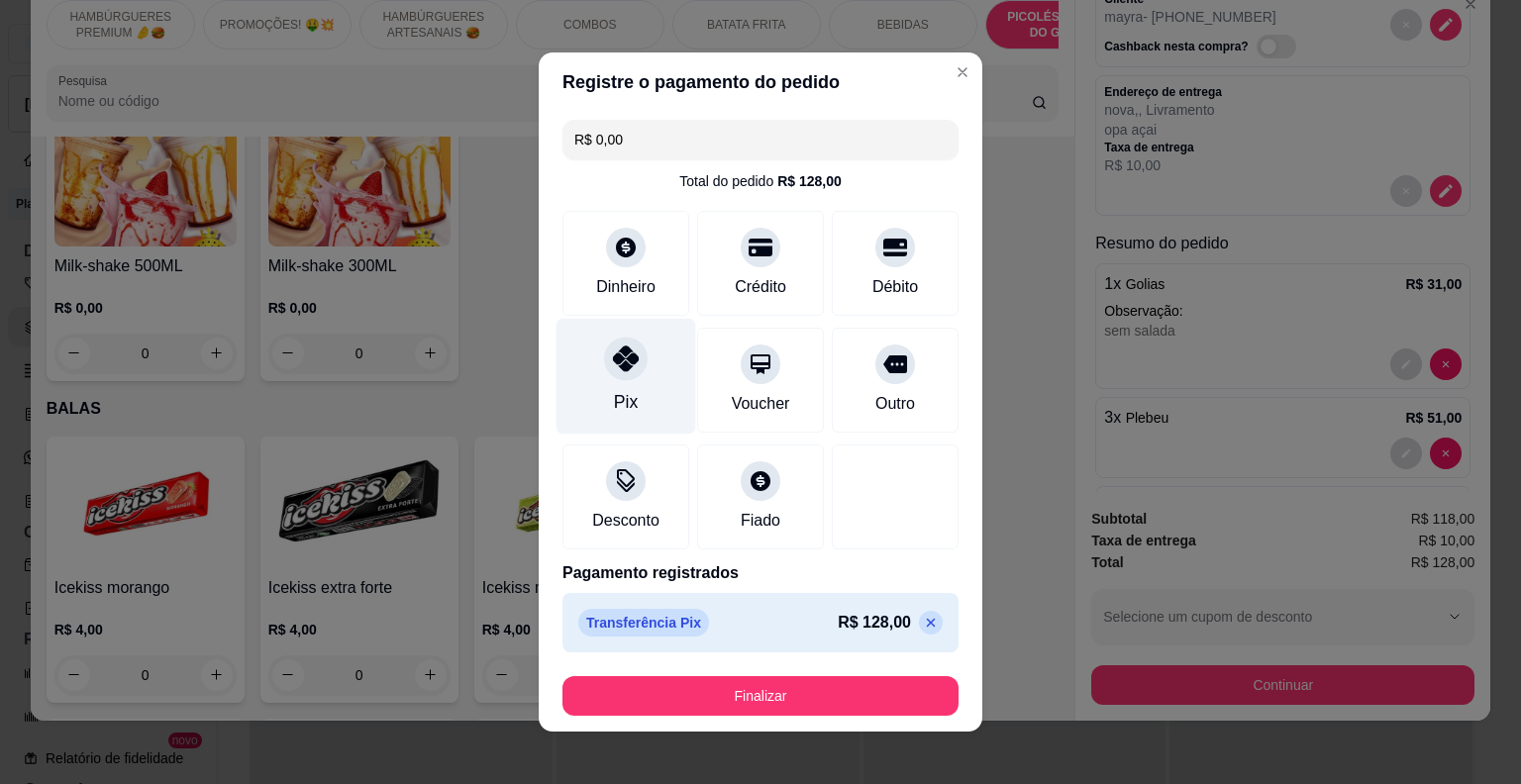 click at bounding box center [626, 358] 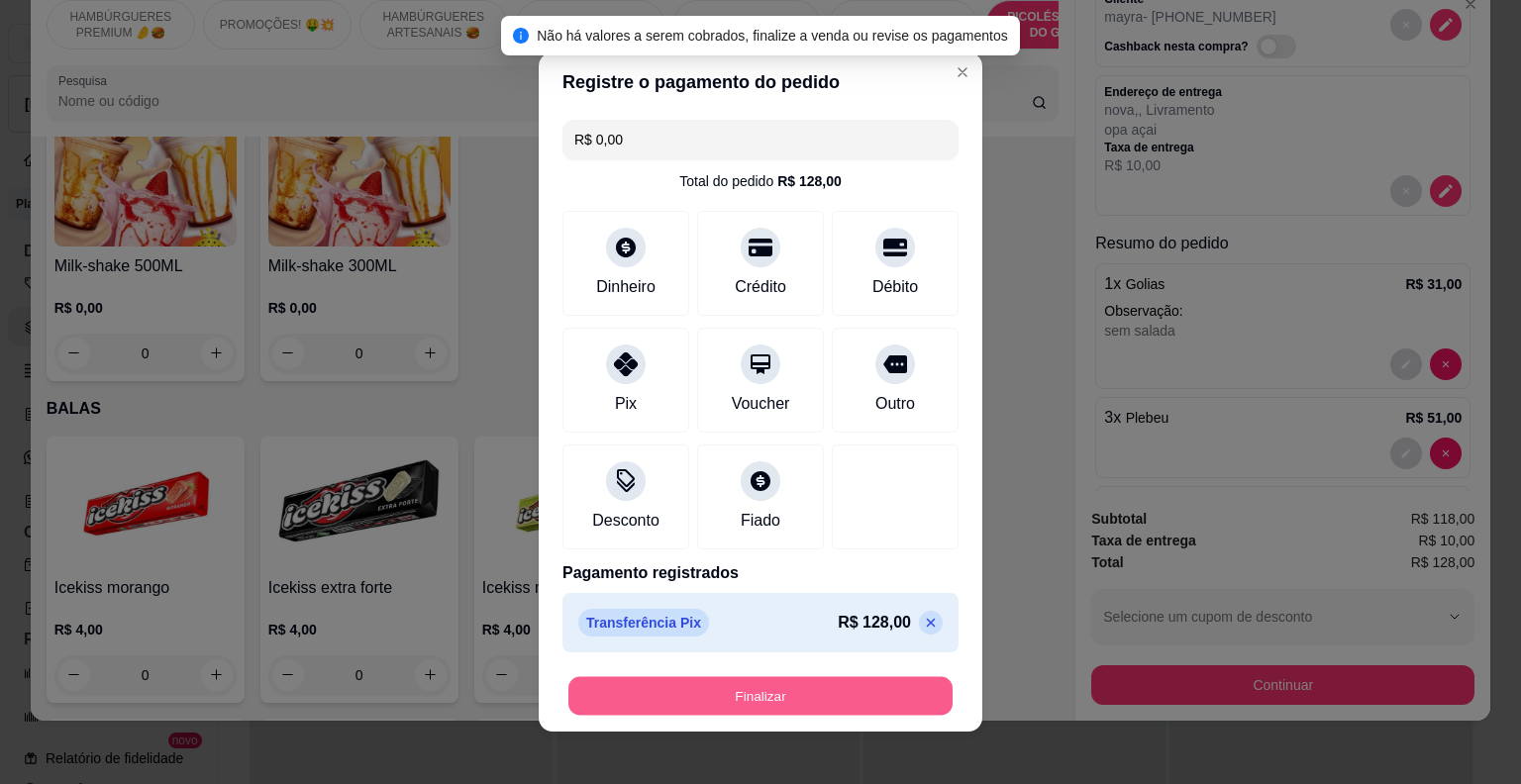 click on "Finalizar" at bounding box center [760, 696] 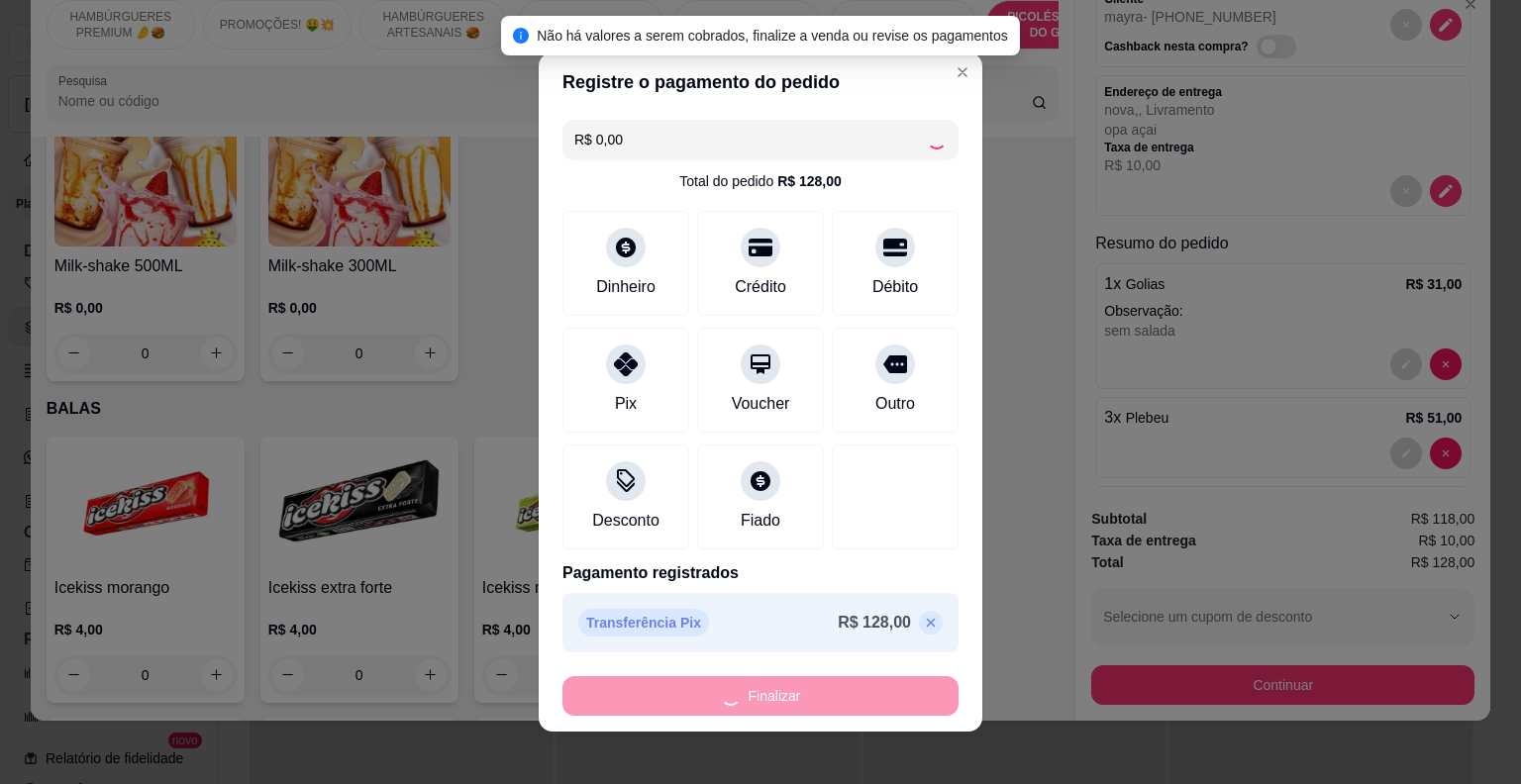 type on "0" 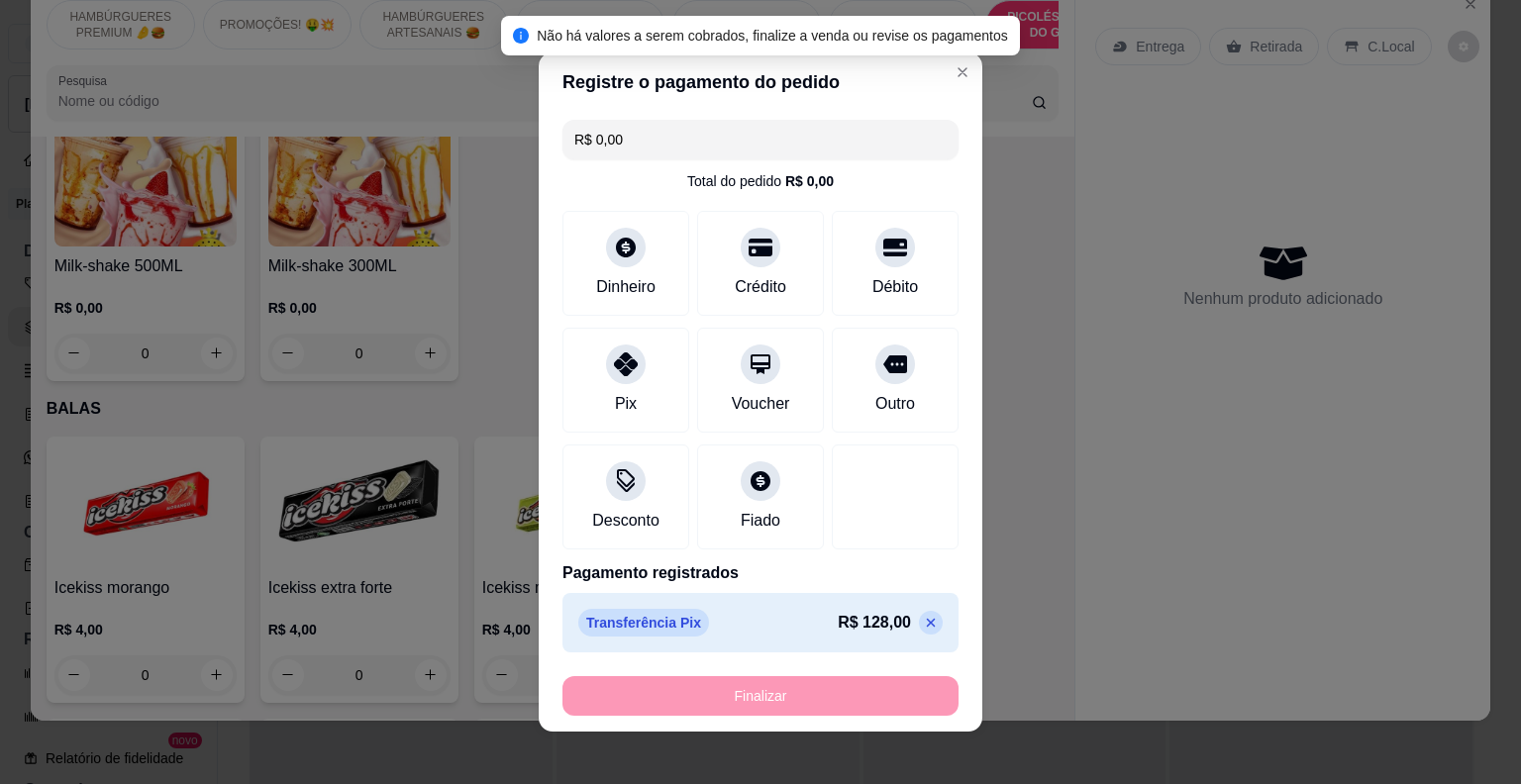 type on "-R$ 128,00" 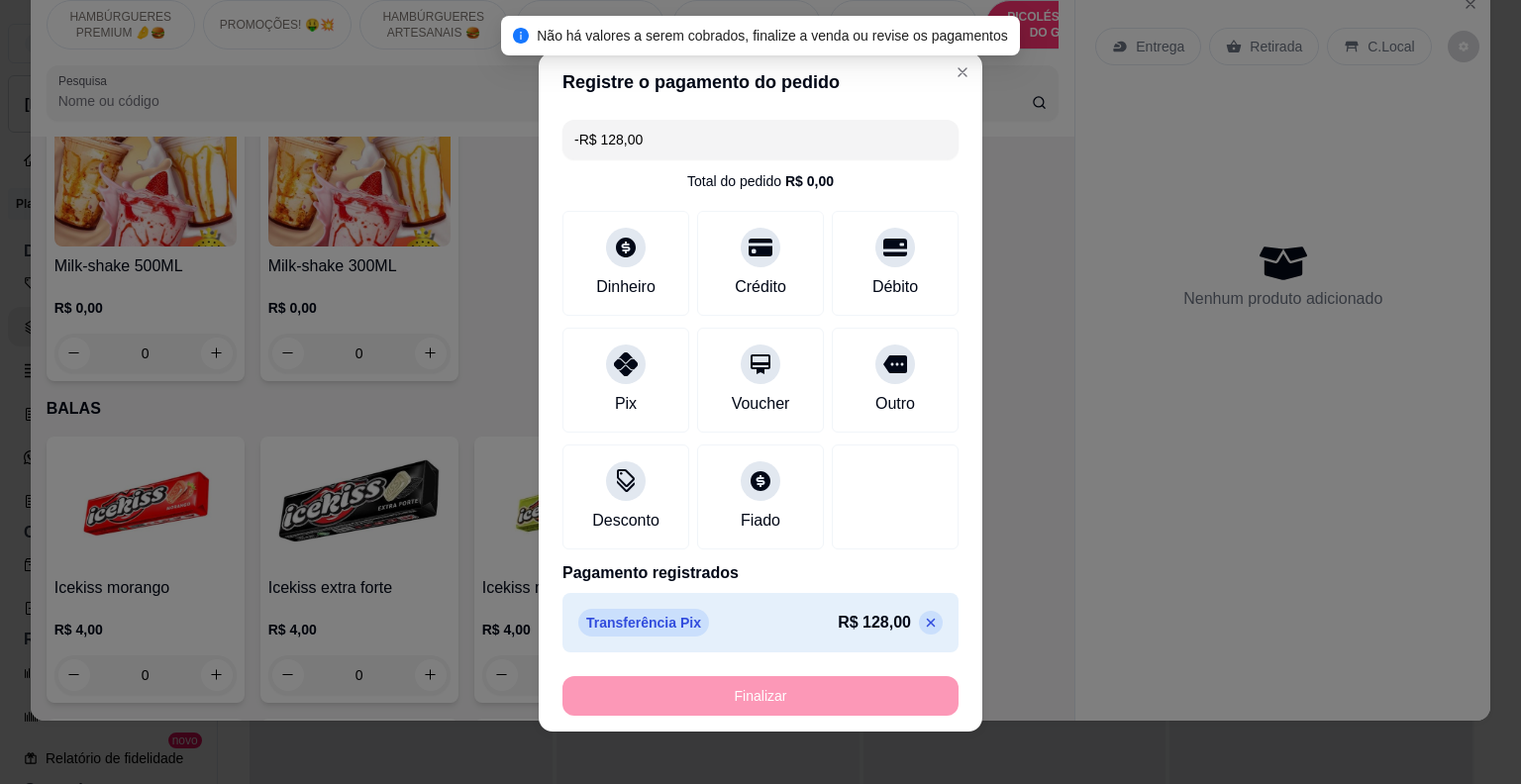 scroll, scrollTop: 0, scrollLeft: 0, axis: both 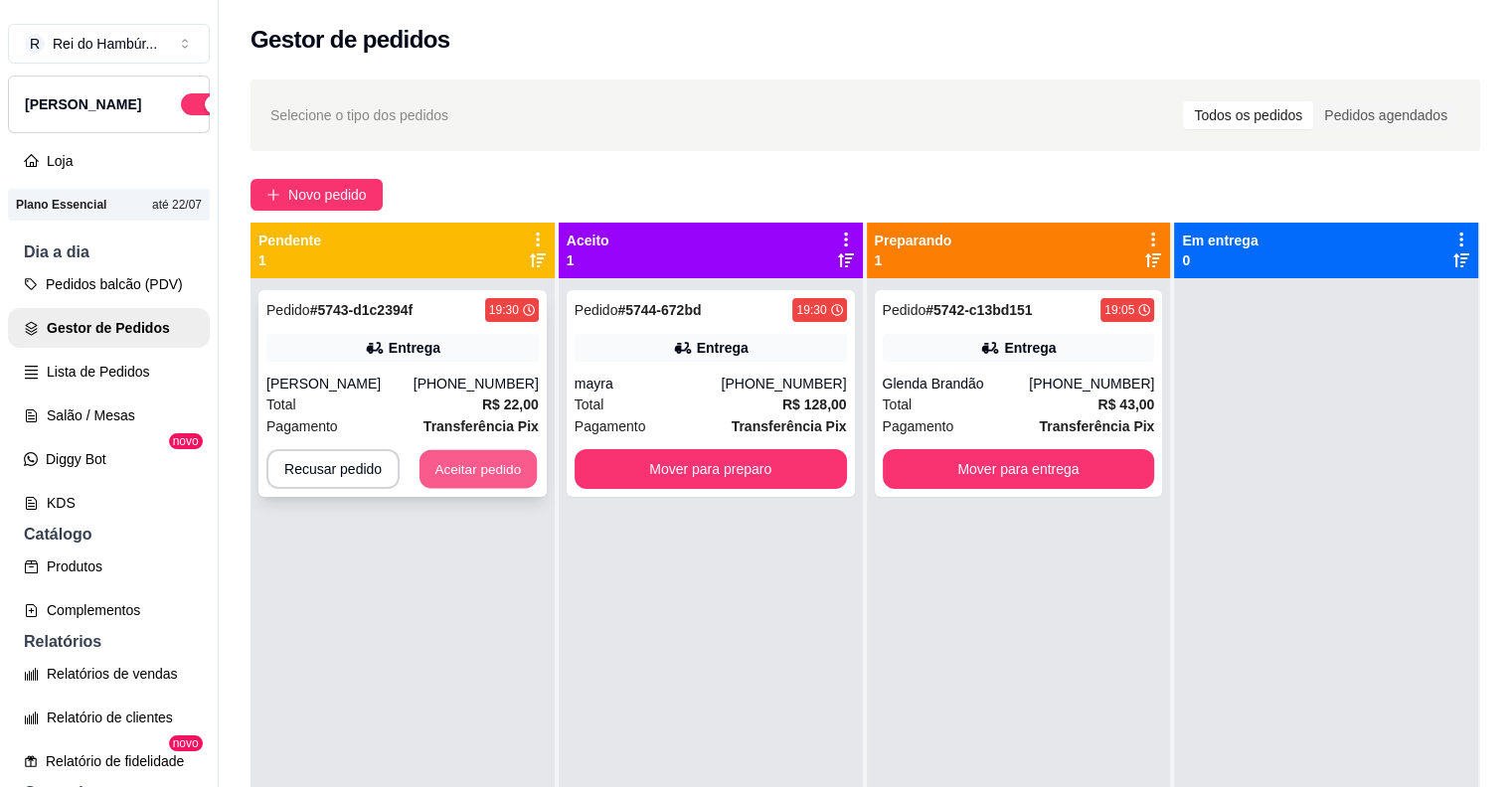 click on "Aceitar pedido" at bounding box center (478, 469) 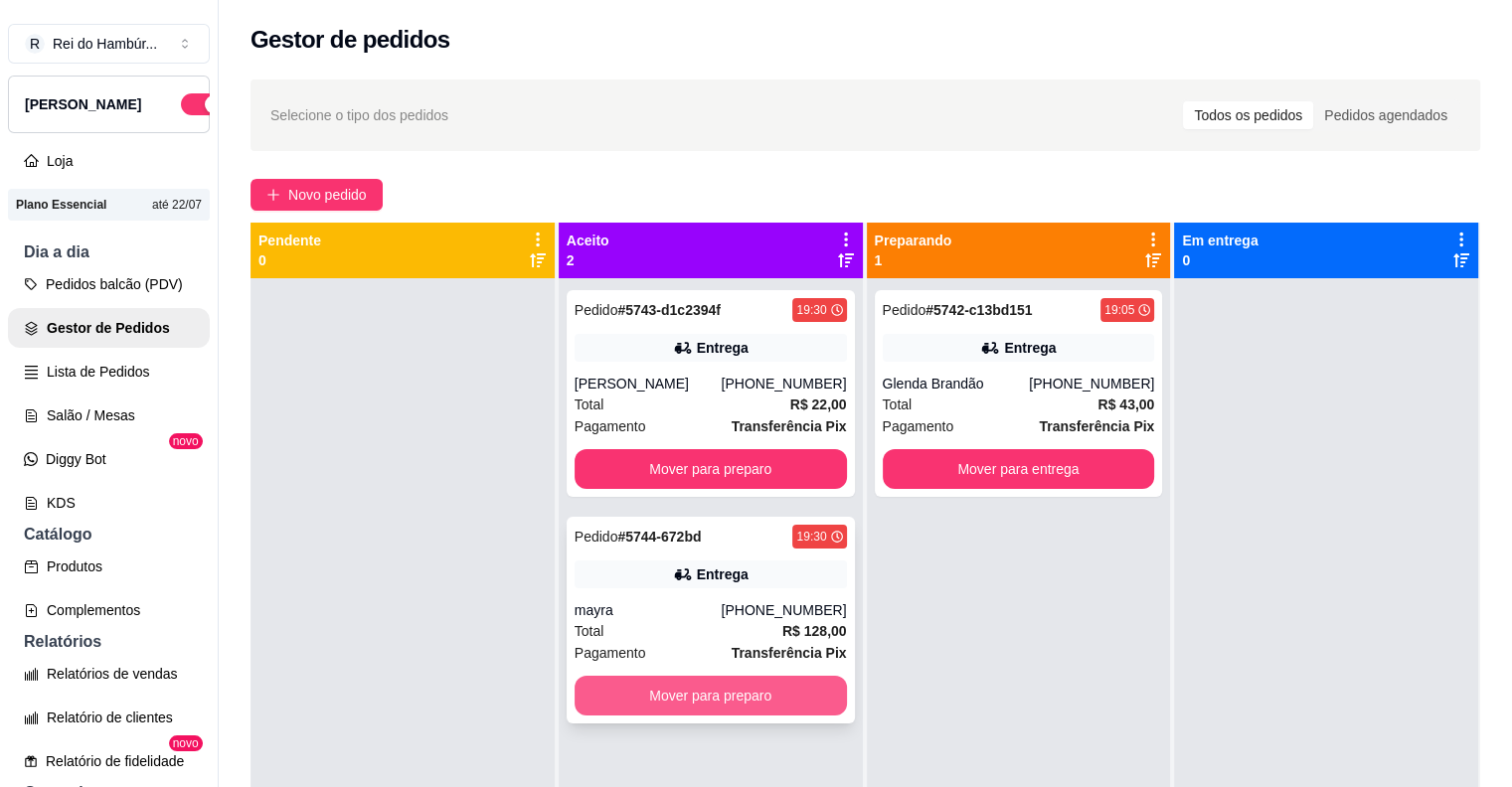 click on "Mover para preparo" at bounding box center (711, 696) 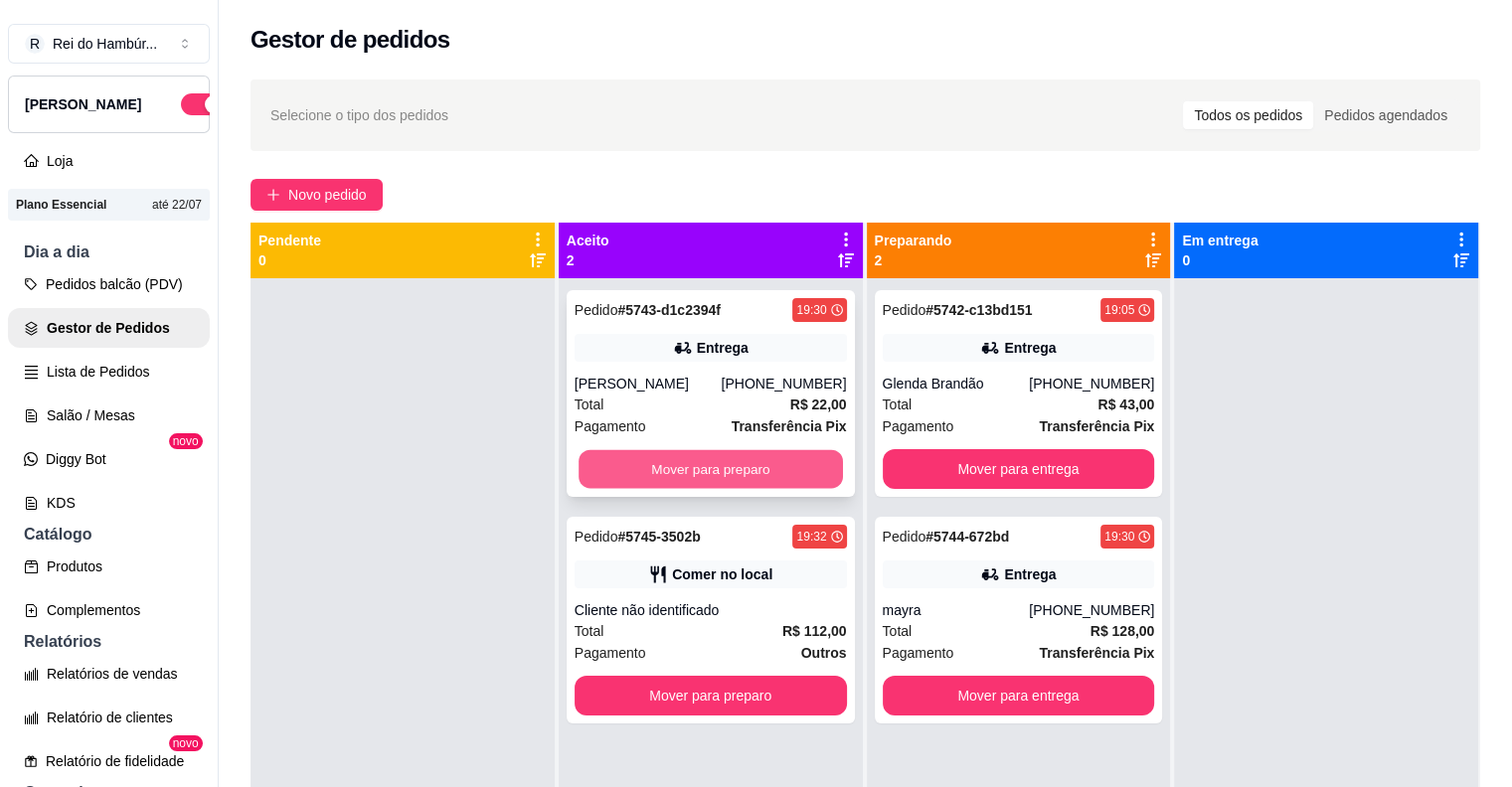 click on "Mover para preparo" at bounding box center [711, 469] 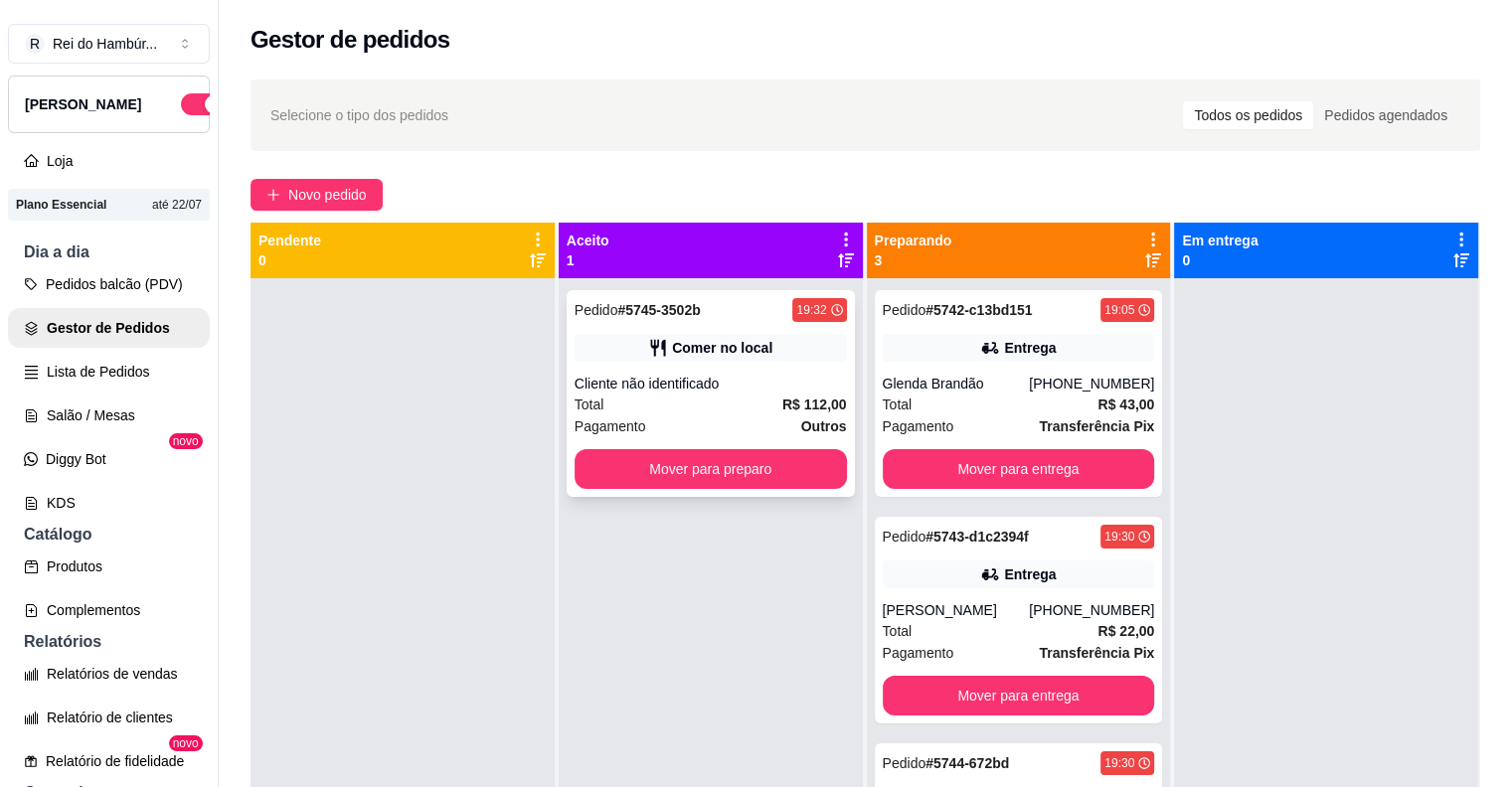 click on "Total R$ 112,00" at bounding box center (711, 404) 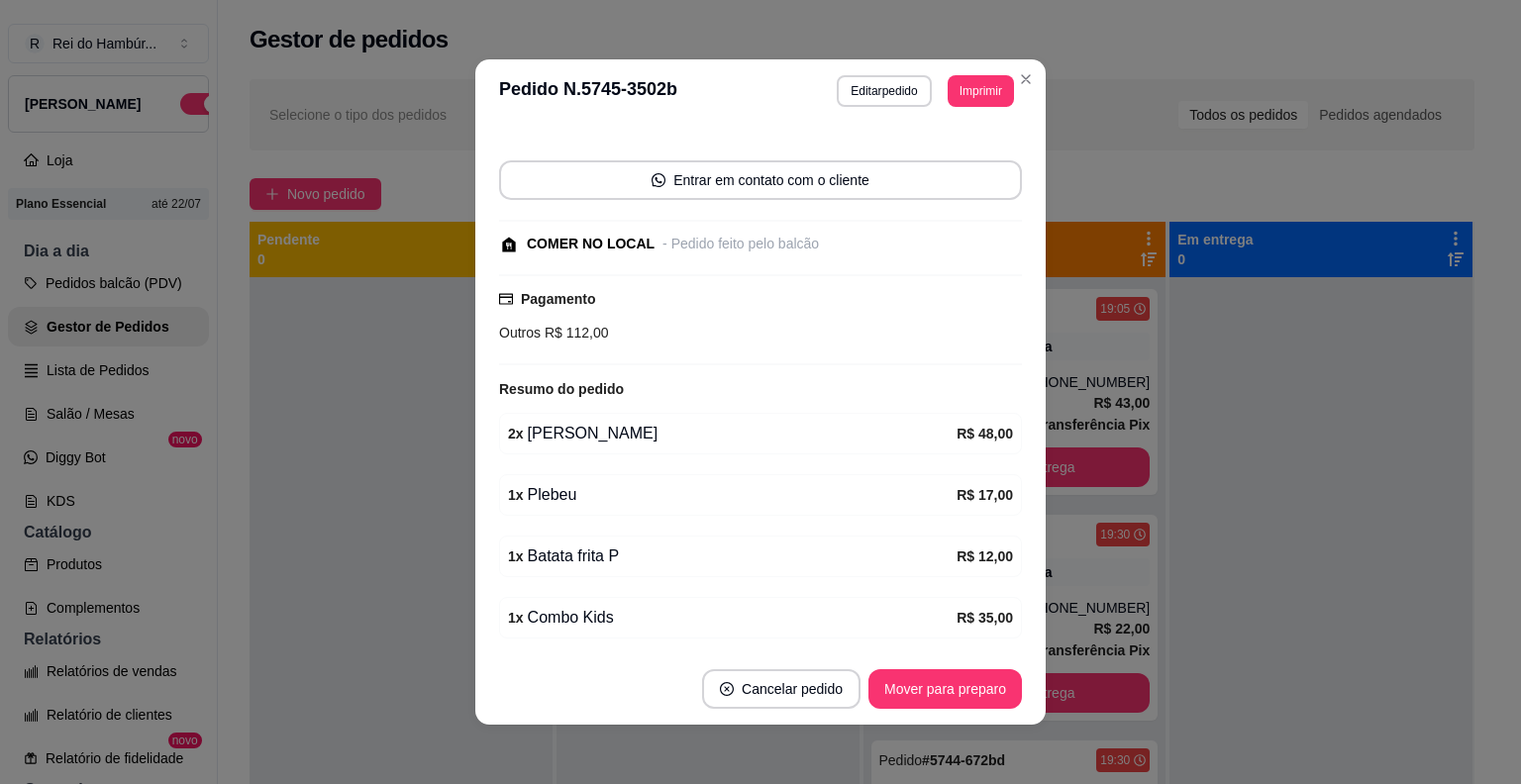 scroll, scrollTop: 177, scrollLeft: 0, axis: vertical 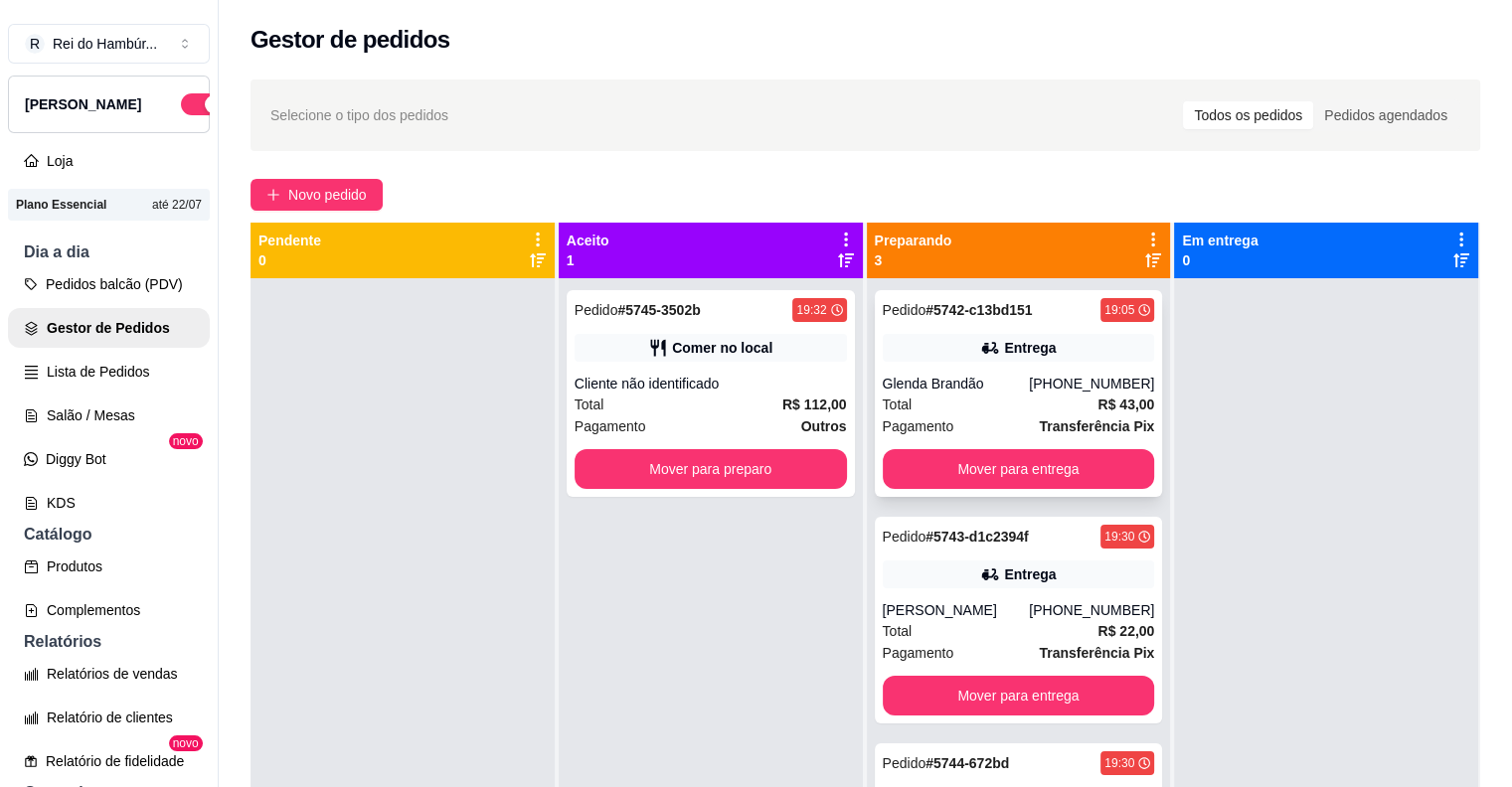 click on "Total R$ 43,00" at bounding box center (1019, 404) 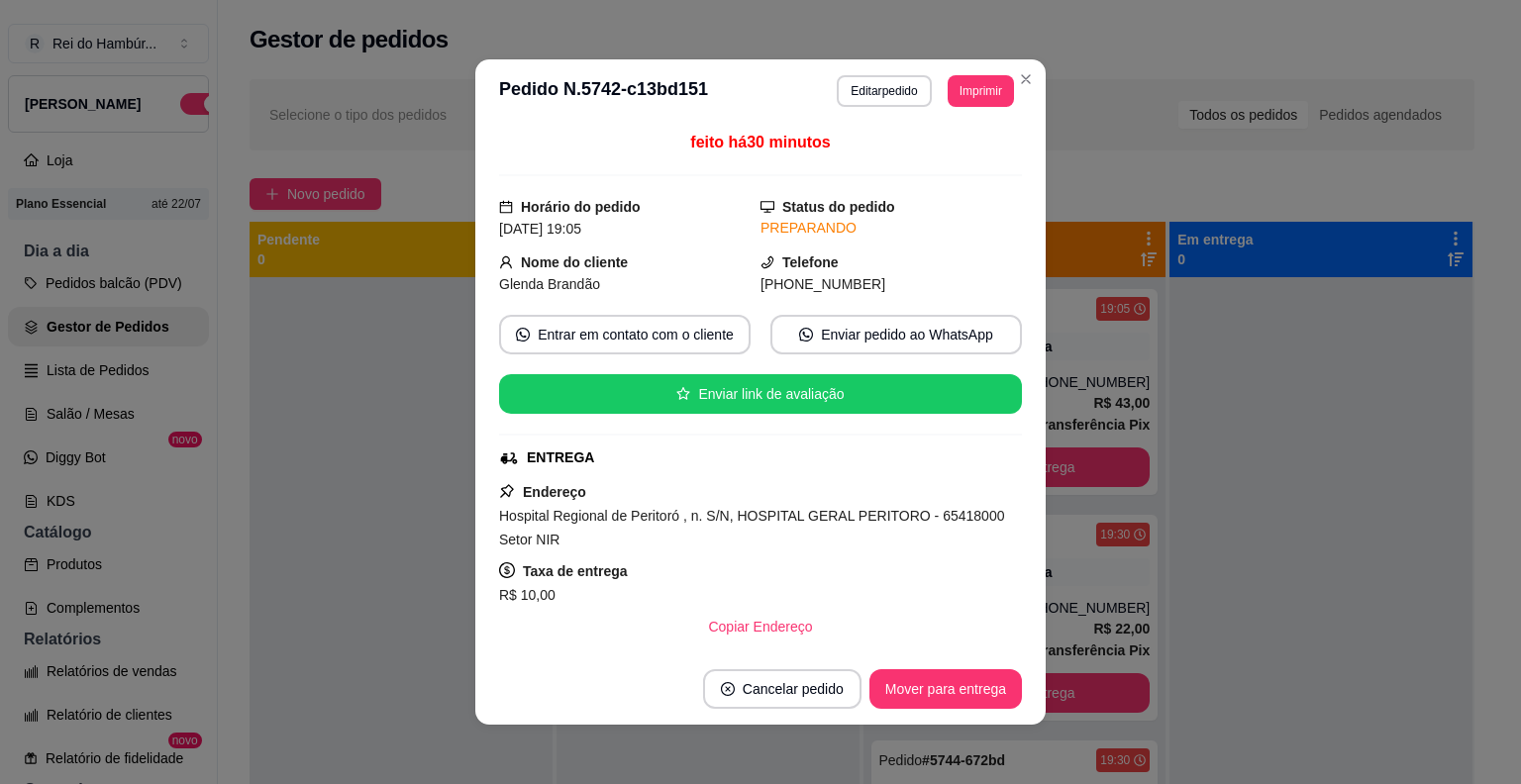 scroll, scrollTop: 388, scrollLeft: 0, axis: vertical 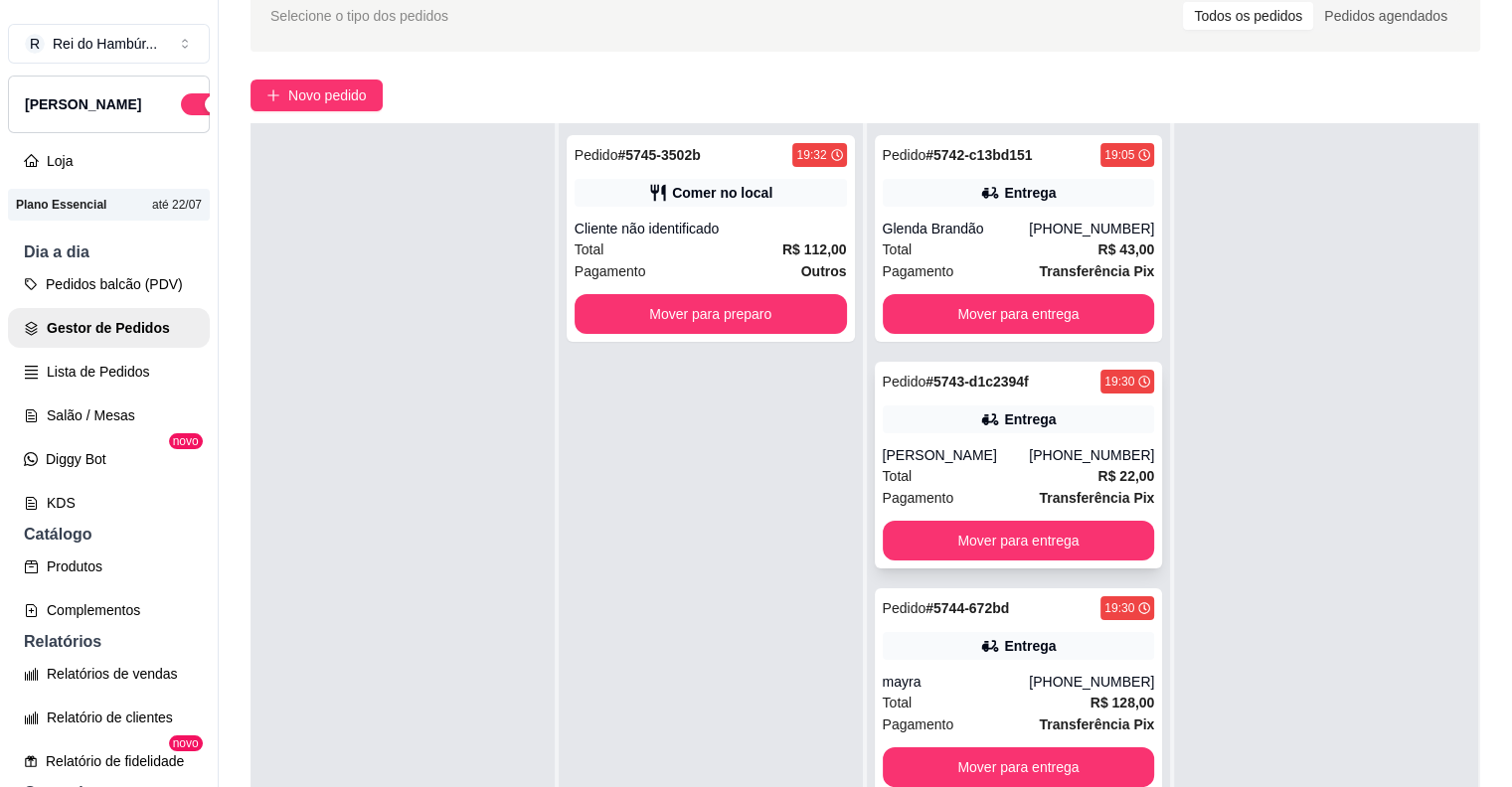 click on "Pagamento Transferência Pix" at bounding box center (1019, 498) 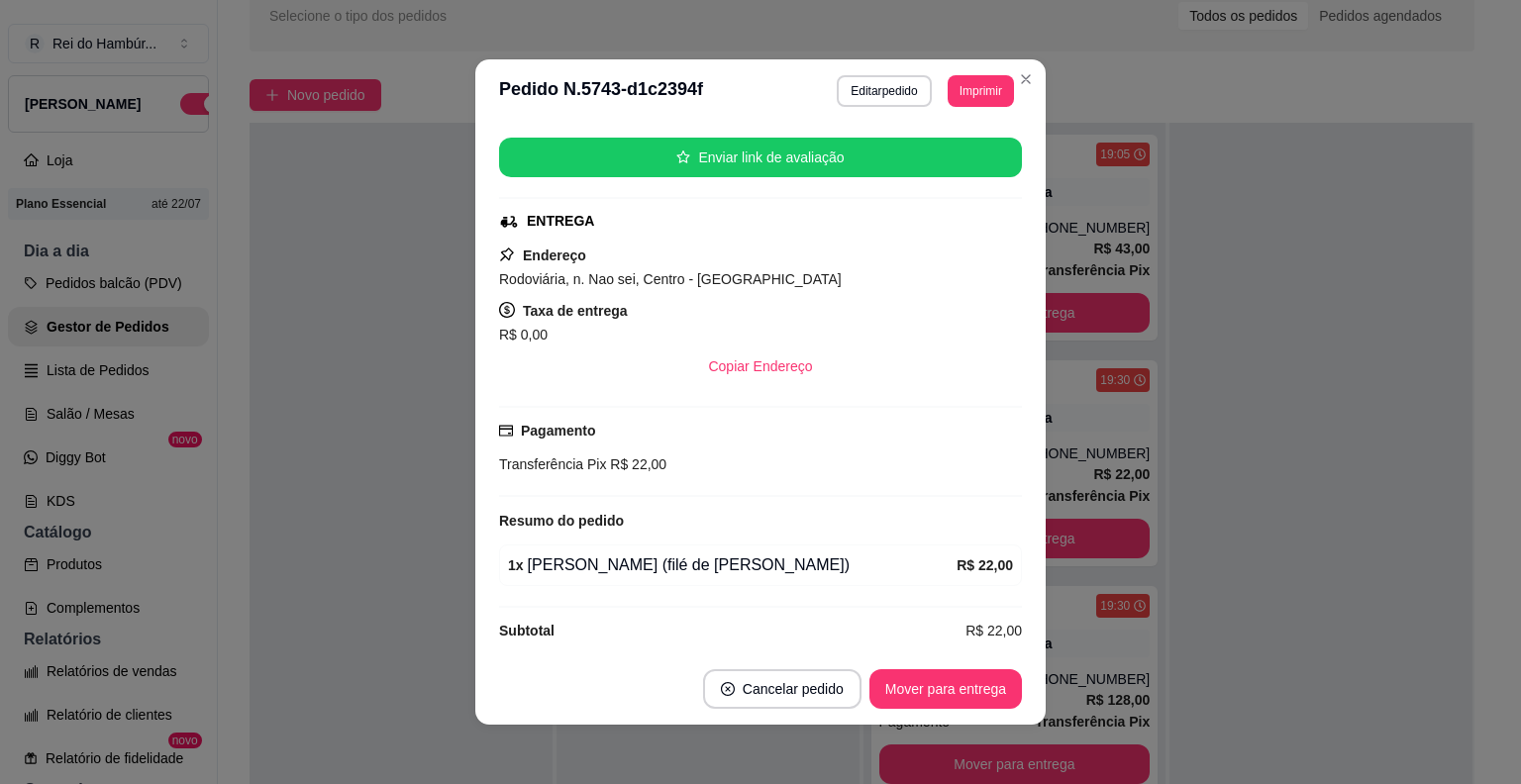 scroll, scrollTop: 251, scrollLeft: 0, axis: vertical 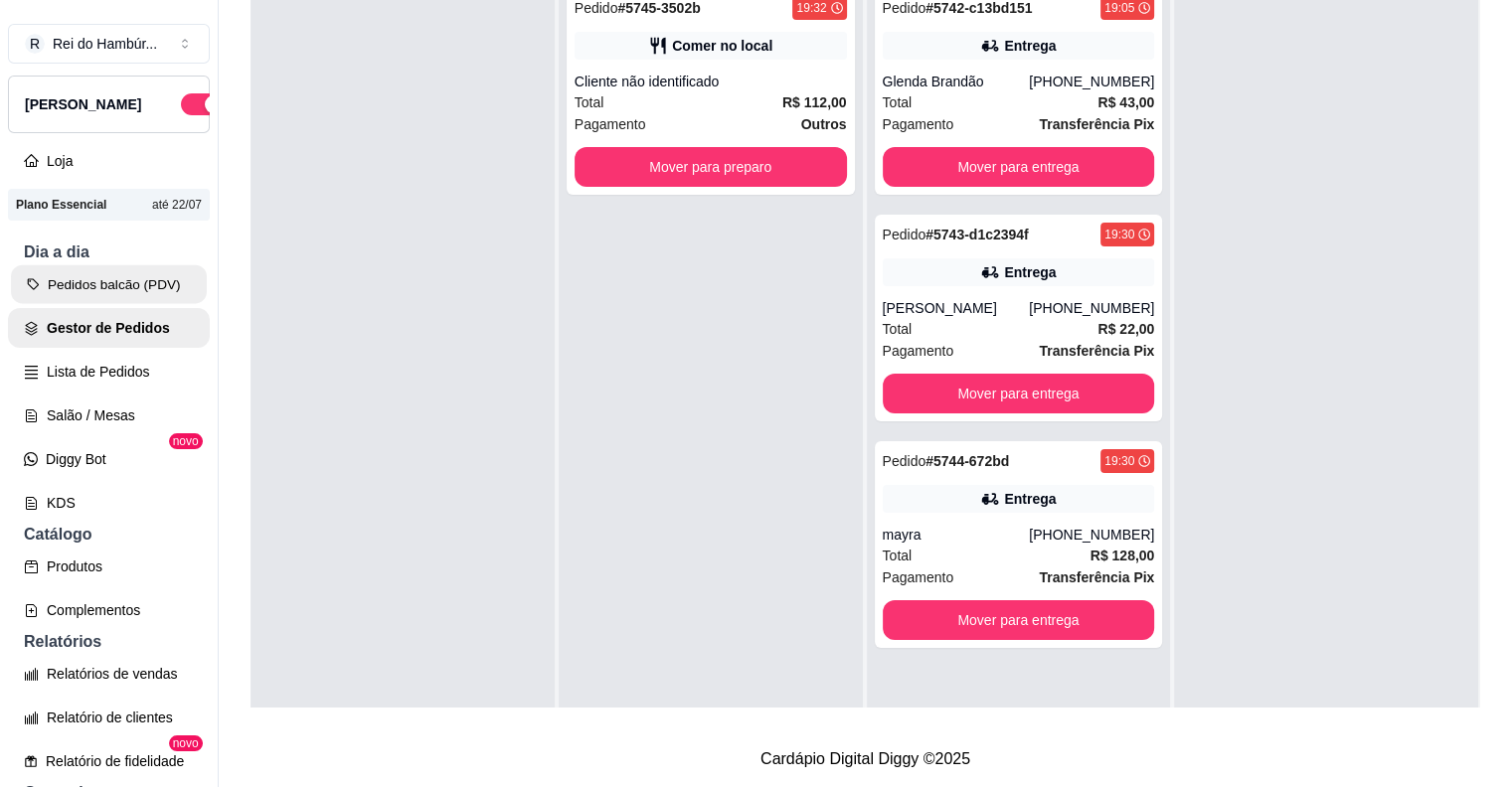 click on "Pedidos balcão (PDV)" at bounding box center [108, 284] 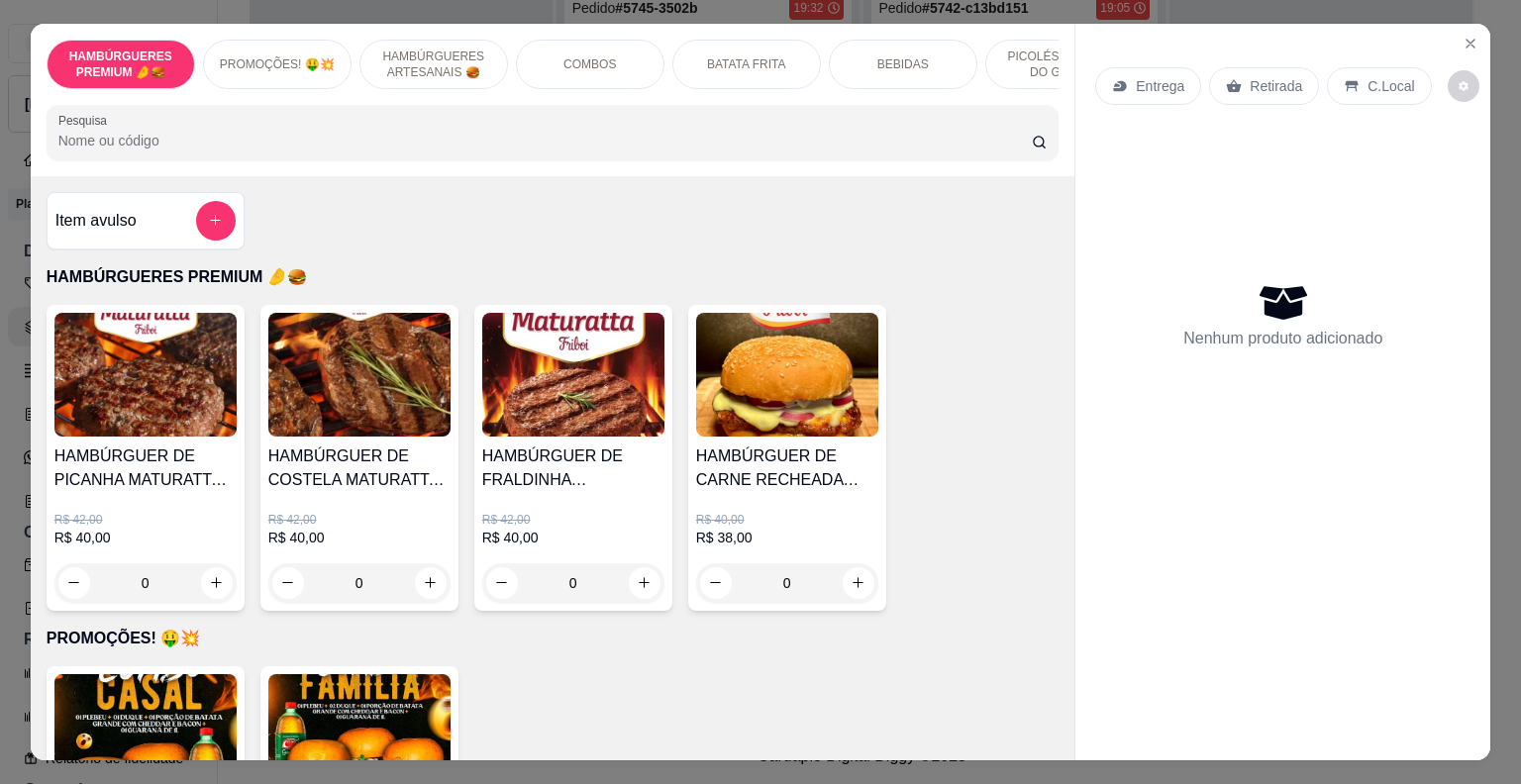 click on "HAMBÚRGUERES ARTESANAIS 🍔" at bounding box center (434, 64) 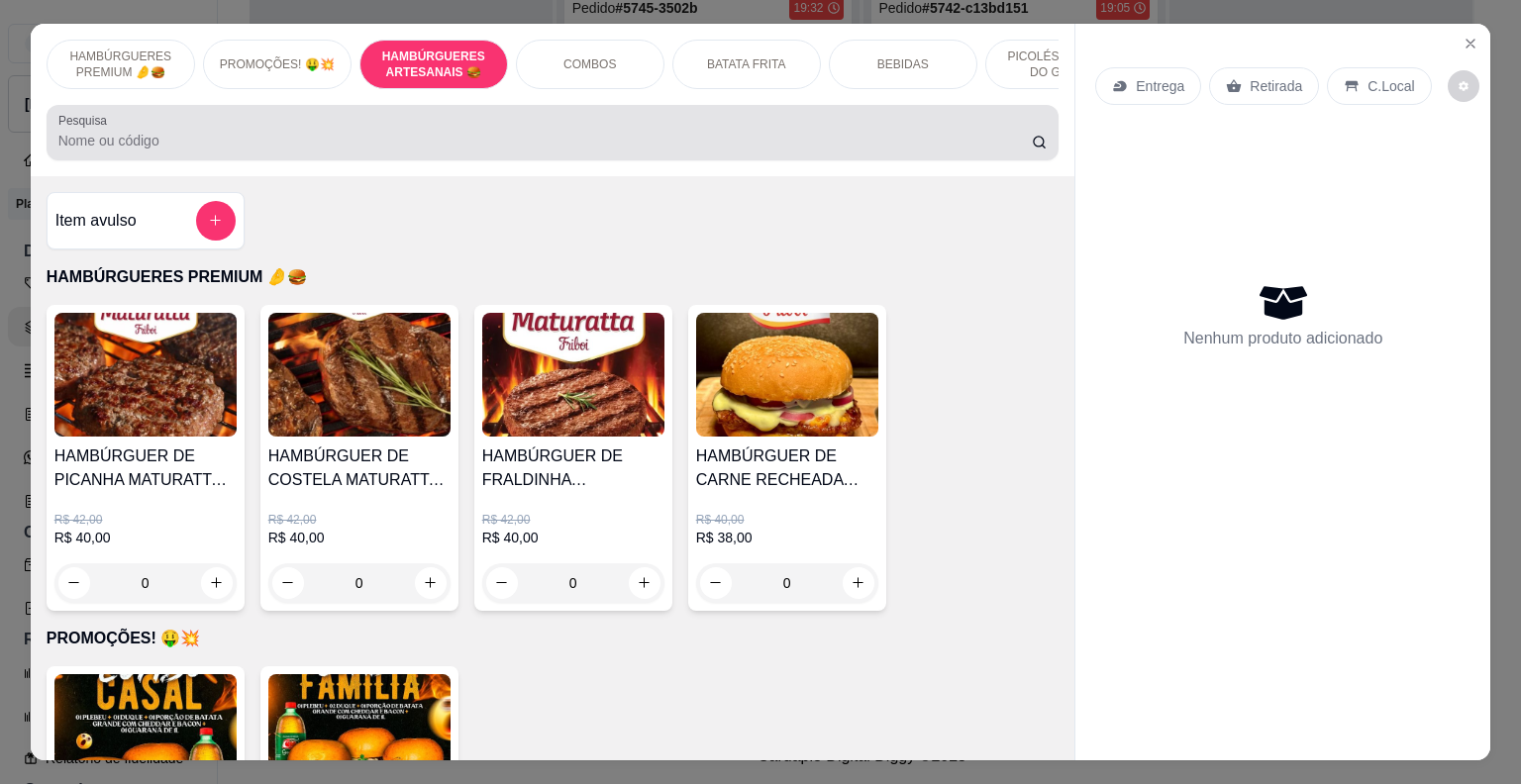 scroll, scrollTop: 796, scrollLeft: 0, axis: vertical 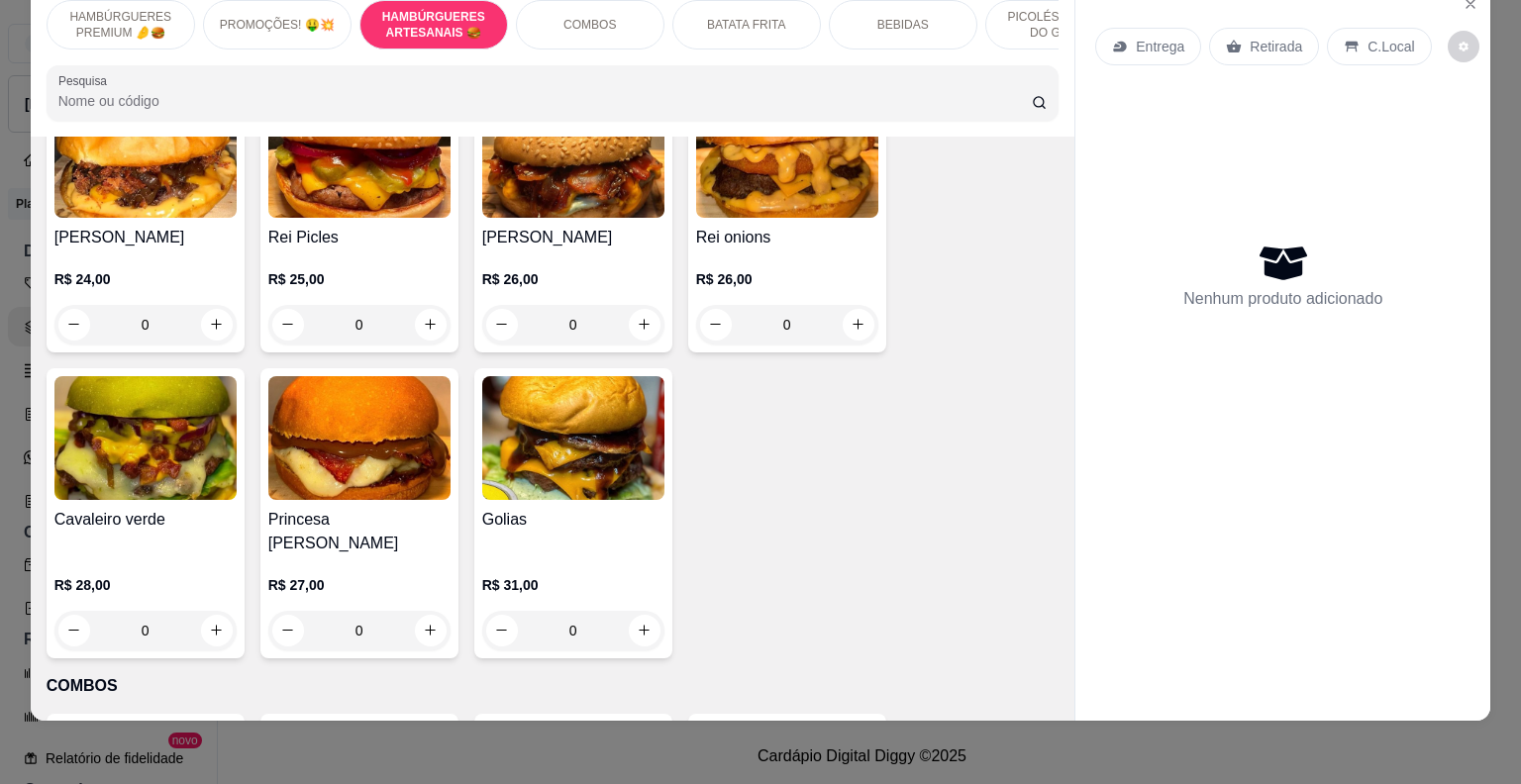 click on "0" at bounding box center [573, 631] 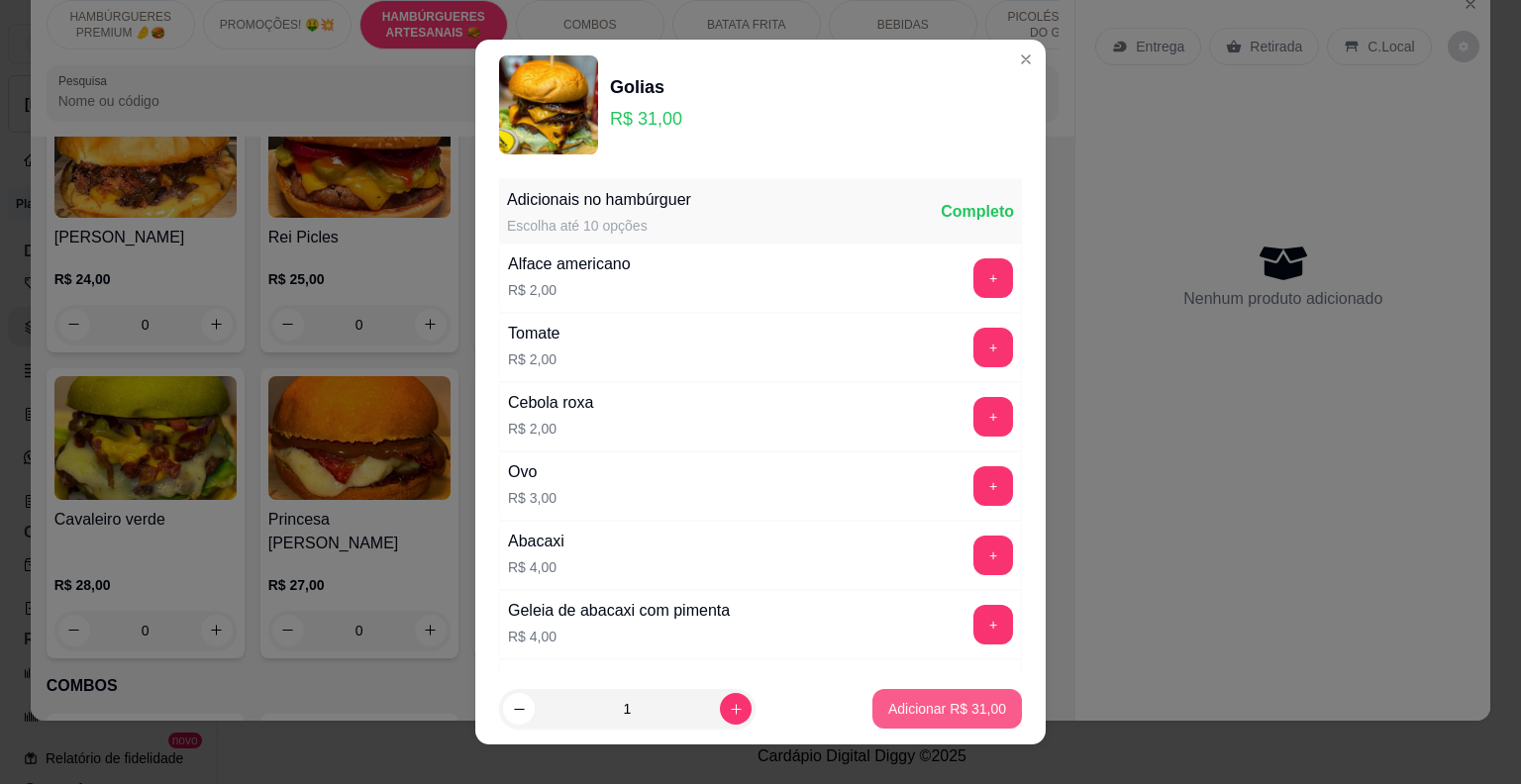 click on "Adicionar   R$ 31,00" at bounding box center [947, 709] 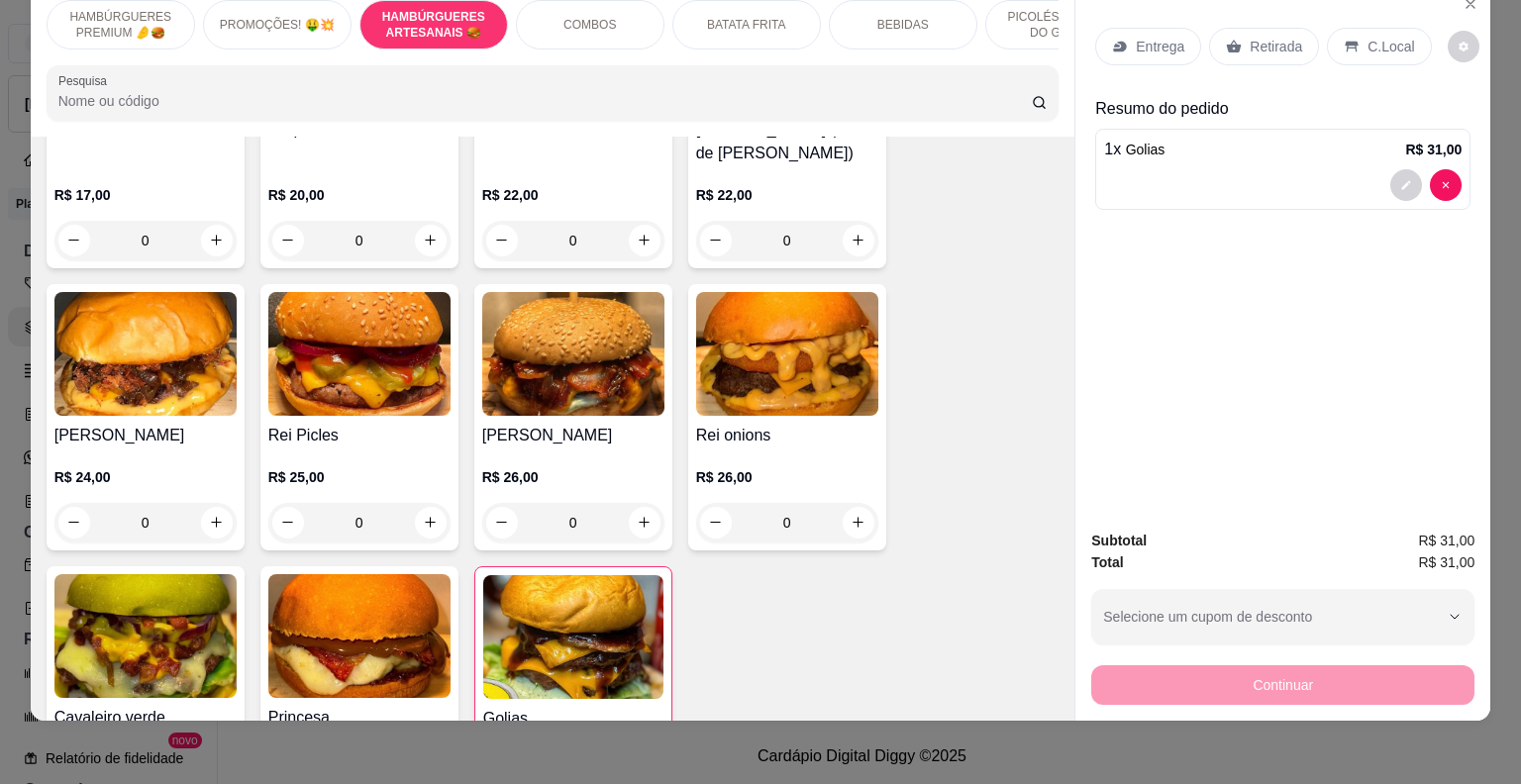 scroll, scrollTop: 895, scrollLeft: 0, axis: vertical 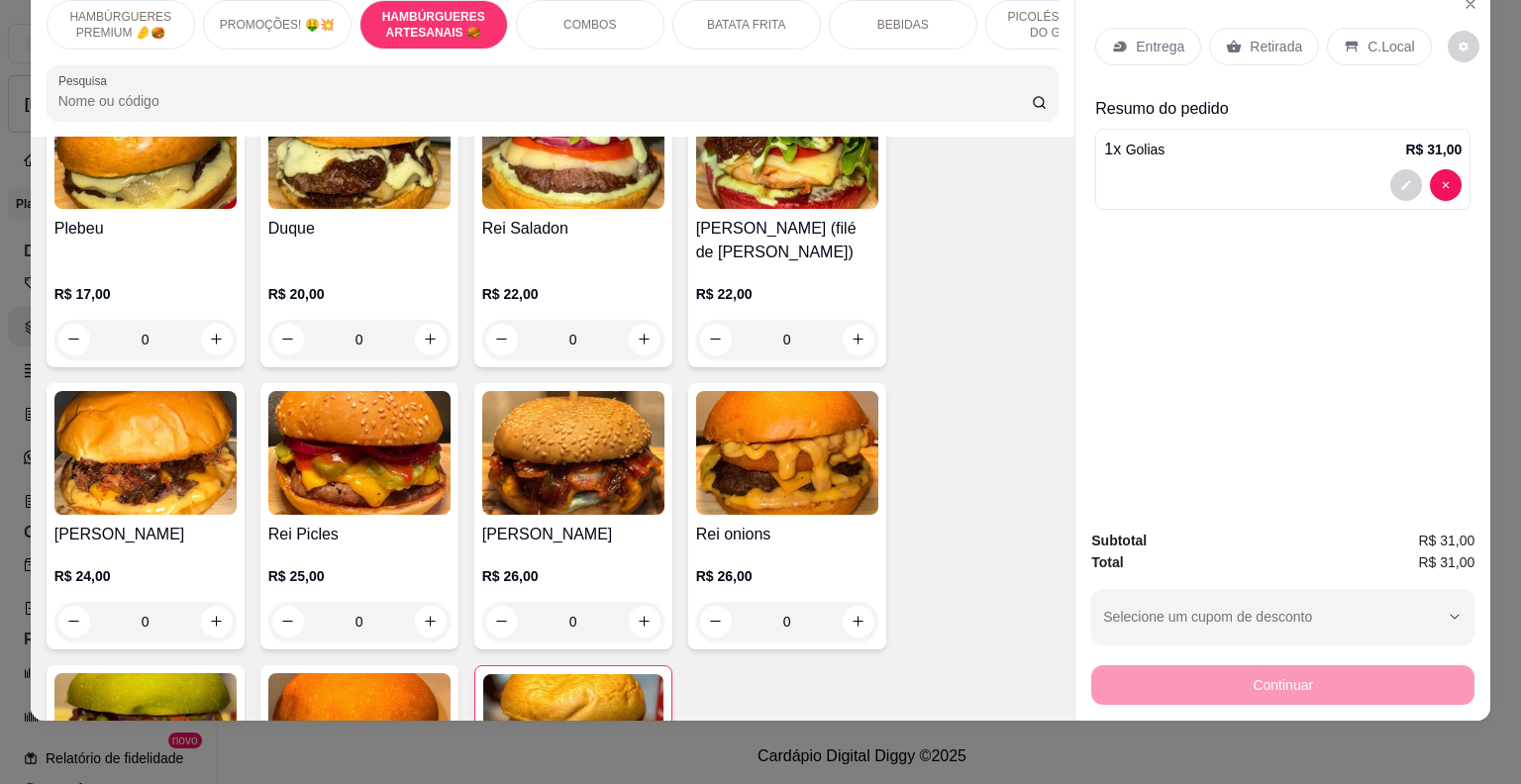 click on "0" at bounding box center [146, 340] 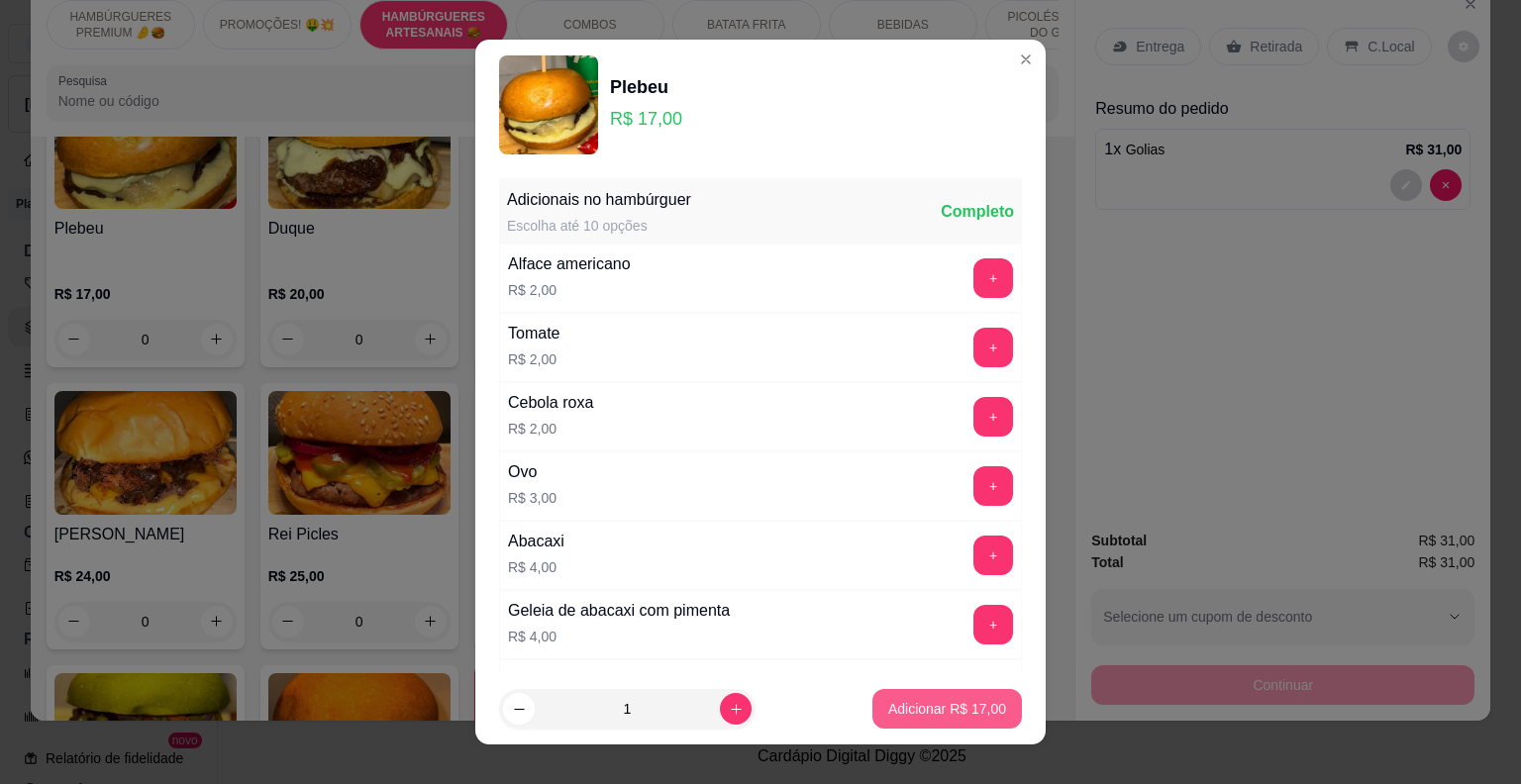 click on "Adicionar   R$ 17,00" at bounding box center (947, 709) 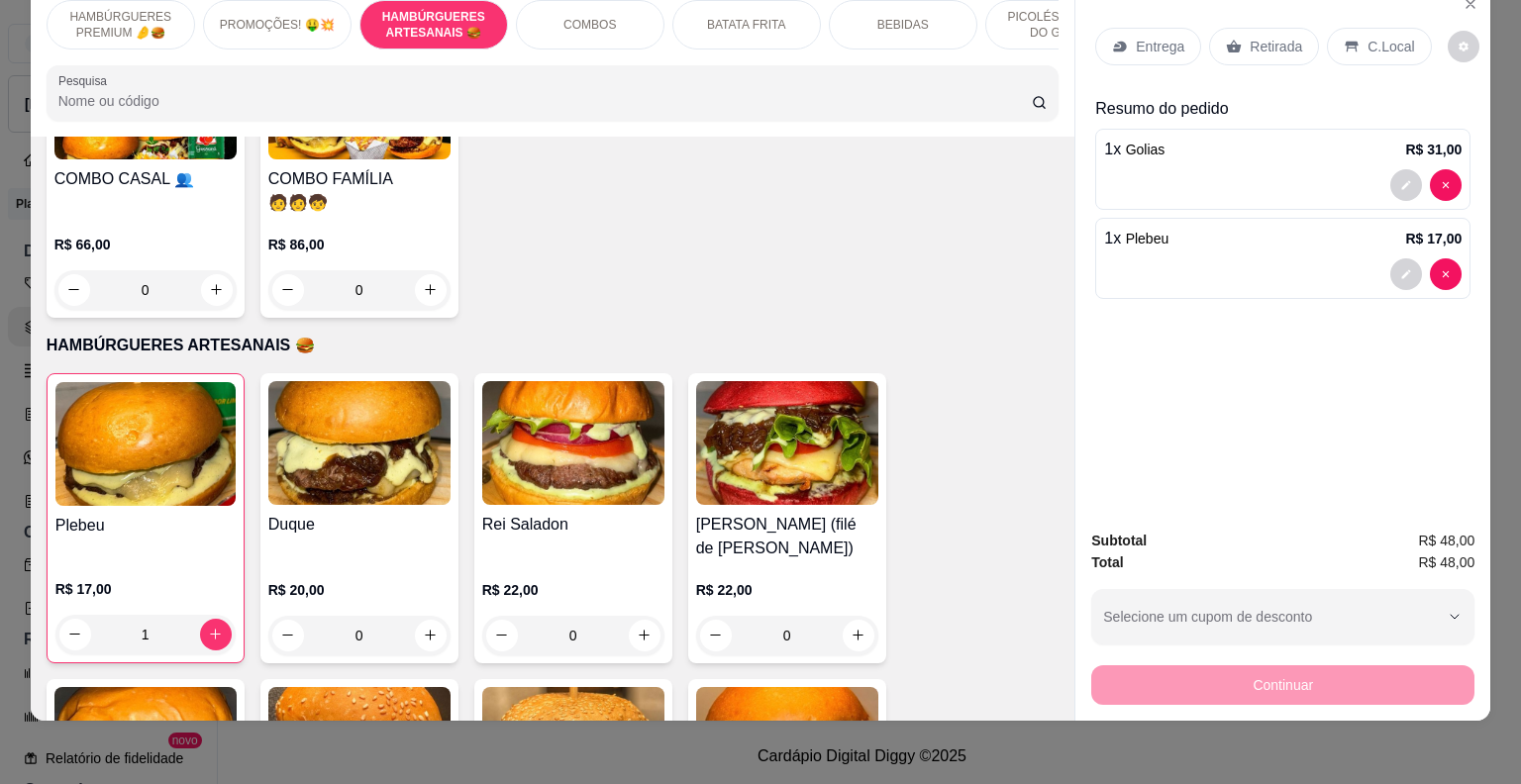scroll, scrollTop: 598, scrollLeft: 0, axis: vertical 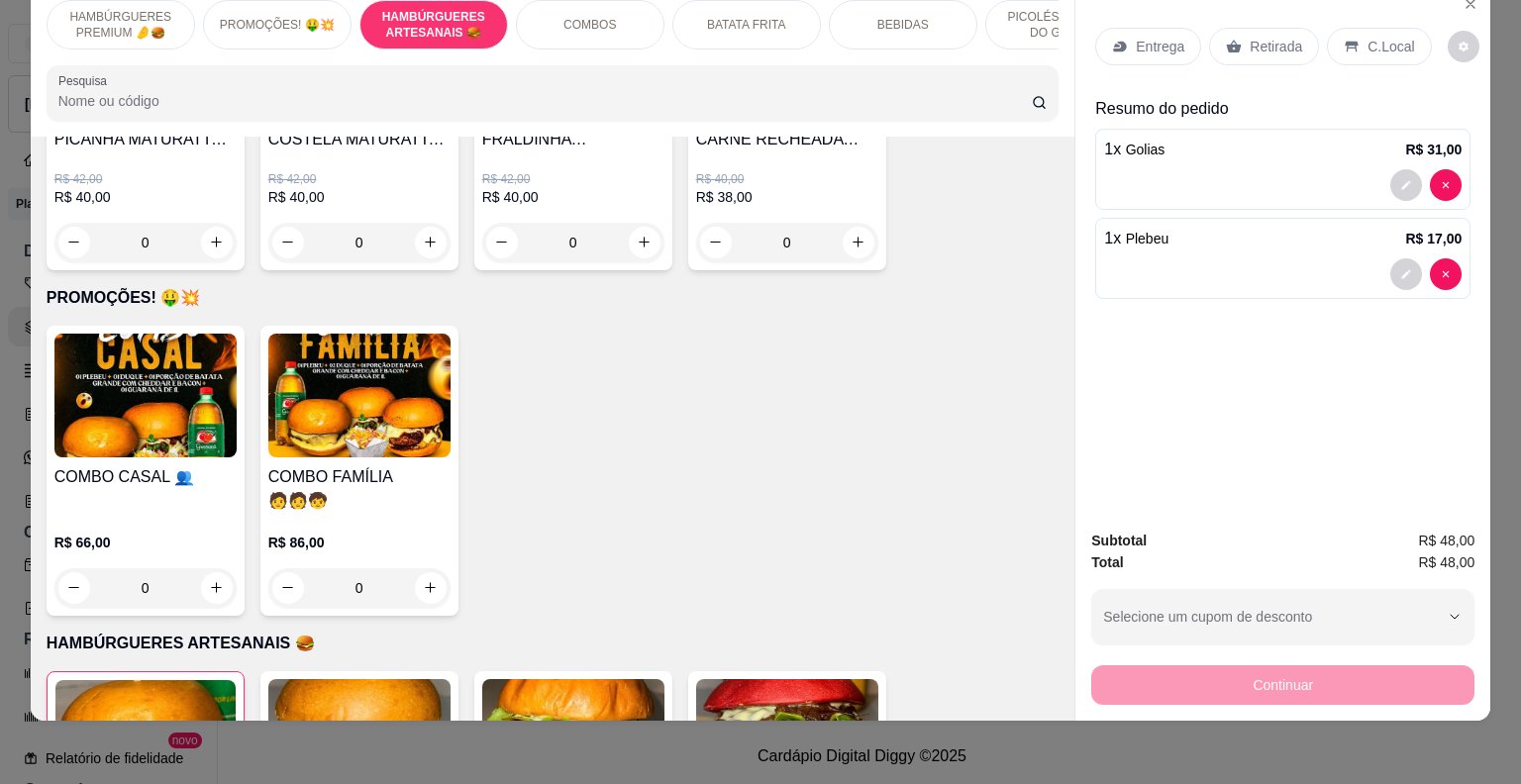 click on "BATATA FRITA" at bounding box center [747, 25] 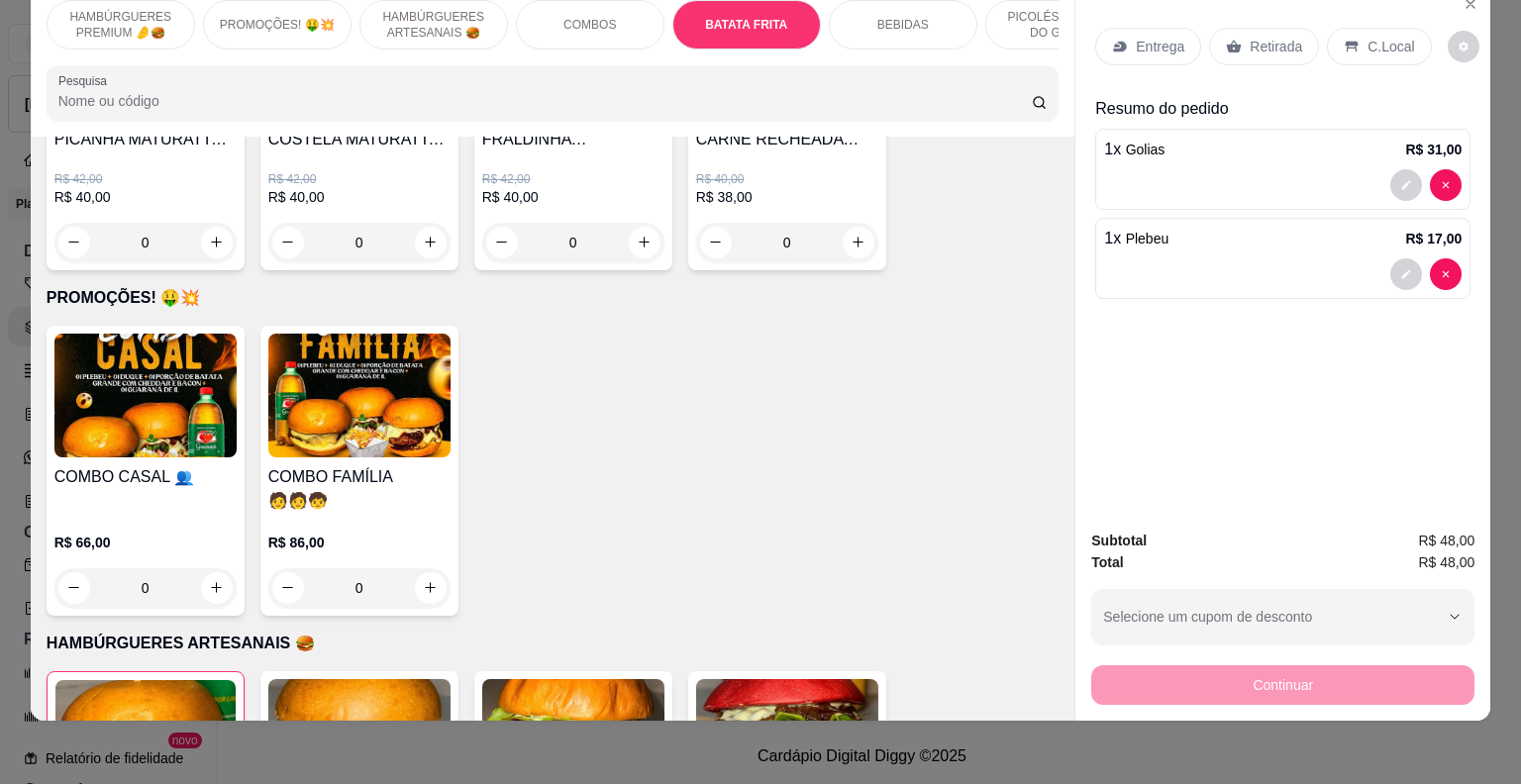 scroll, scrollTop: 2608, scrollLeft: 0, axis: vertical 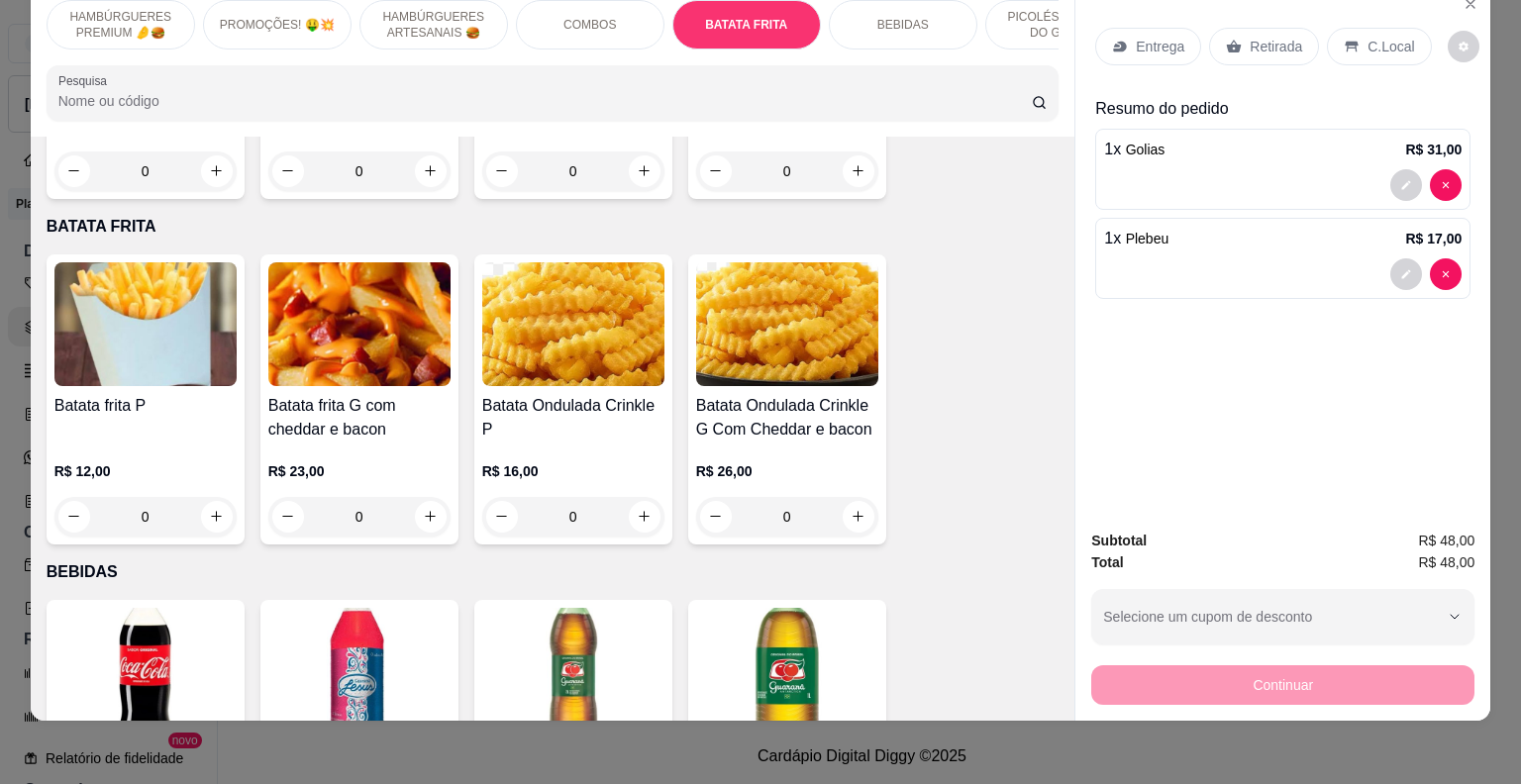click on "PICOLÉS FRUTOS DO GOIÁS" at bounding box center [1060, 25] 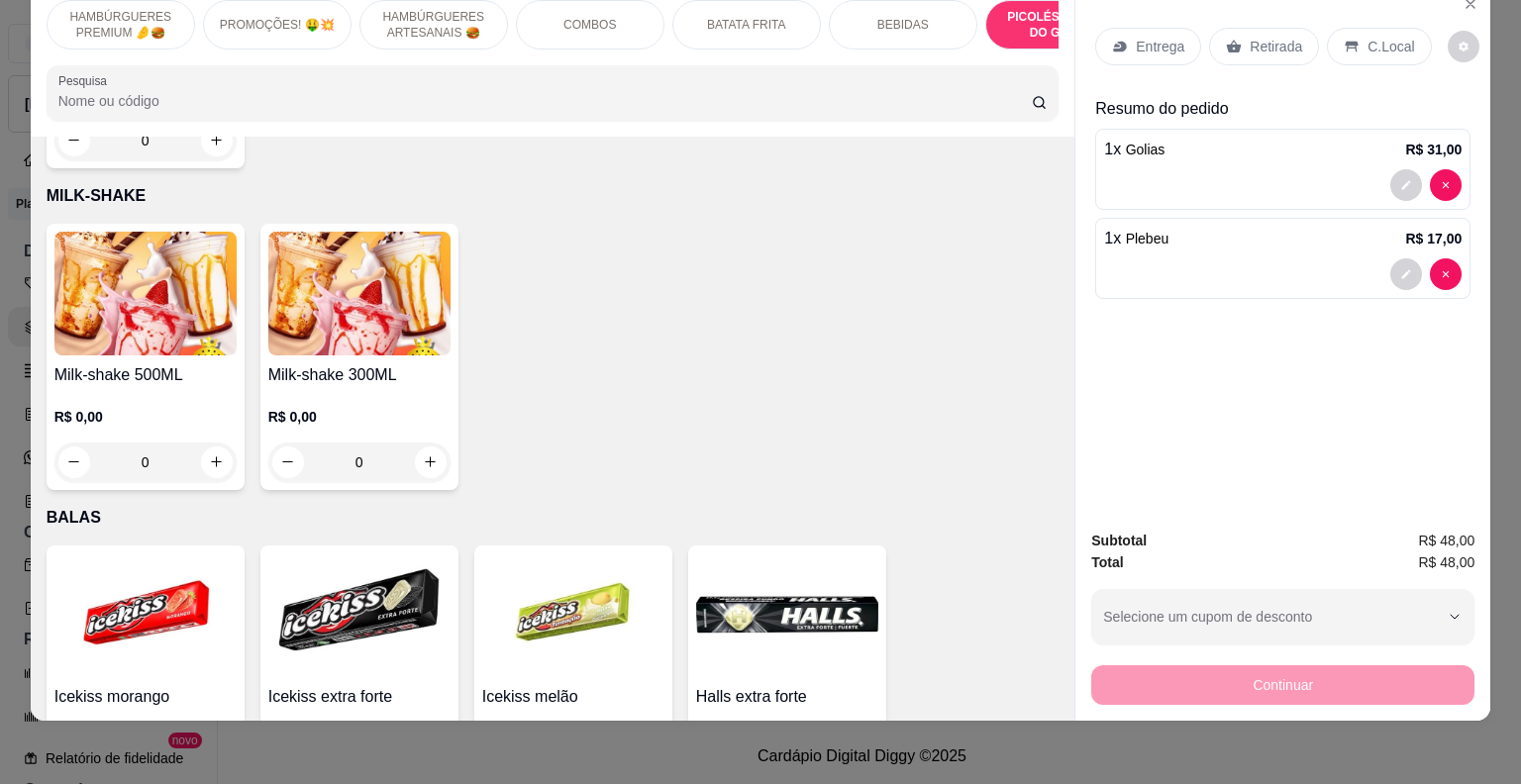 scroll, scrollTop: 6344, scrollLeft: 0, axis: vertical 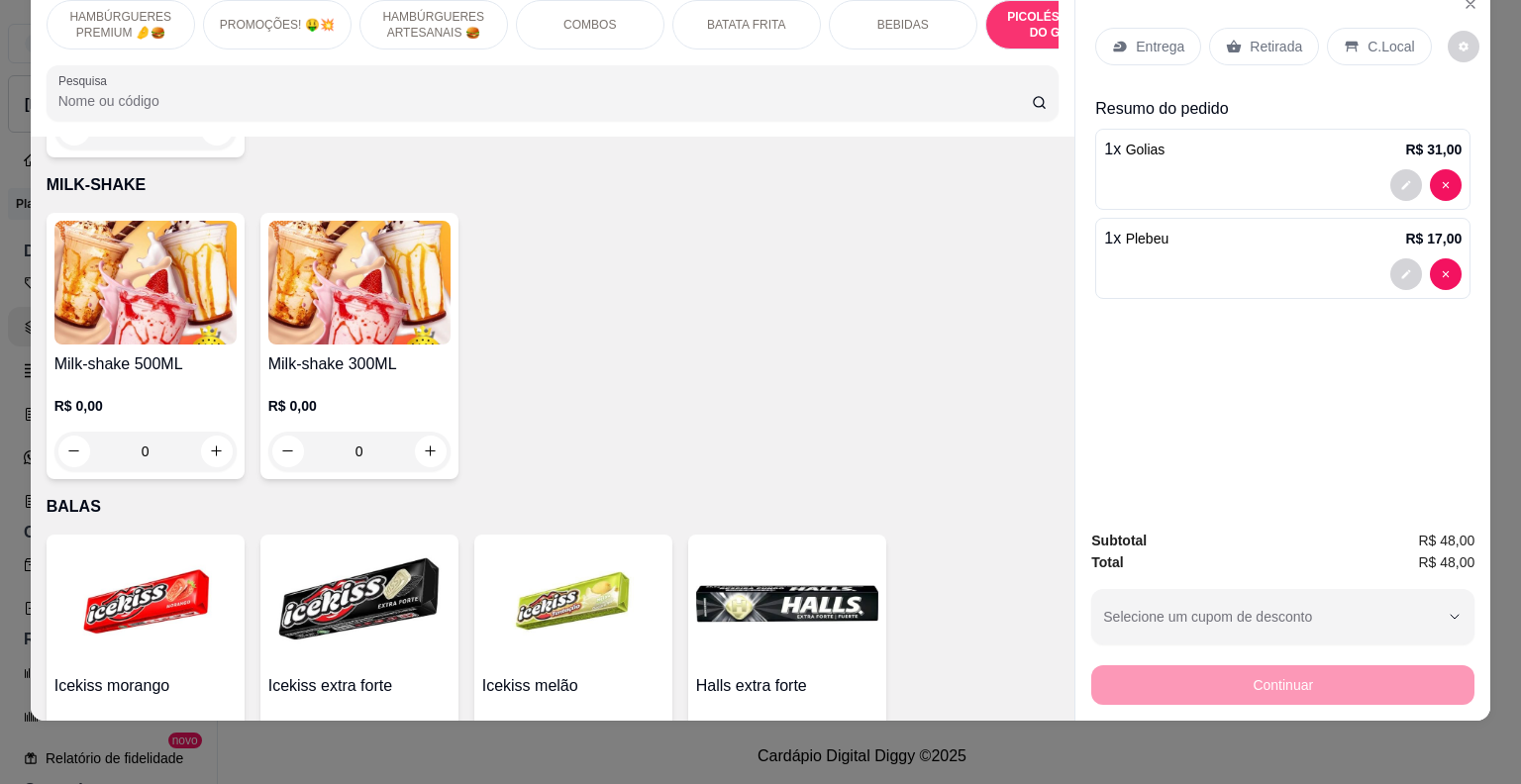 click on "R$ 0,00 0" at bounding box center (359, 424) 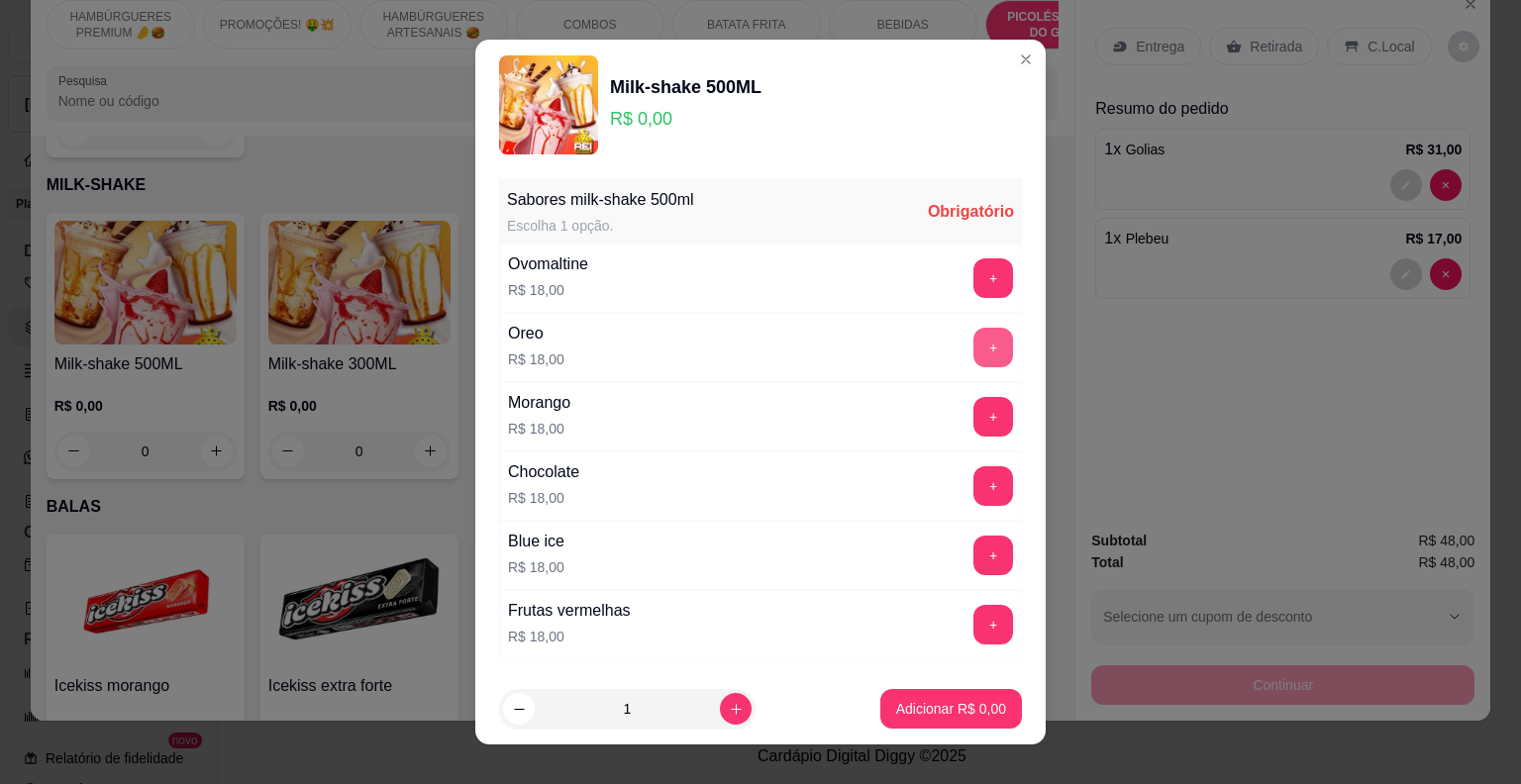 click on "+" at bounding box center (993, 347) 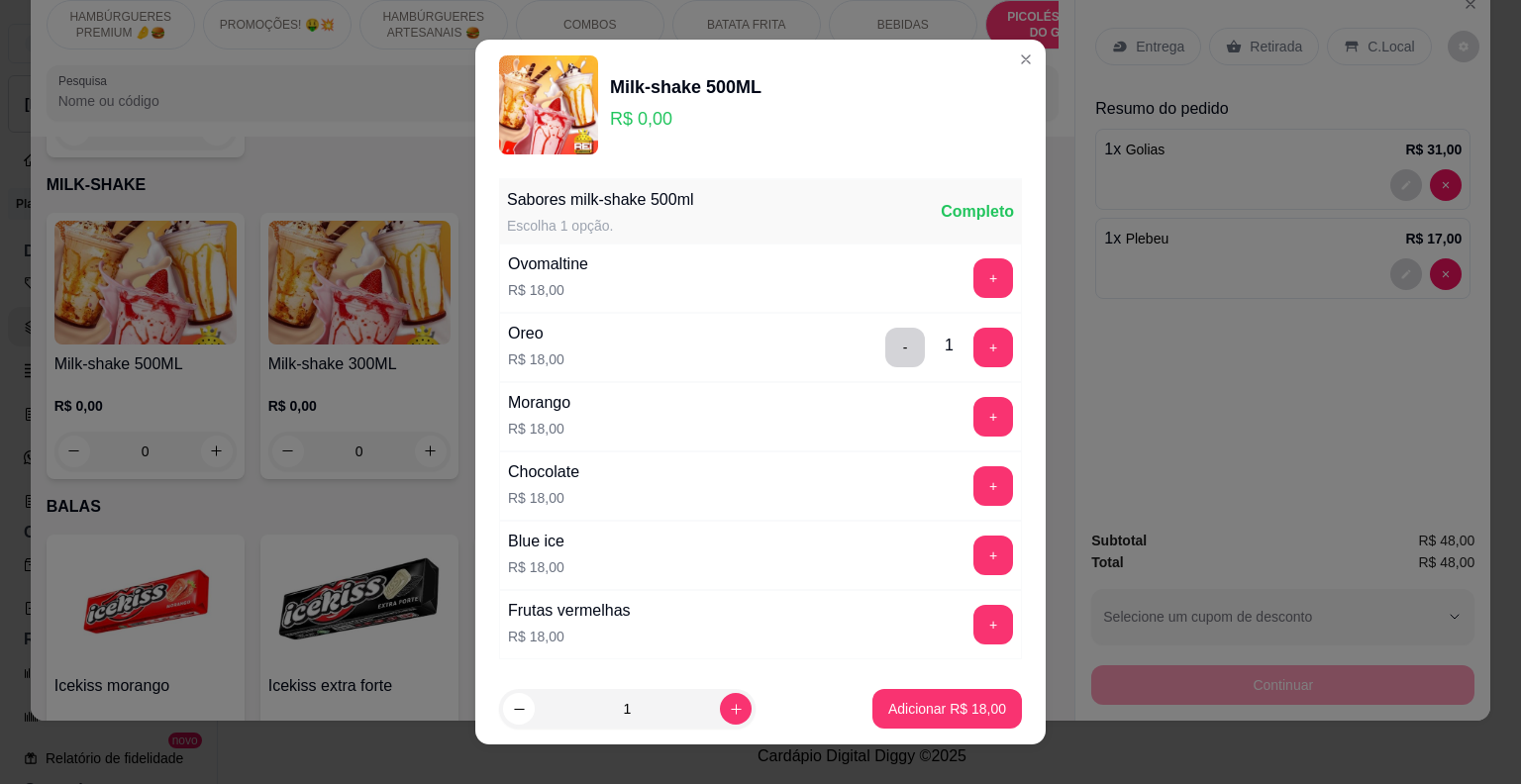 scroll, scrollTop: 131, scrollLeft: 0, axis: vertical 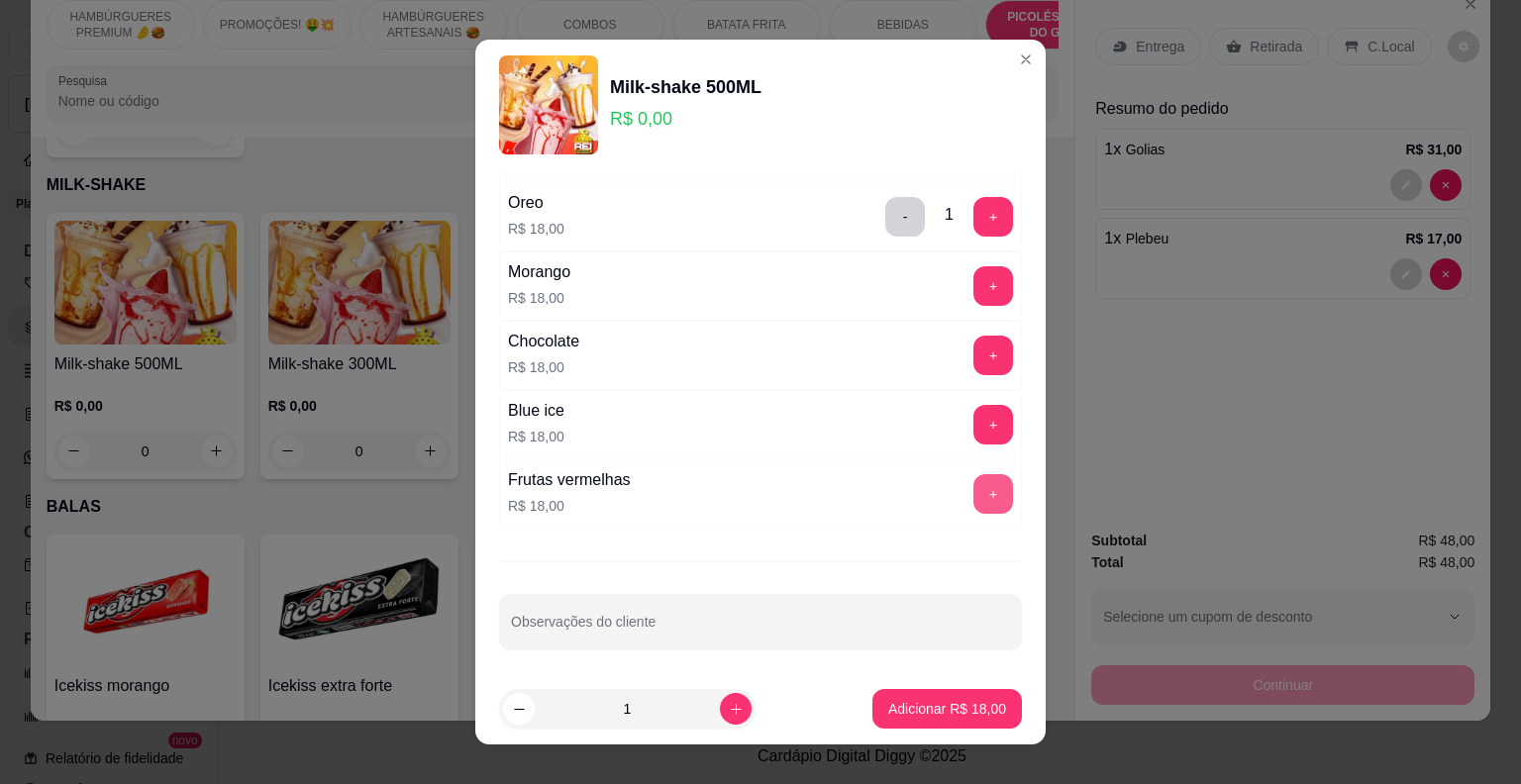 click on "+" at bounding box center [993, 494] 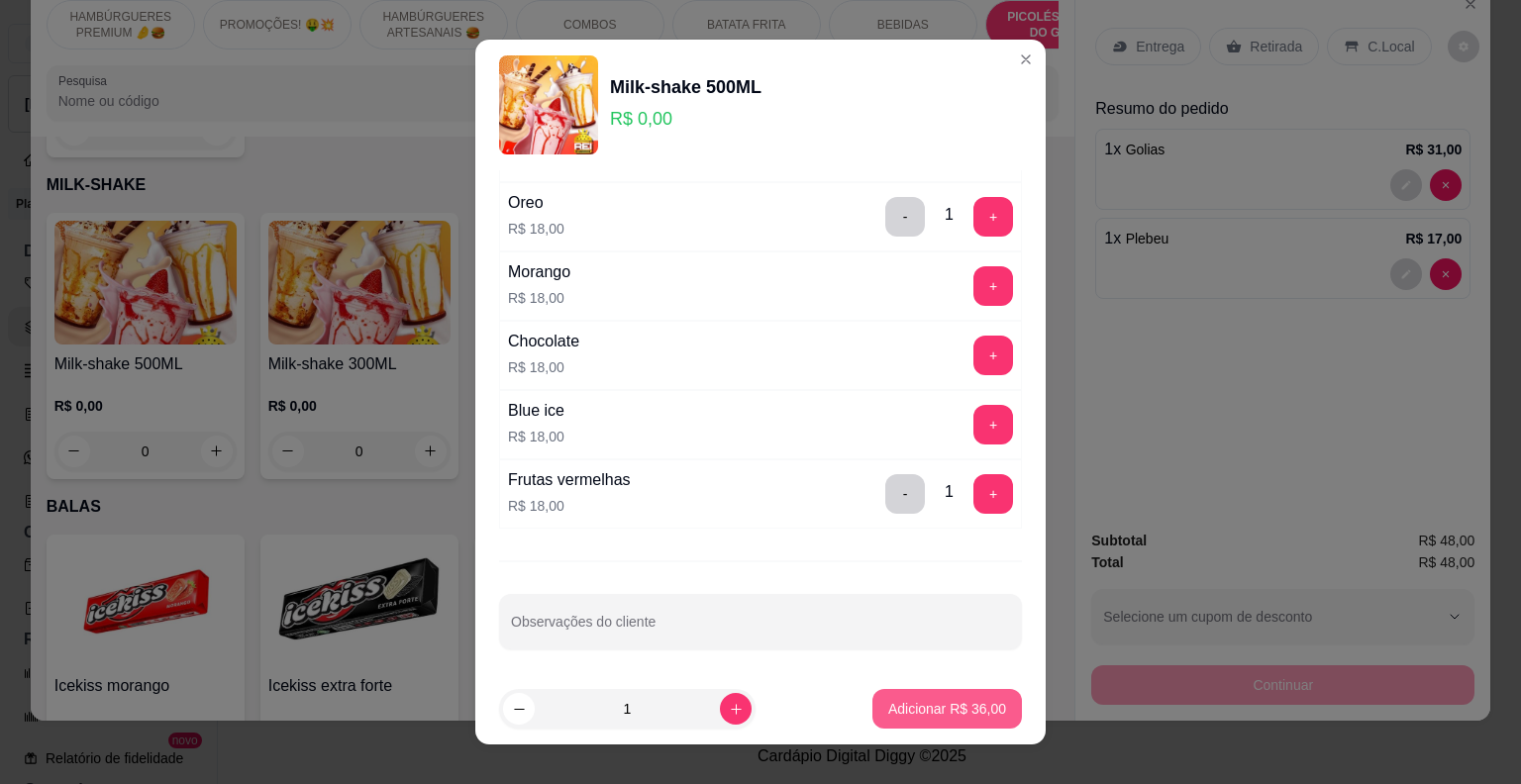 click on "Adicionar   R$ 36,00" at bounding box center (947, 709) 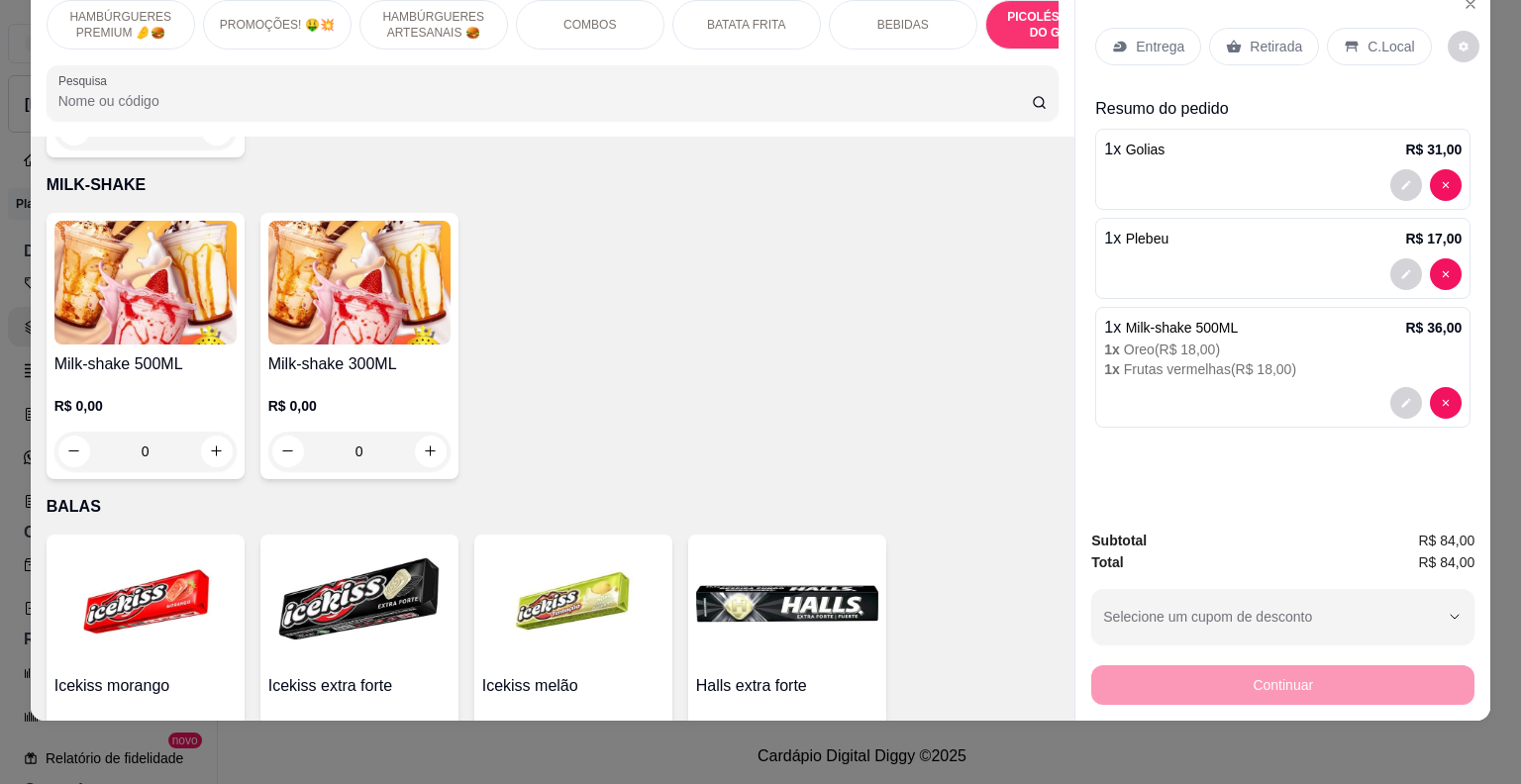 scroll, scrollTop: 0, scrollLeft: 0, axis: both 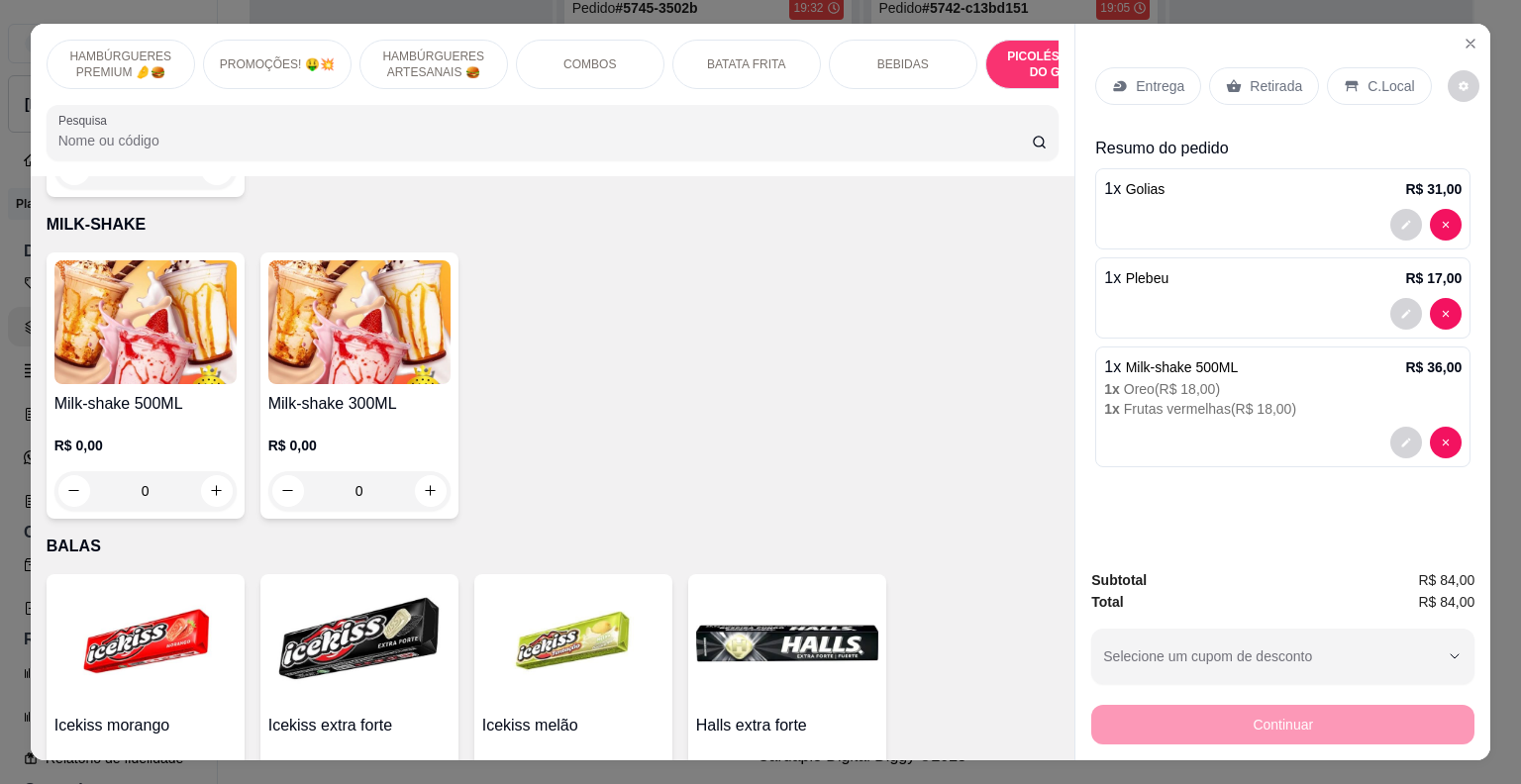 click on "Entrega" at bounding box center (1160, 86) 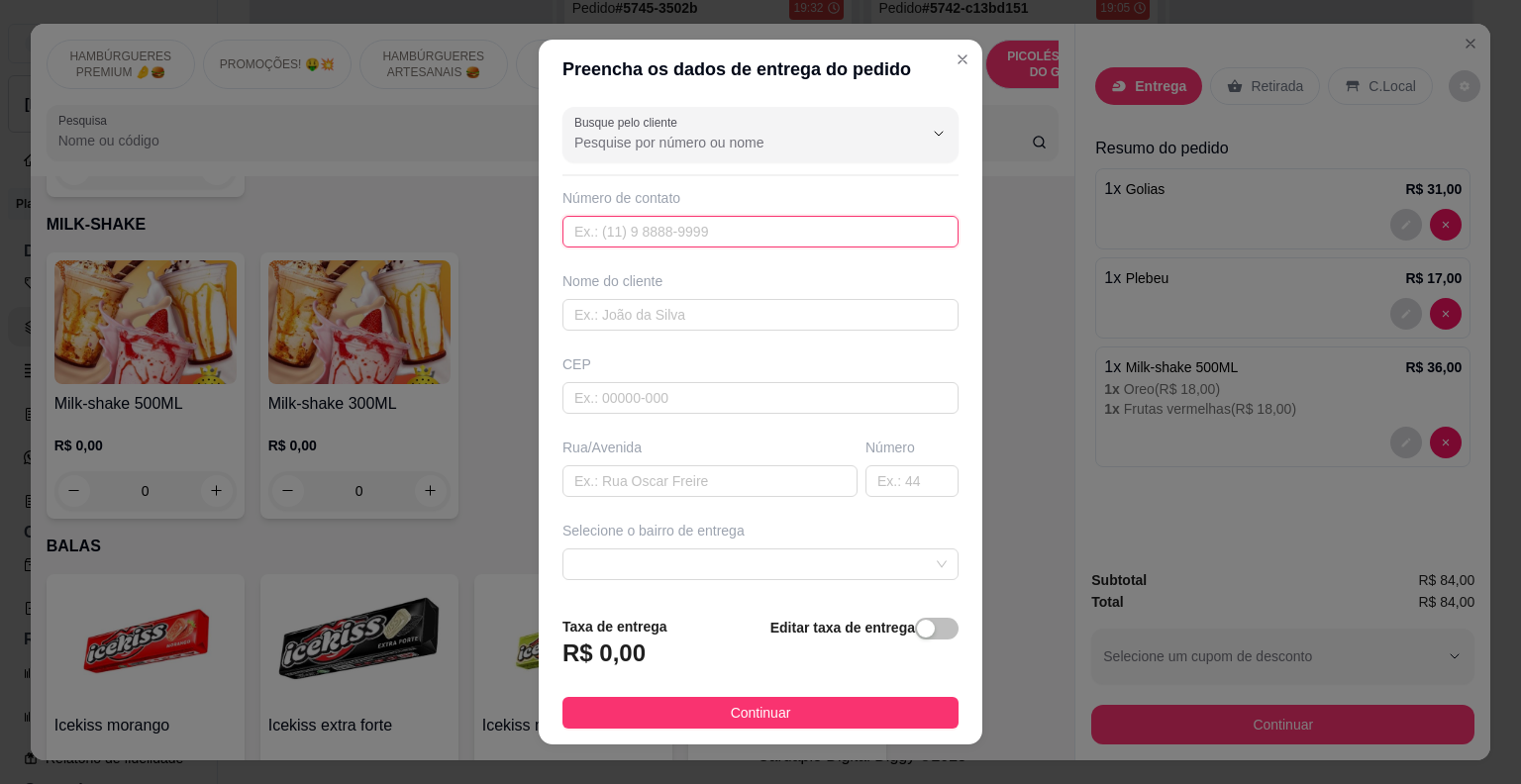 click at bounding box center (760, 232) 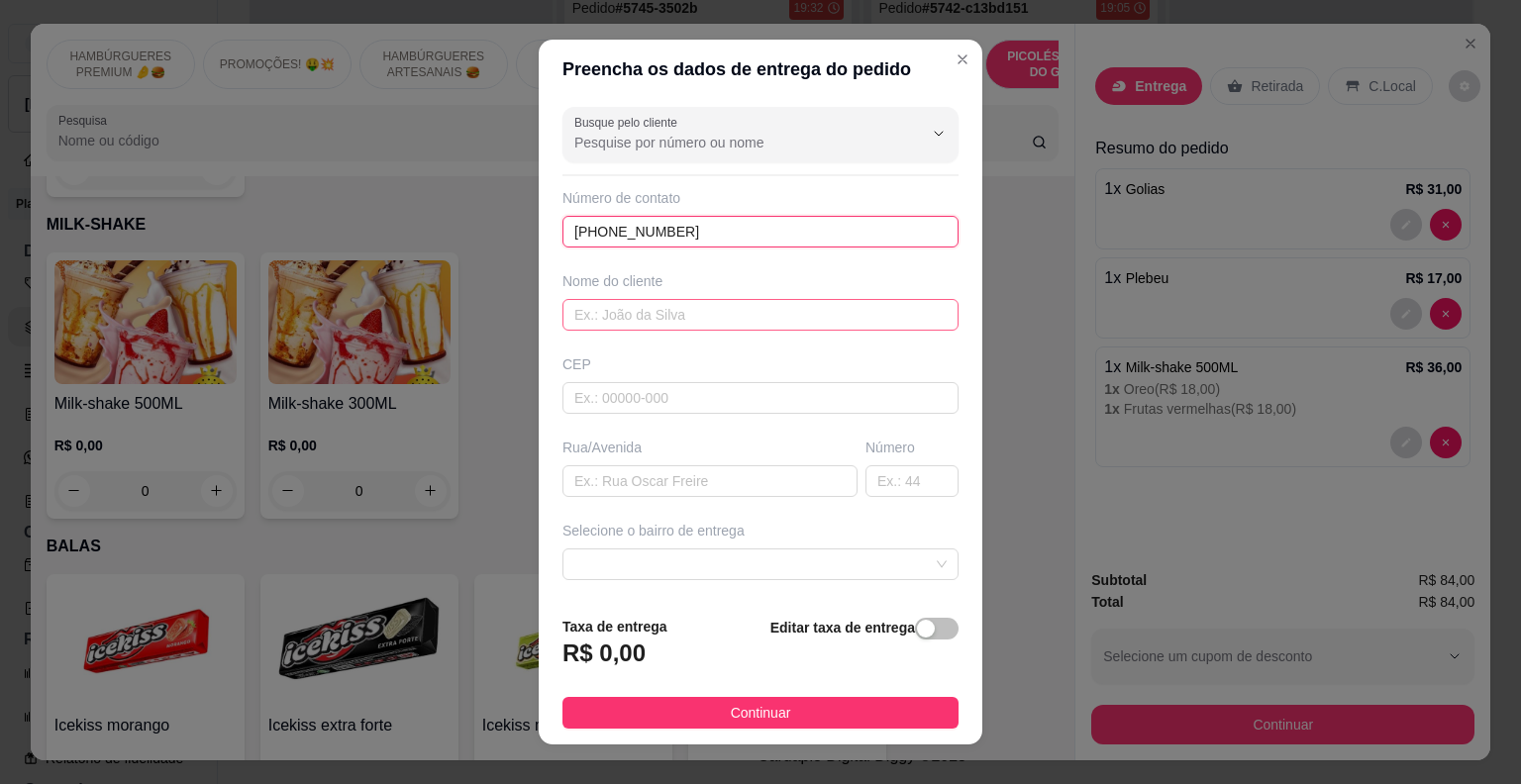 type on "[PHONE_NUMBER]" 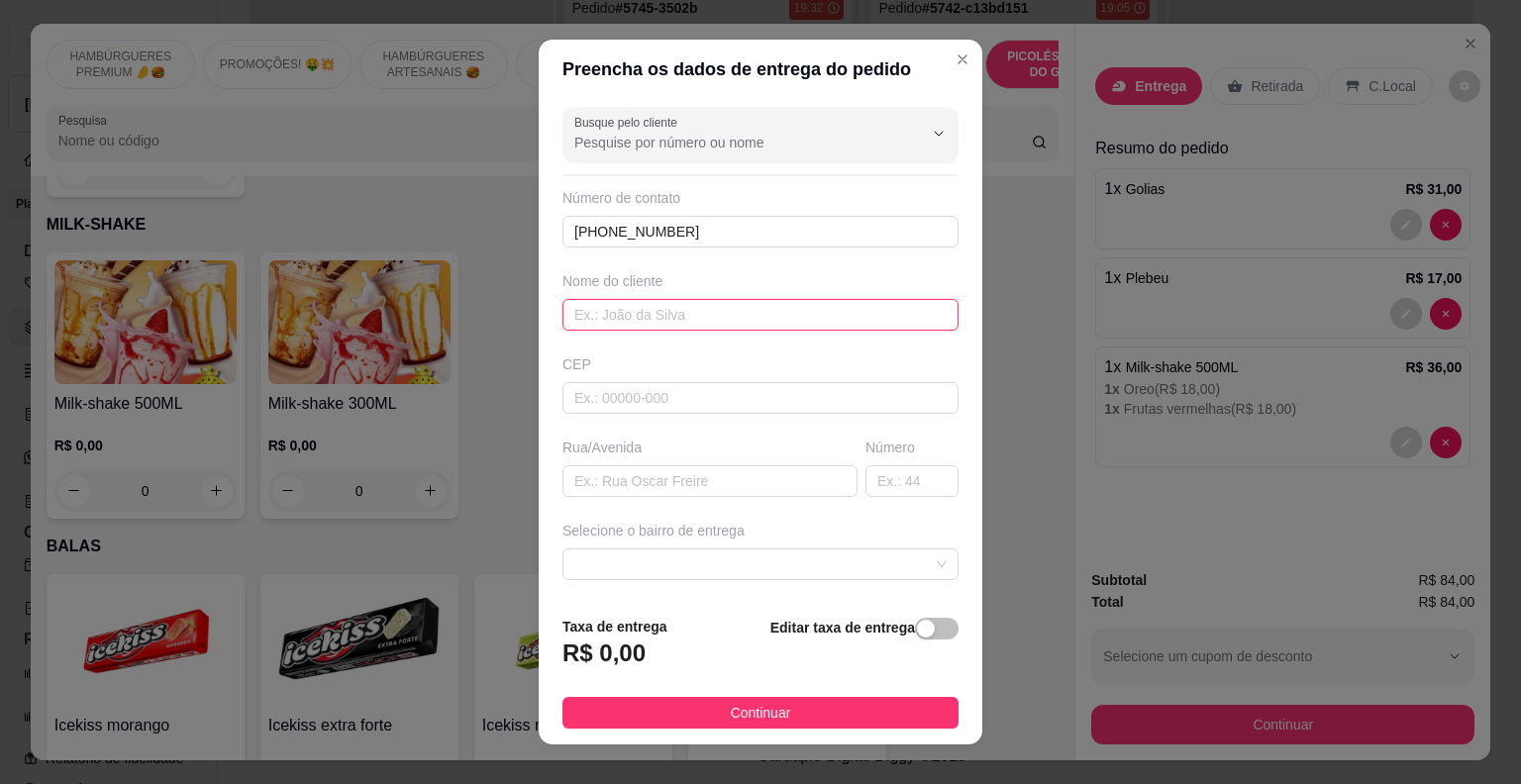 click at bounding box center (760, 315) 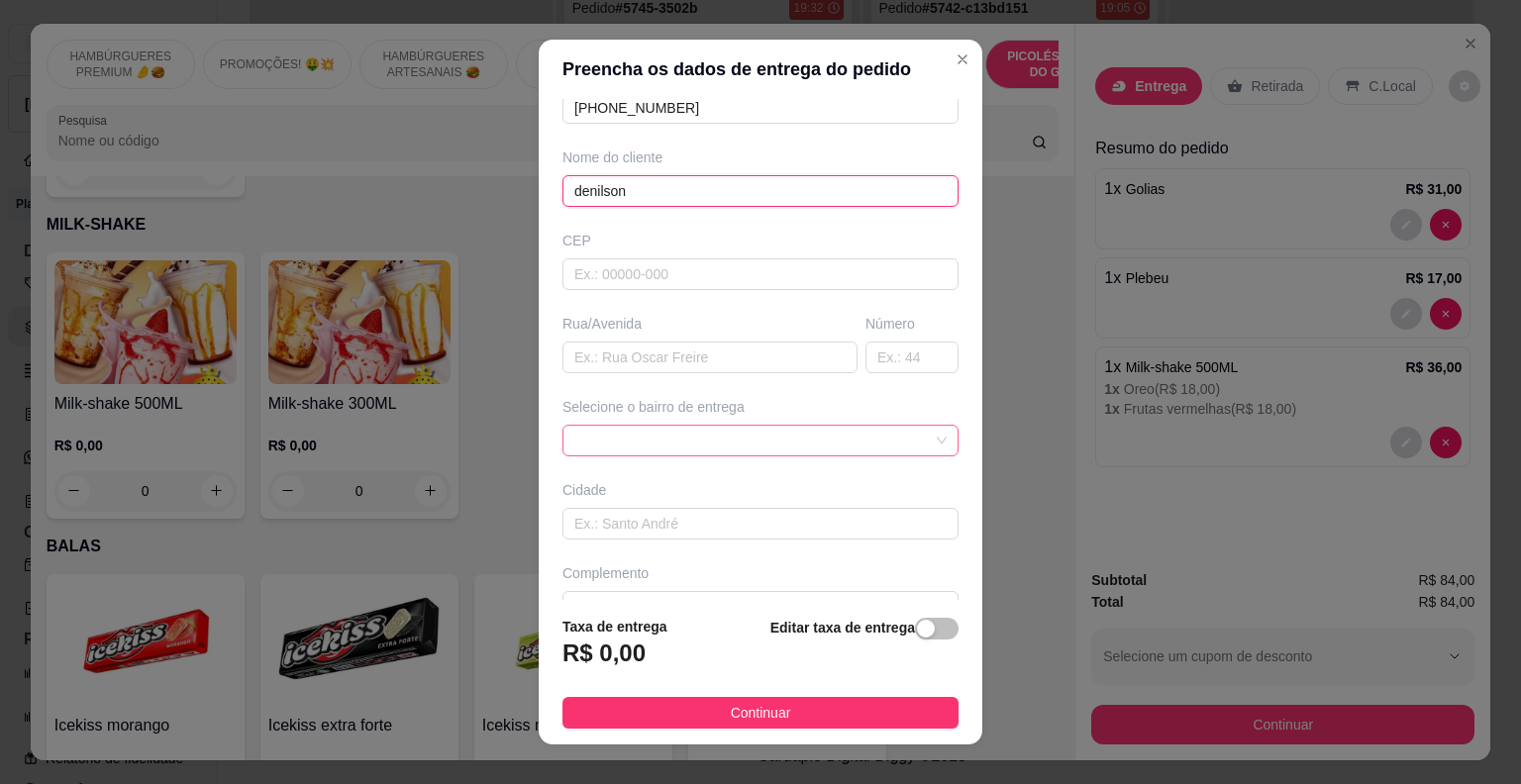 scroll, scrollTop: 162, scrollLeft: 0, axis: vertical 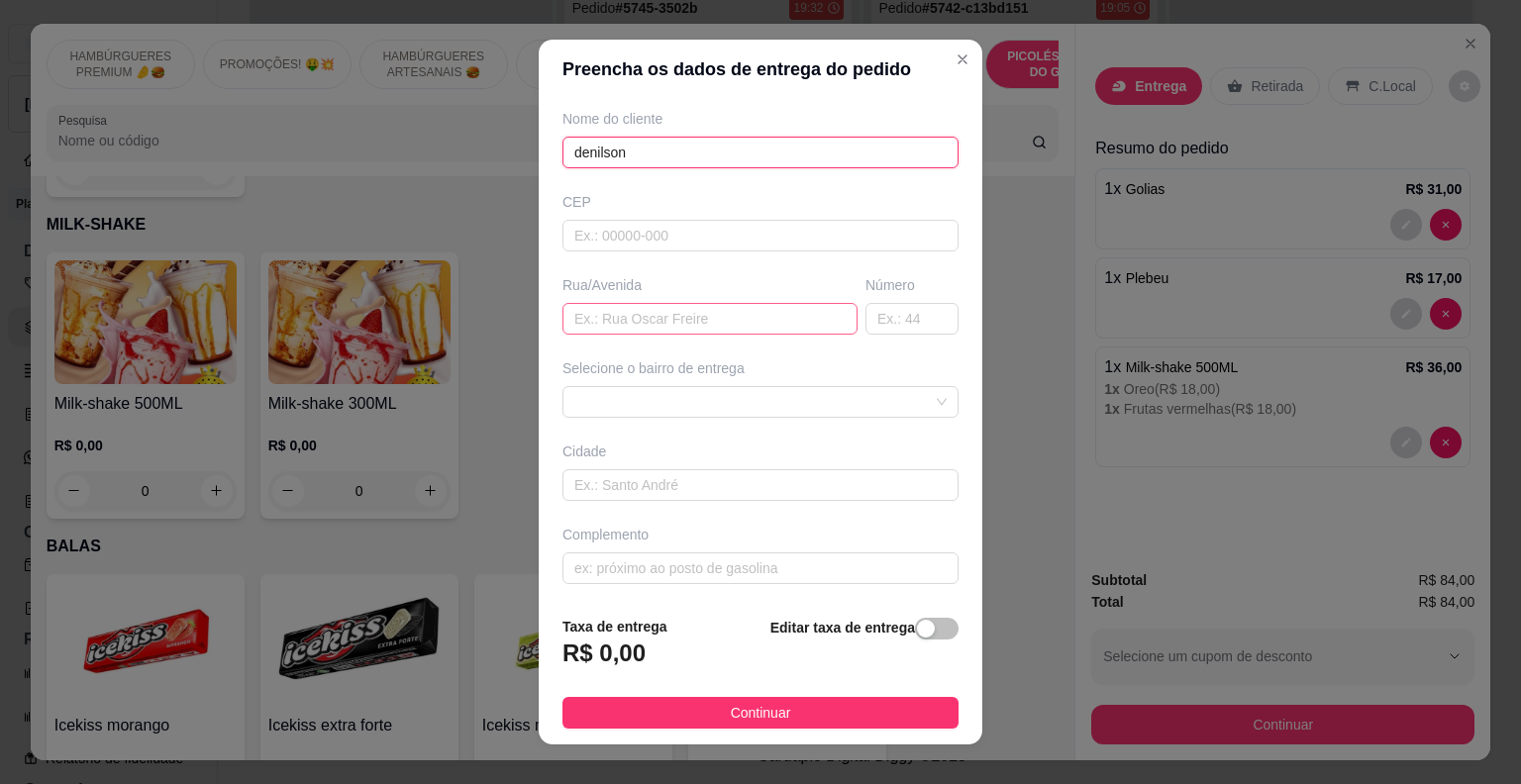 type on "denilson" 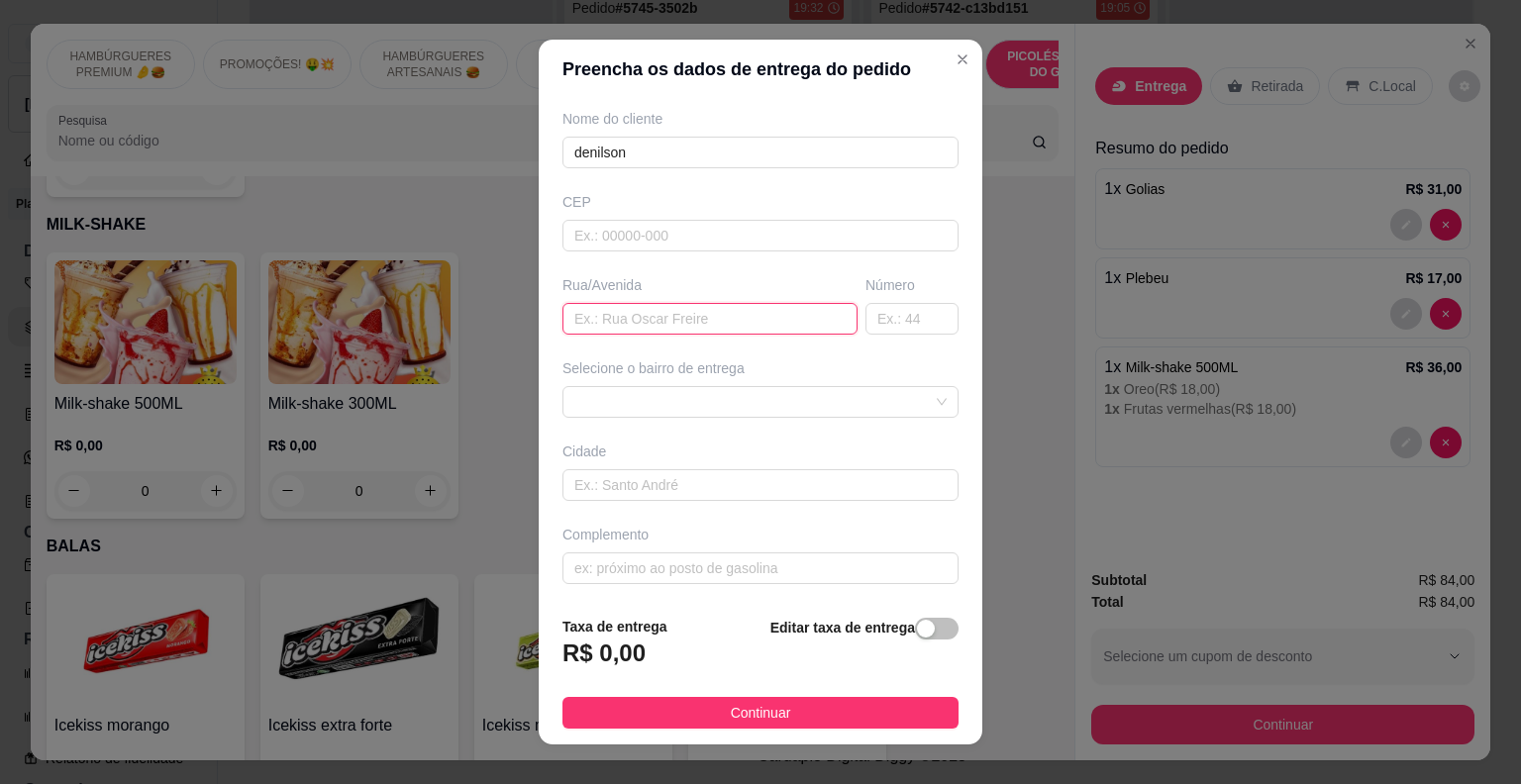 click at bounding box center (710, 319) 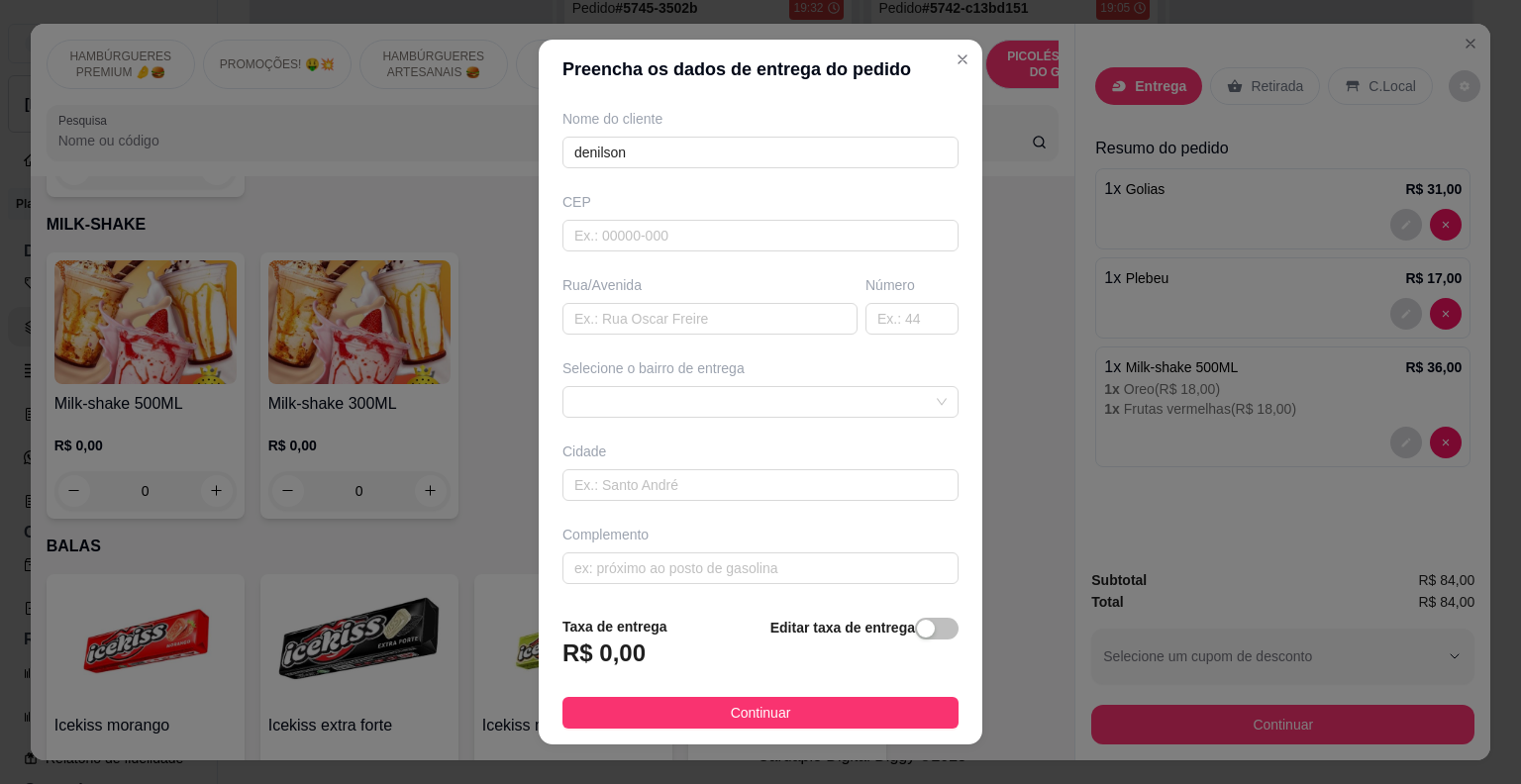 click on "Selecione o bairro de entrega" at bounding box center (760, 368) 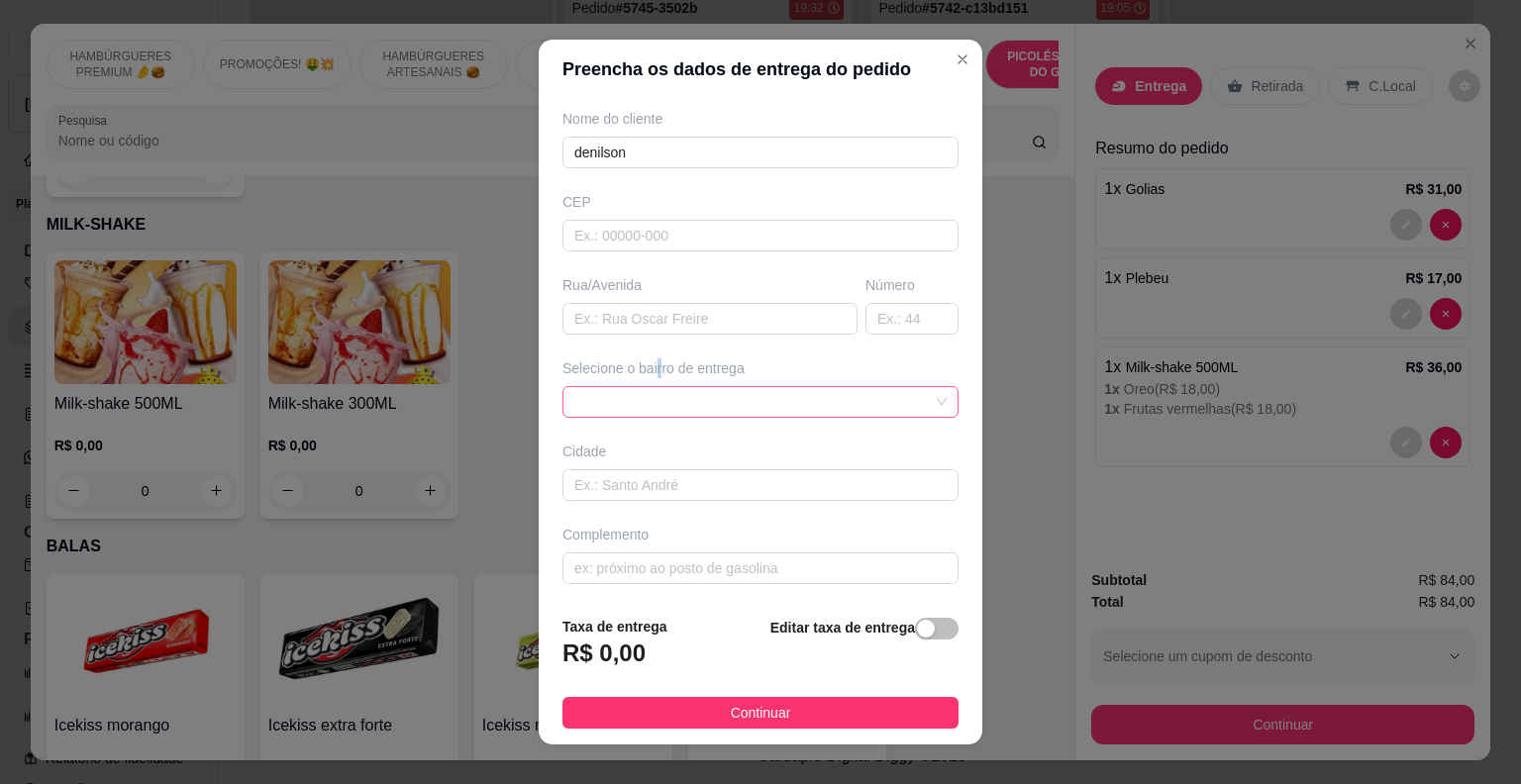 click at bounding box center (760, 402) 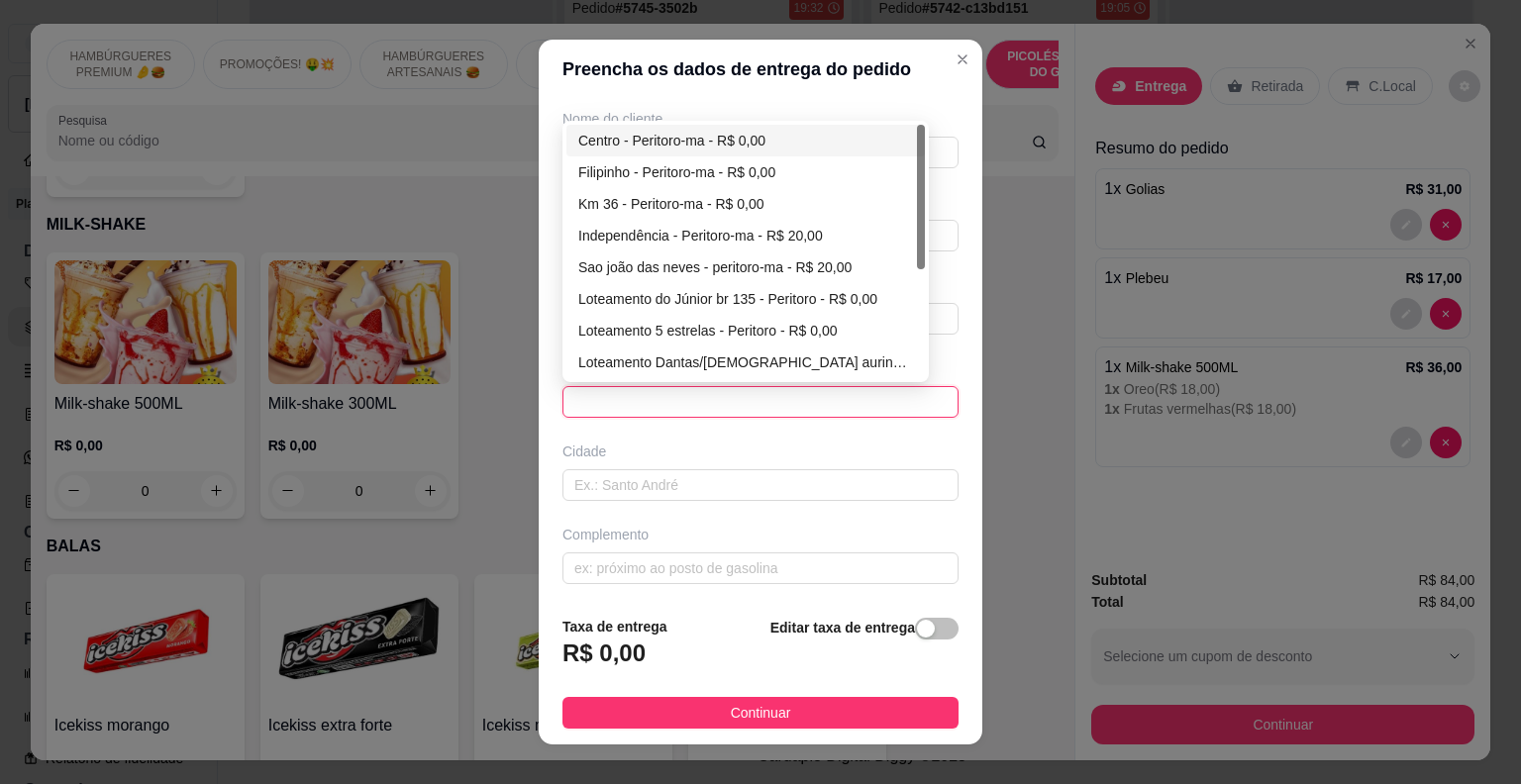 click on "Centro  - Peritoro-ma -  R$ 0,00" at bounding box center (746, 141) 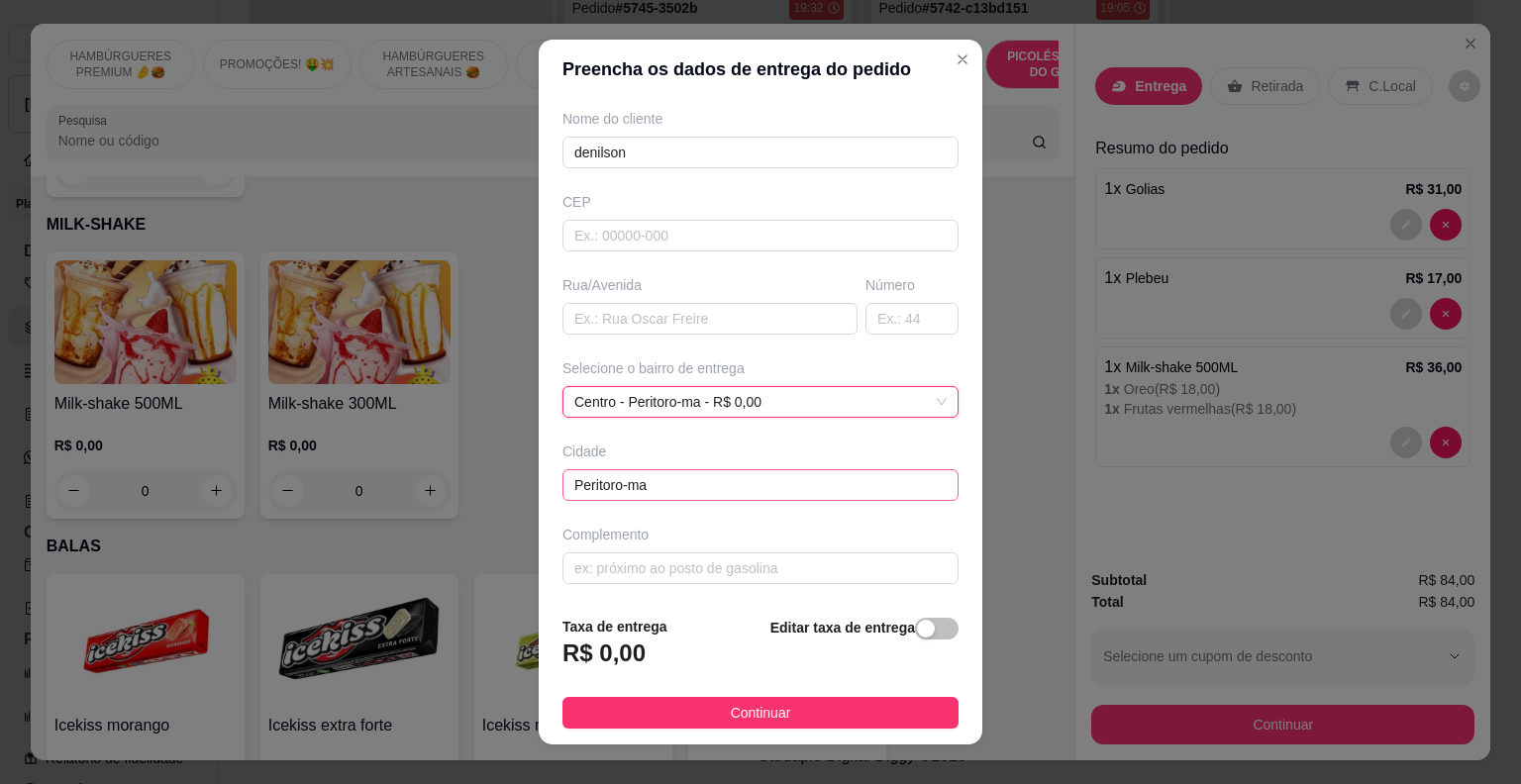 scroll, scrollTop: 141, scrollLeft: 0, axis: vertical 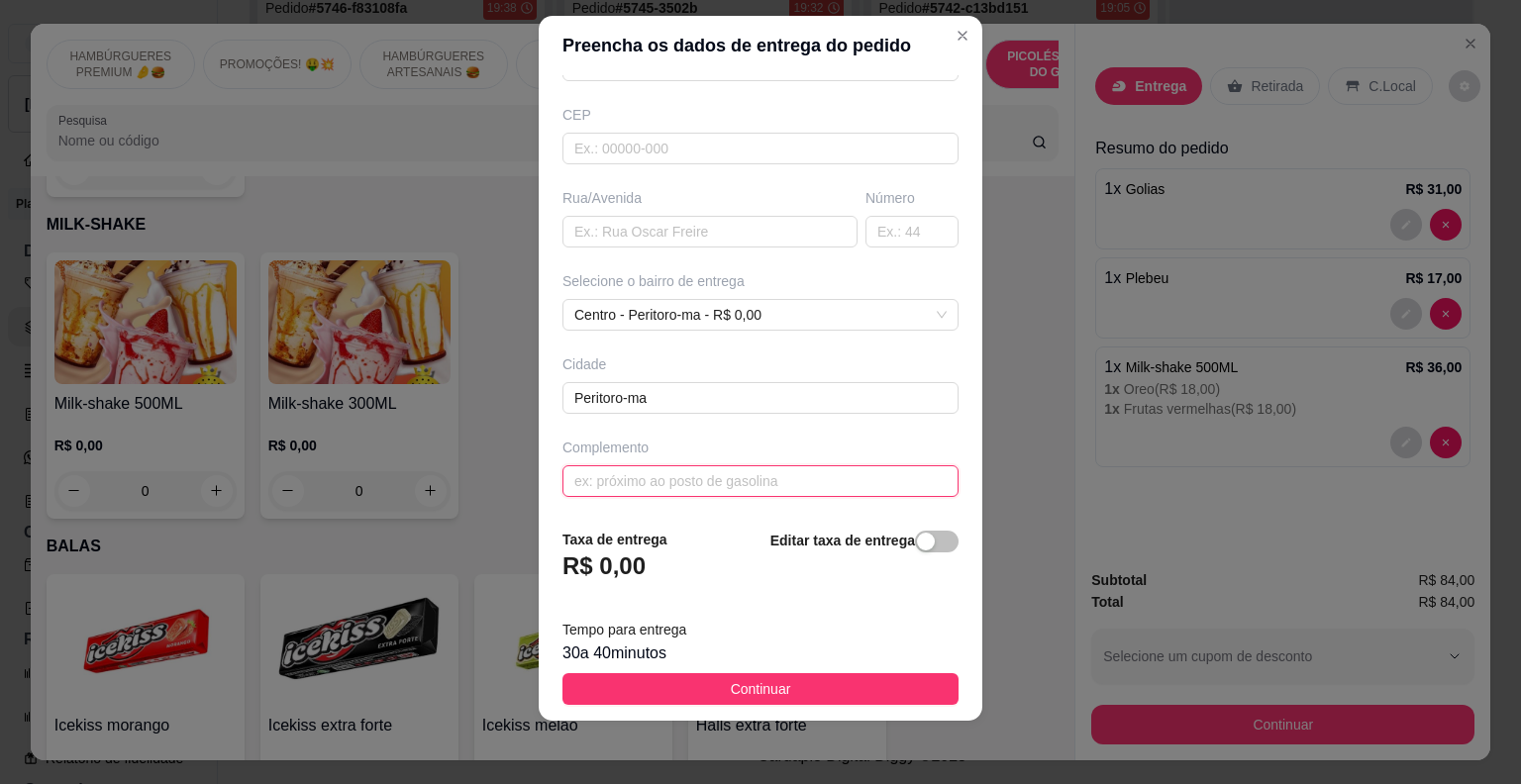 click at bounding box center (760, 481) 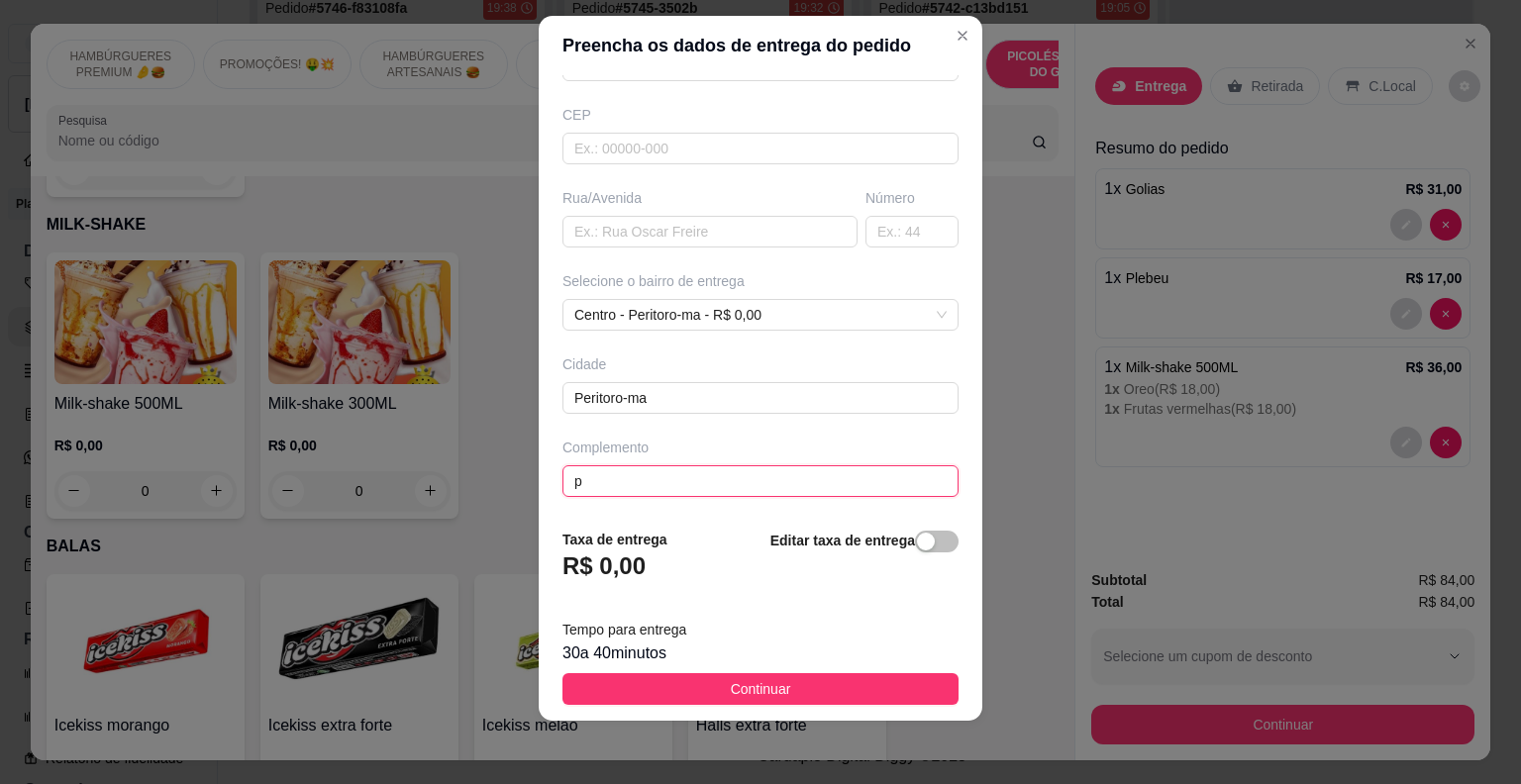 scroll, scrollTop: 162, scrollLeft: 0, axis: vertical 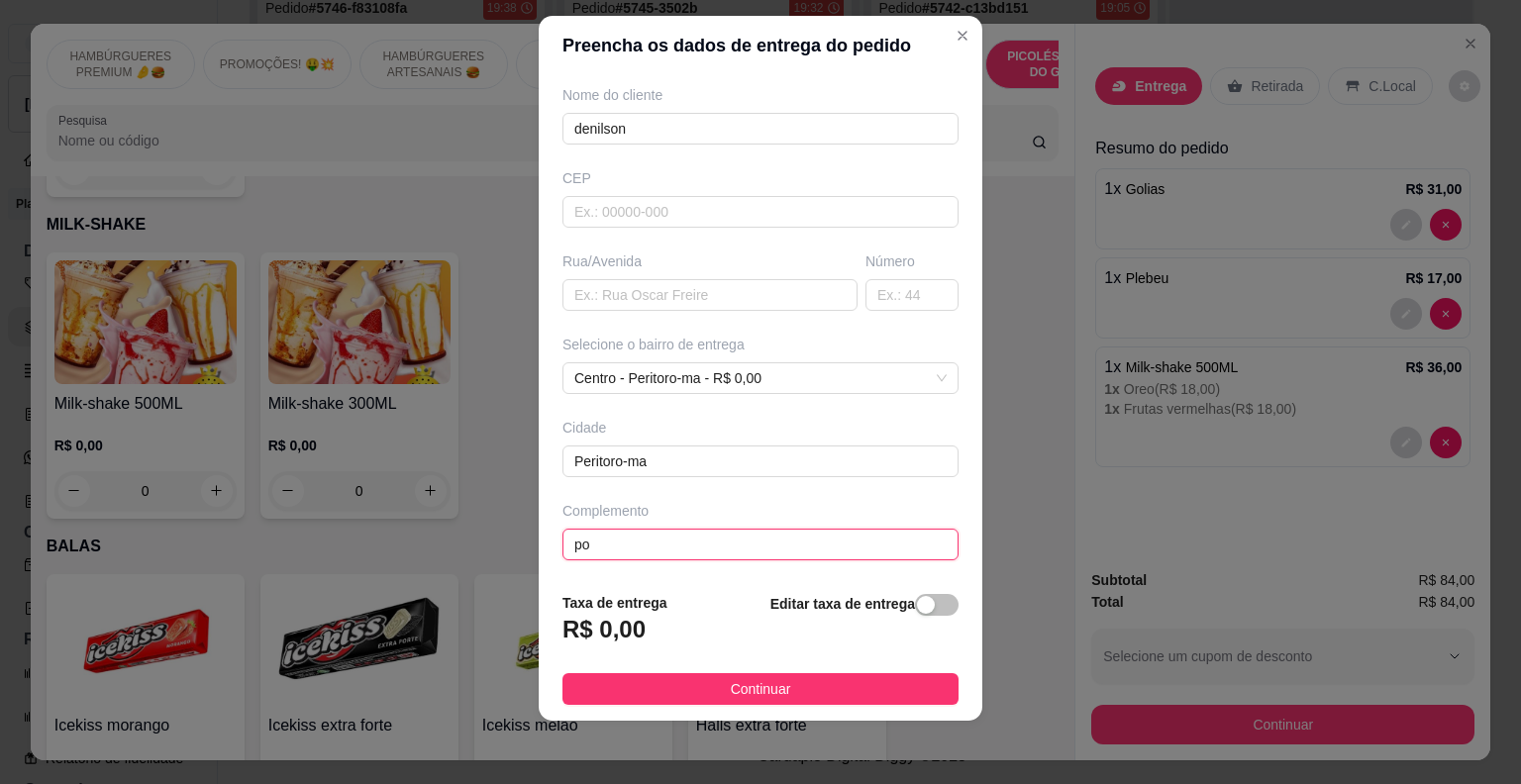 type on "p" 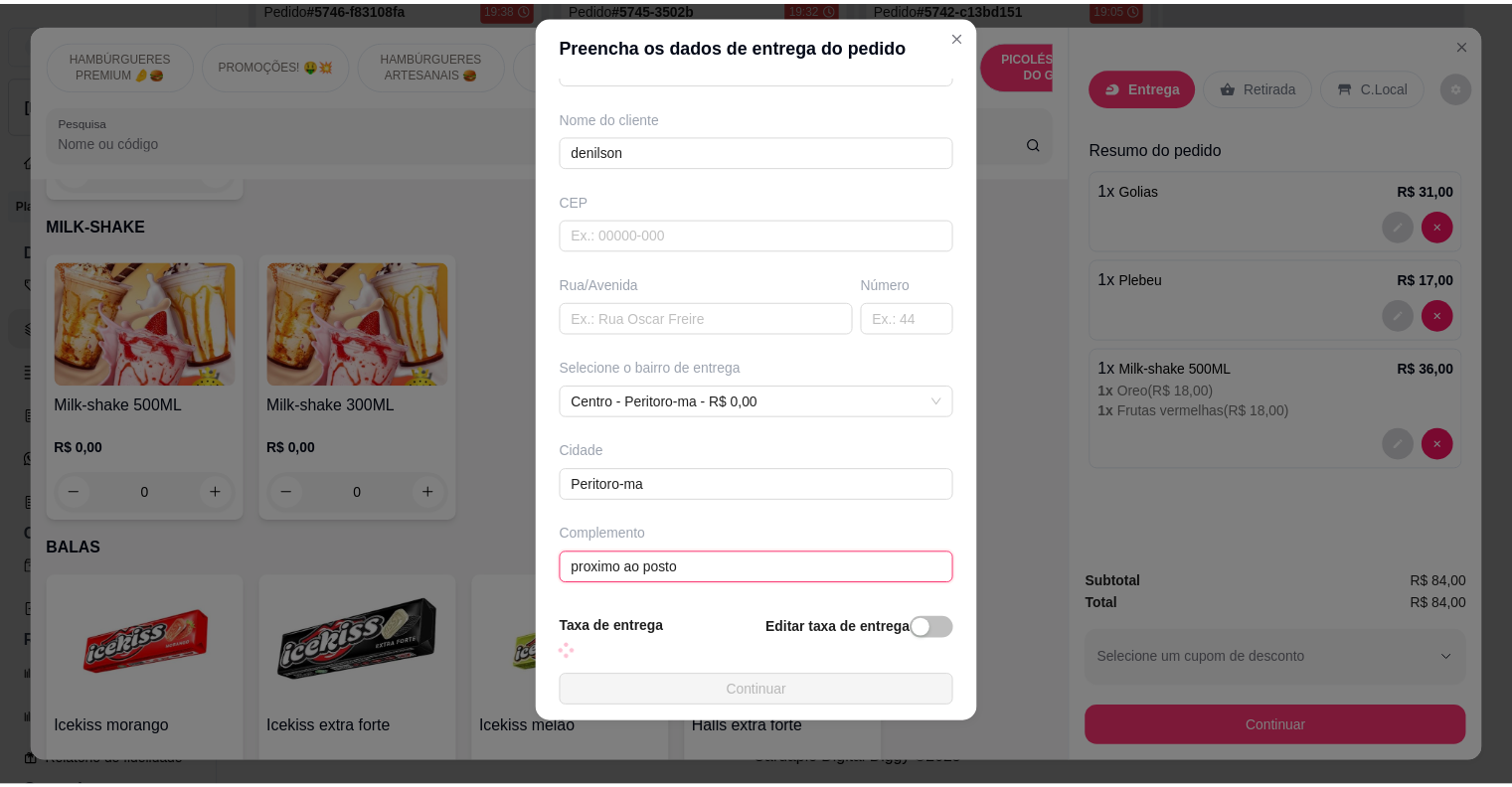 scroll, scrollTop: 227, scrollLeft: 0, axis: vertical 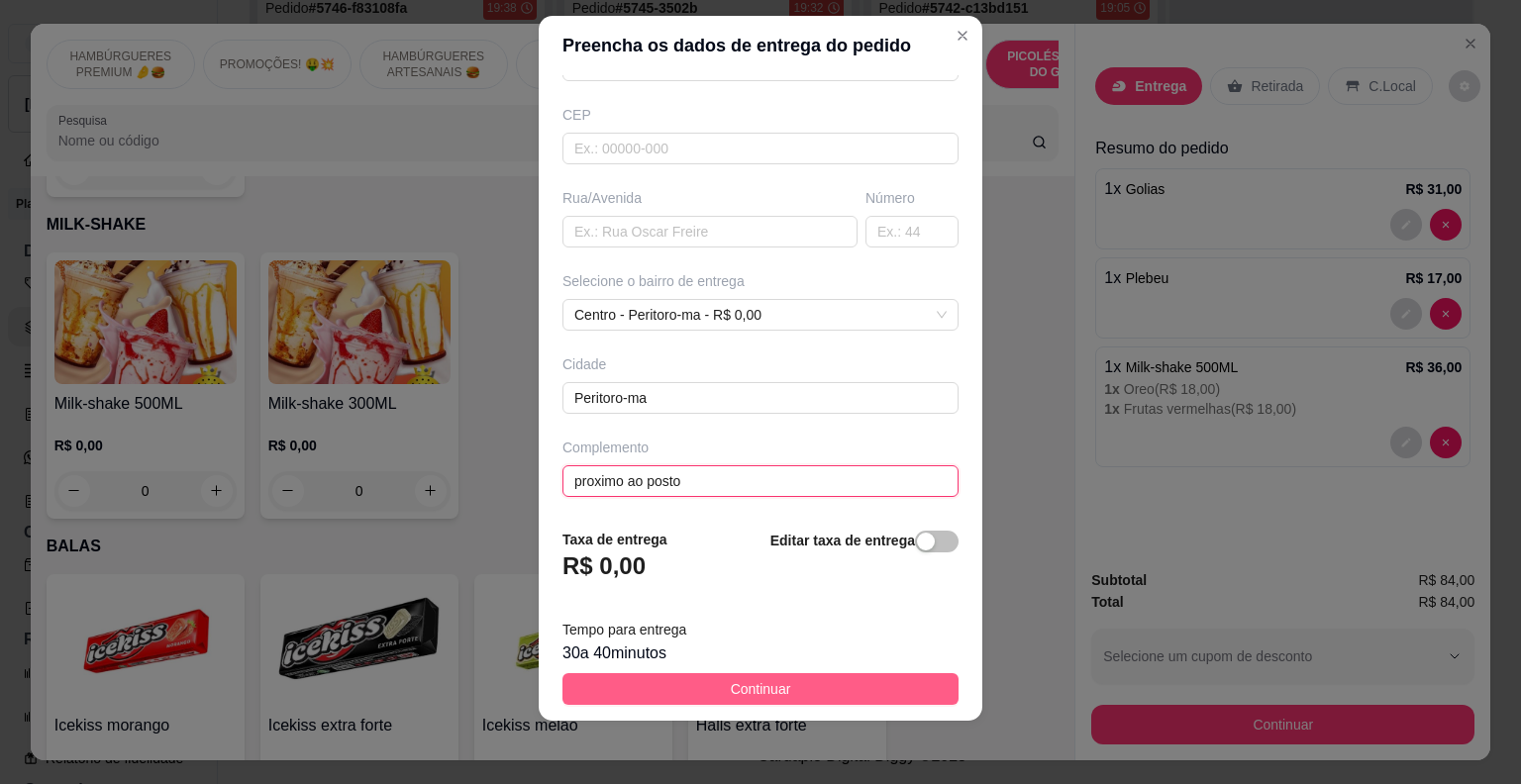 type on "proximo ao posto" 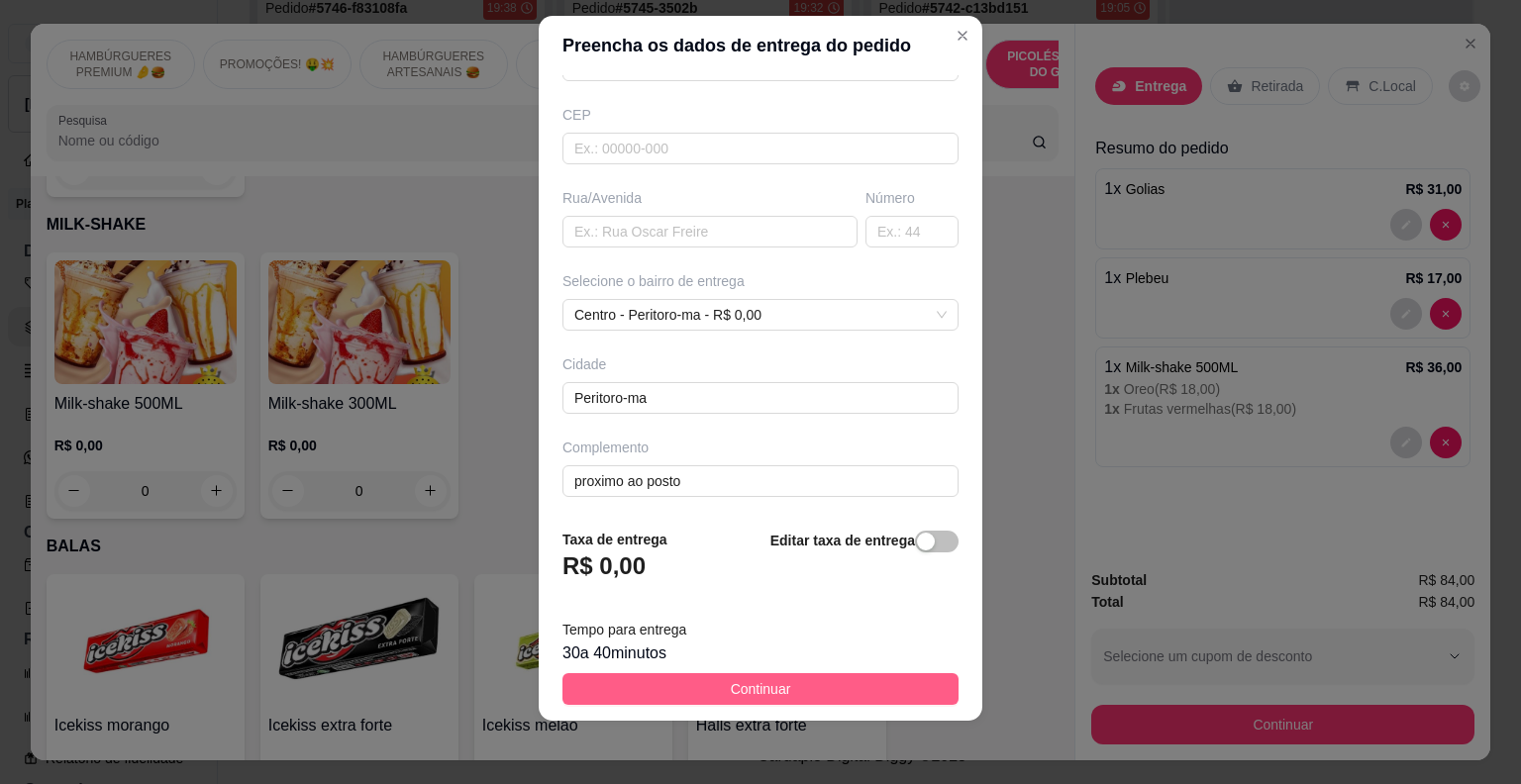 click on "Continuar" at bounding box center (760, 689) 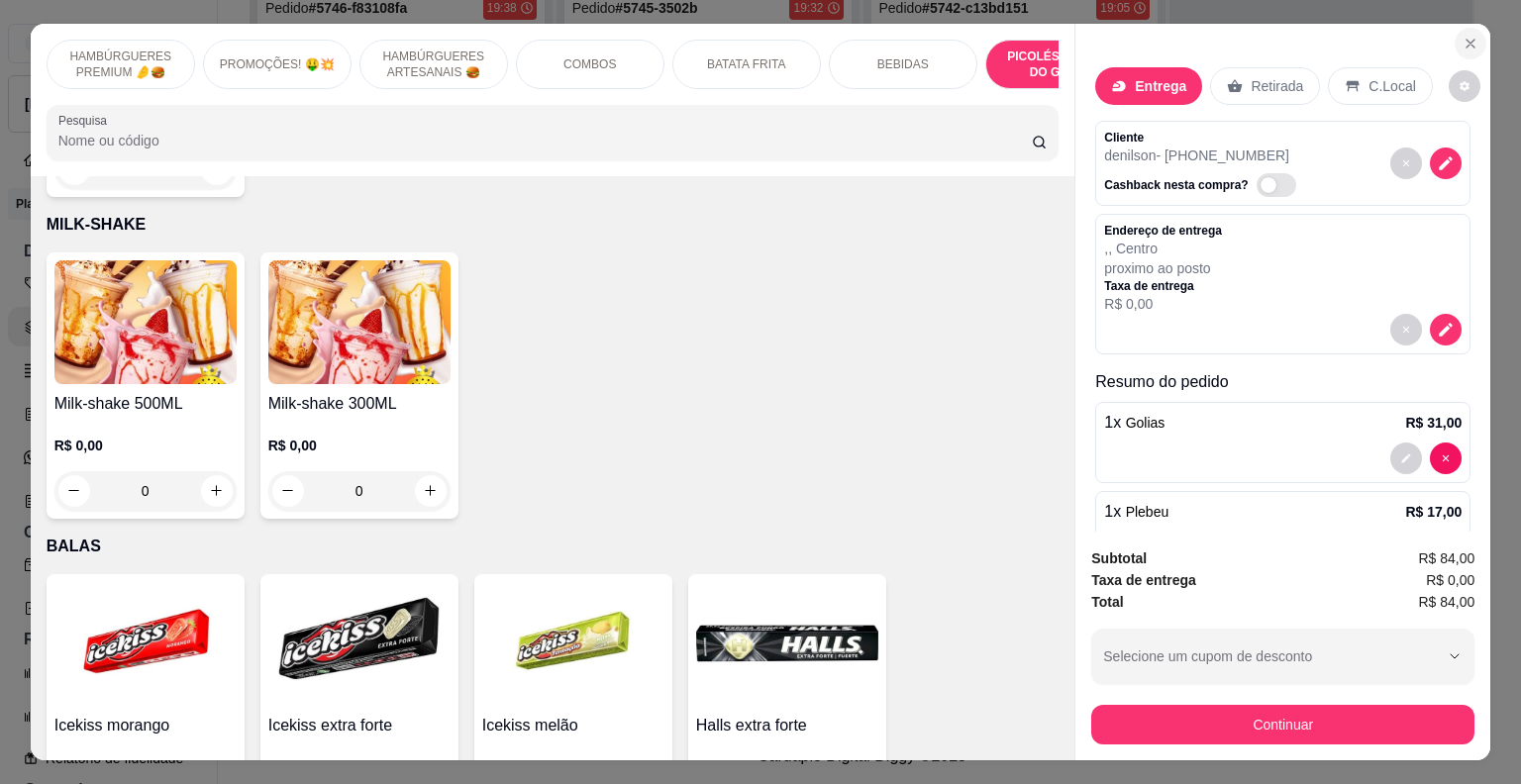 click 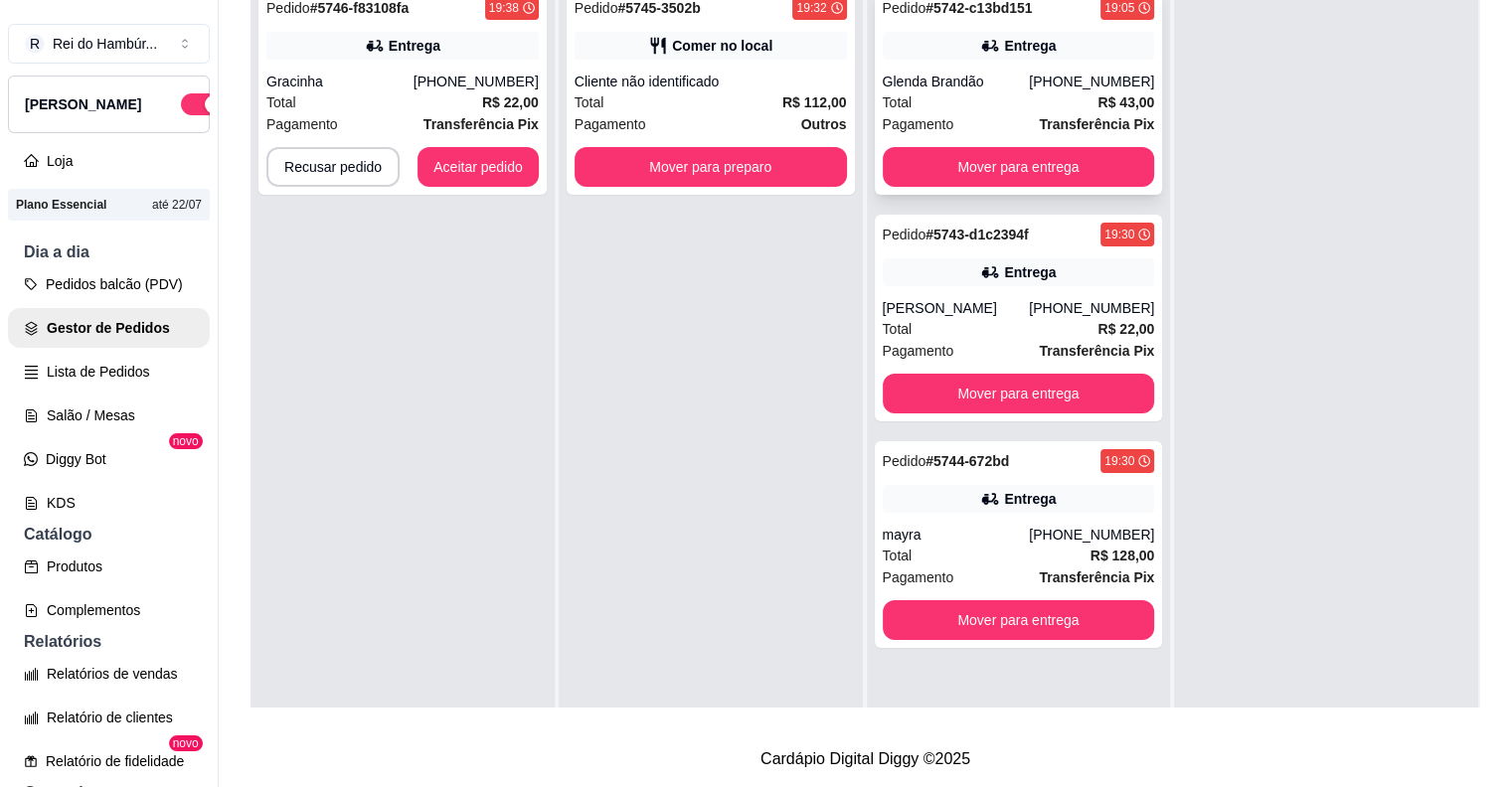 click on "Pedido  # 5742-c13bd151 19:05 Entrega Glenda Brandão  [PHONE_NUMBER] Total R$ 43,00 Pagamento Transferência Pix Mover para entrega" at bounding box center (1019, 91) 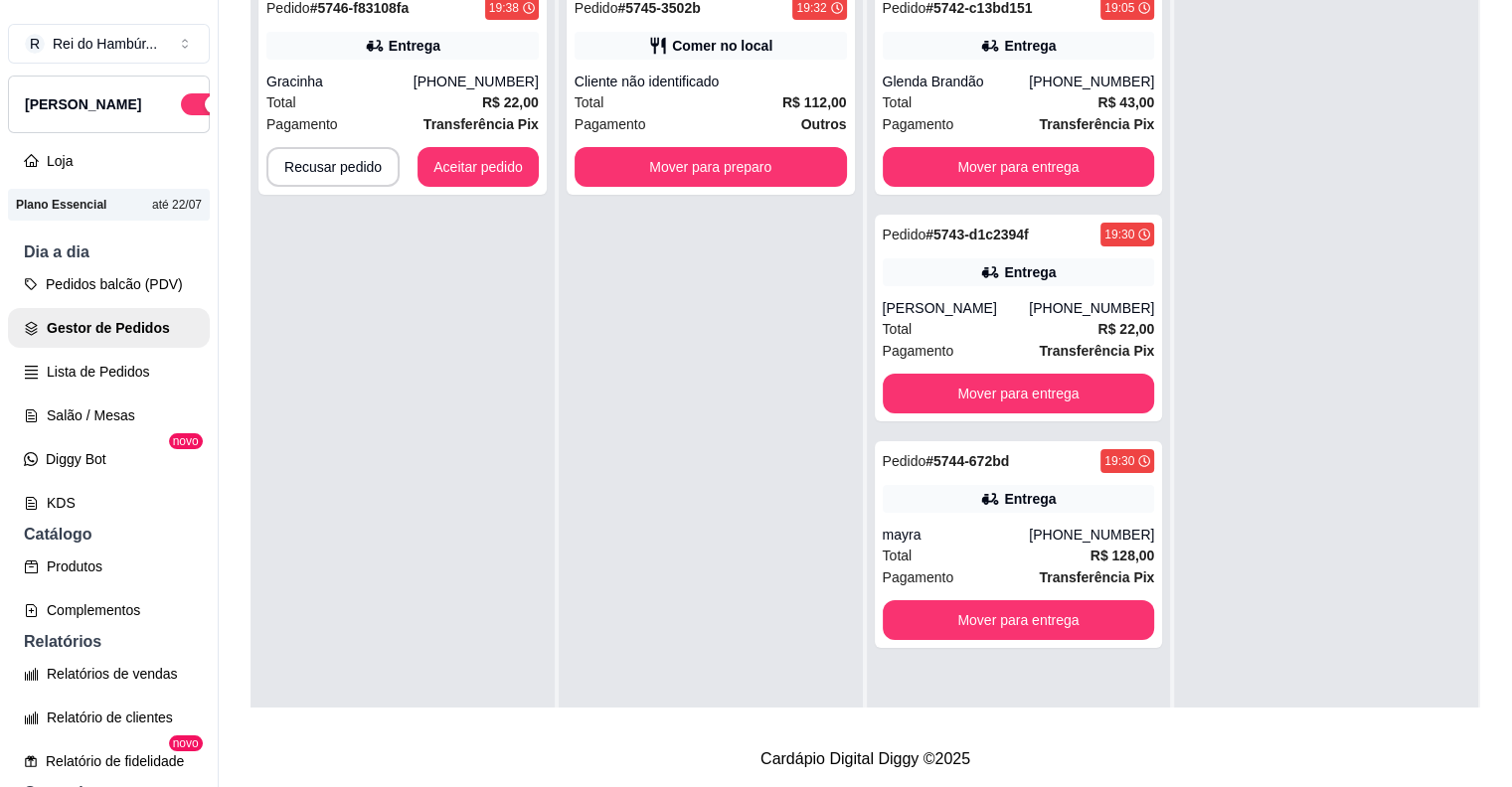 drag, startPoint x: 1429, startPoint y: 258, endPoint x: 1311, endPoint y: 238, distance: 119.68291 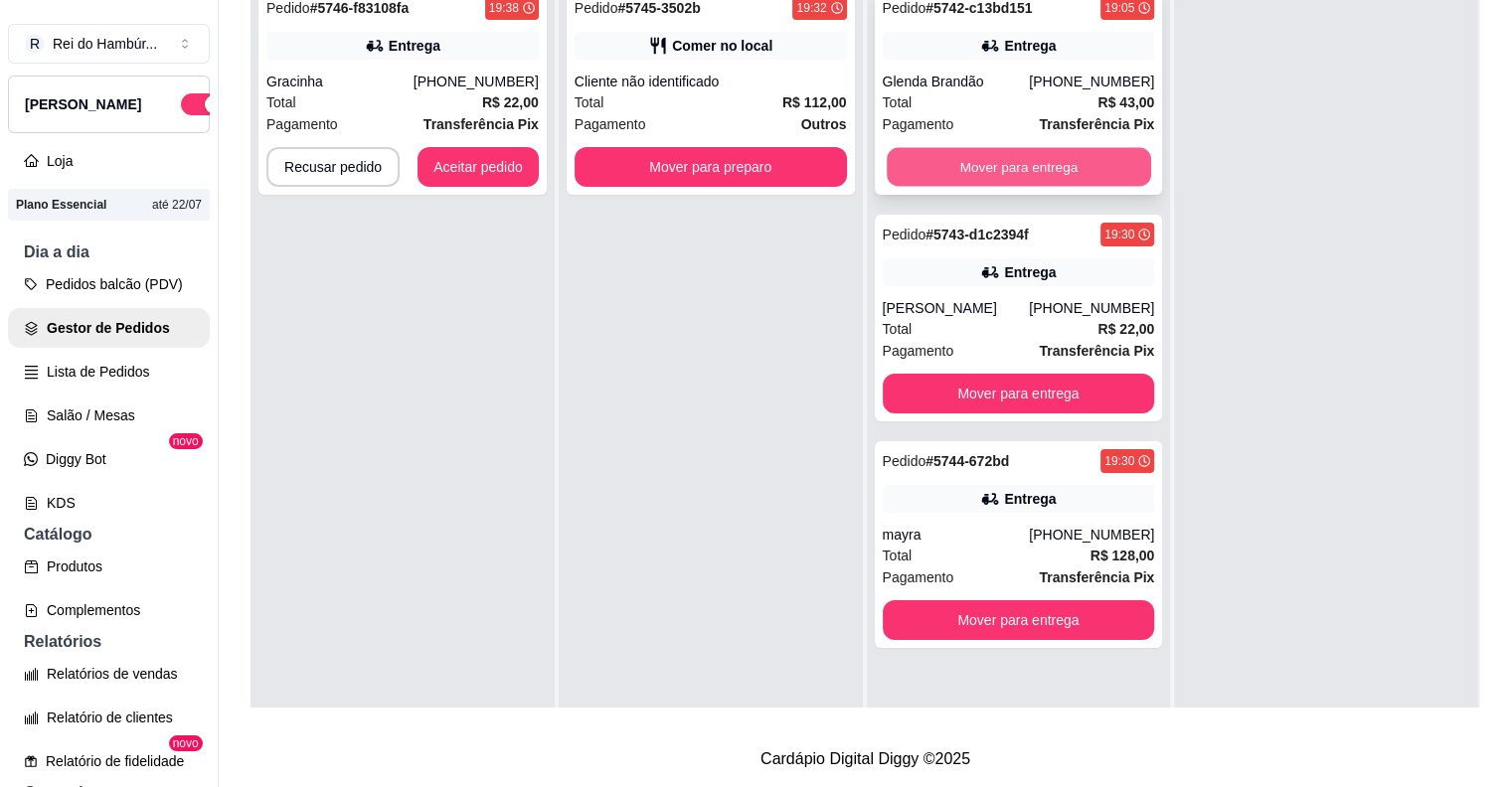 click on "Mover para entrega" at bounding box center (1019, 167) 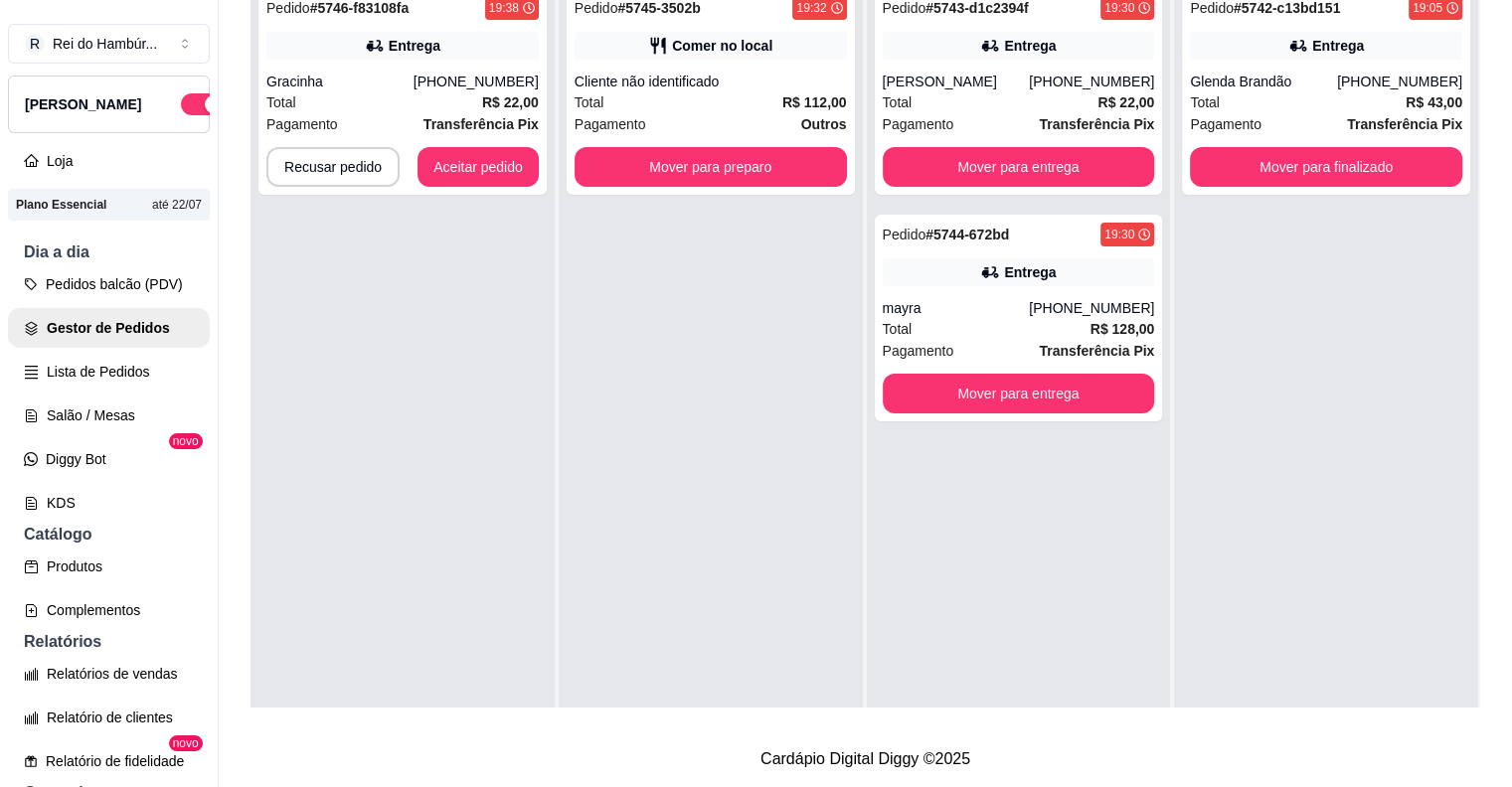 scroll, scrollTop: 0, scrollLeft: 0, axis: both 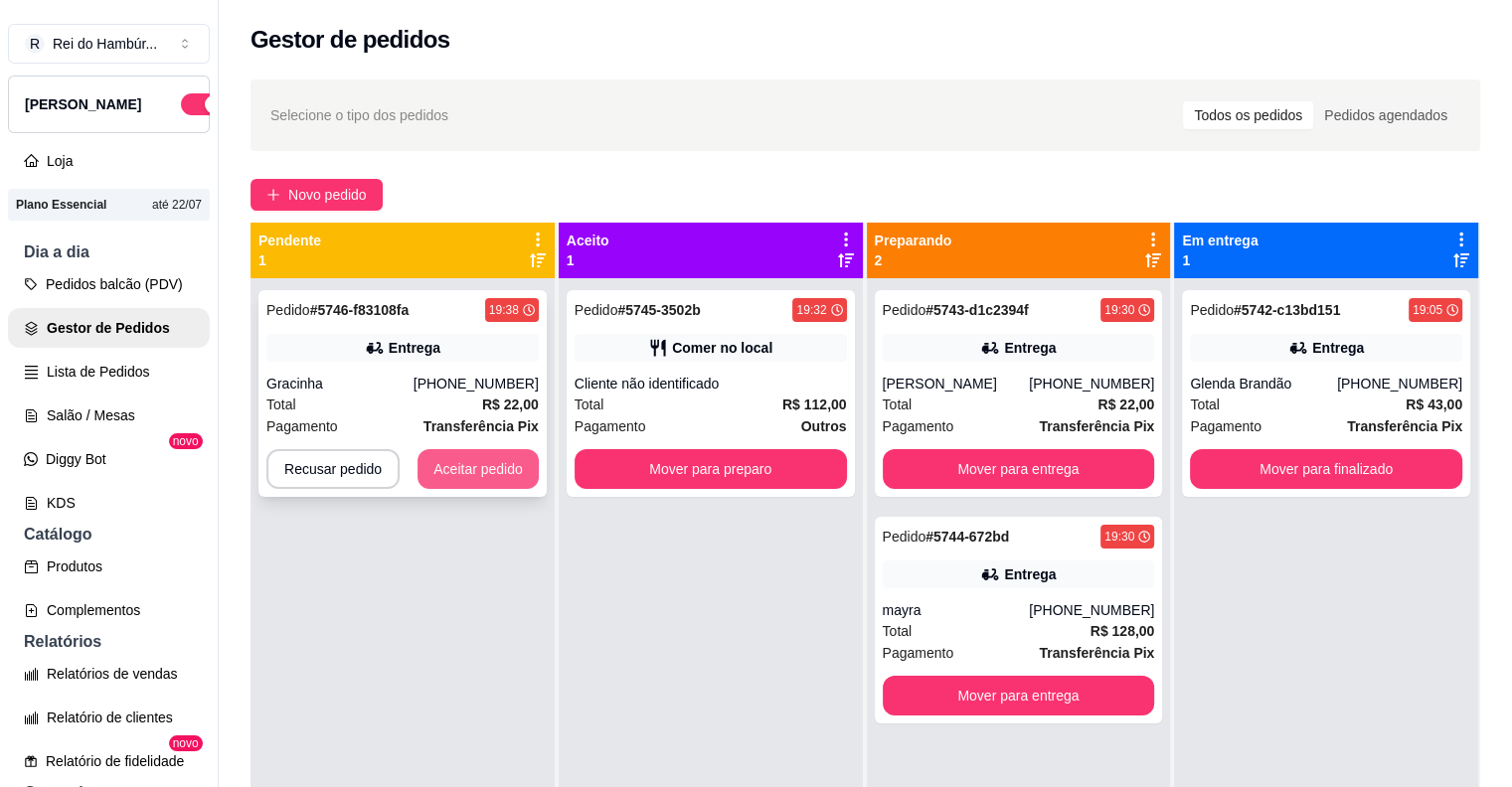 click on "Aceitar pedido" at bounding box center [478, 469] 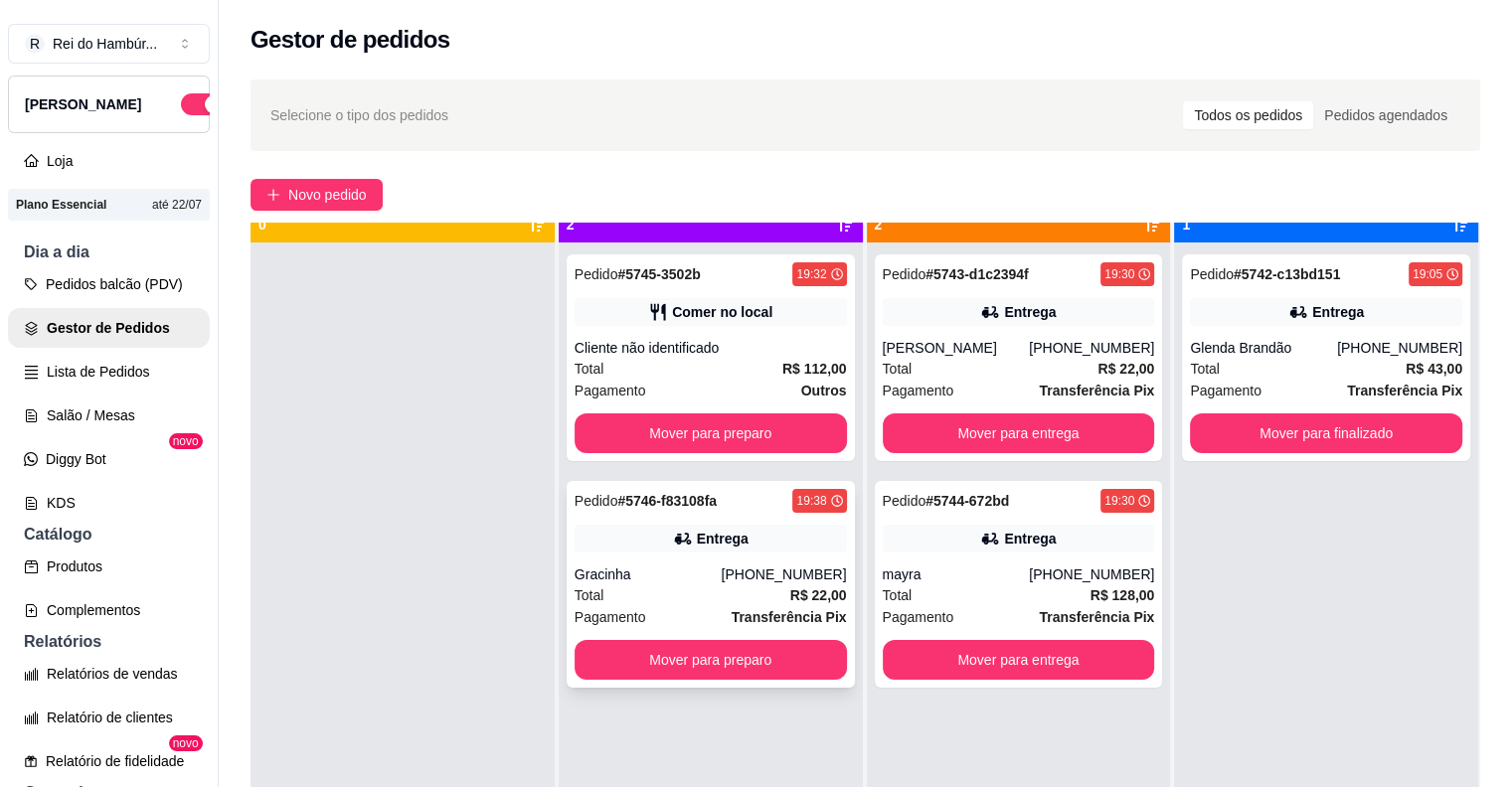 scroll, scrollTop: 56, scrollLeft: 0, axis: vertical 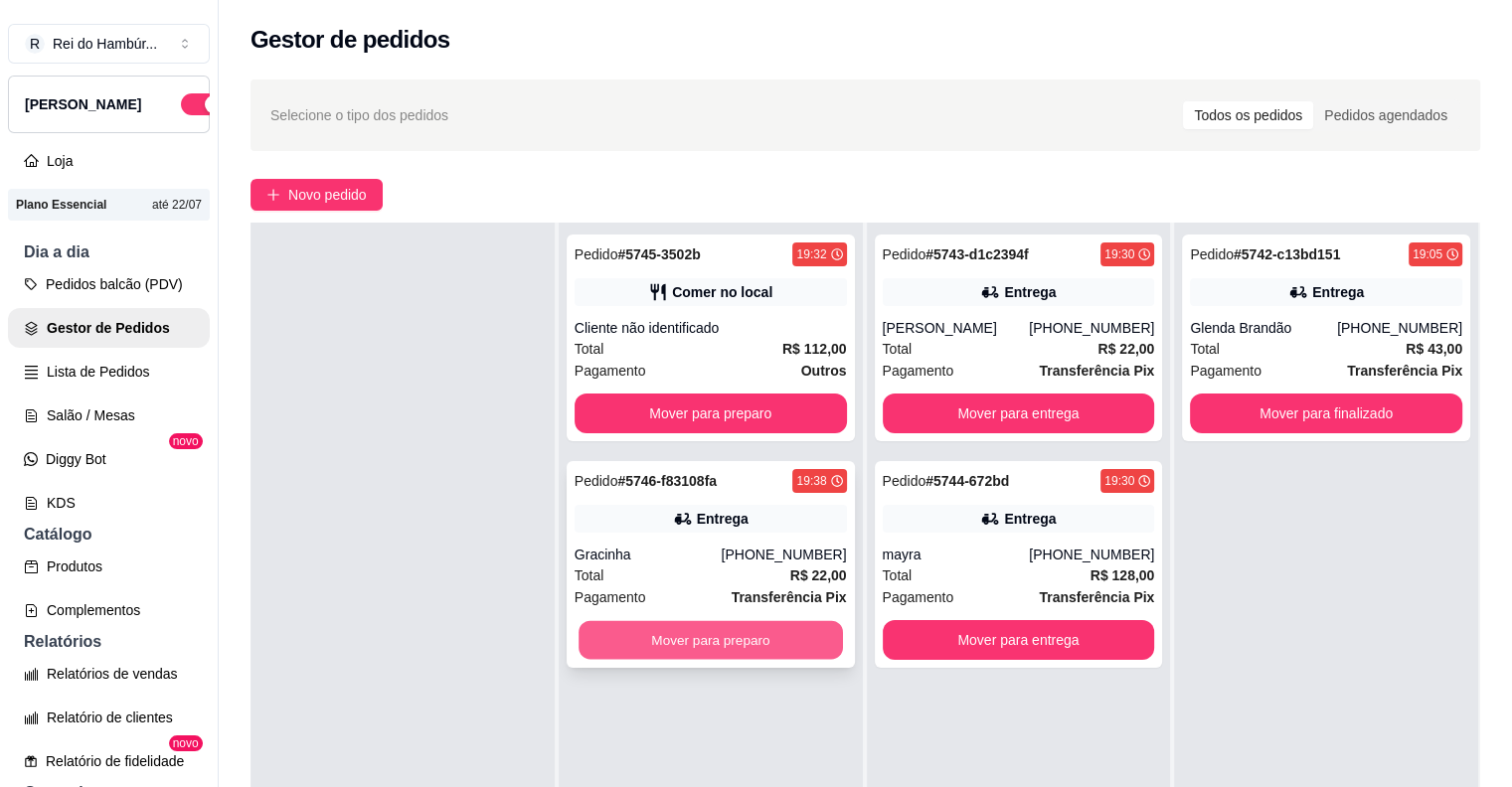 click on "Mover para preparo" at bounding box center [711, 640] 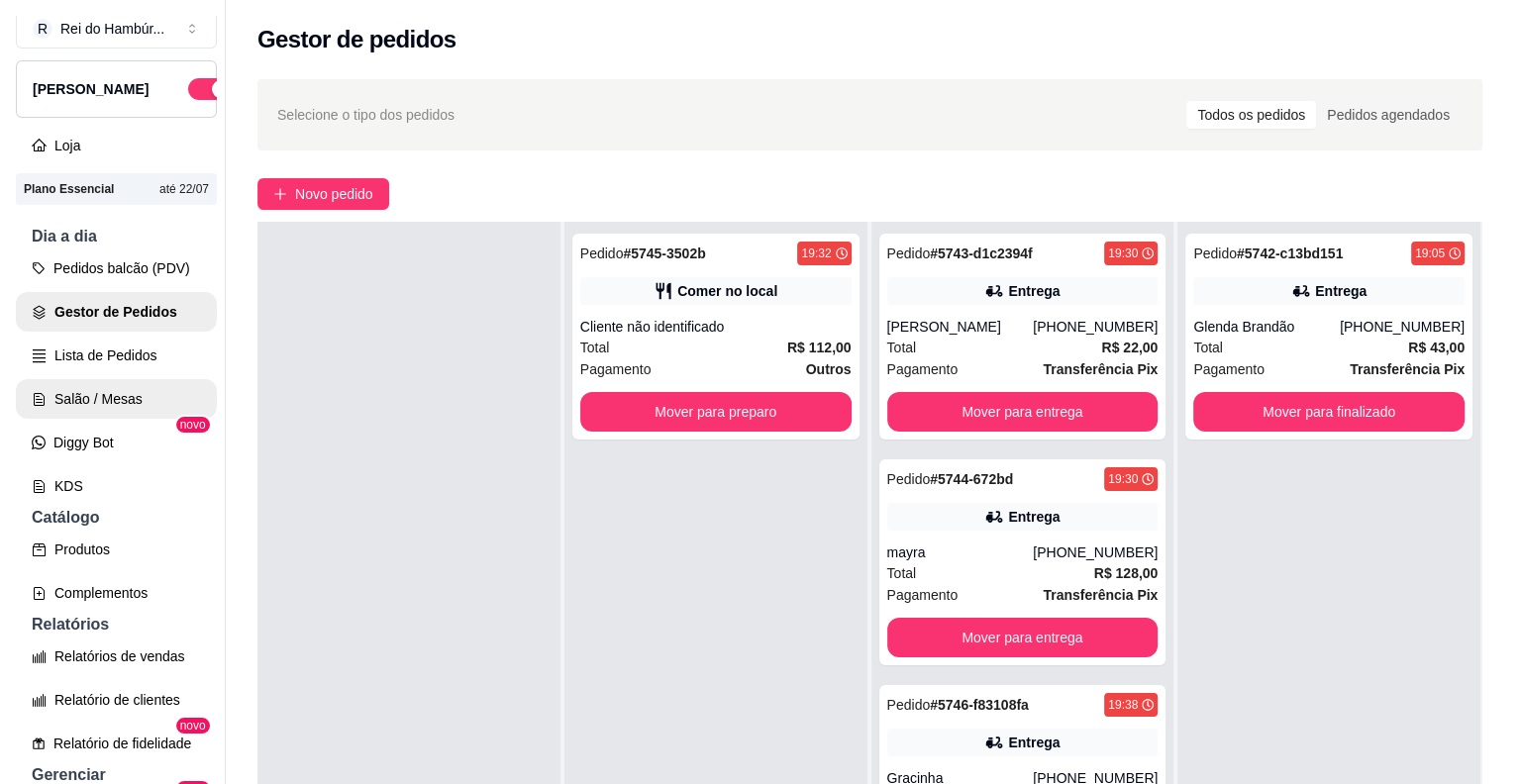 scroll, scrollTop: 0, scrollLeft: 0, axis: both 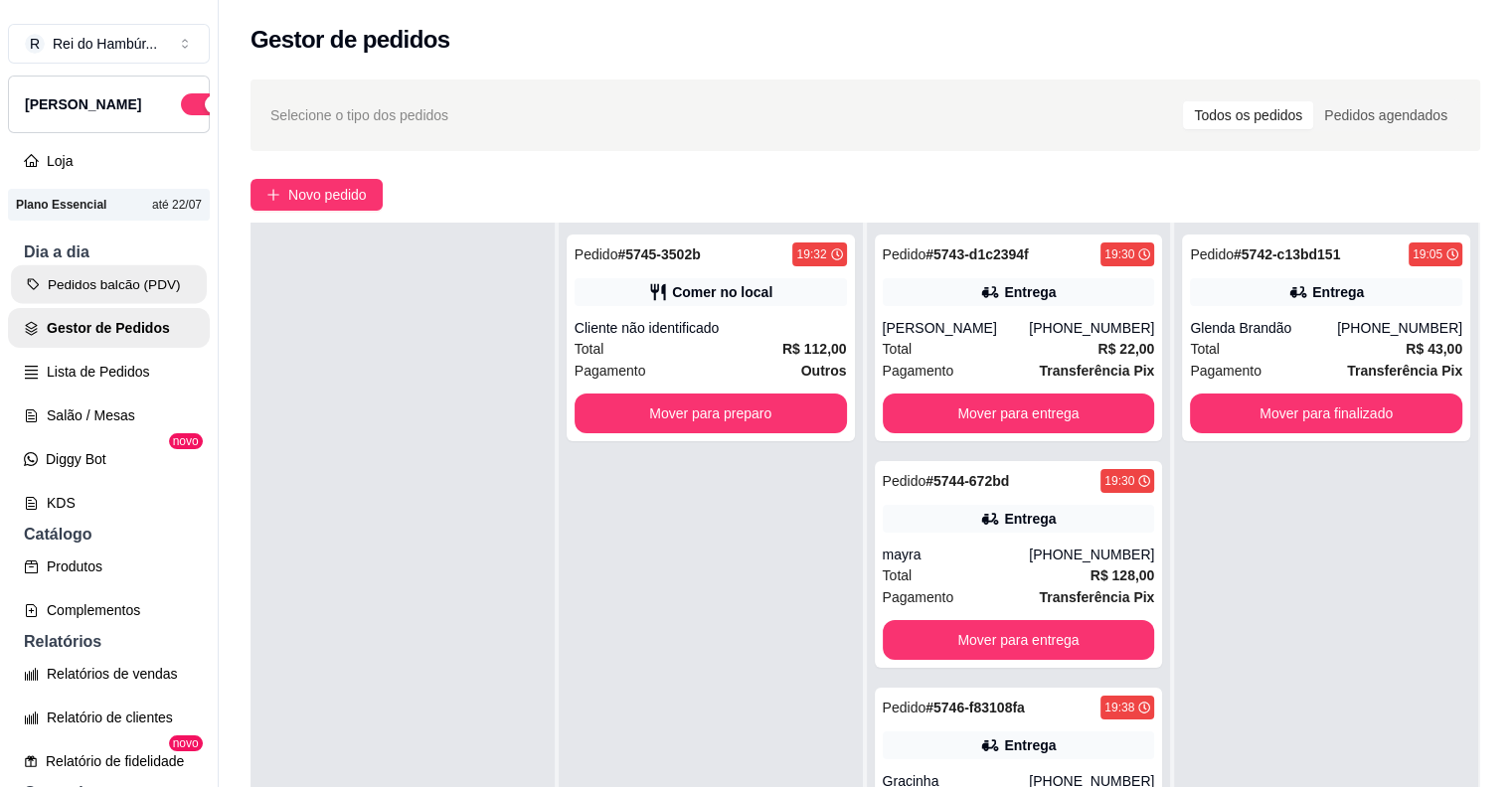 click on "Pedidos balcão (PDV)" at bounding box center (108, 284) 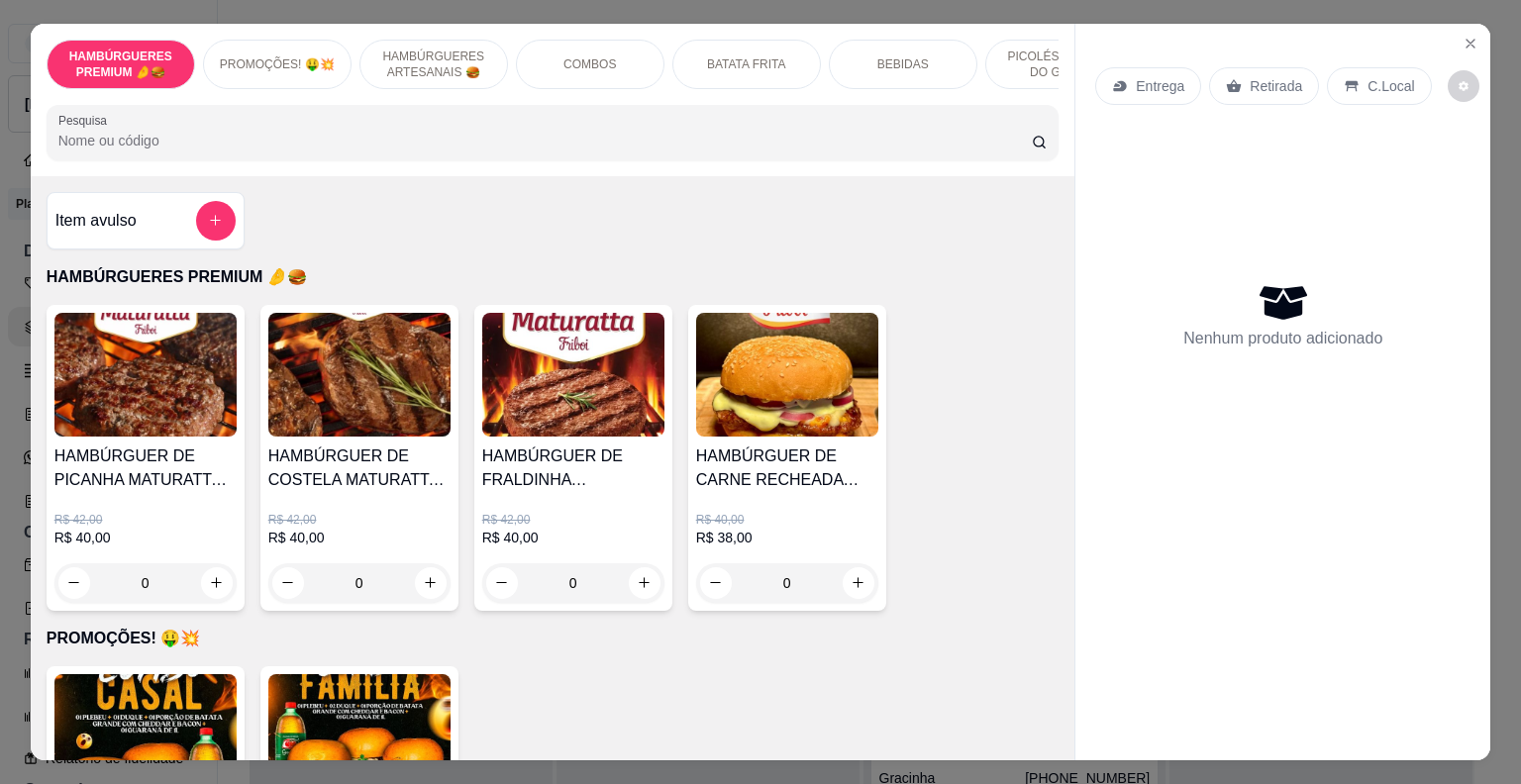 click on "HAMBÚRGUERES ARTESANAIS 🍔" at bounding box center [434, 64] 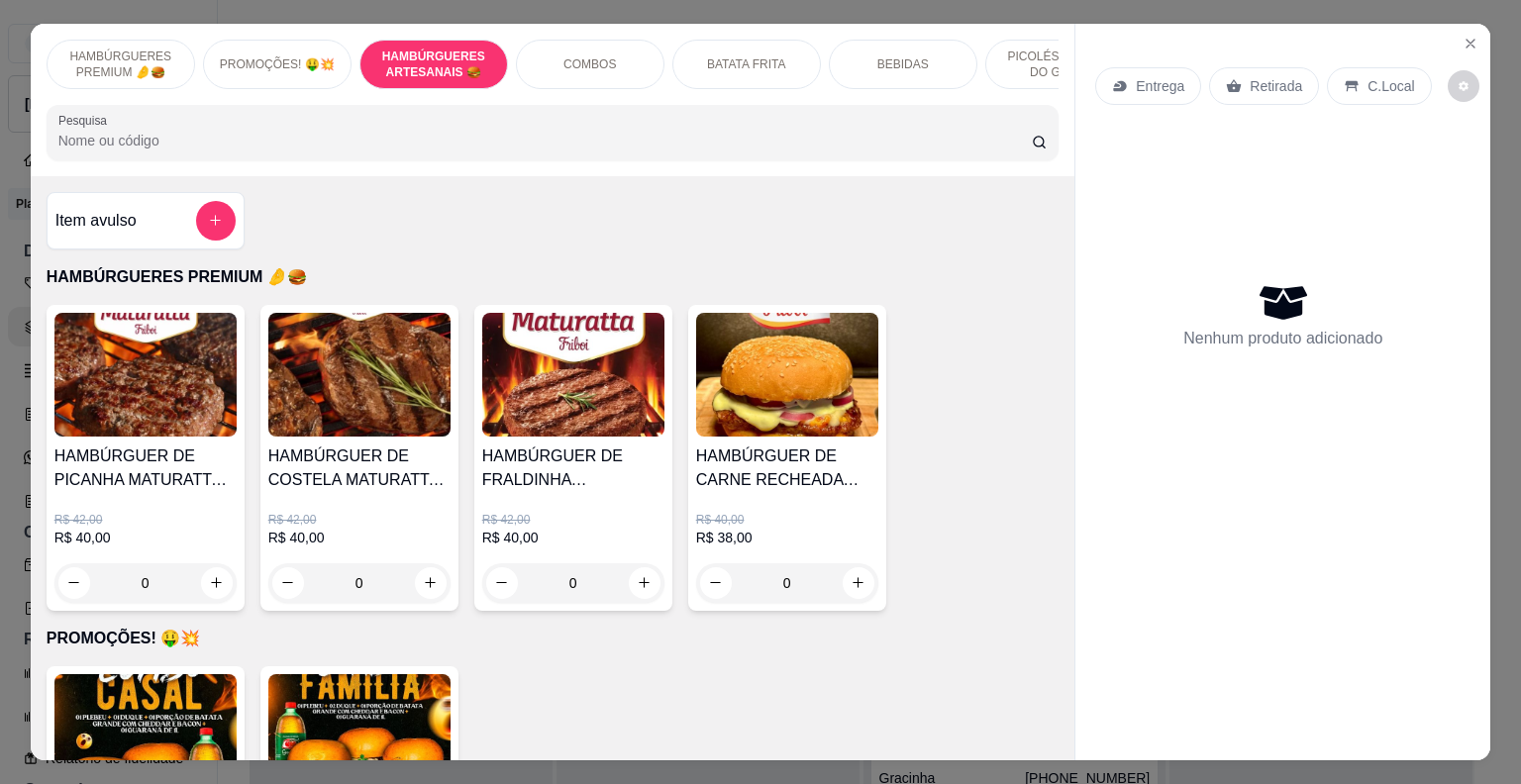 scroll, scrollTop: 796, scrollLeft: 0, axis: vertical 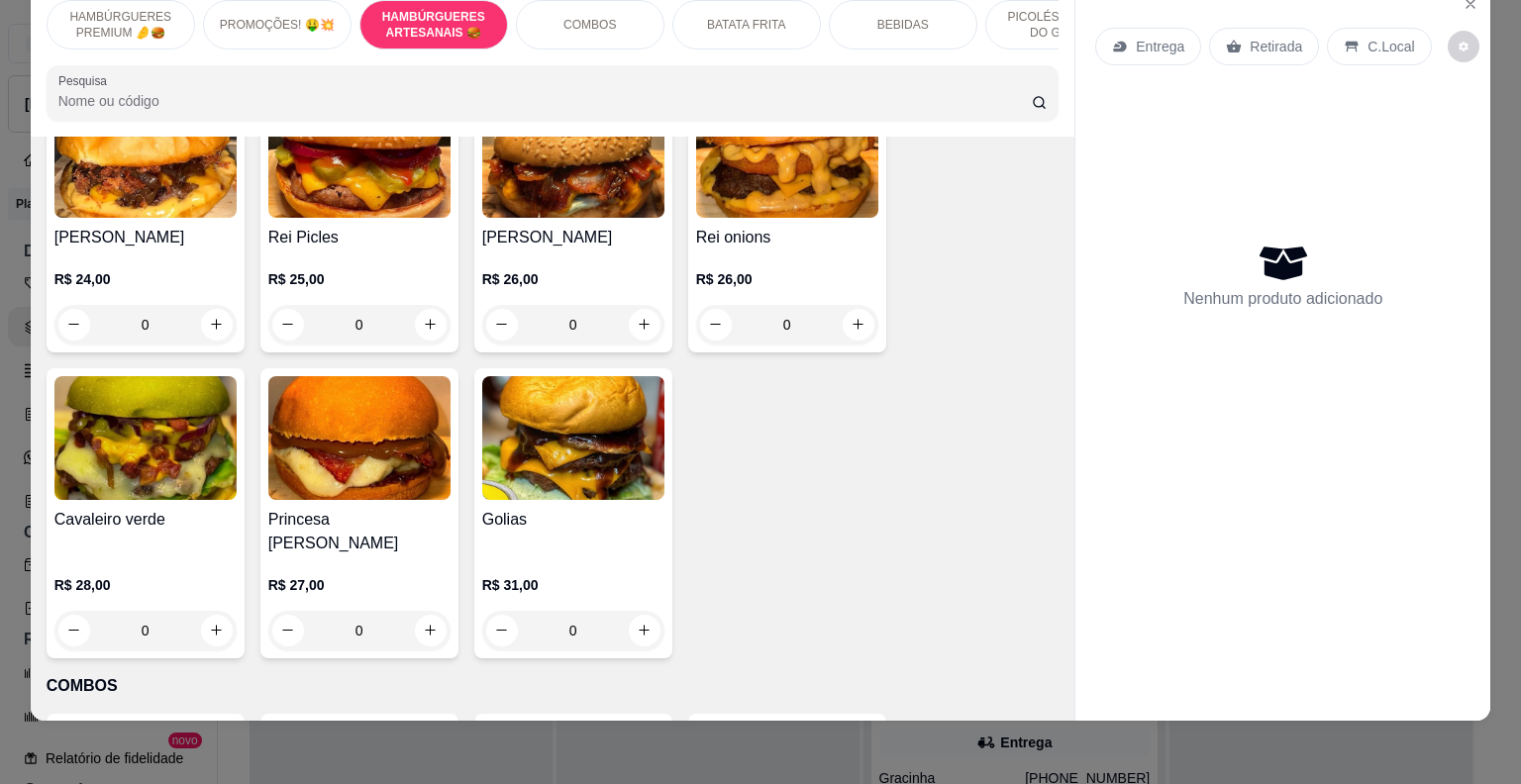 click on "0" at bounding box center (573, 631) 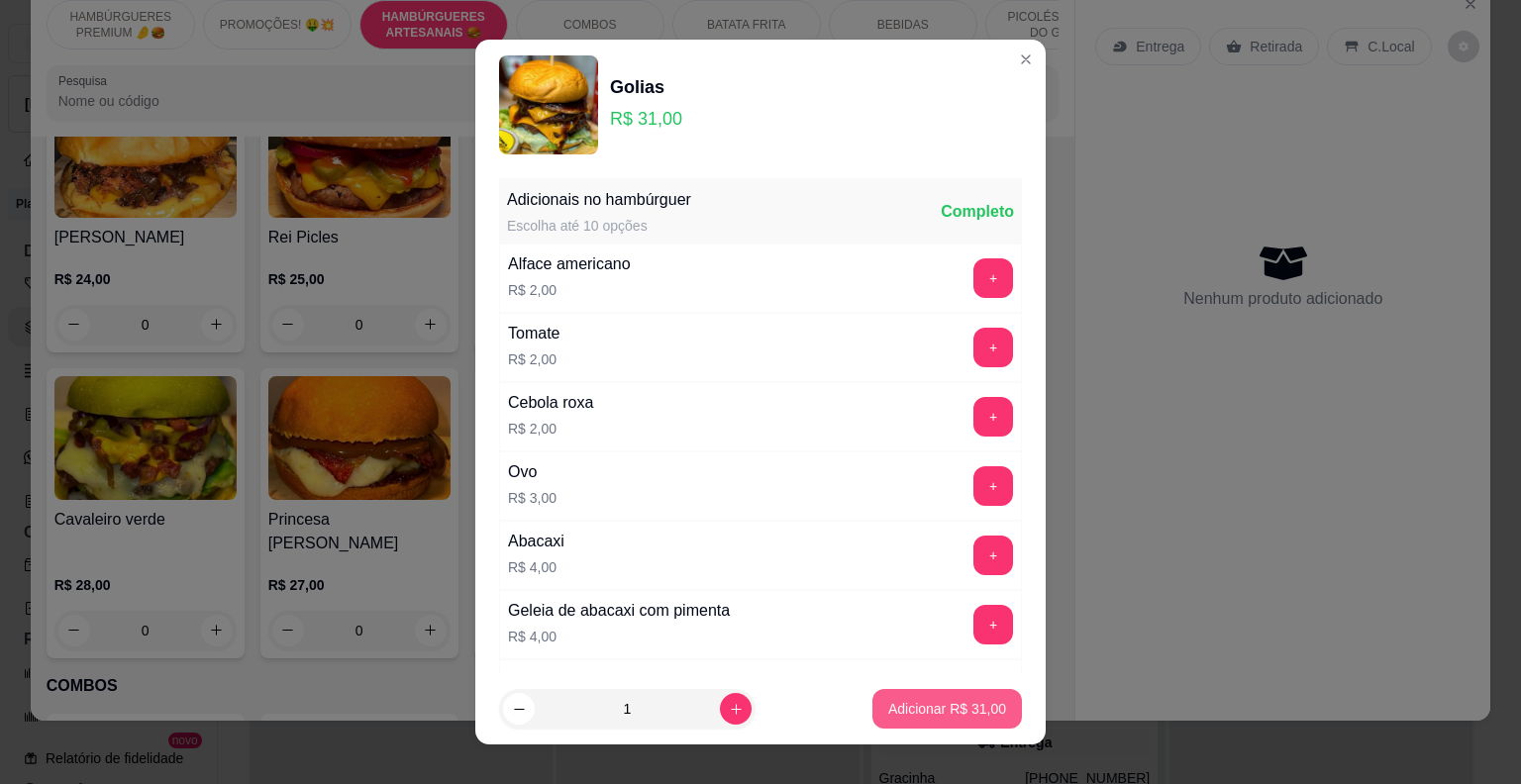 click on "Adicionar   R$ 31,00" at bounding box center [947, 709] 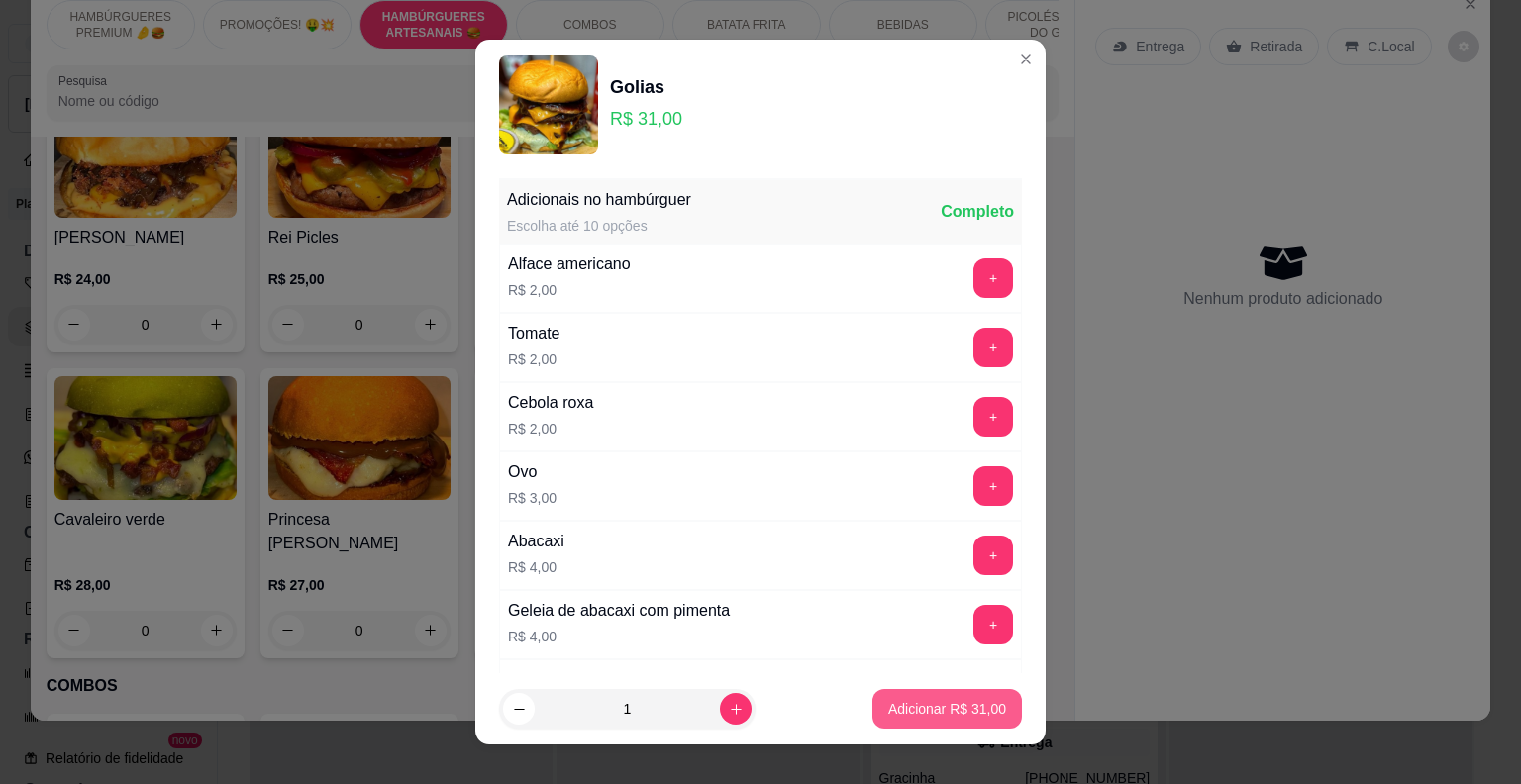 type on "1" 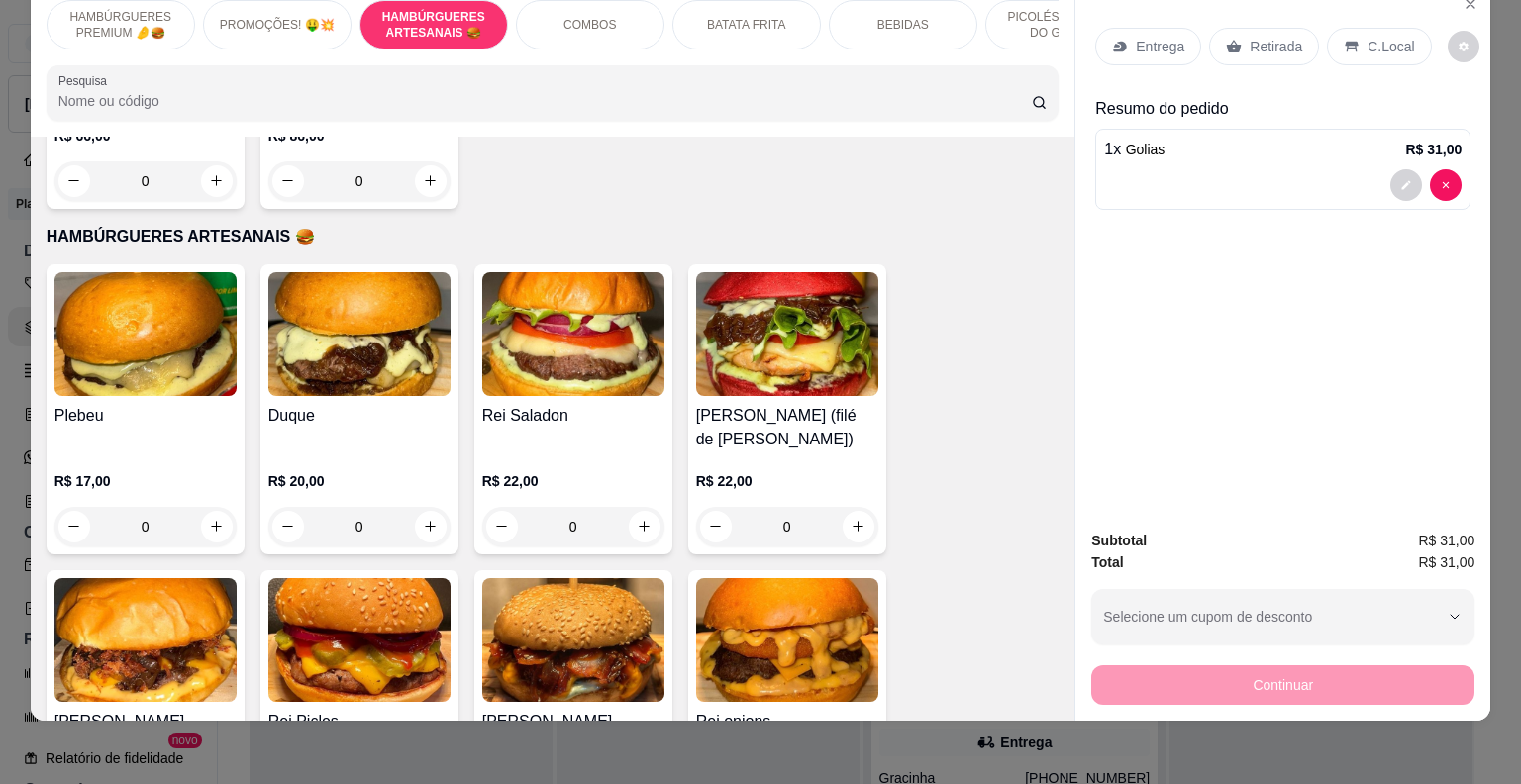 scroll, scrollTop: 697, scrollLeft: 0, axis: vertical 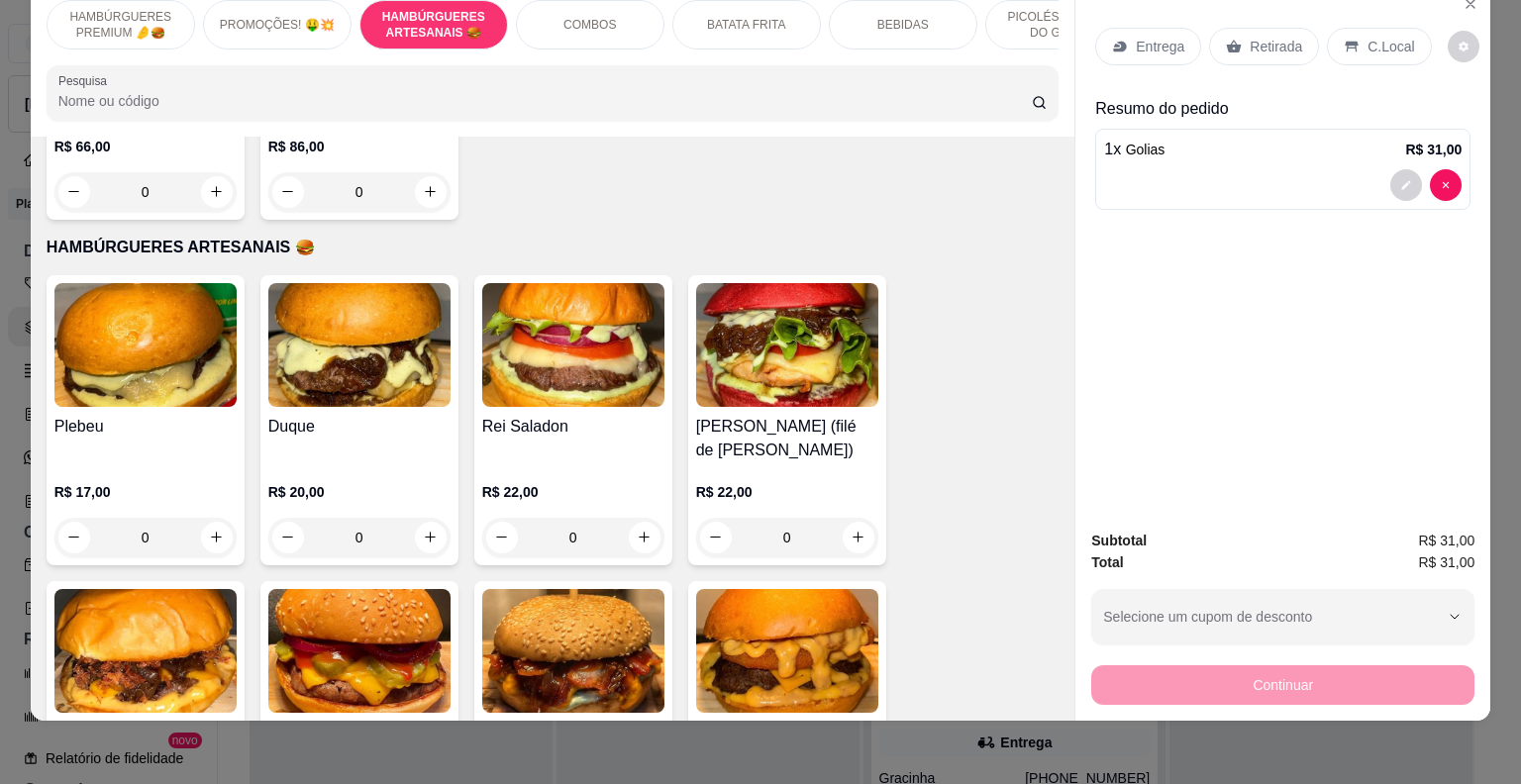click on "0" at bounding box center [146, 538] 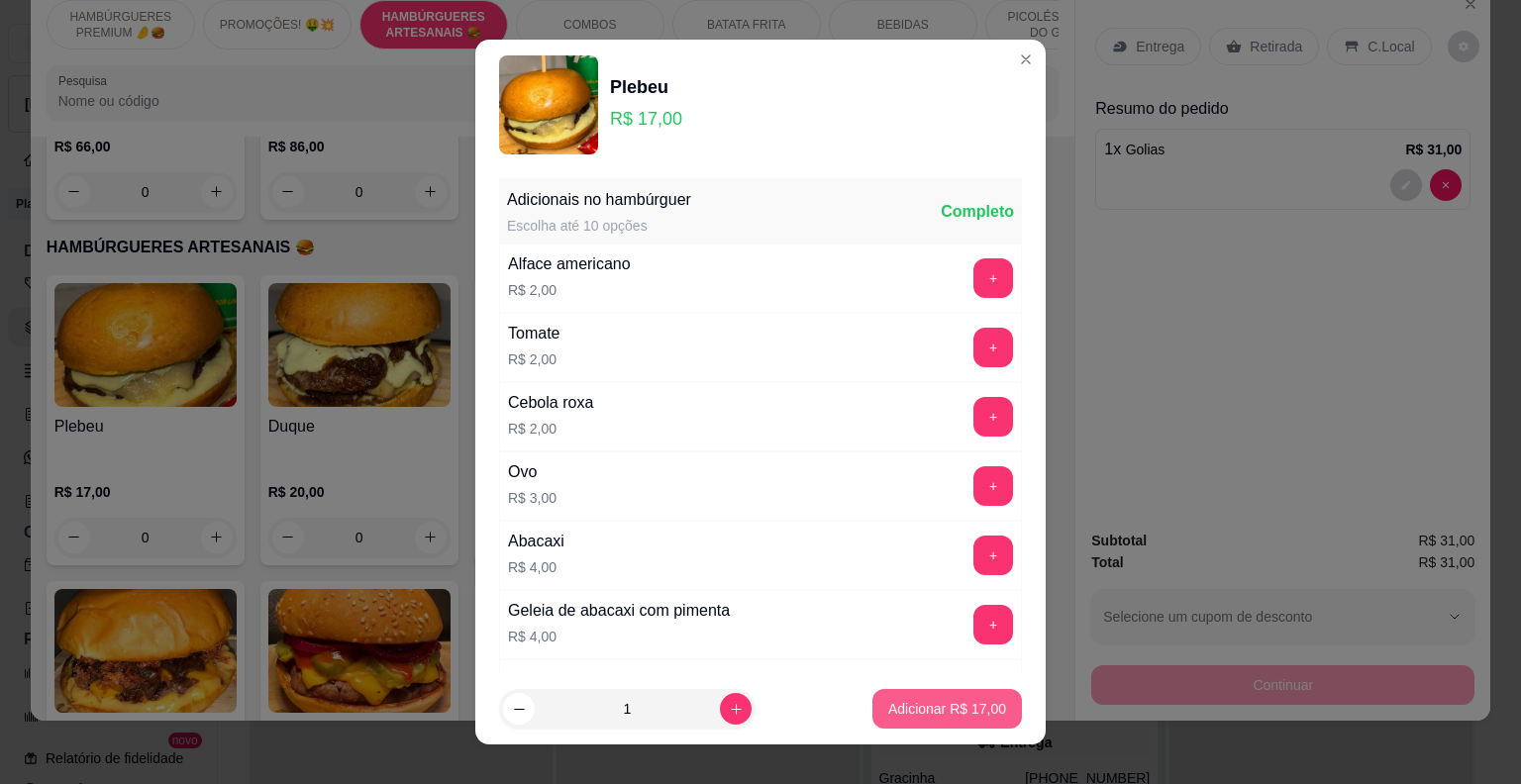 click on "Adicionar   R$ 17,00" at bounding box center (947, 709) 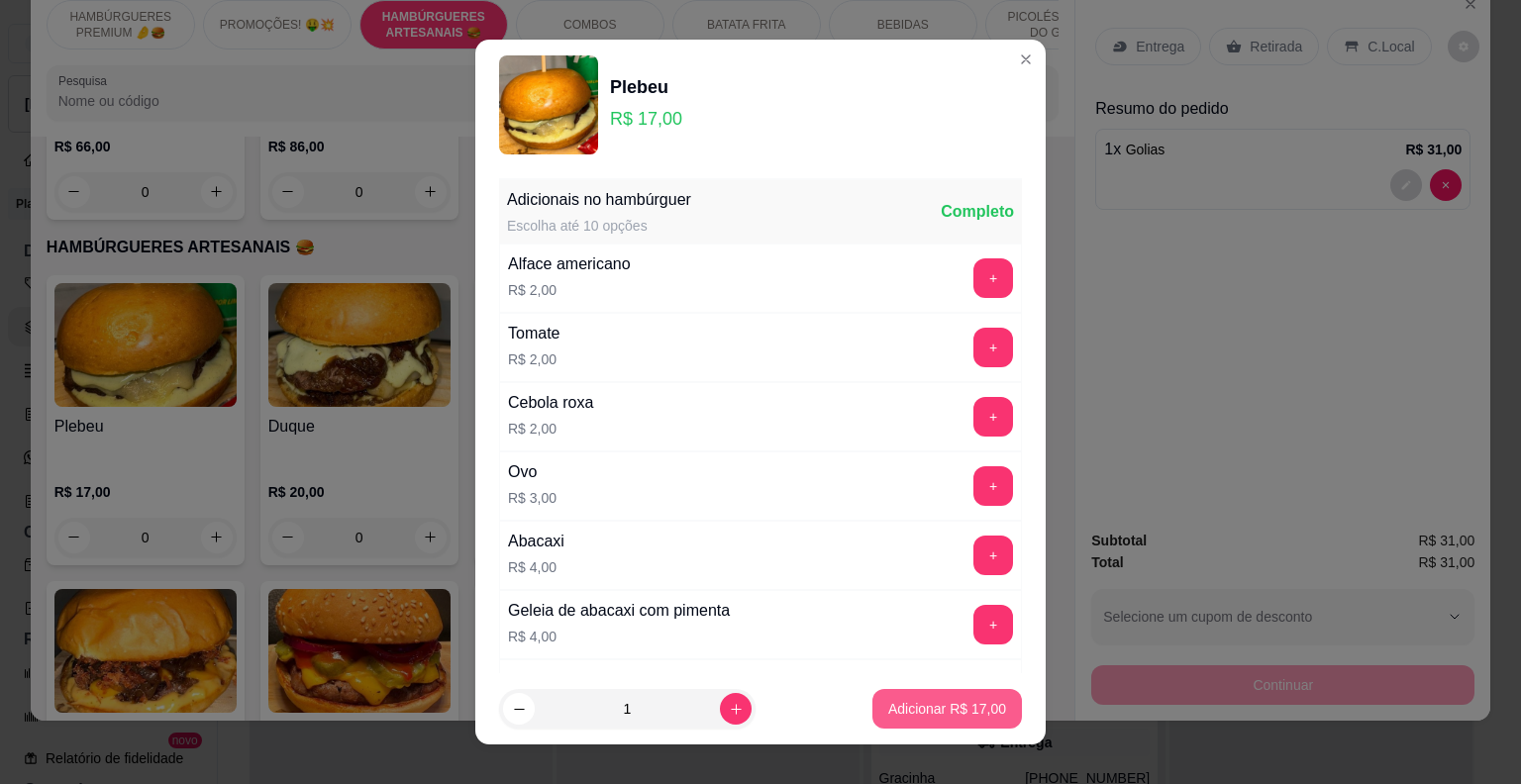 type on "1" 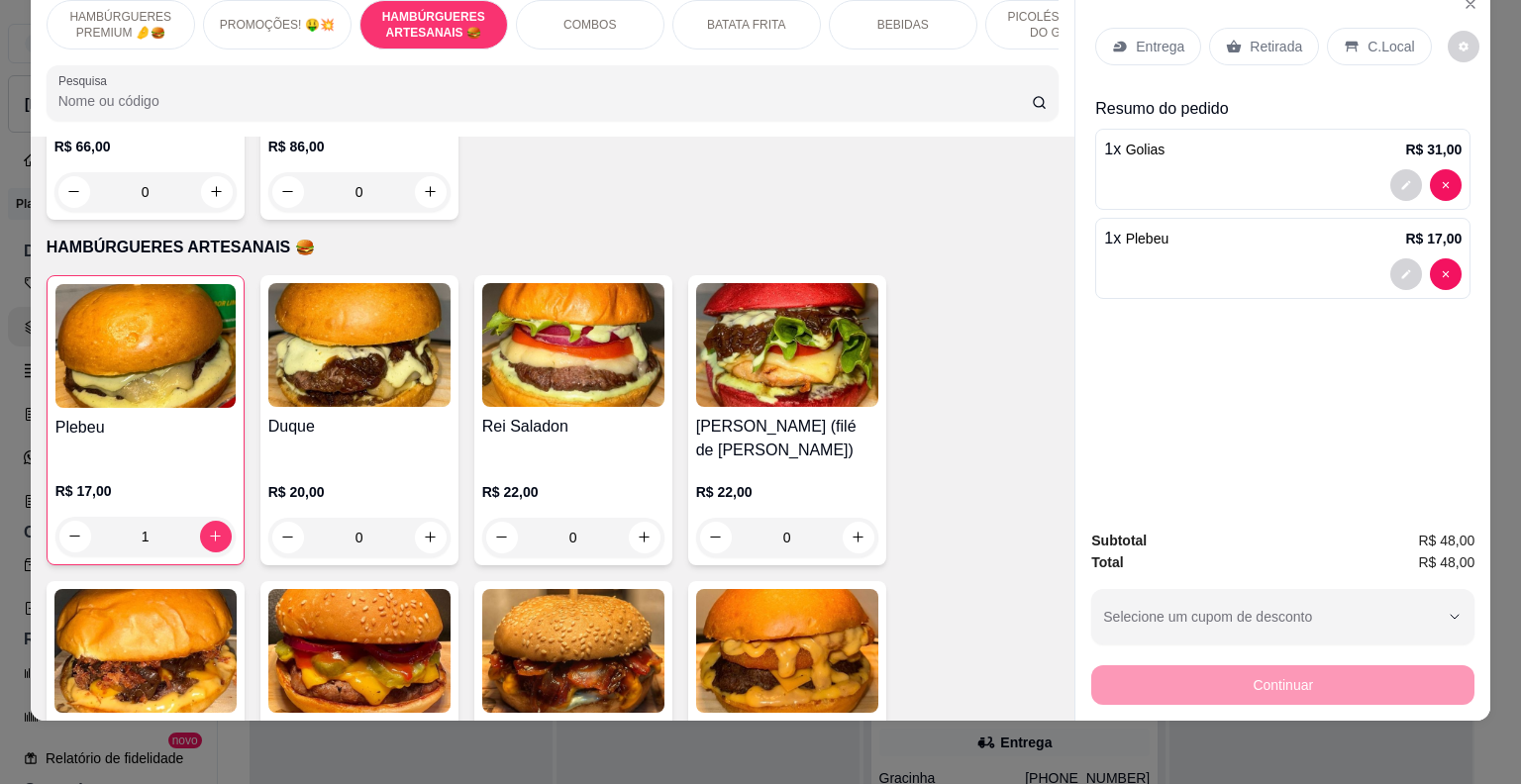 scroll, scrollTop: 301, scrollLeft: 0, axis: vertical 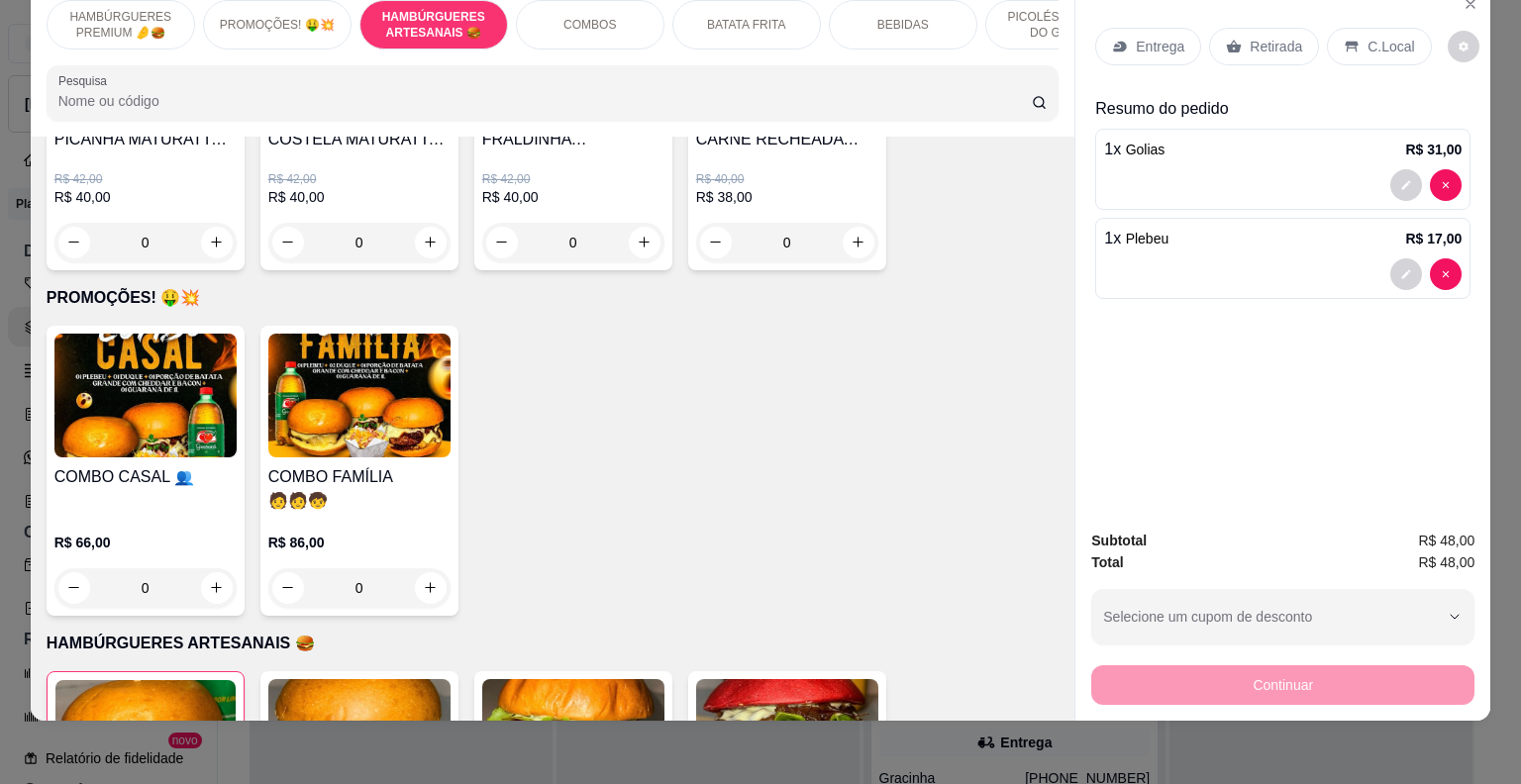 click on "BEBIDAS" at bounding box center (903, 25) 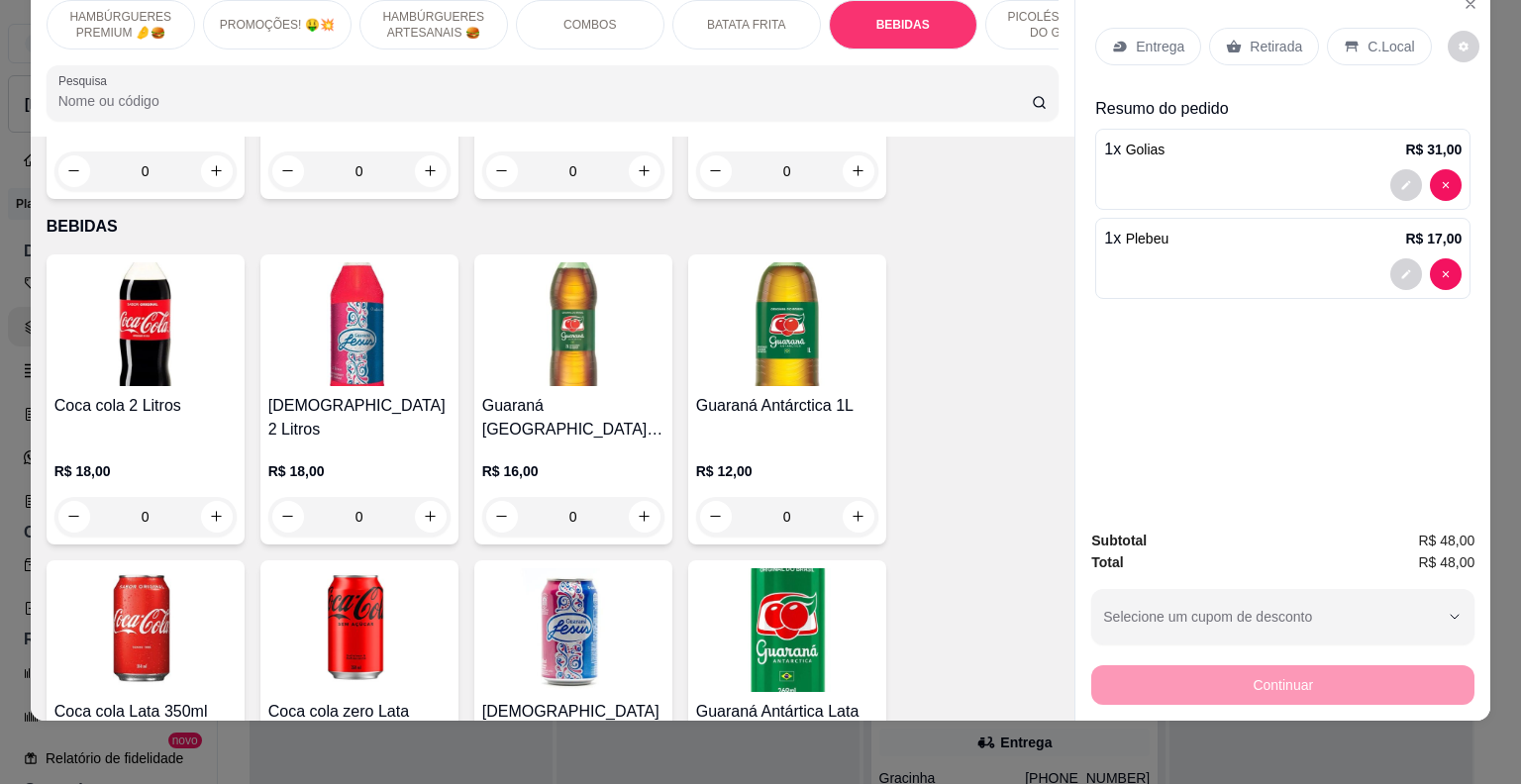 click on "PICOLÉS FRUTOS DO GOIÁS" at bounding box center [1060, 25] 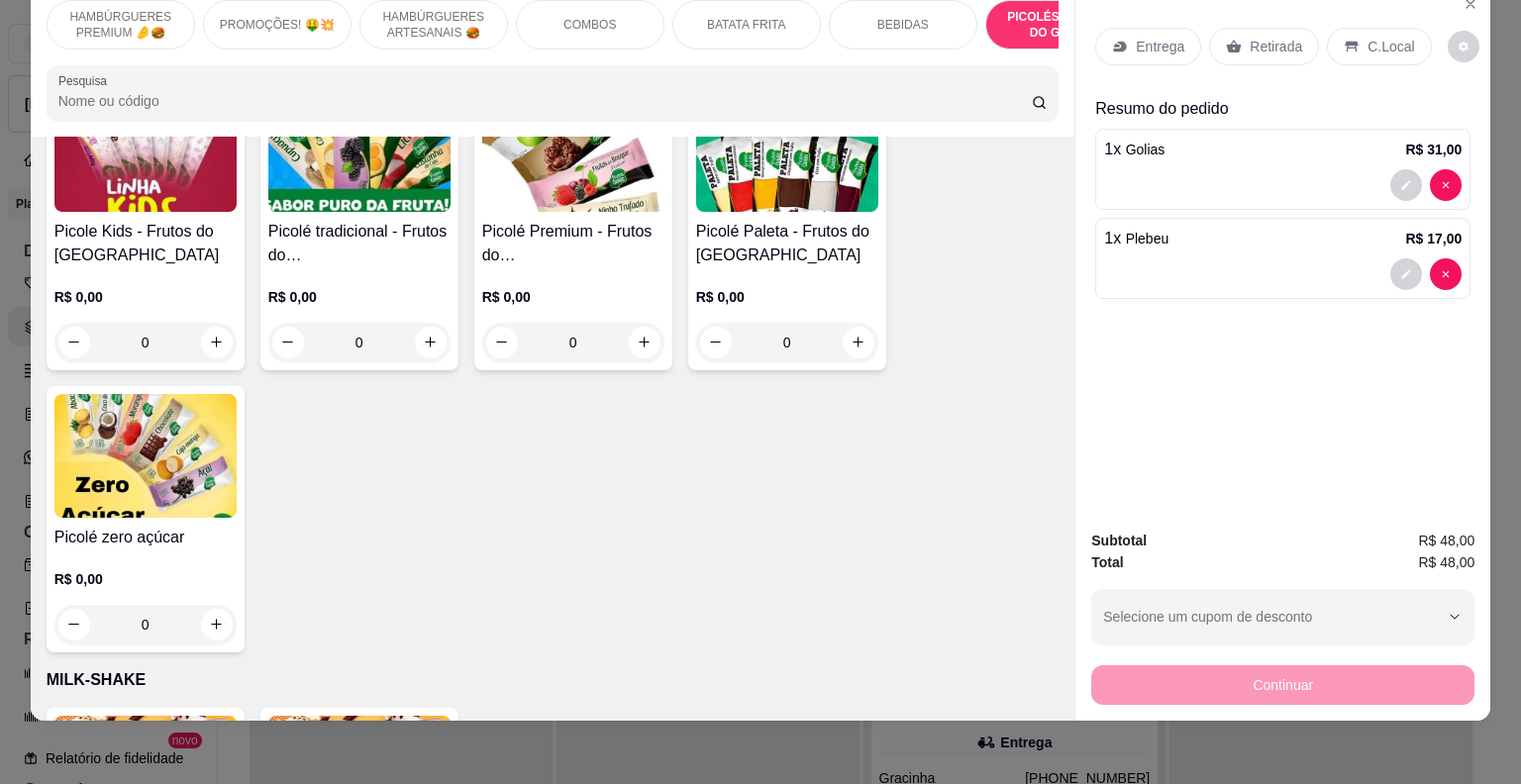 scroll, scrollTop: 6146, scrollLeft: 0, axis: vertical 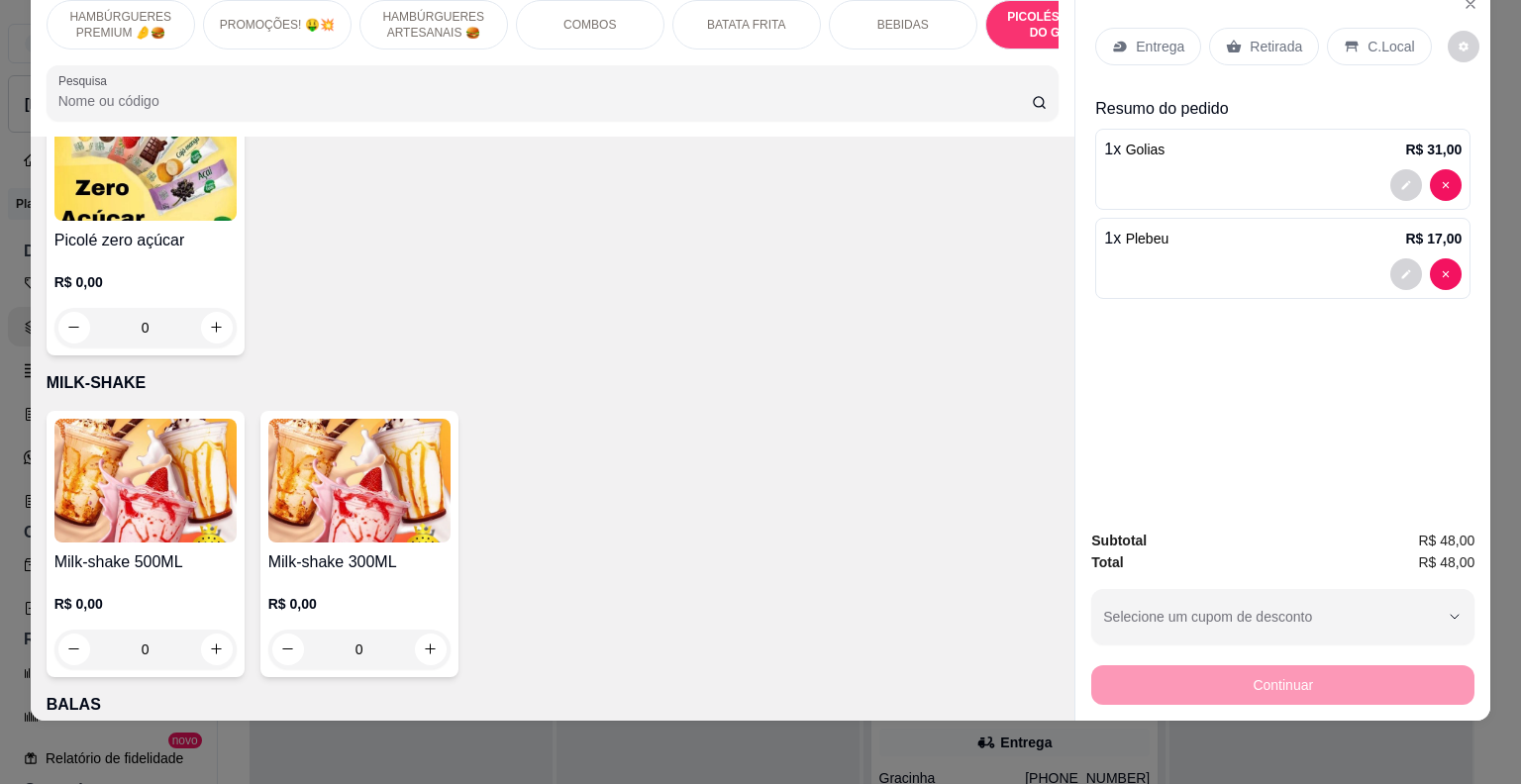 click on "R$ 0,00 0" at bounding box center (146, 622) 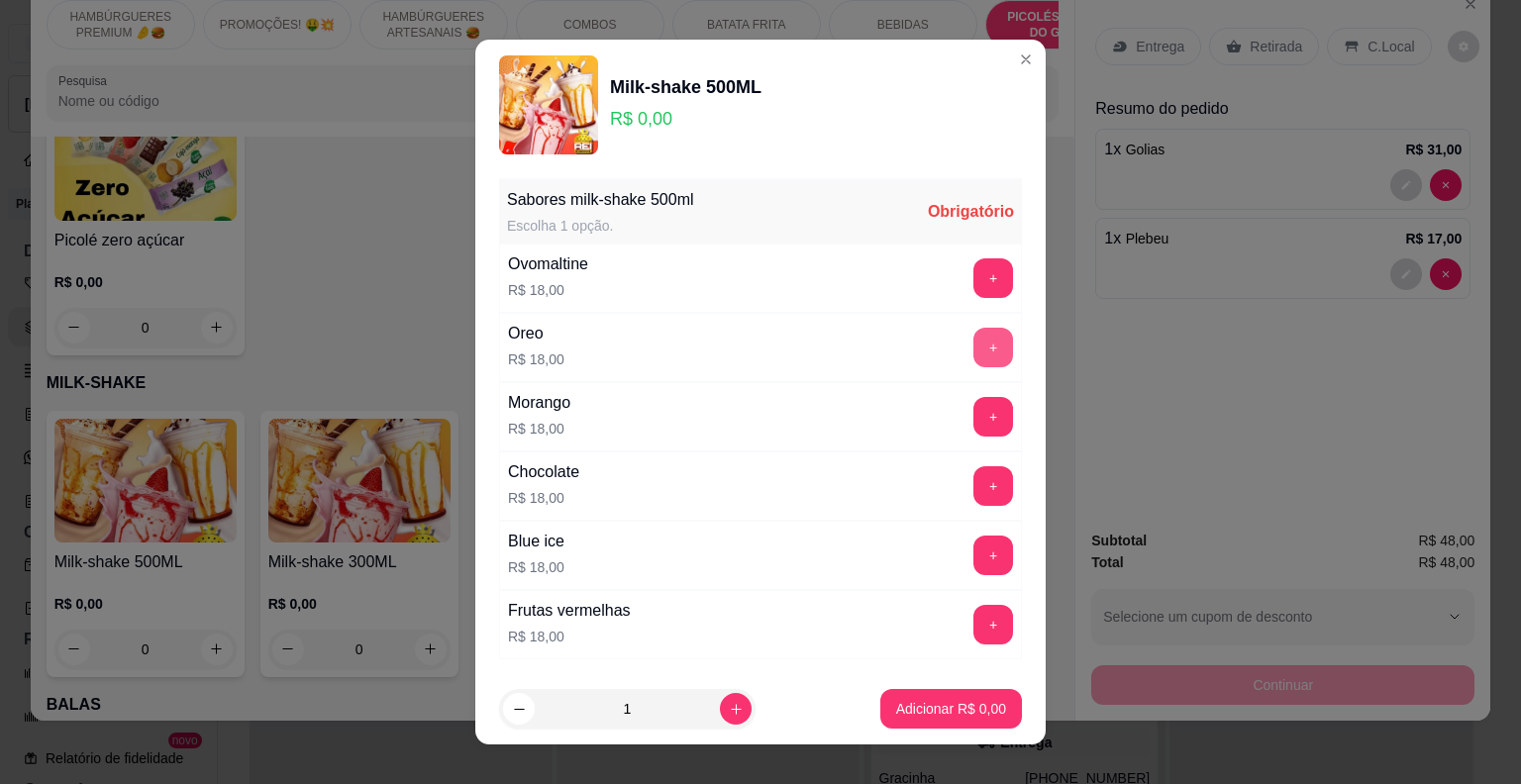 click on "+" at bounding box center [993, 347] 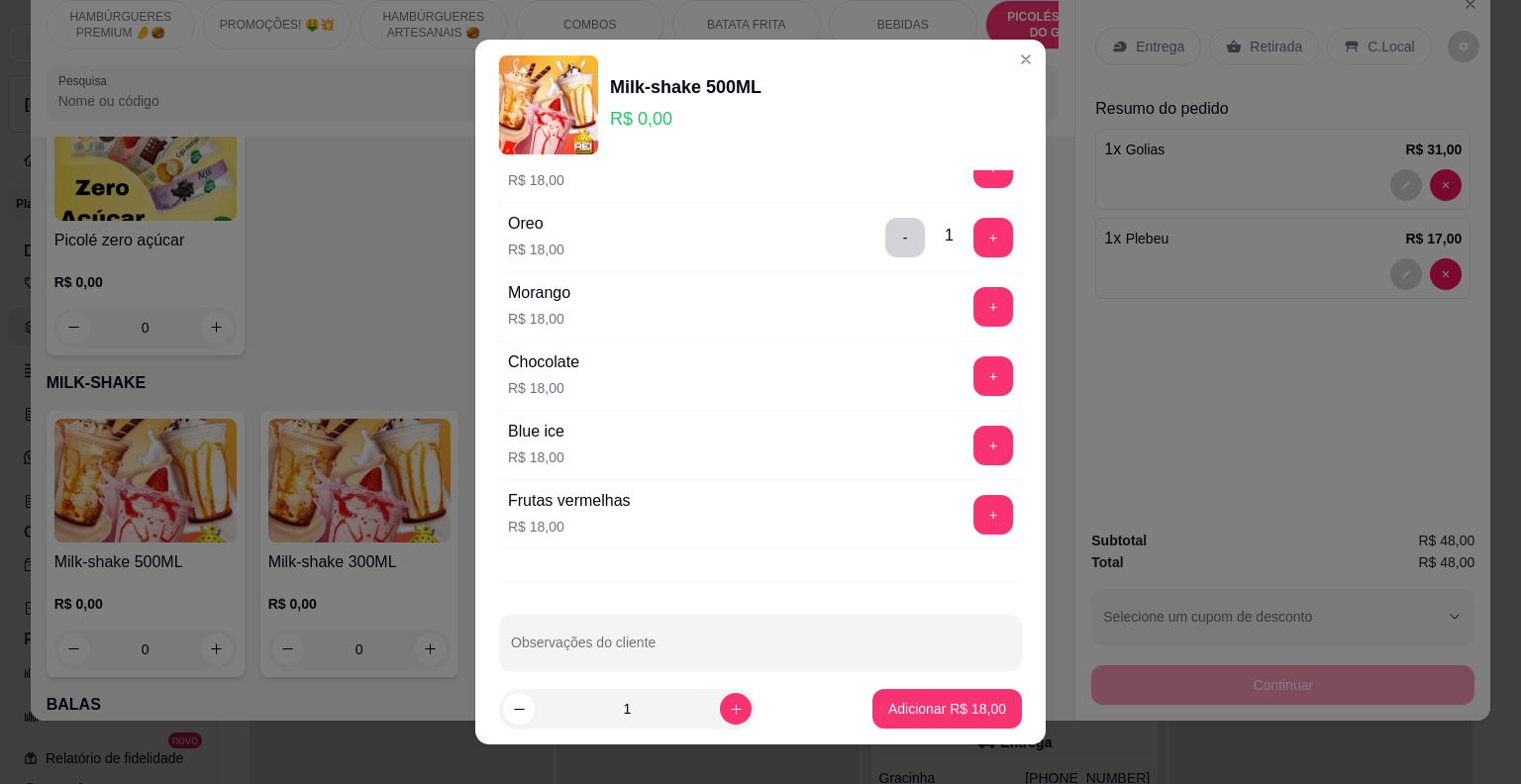 scroll, scrollTop: 131, scrollLeft: 0, axis: vertical 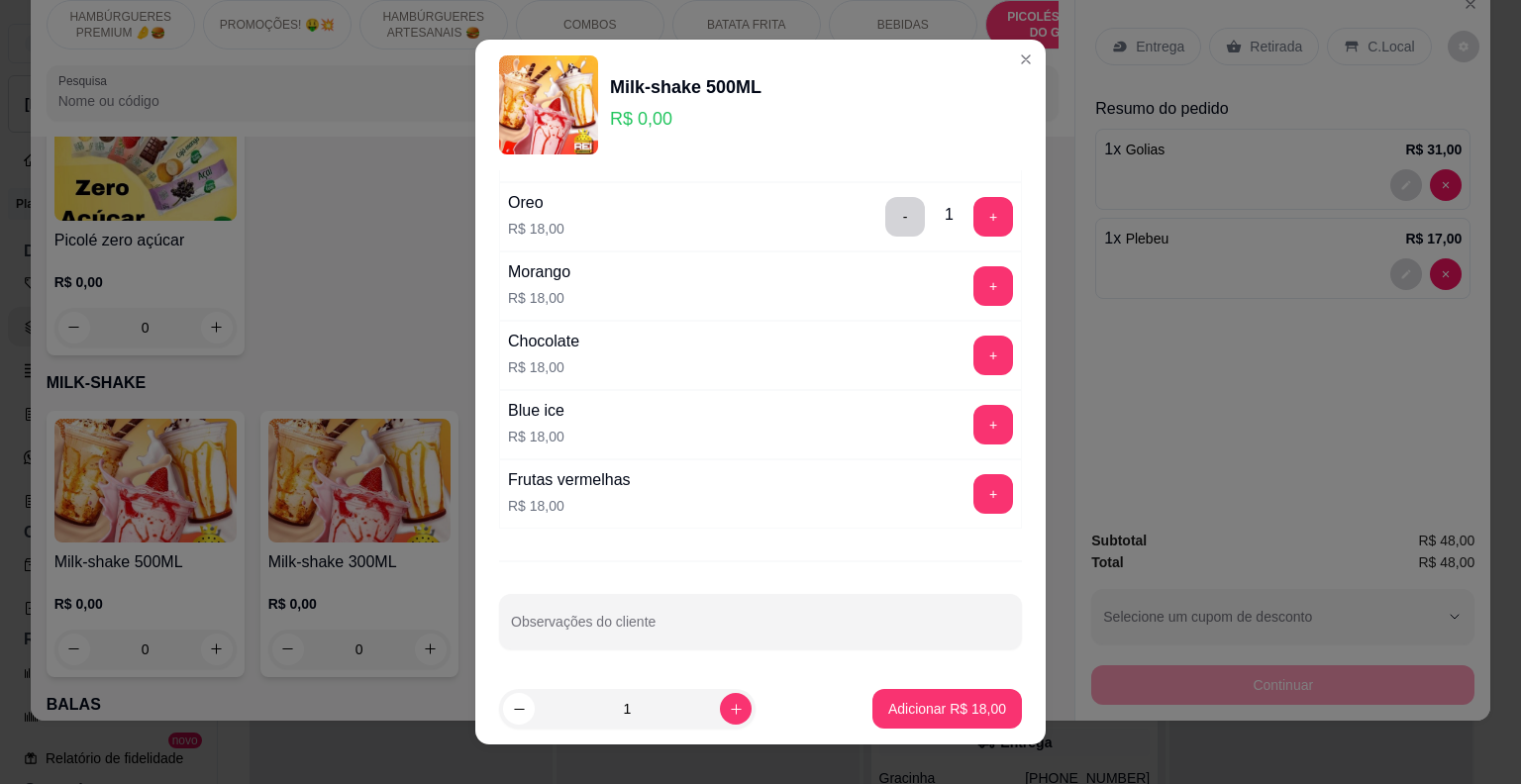 click on "Frutas vermelhas  R$ 18,00 +" at bounding box center [760, 494] 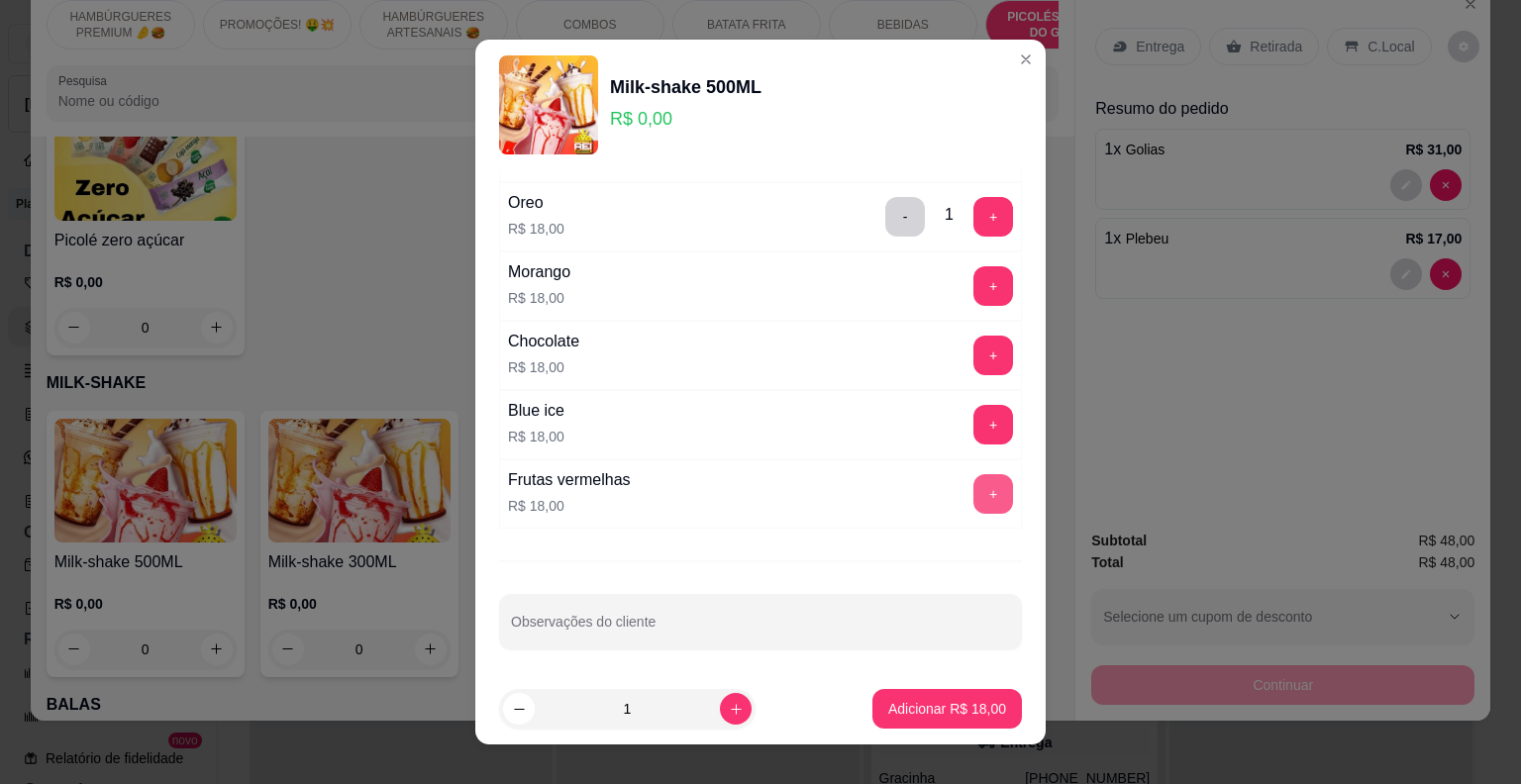 click on "+" at bounding box center [993, 494] 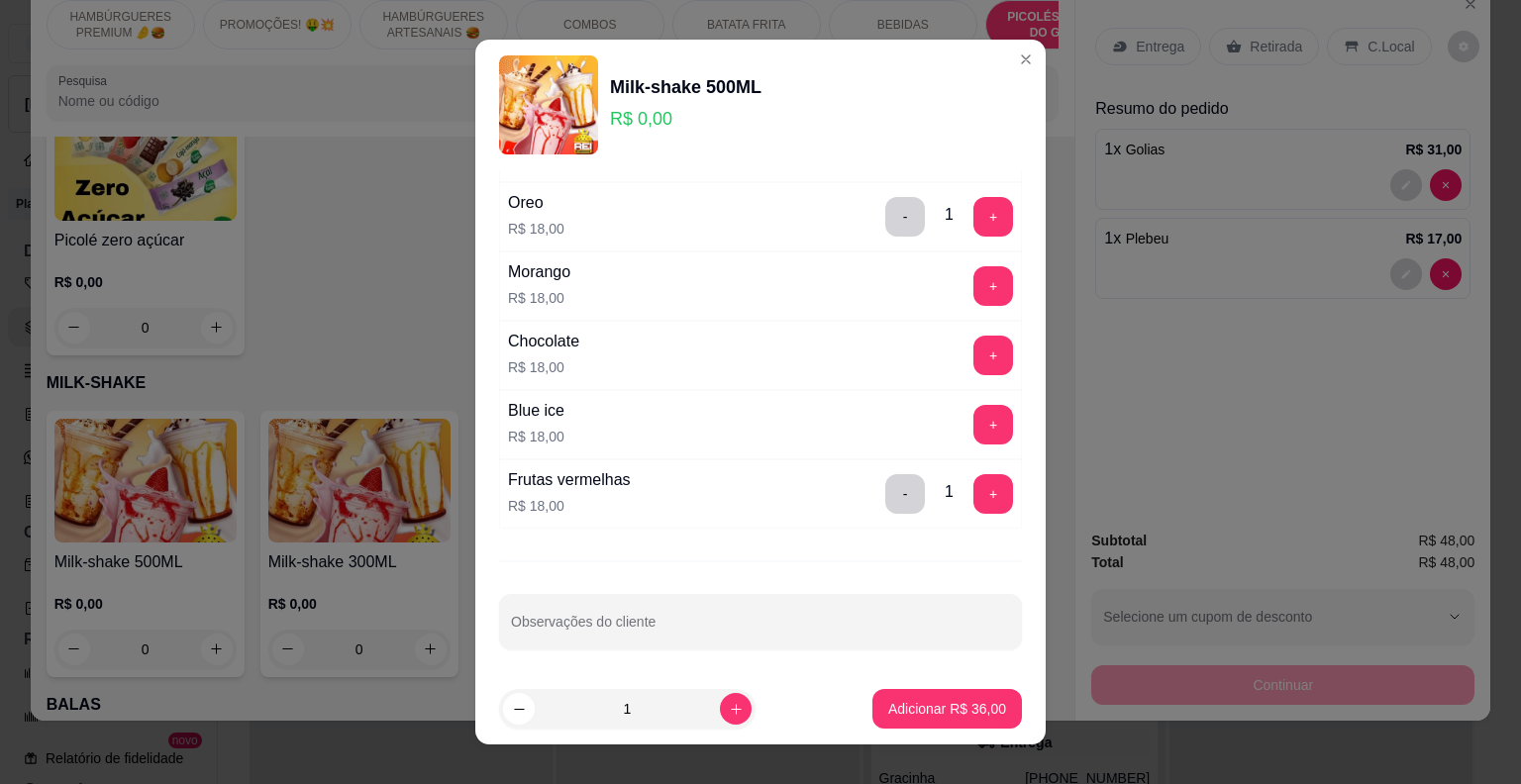 click on "1 Adicionar   R$ 36,00" at bounding box center [760, 709] 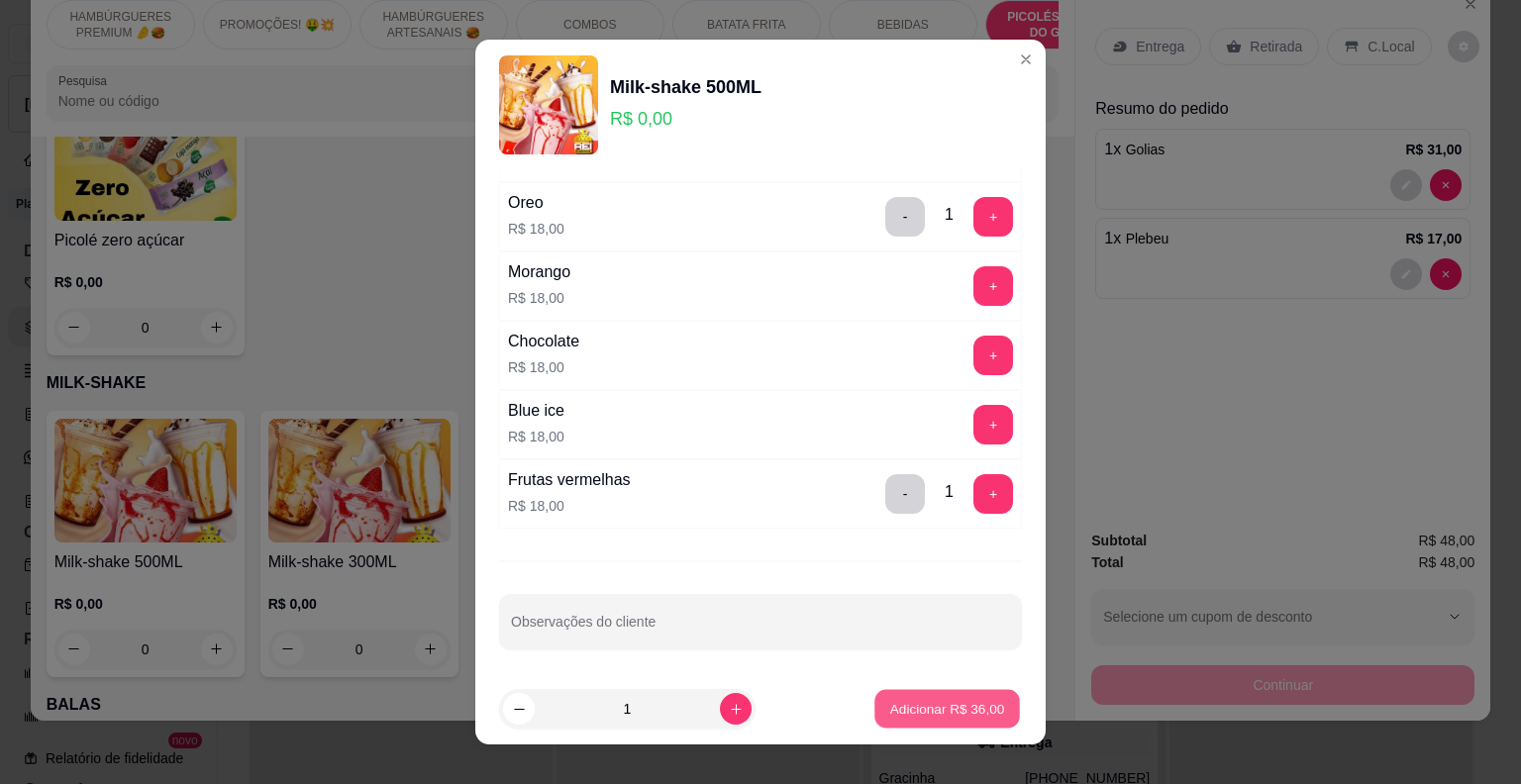 click on "Adicionar   R$ 36,00" at bounding box center (948, 709) 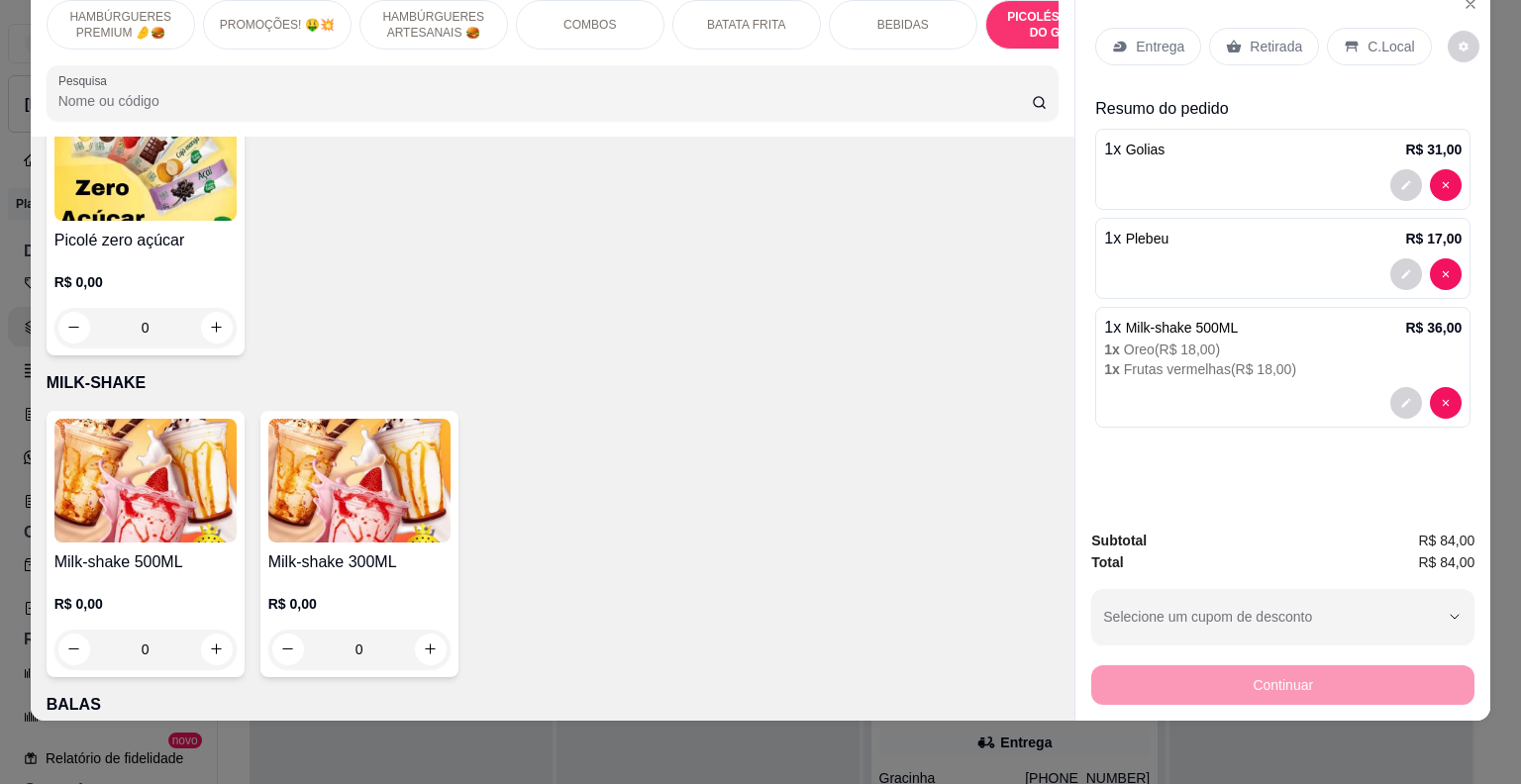 scroll, scrollTop: 5948, scrollLeft: 0, axis: vertical 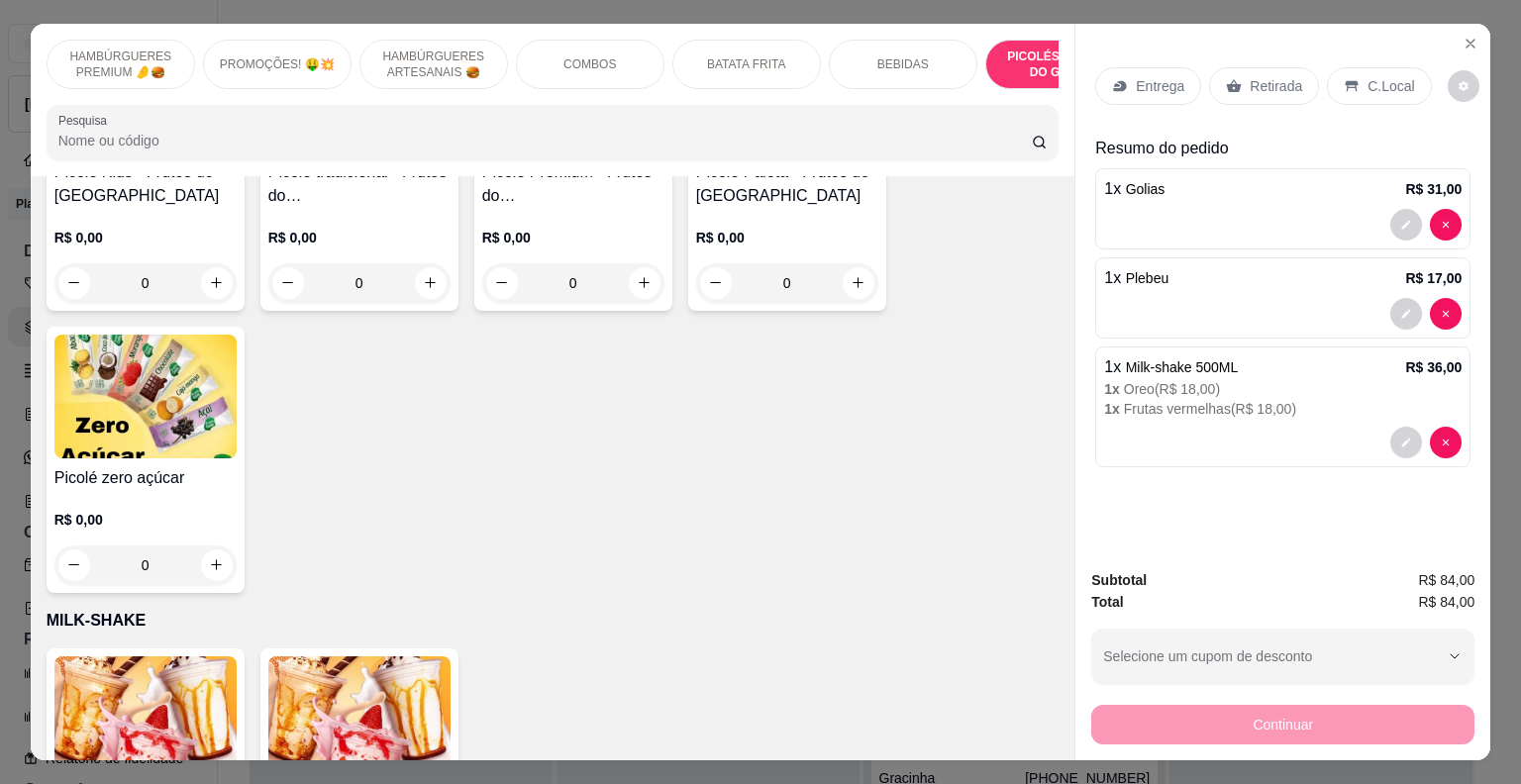 click on "Entrega" at bounding box center (1148, 86) 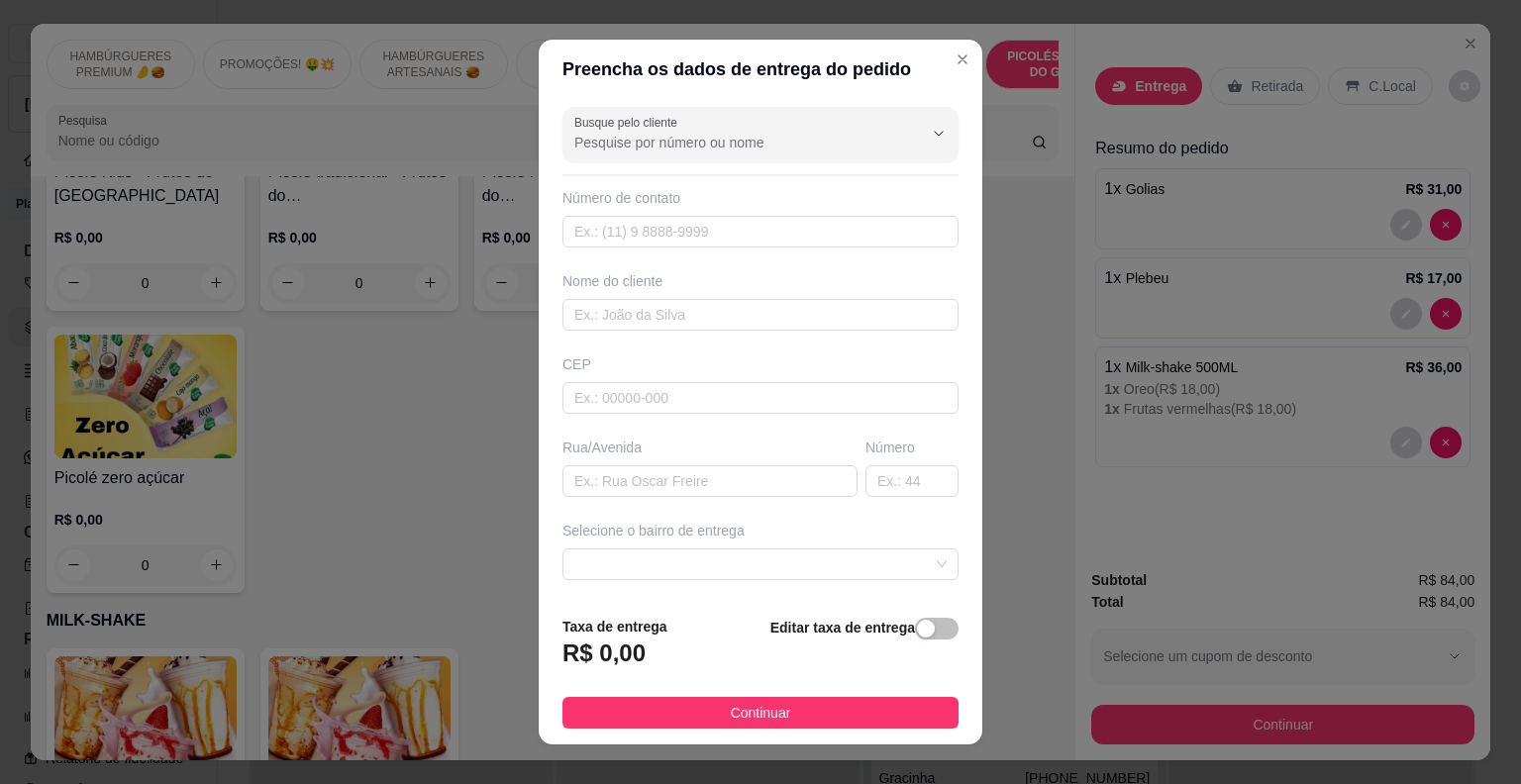 click on "Número de contato" at bounding box center [760, 218] 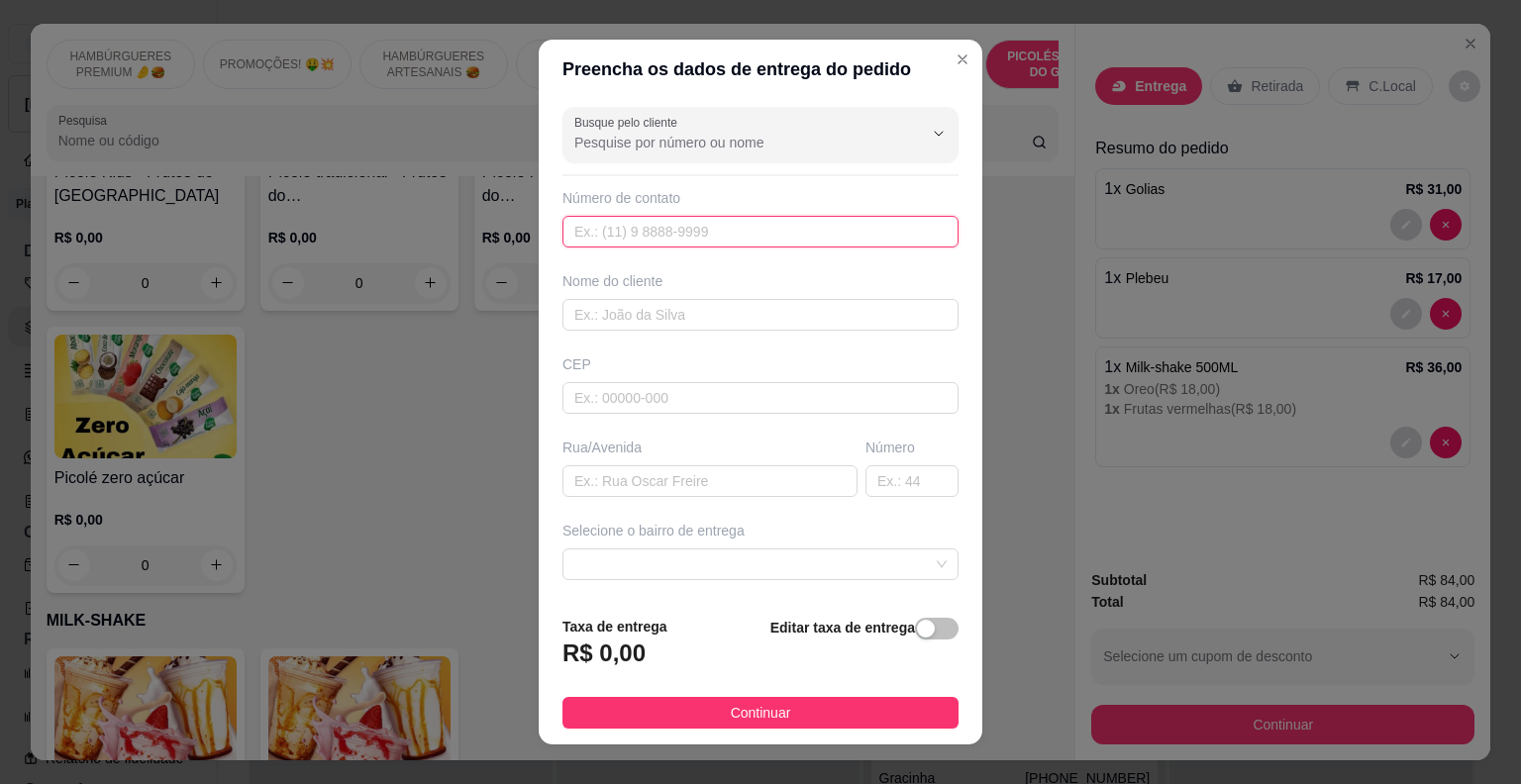 drag, startPoint x: 602, startPoint y: 210, endPoint x: 606, endPoint y: 230, distance: 20.396078 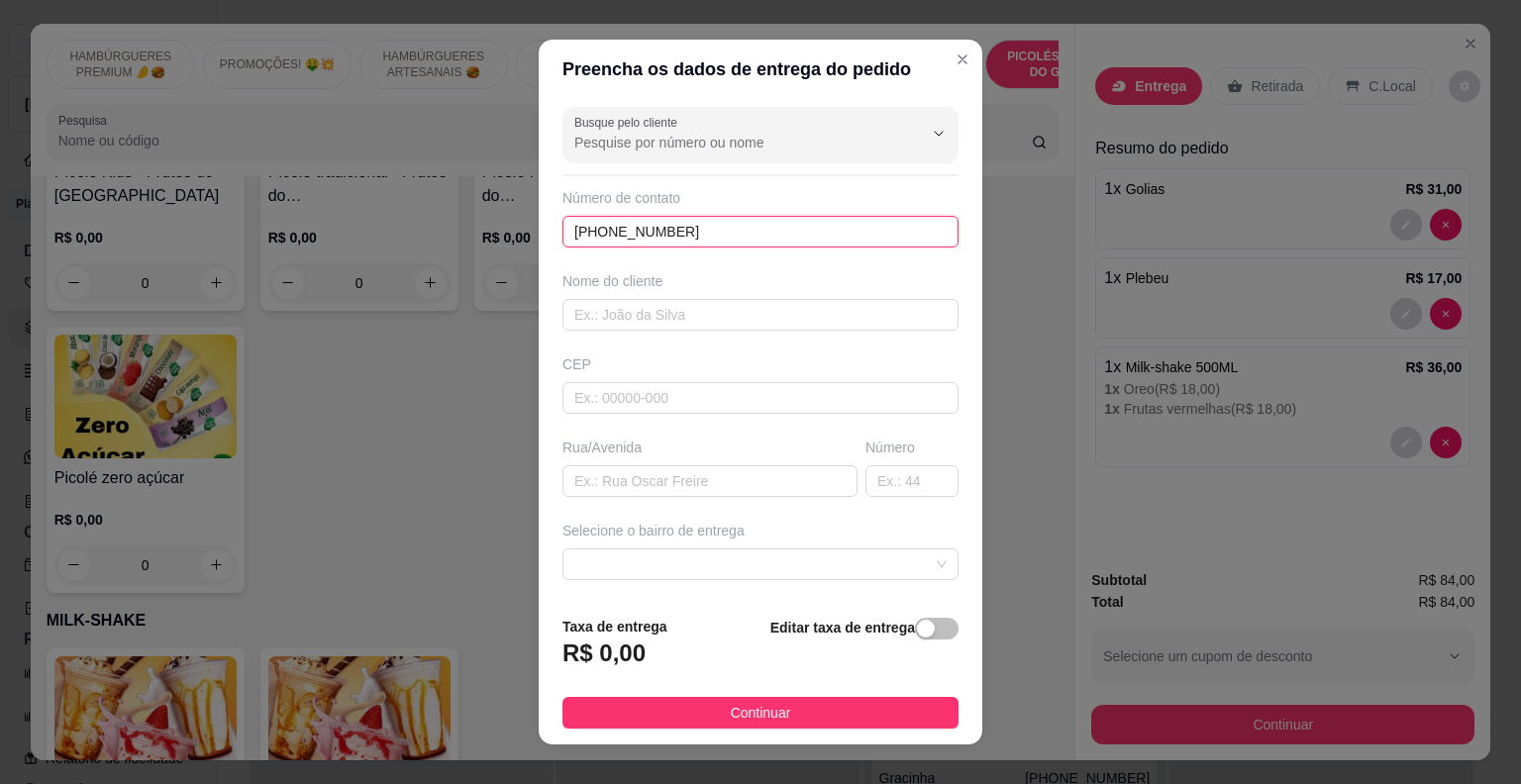 type on "[PHONE_NUMBER]" 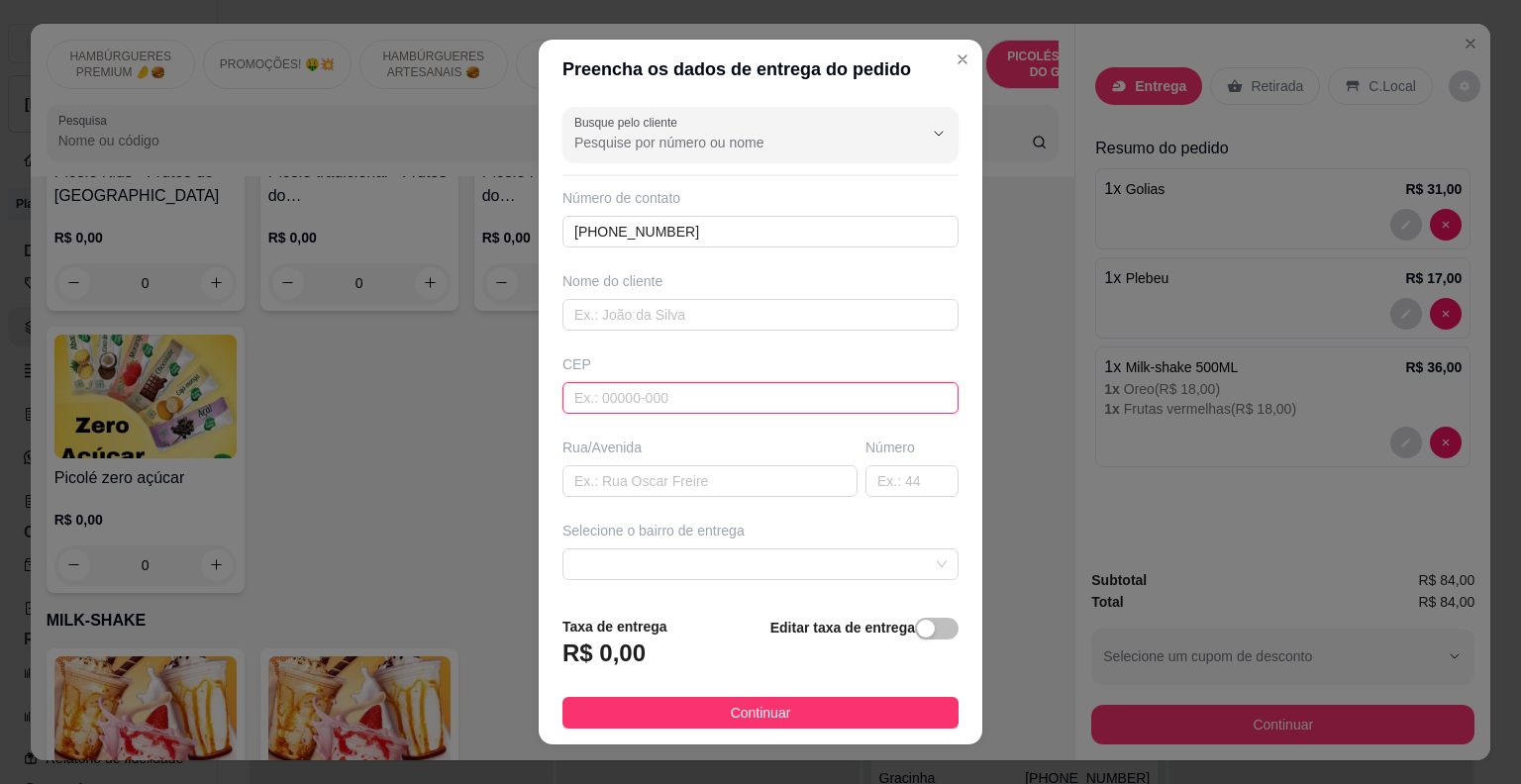 click on "CEP" at bounding box center [760, 384] 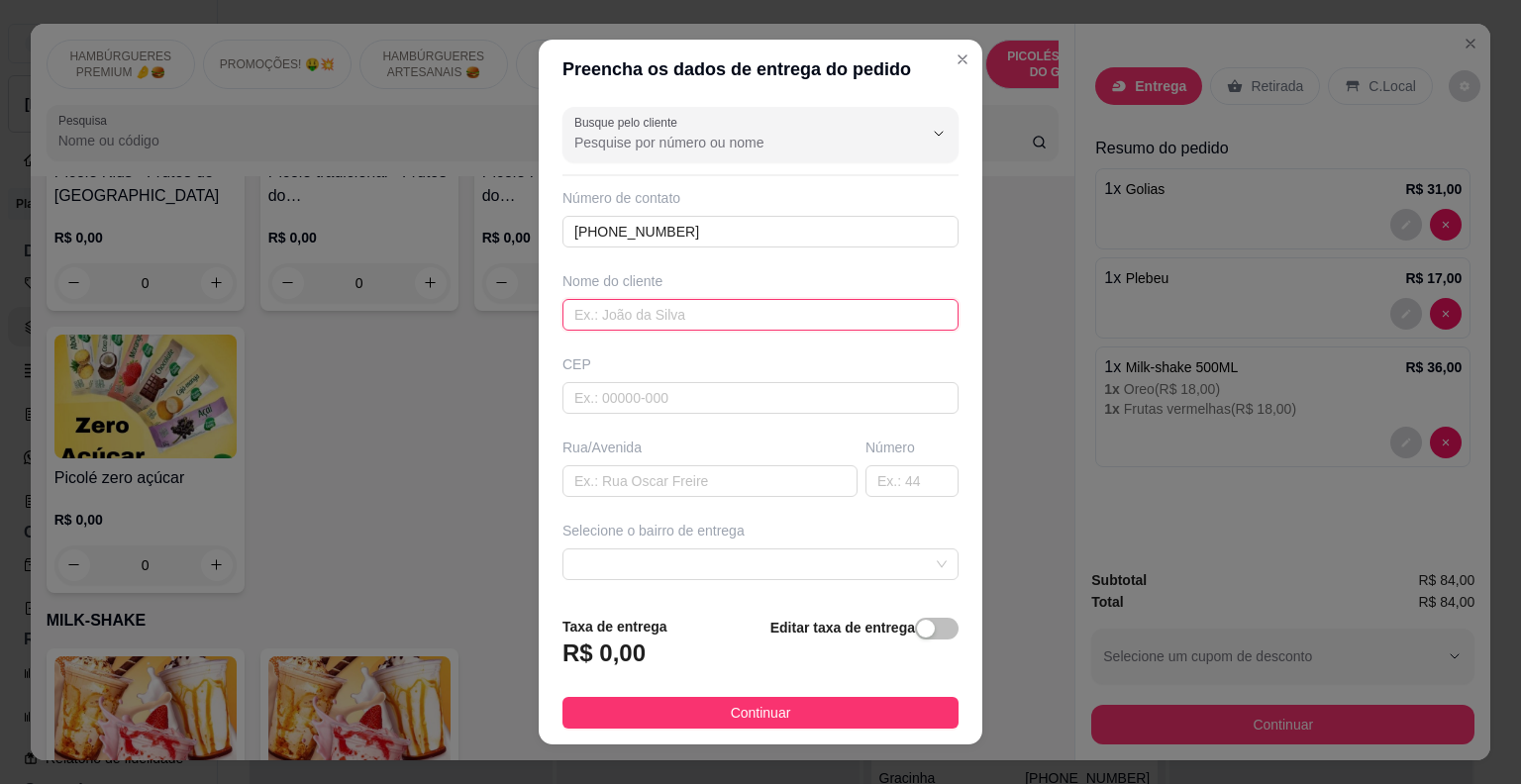 click at bounding box center (760, 315) 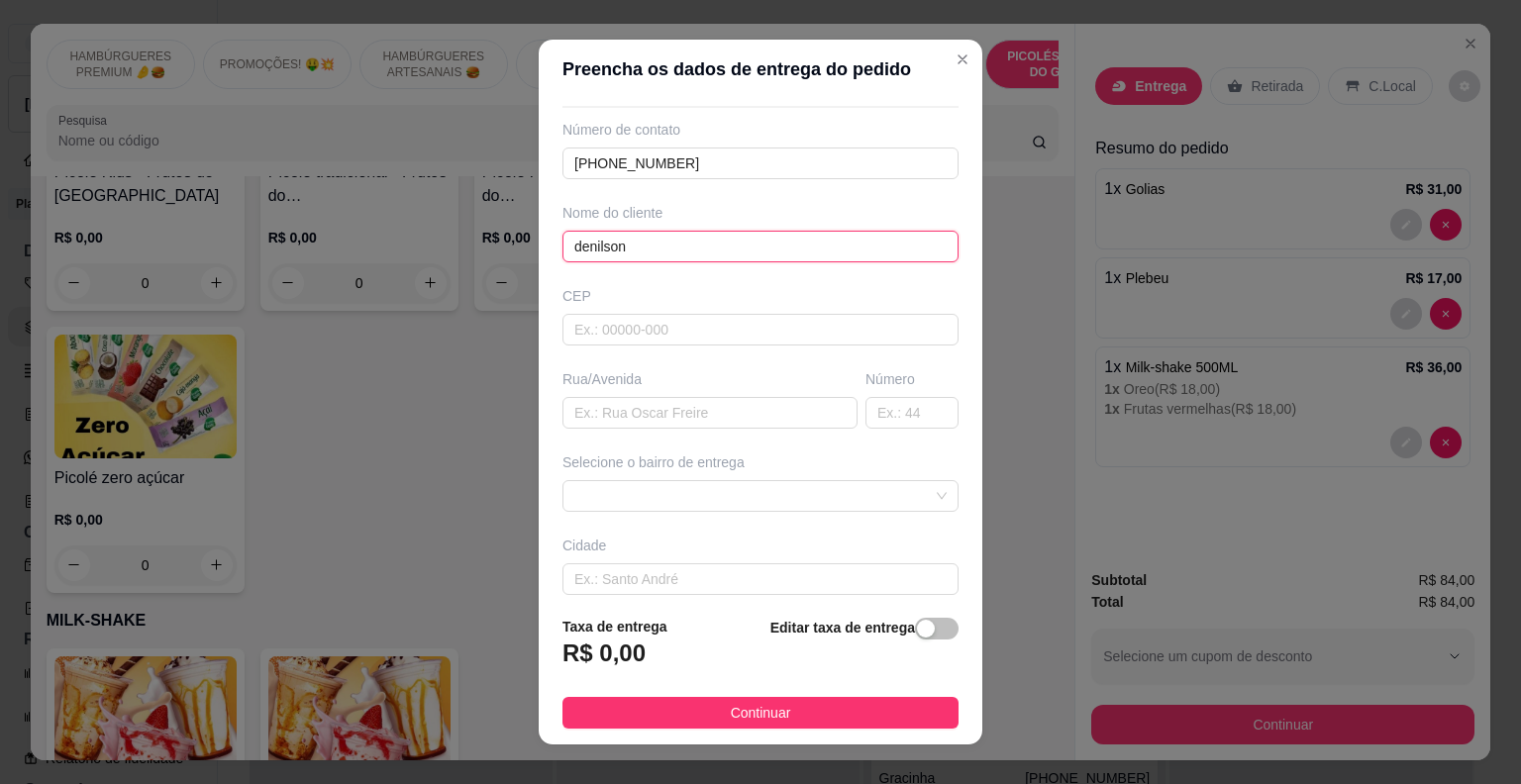 scroll, scrollTop: 162, scrollLeft: 0, axis: vertical 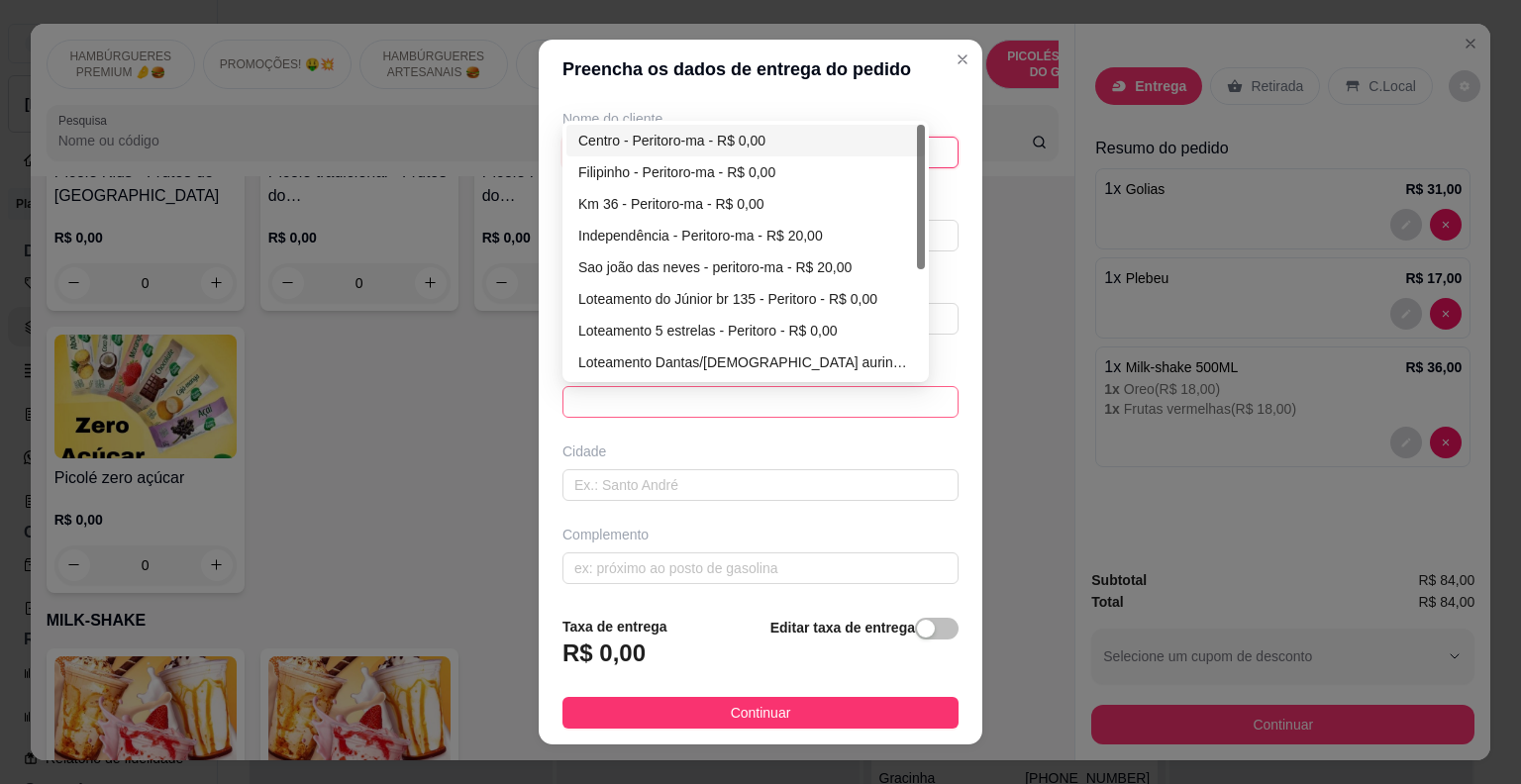 click at bounding box center (760, 402) 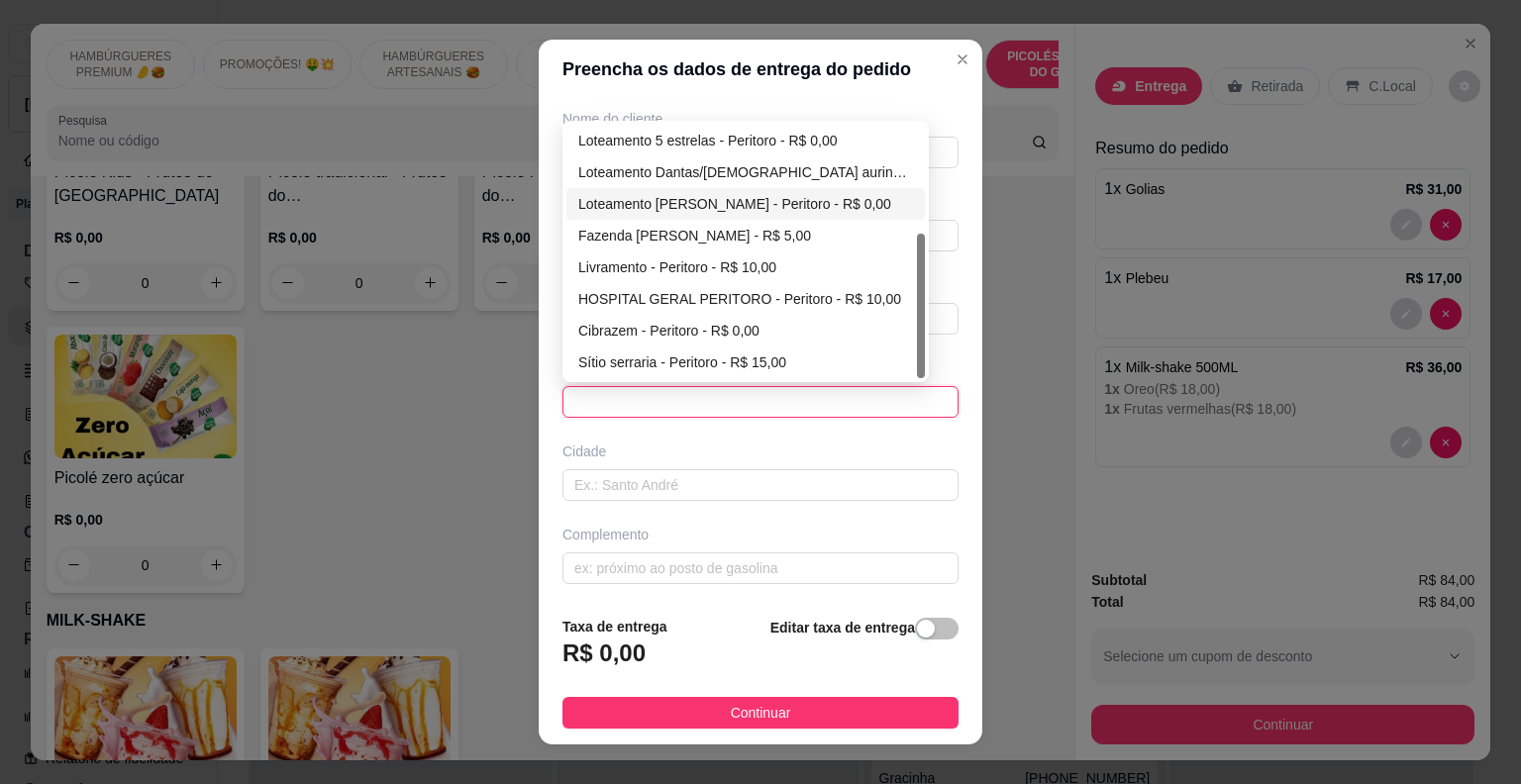 scroll, scrollTop: 0, scrollLeft: 0, axis: both 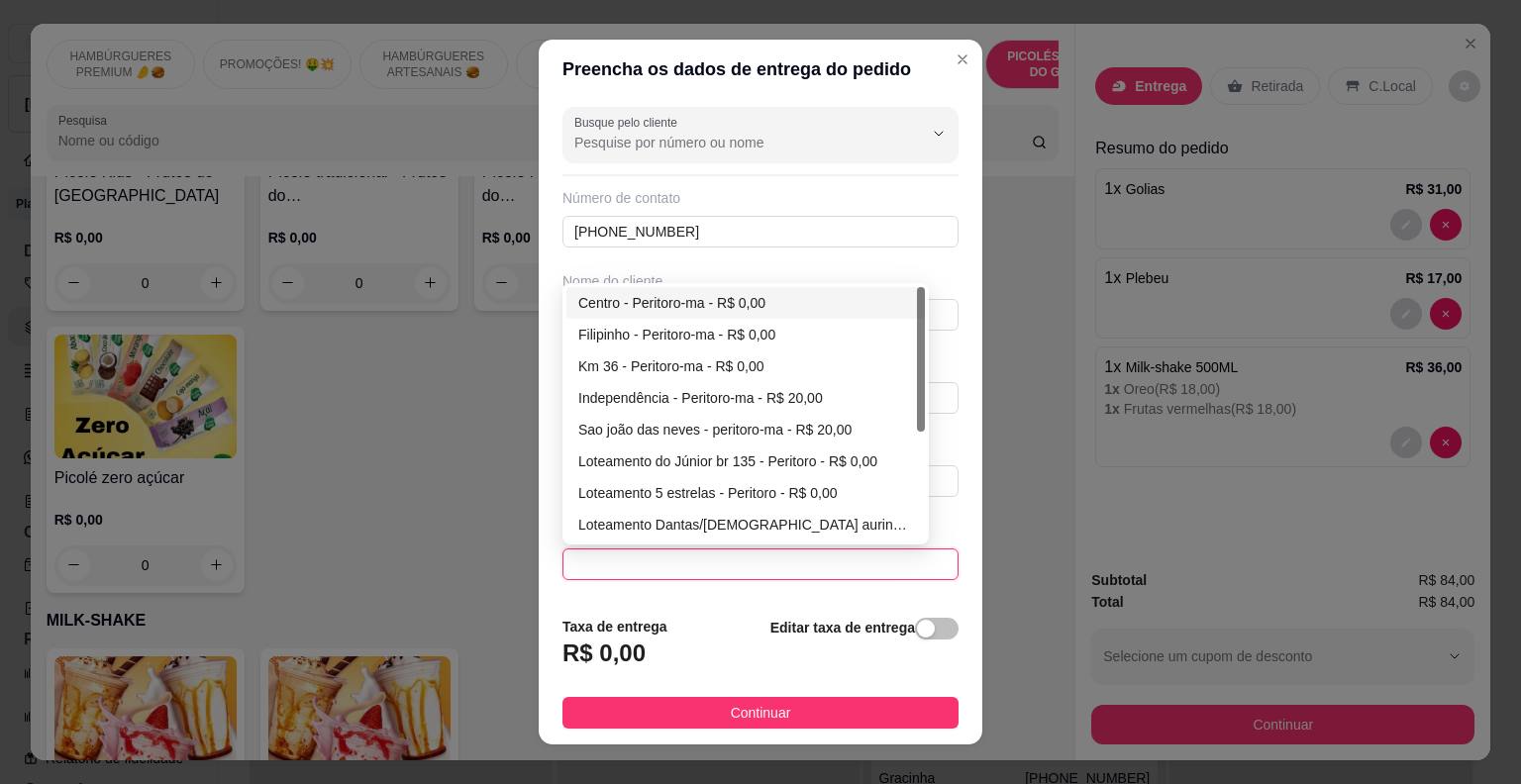 click on "Centro  - Peritoro-ma -  R$ 0,00" at bounding box center (746, 303) 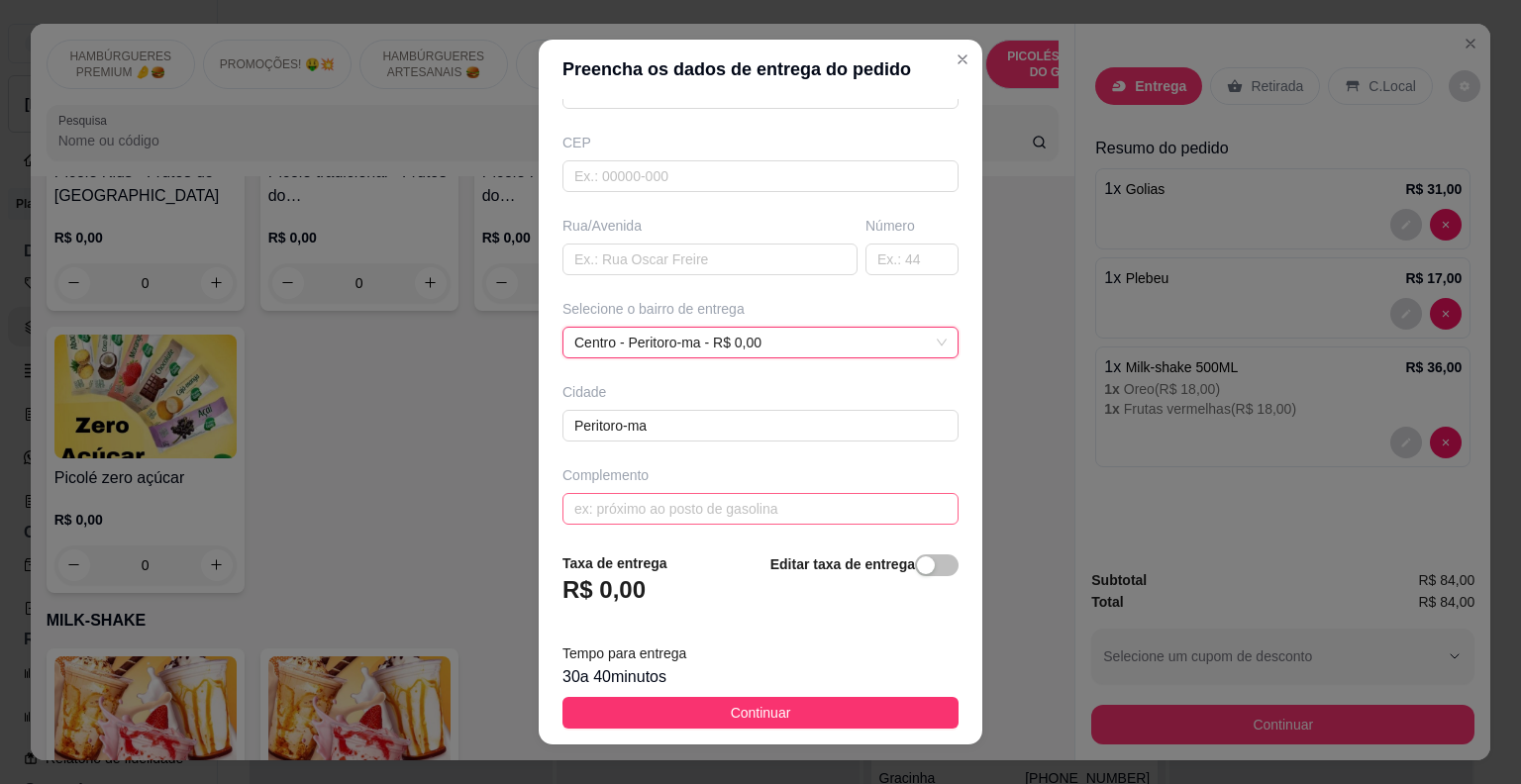 scroll, scrollTop: 226, scrollLeft: 0, axis: vertical 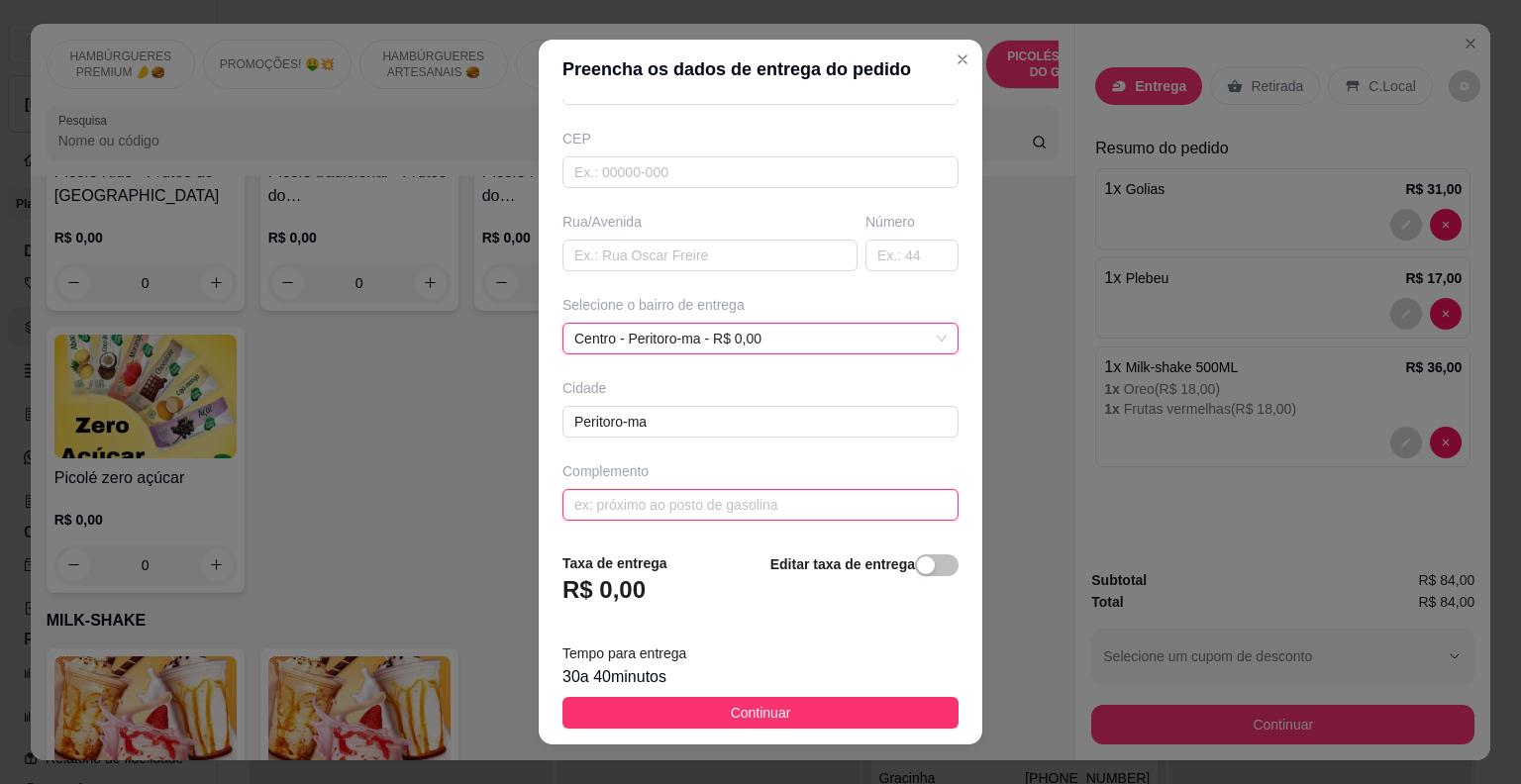 click at bounding box center [760, 505] 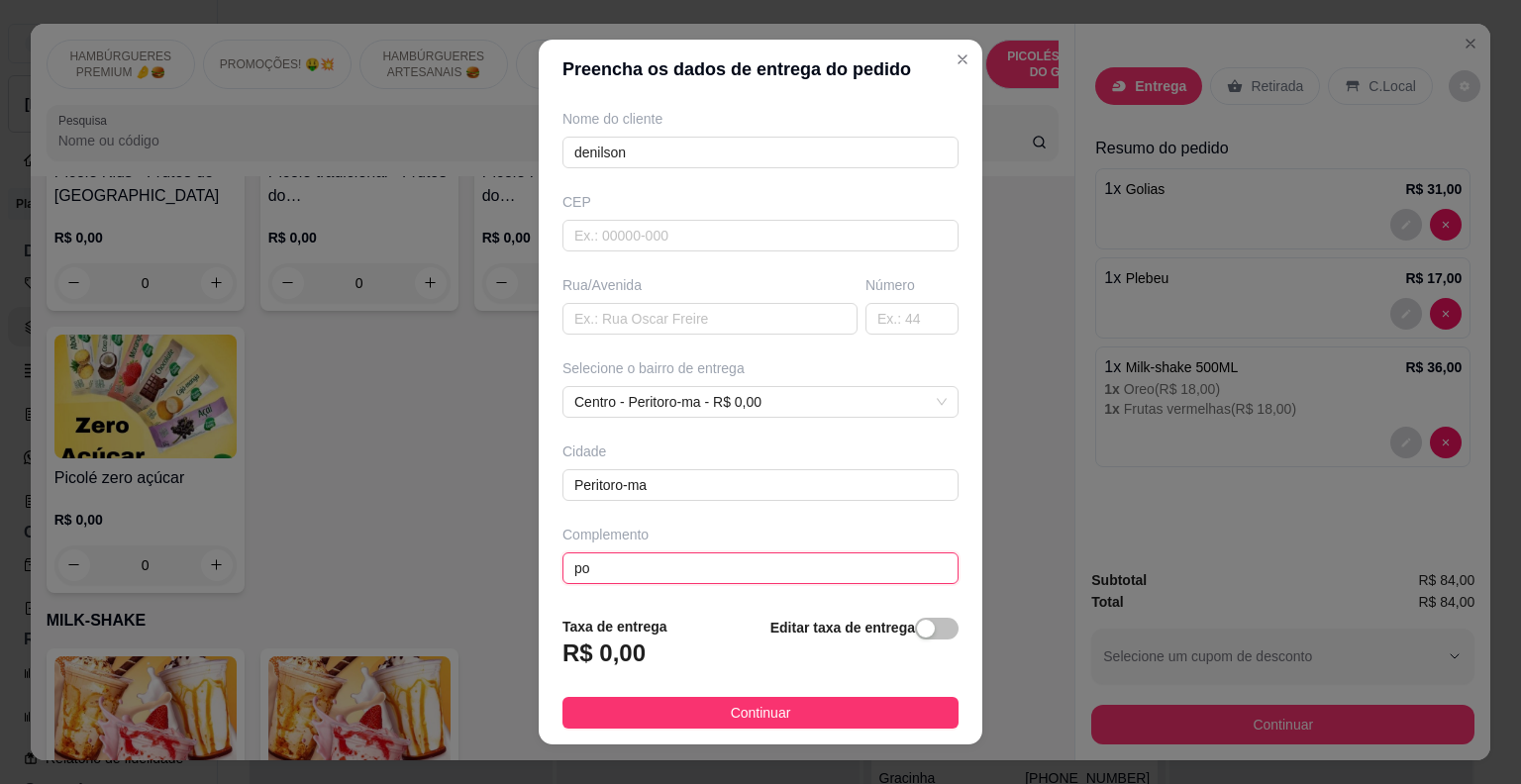 type on "p" 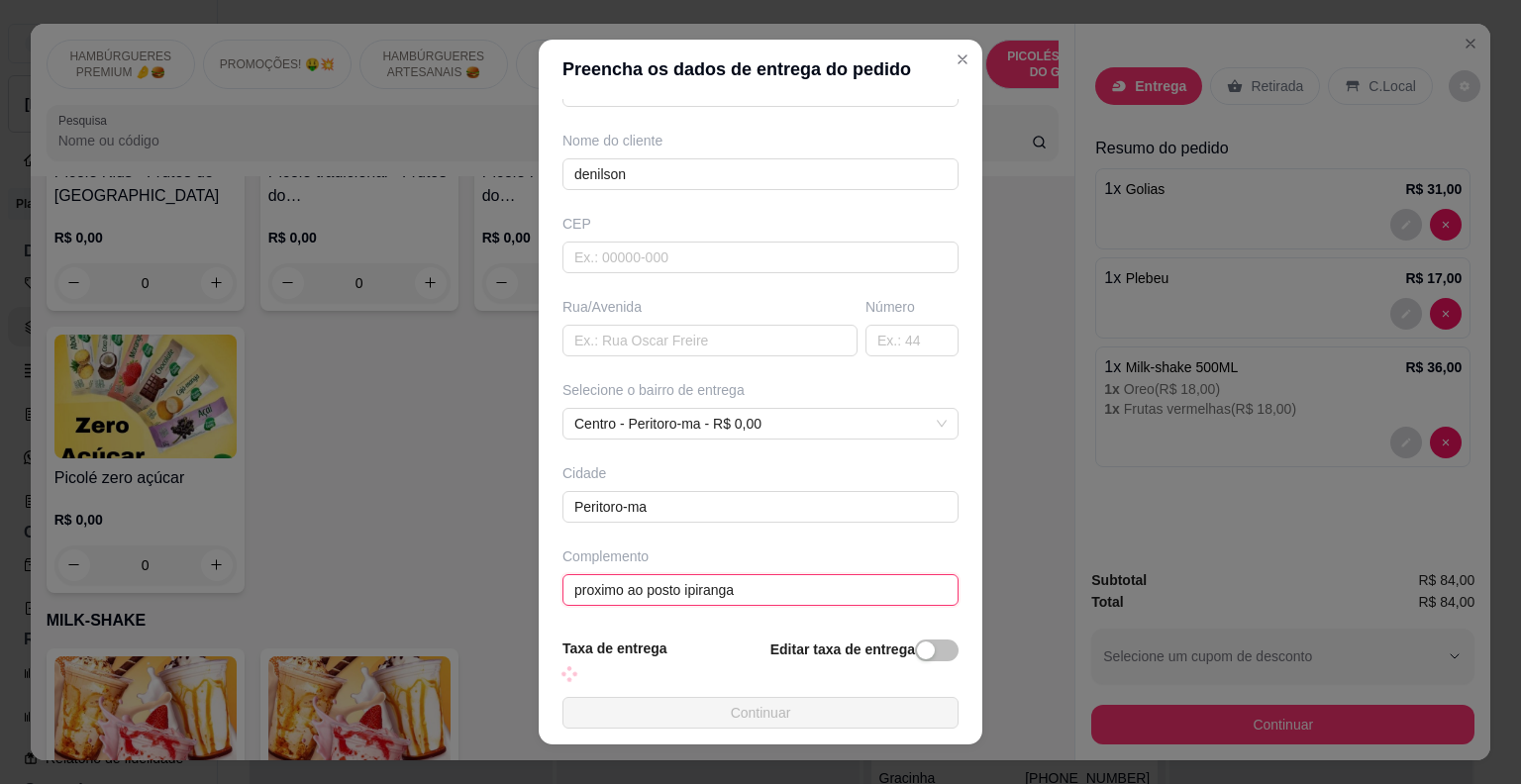 scroll, scrollTop: 226, scrollLeft: 0, axis: vertical 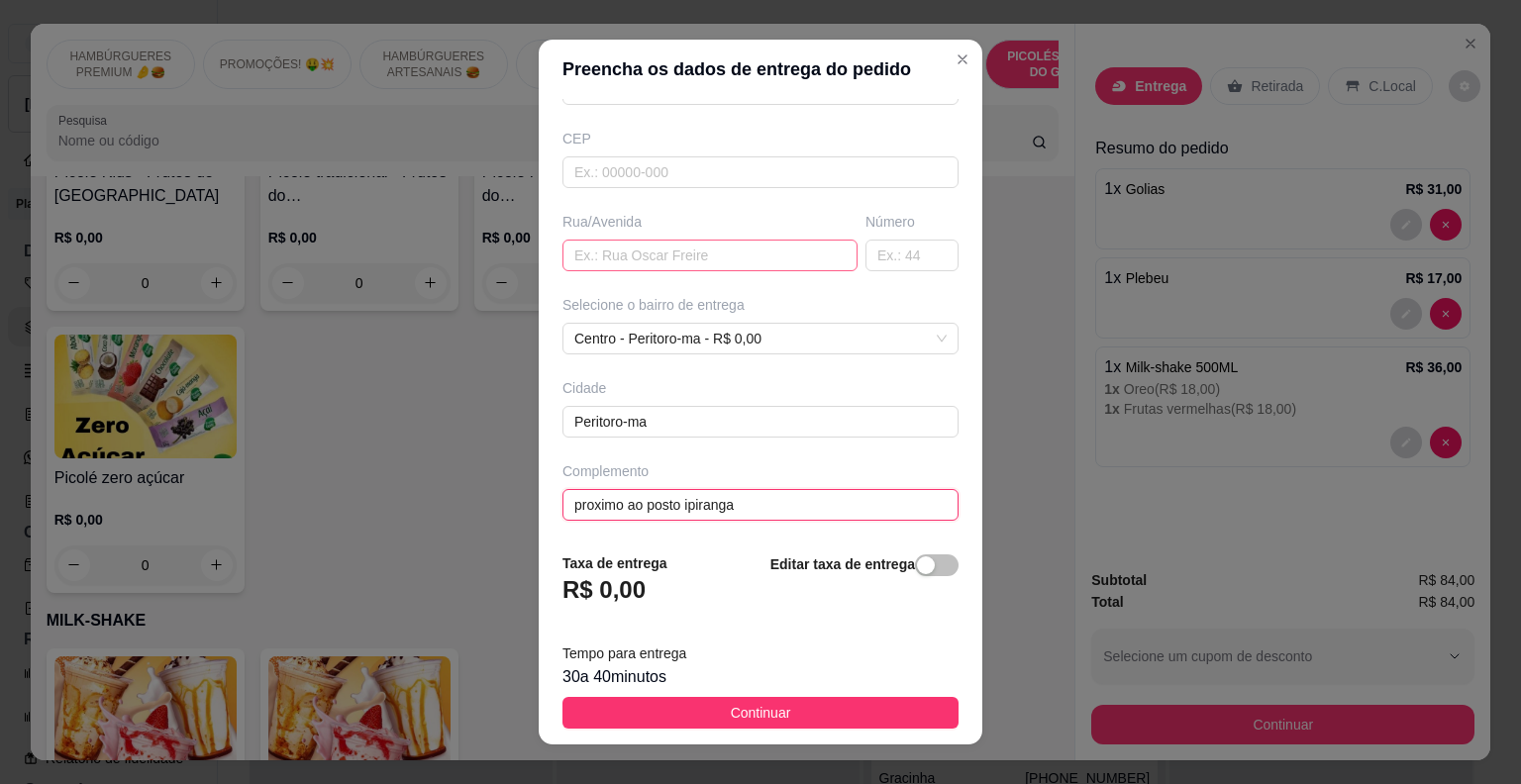 type on "proximo ao posto ipiranga" 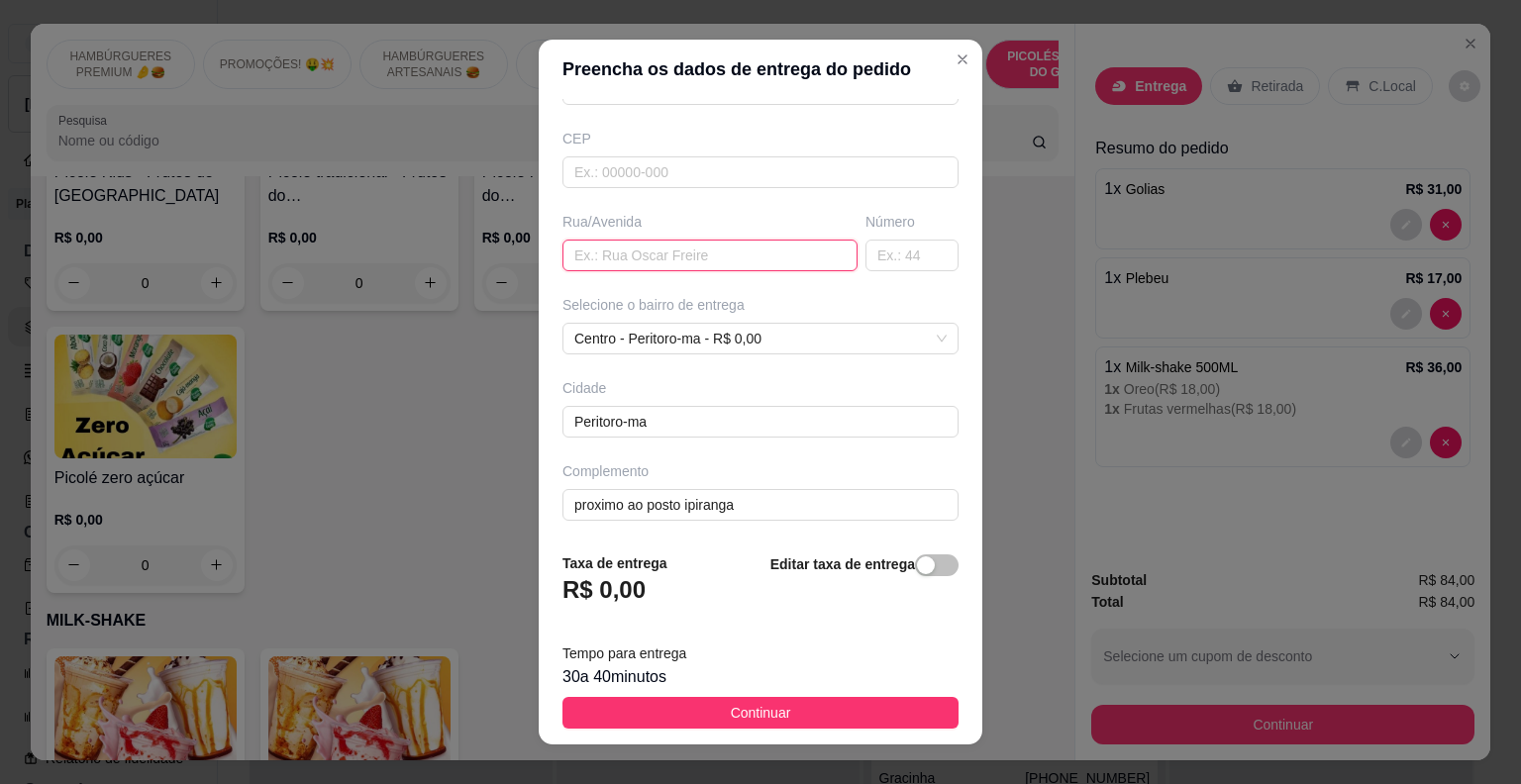 click at bounding box center [710, 255] 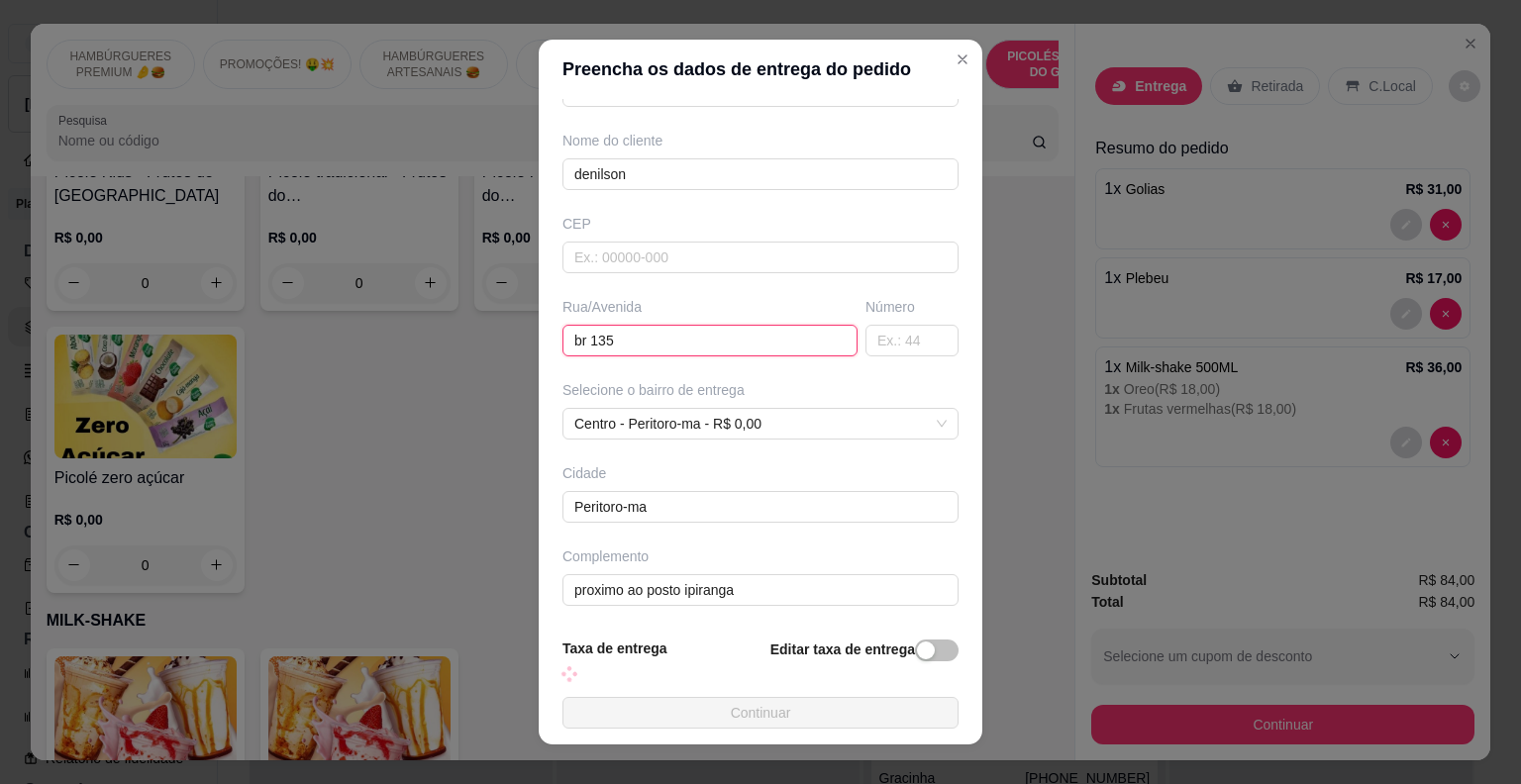 scroll, scrollTop: 226, scrollLeft: 0, axis: vertical 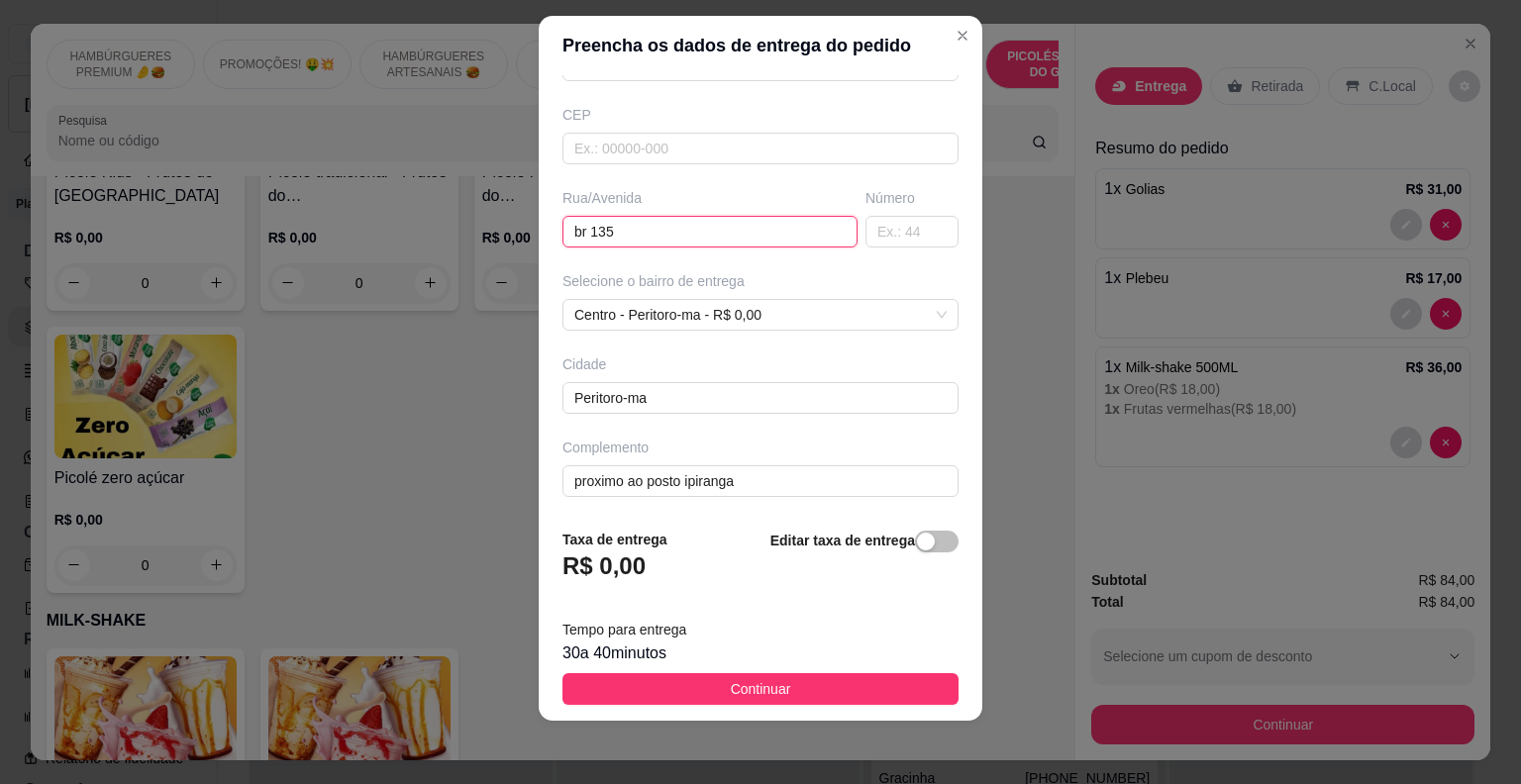 type on "br 135" 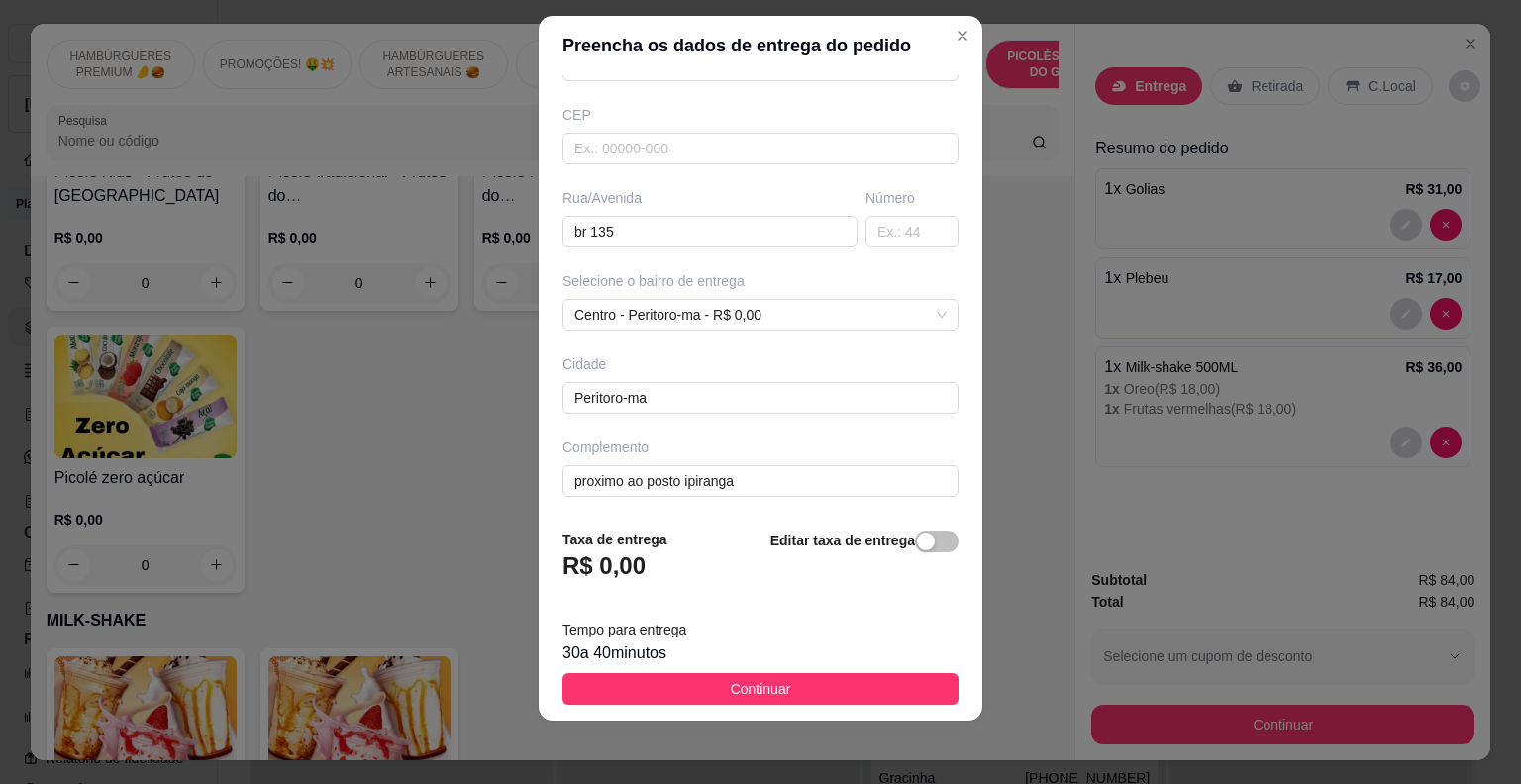 click on "Continuar" at bounding box center [760, 689] 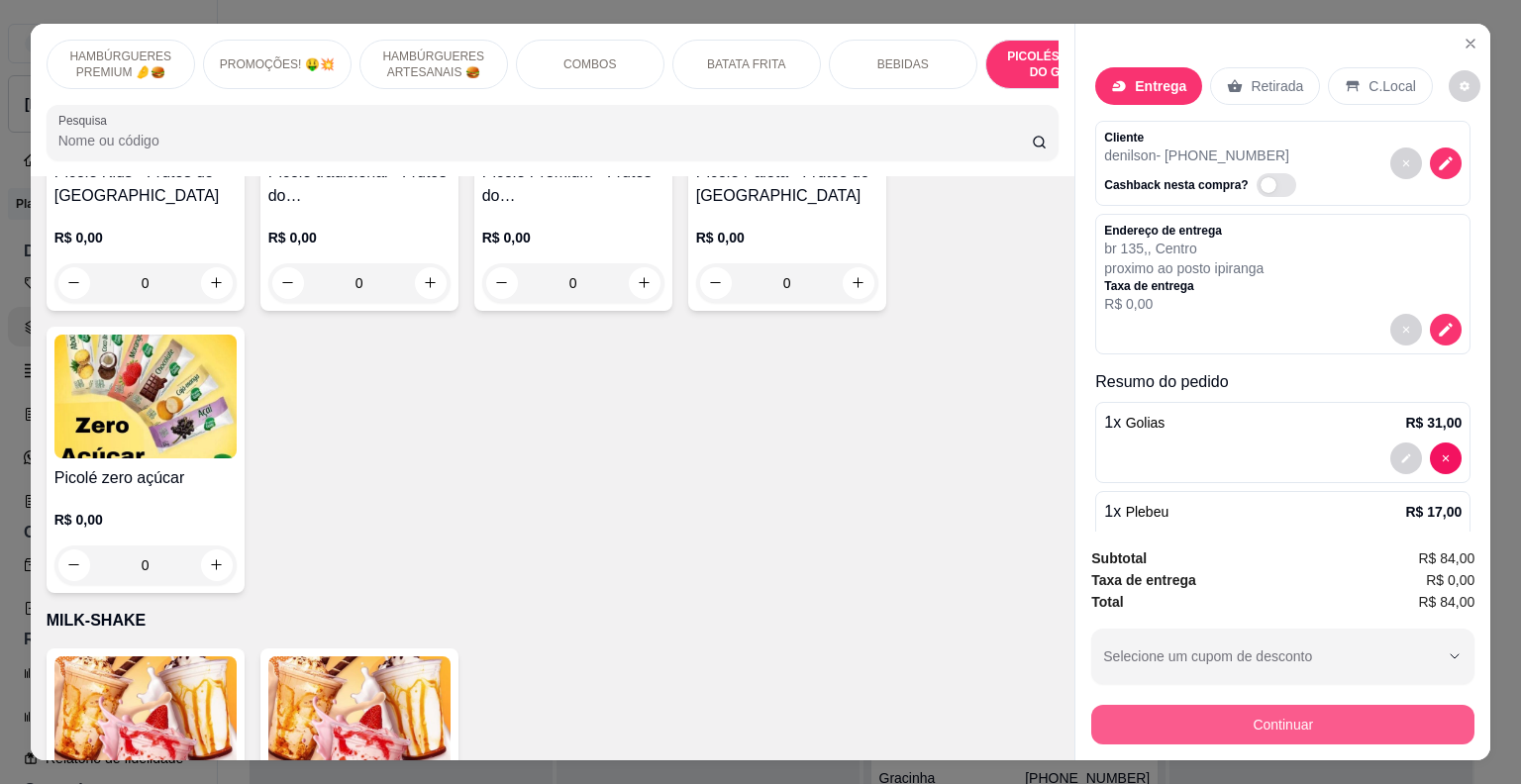 click on "Continuar" at bounding box center [1282, 725] 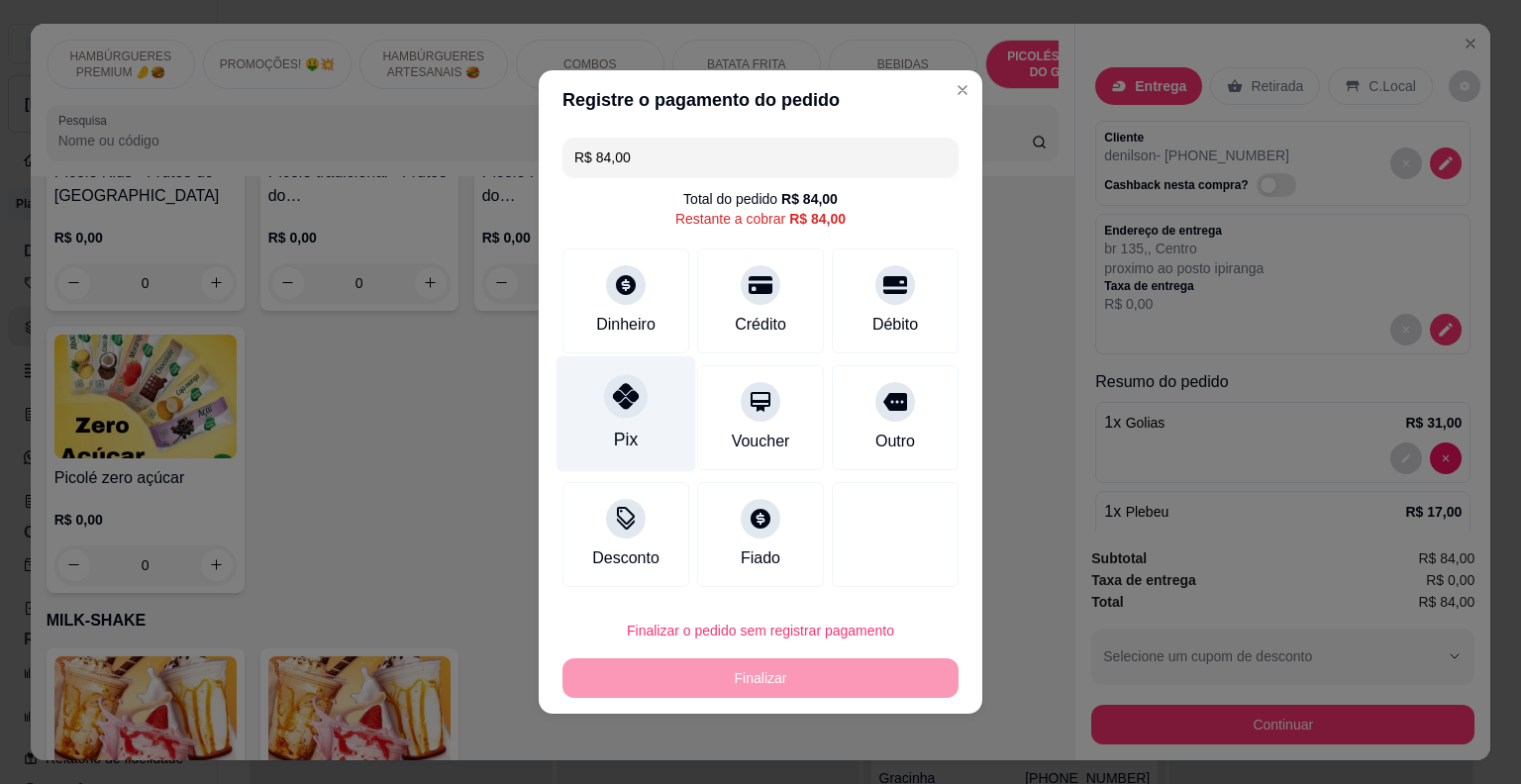 click 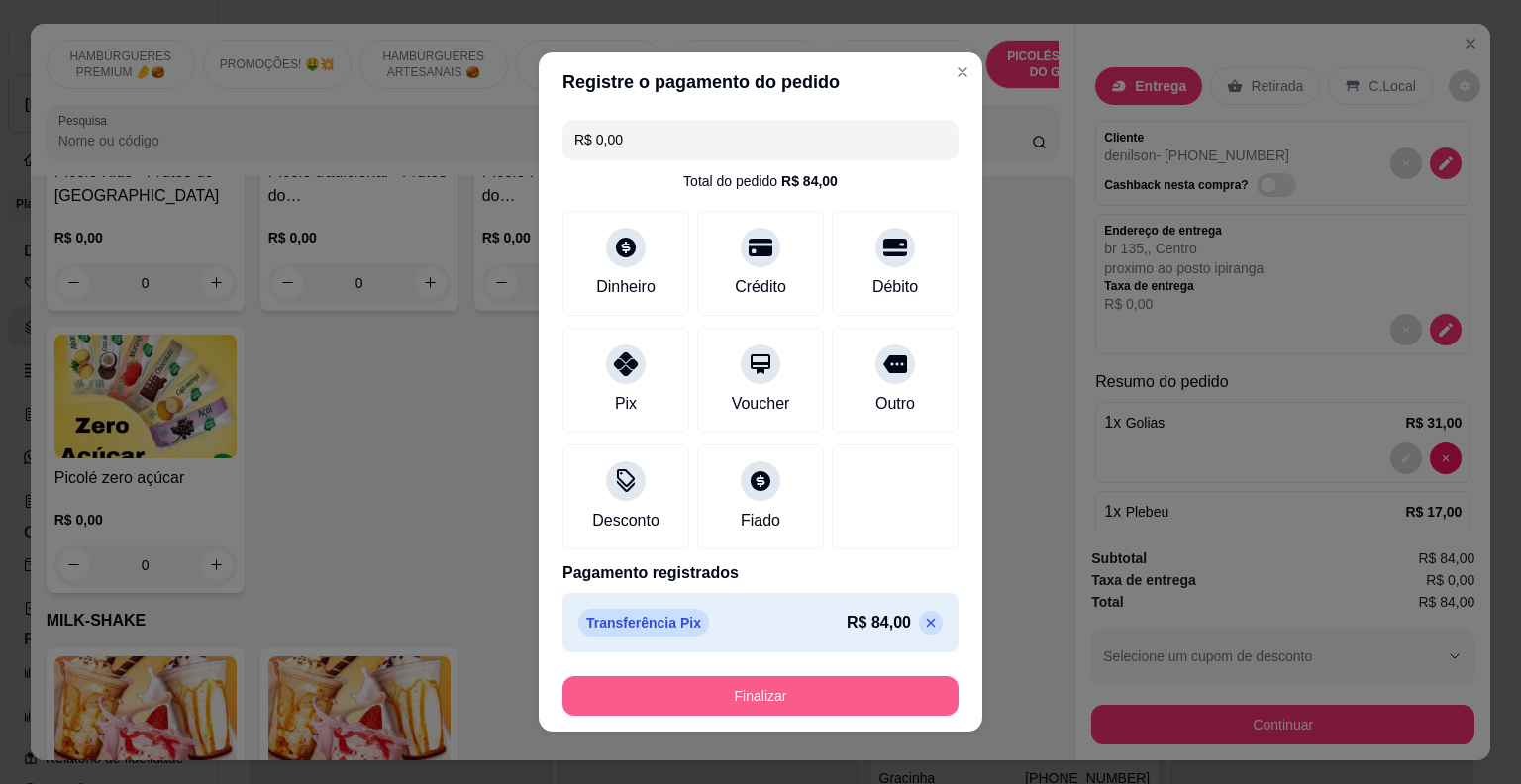 click on "Finalizar" at bounding box center [760, 696] 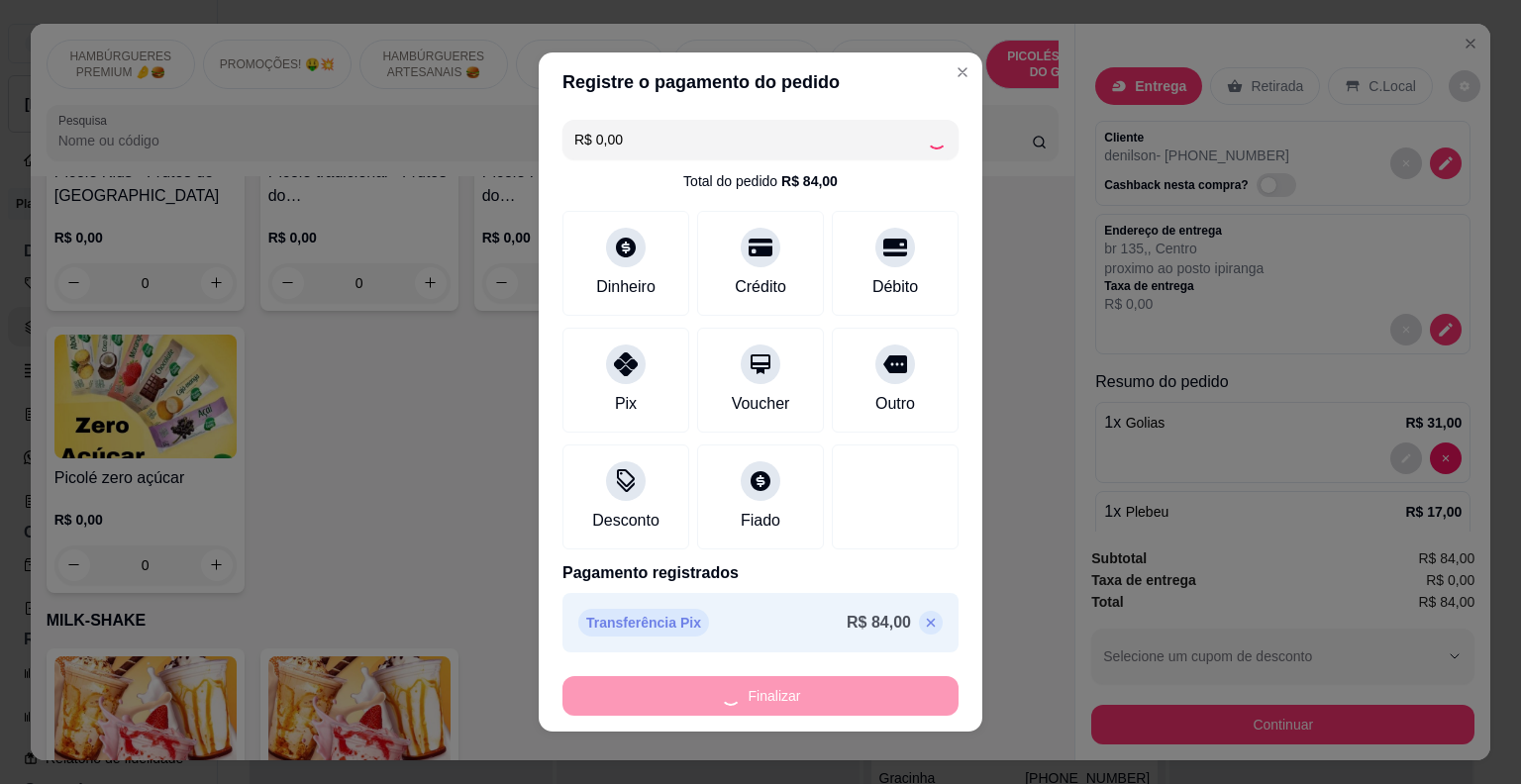 type on "0" 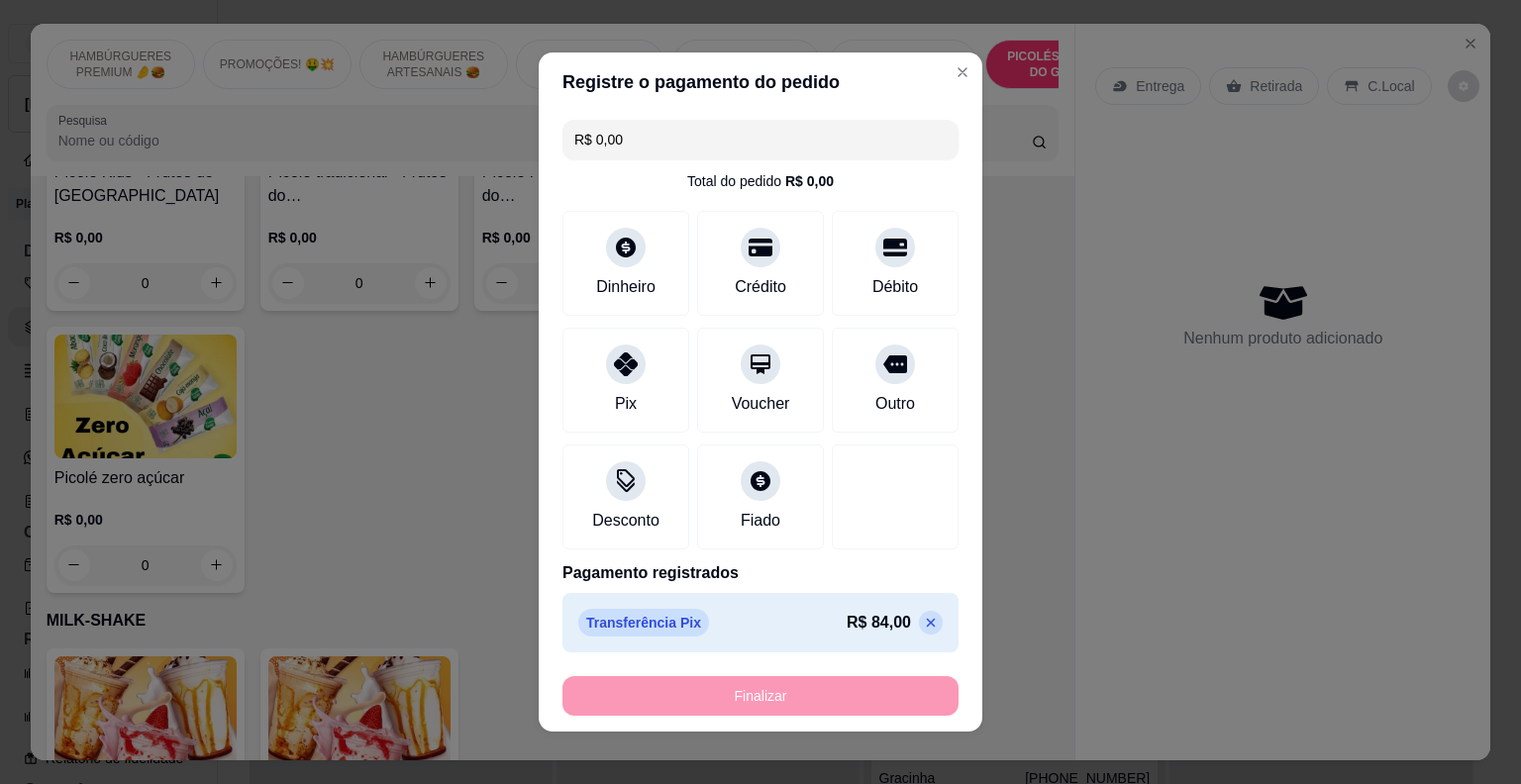 type on "-R$ 84,00" 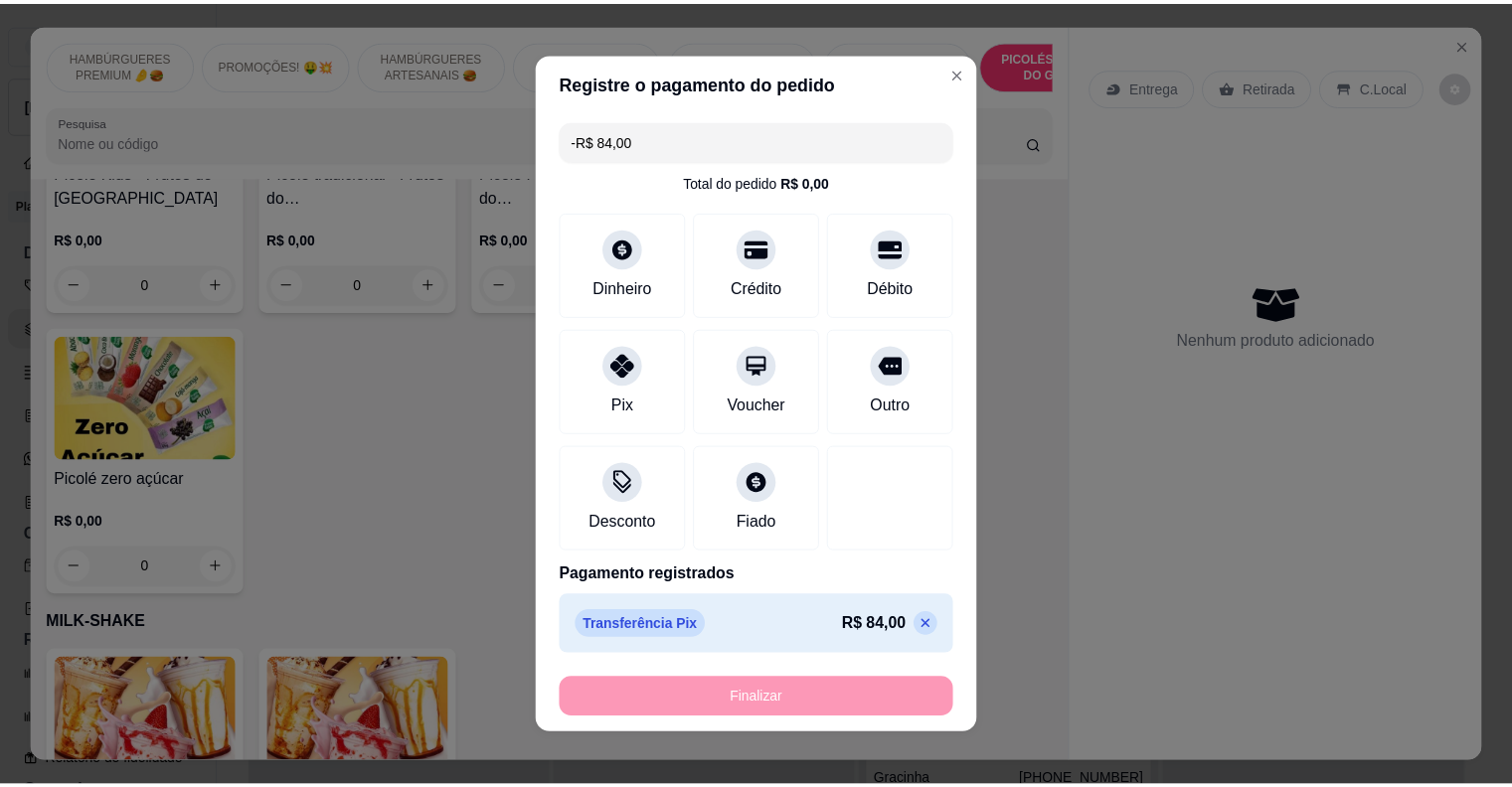 scroll, scrollTop: 5970, scrollLeft: 0, axis: vertical 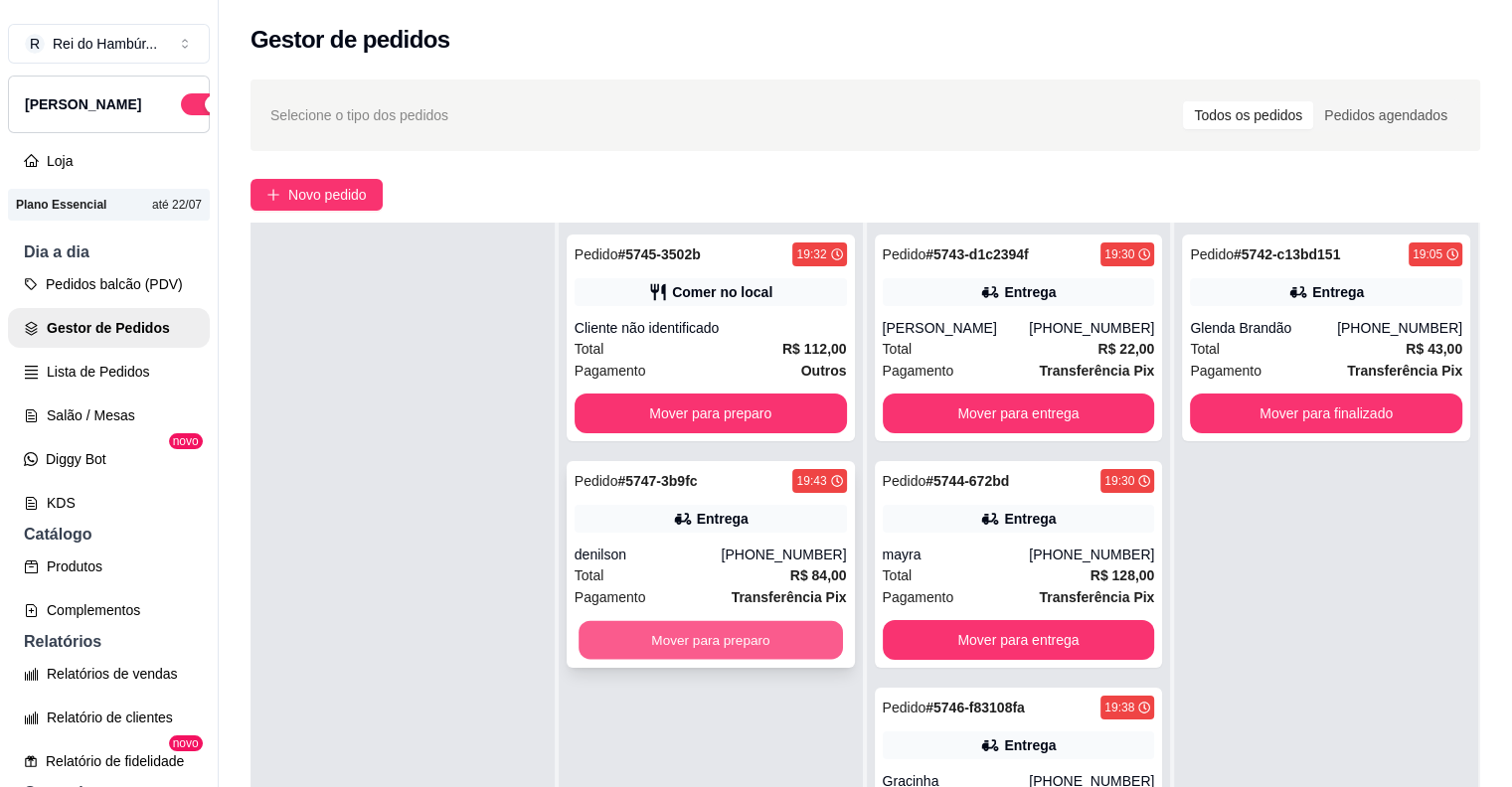 click on "Mover para preparo" at bounding box center (711, 640) 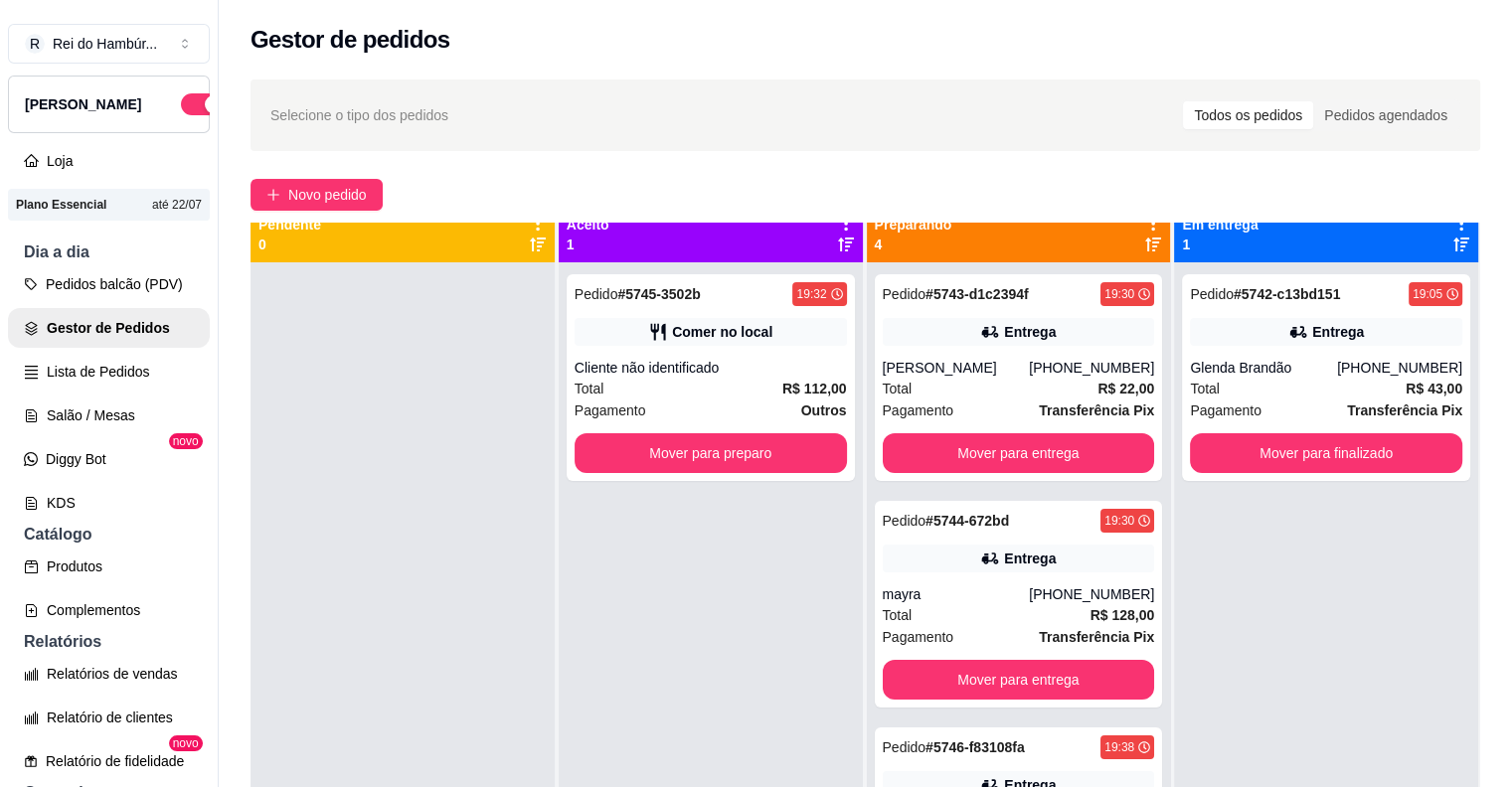 scroll, scrollTop: 0, scrollLeft: 0, axis: both 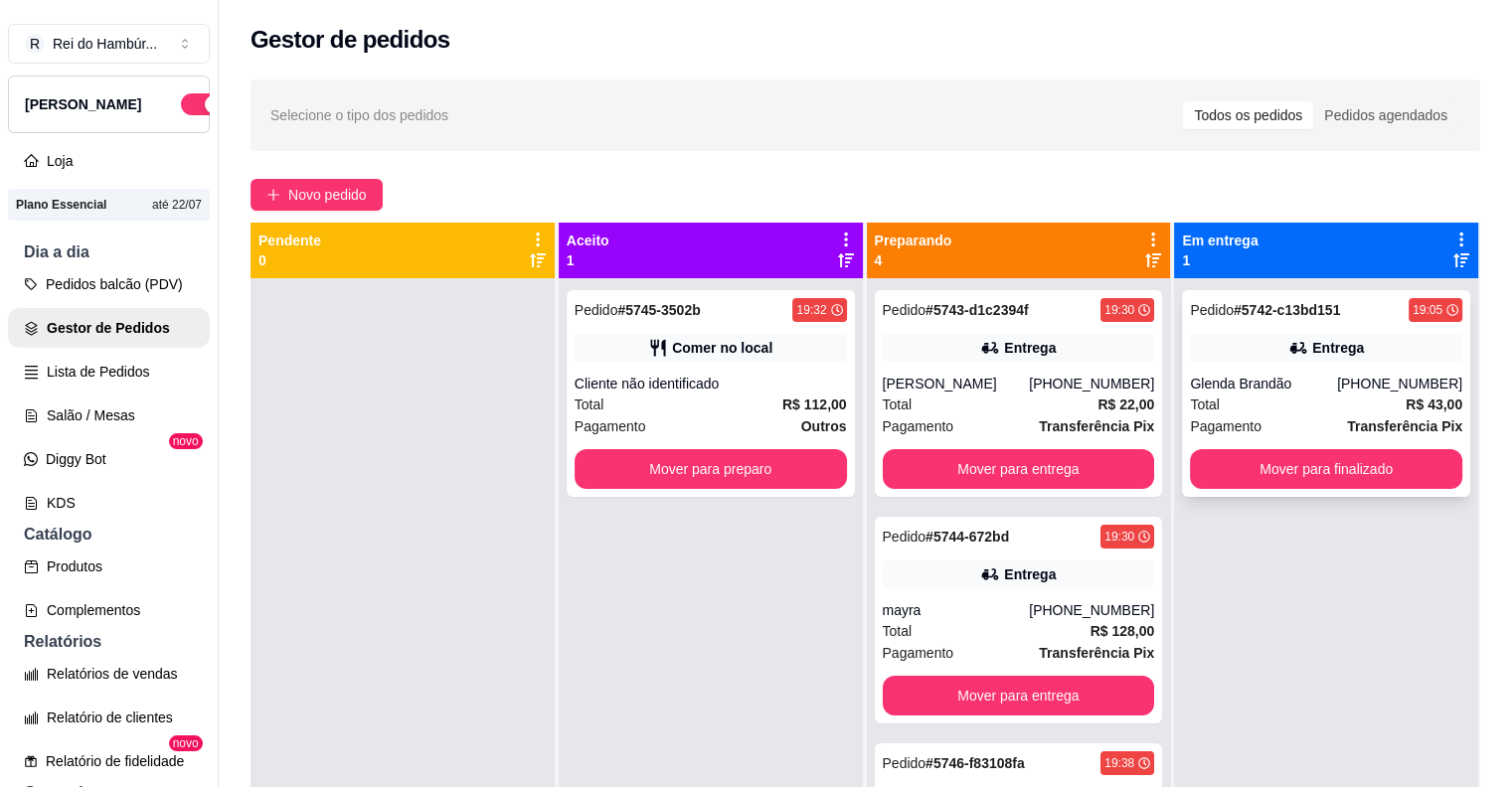 click on "Entrega" at bounding box center (1326, 348) 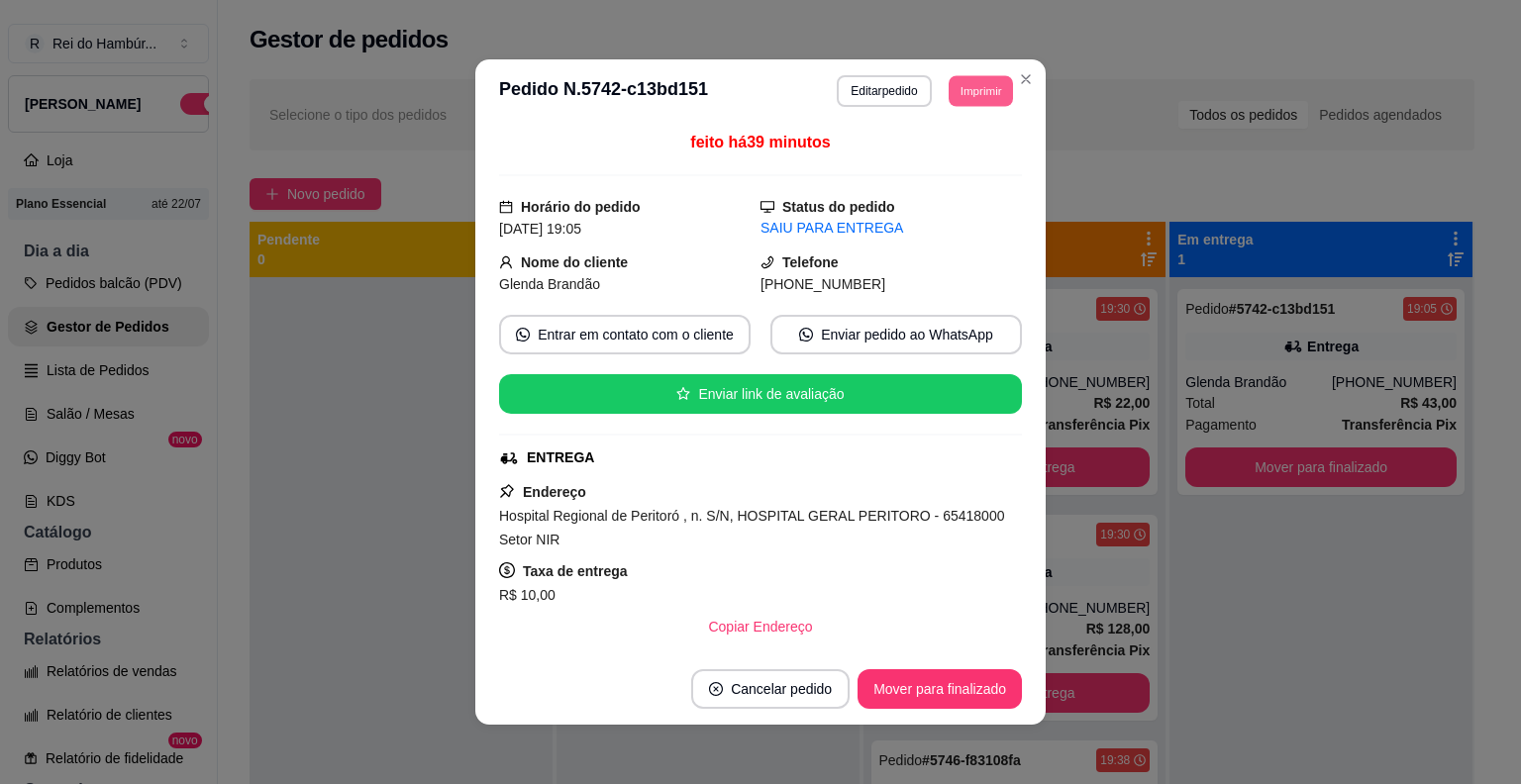 click on "Imprimir" at bounding box center [980, 90] 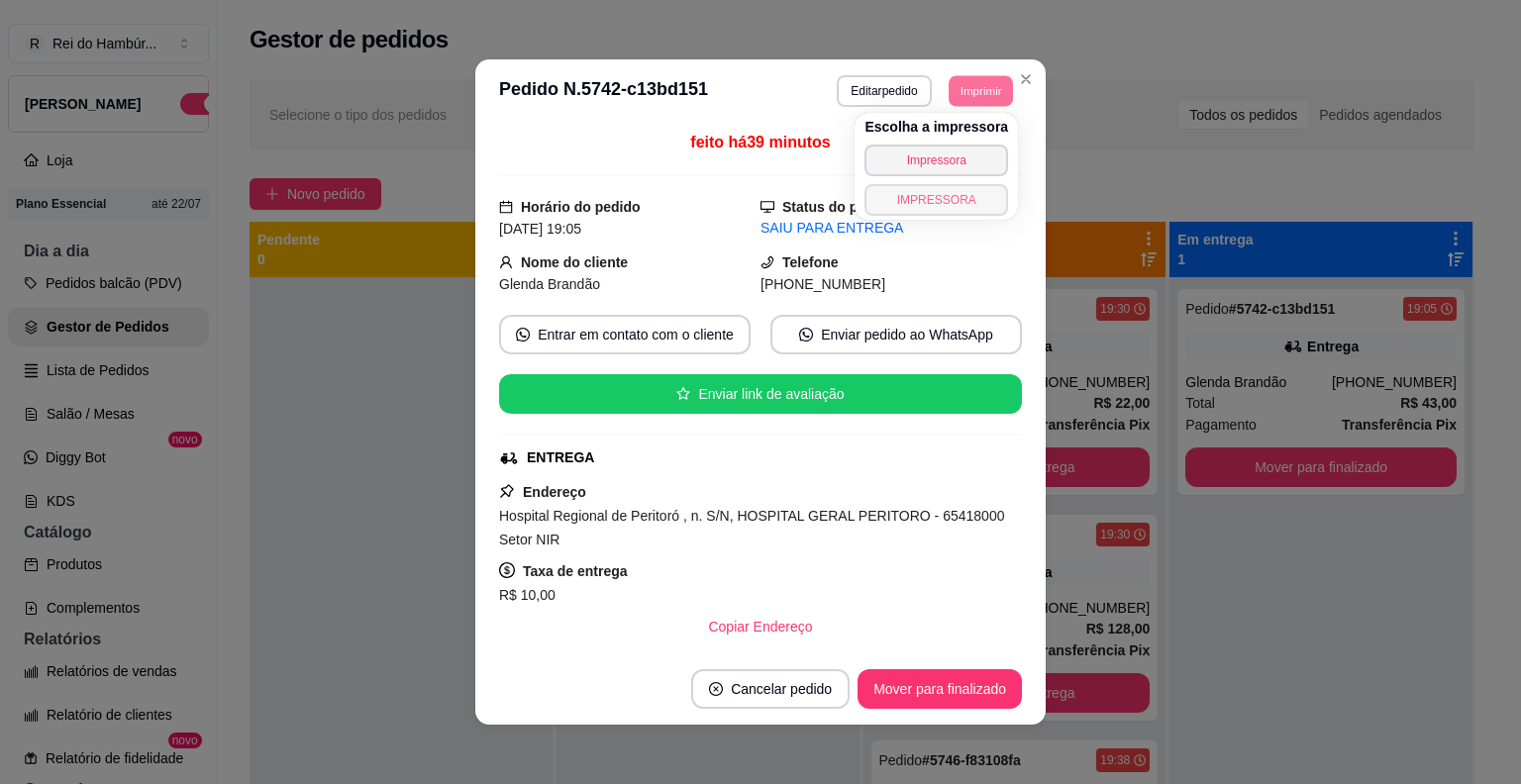 click on "IMPRESSORA" at bounding box center (936, 200) 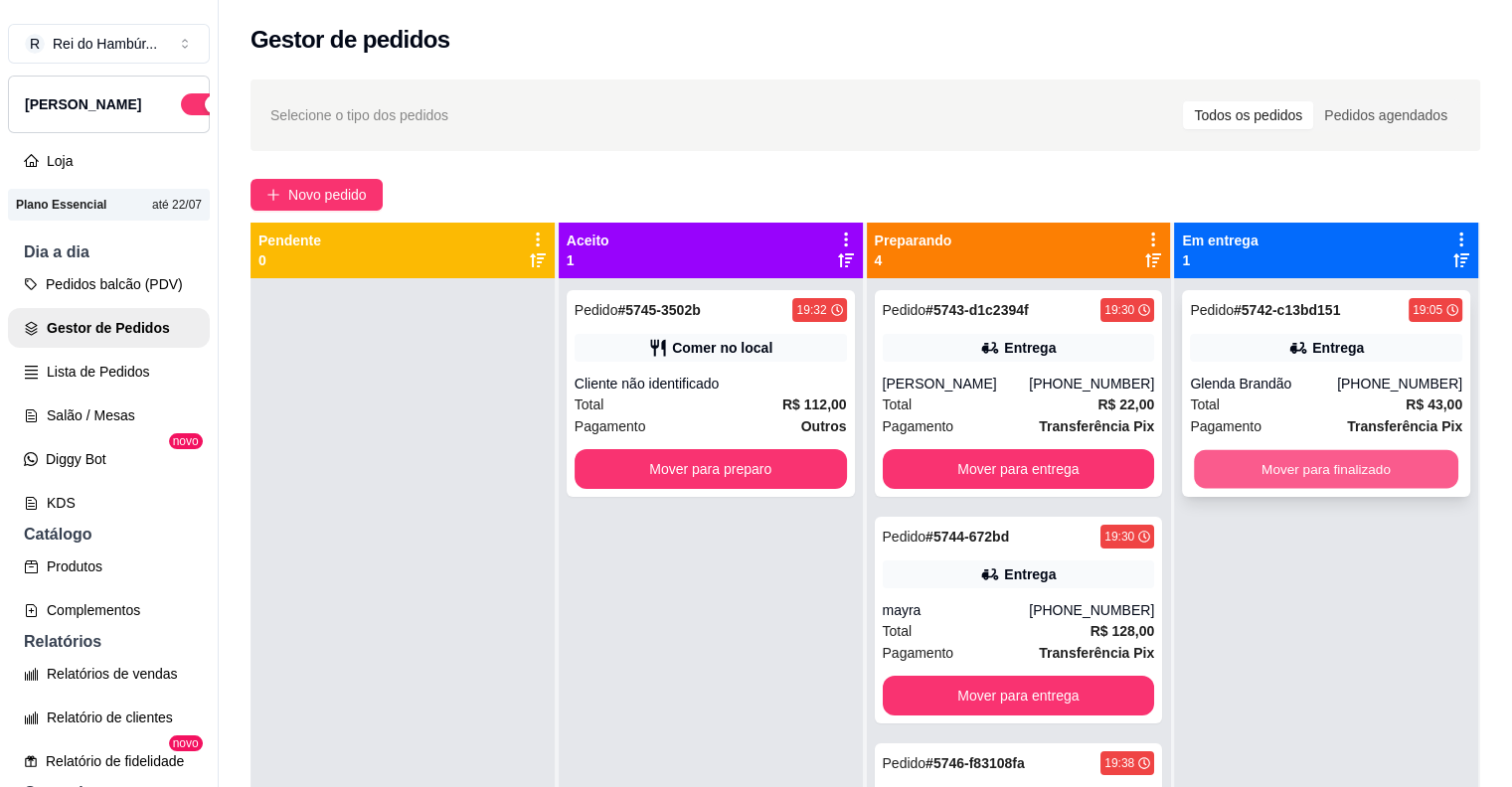 click on "Mover para finalizado" at bounding box center (1326, 469) 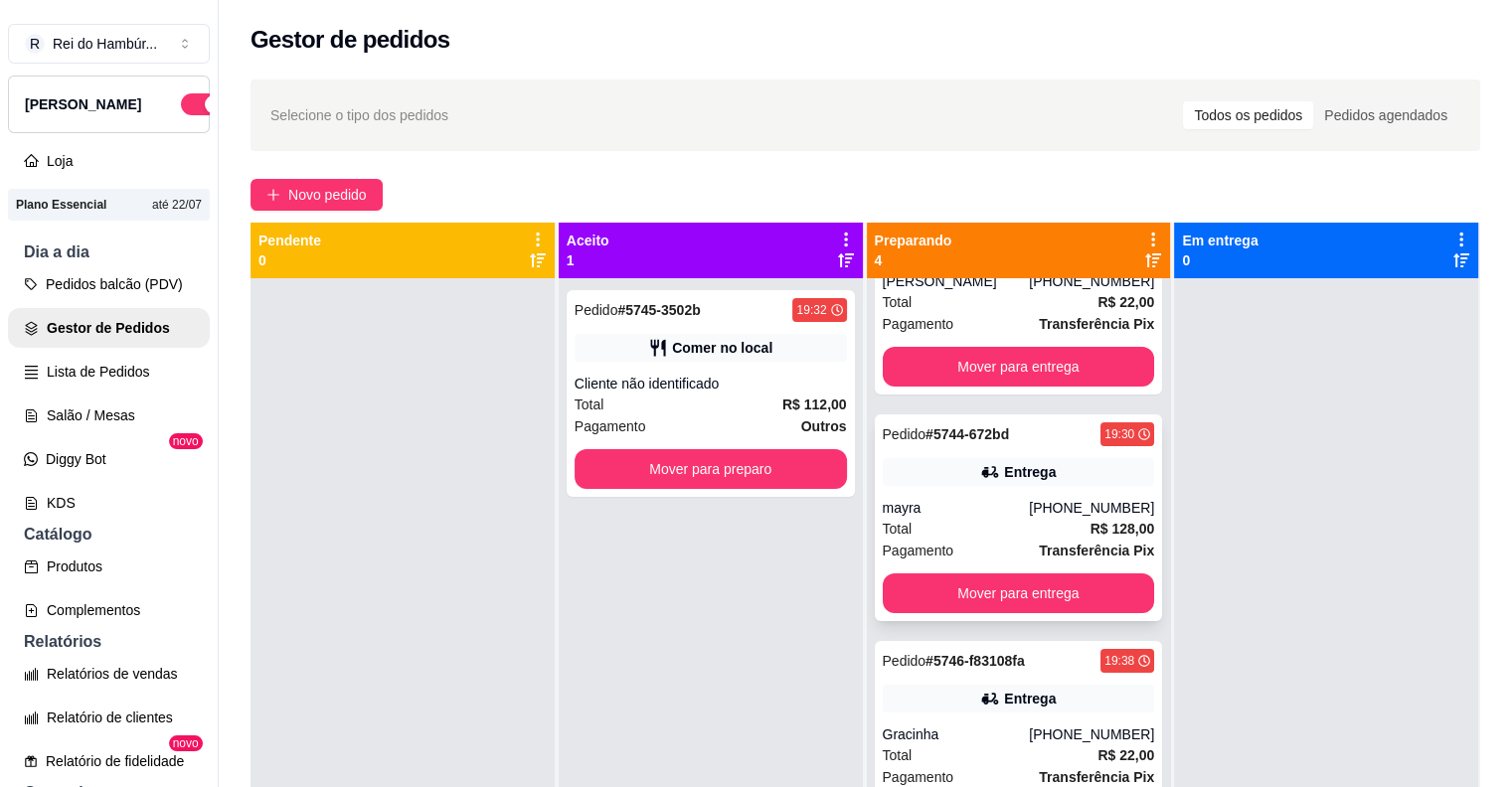 scroll, scrollTop: 139, scrollLeft: 0, axis: vertical 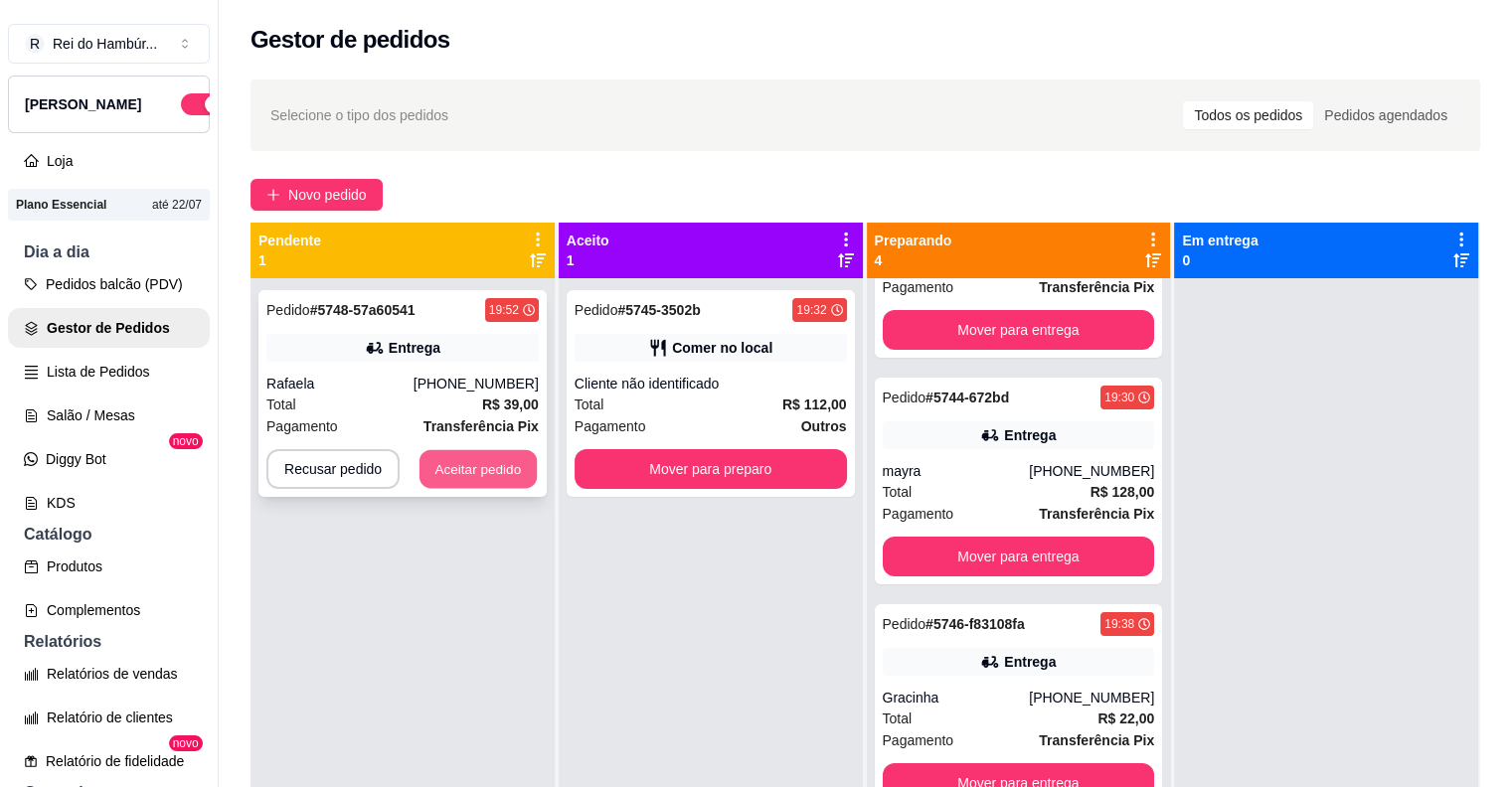 click on "Aceitar pedido" at bounding box center (478, 469) 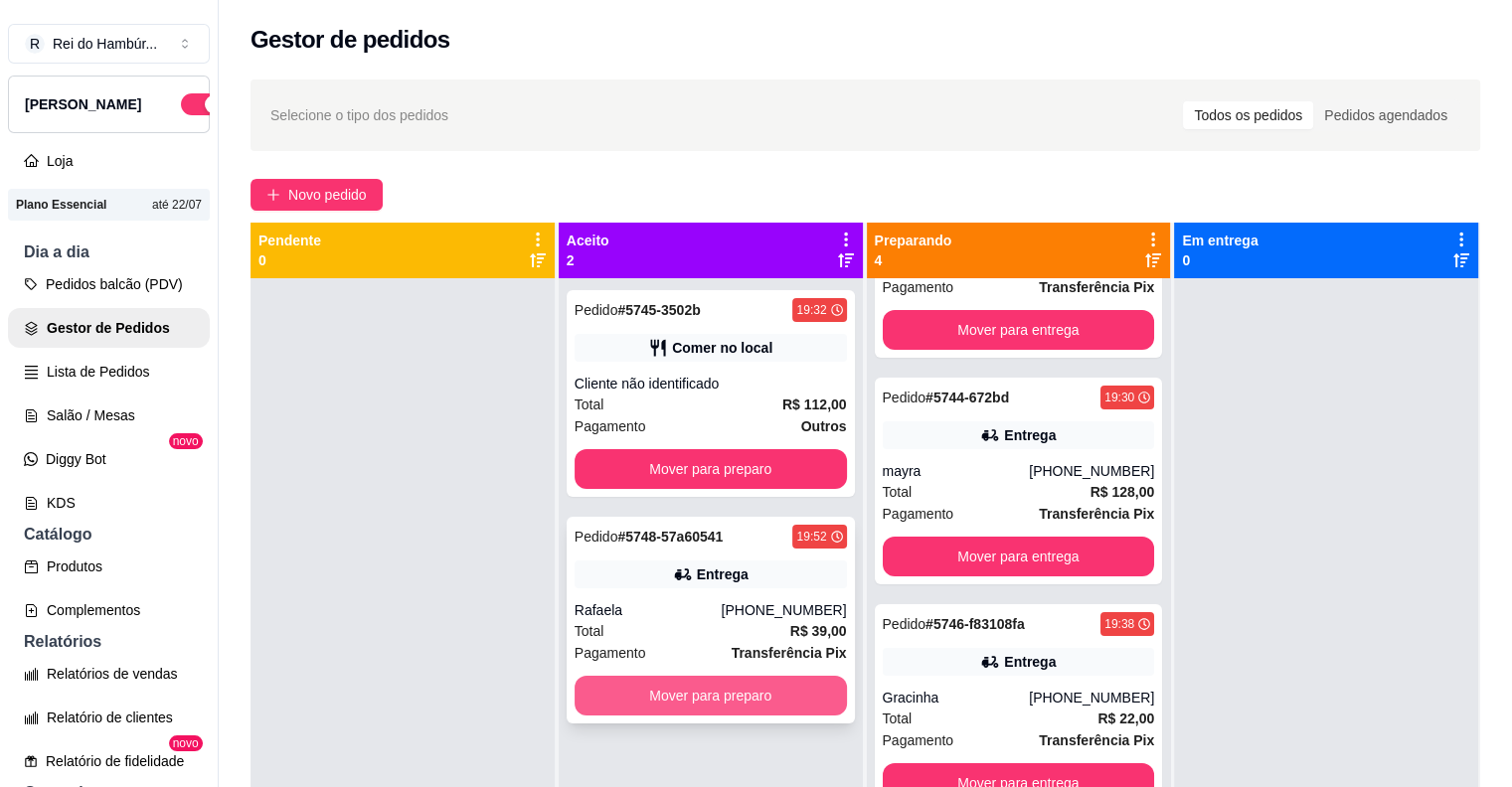 click on "Mover para preparo" at bounding box center [711, 696] 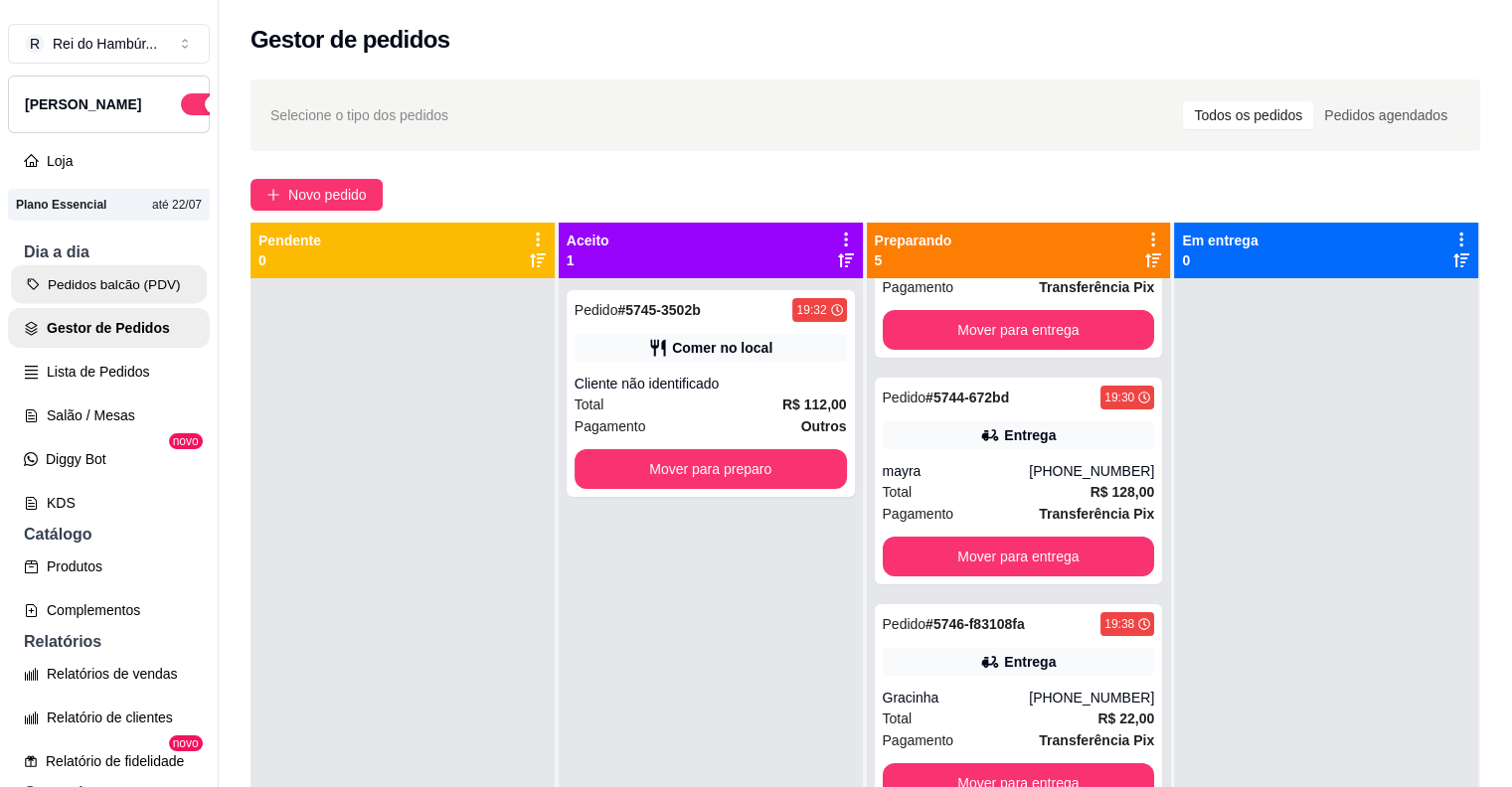 click on "Pedidos balcão (PDV)" at bounding box center (108, 284) 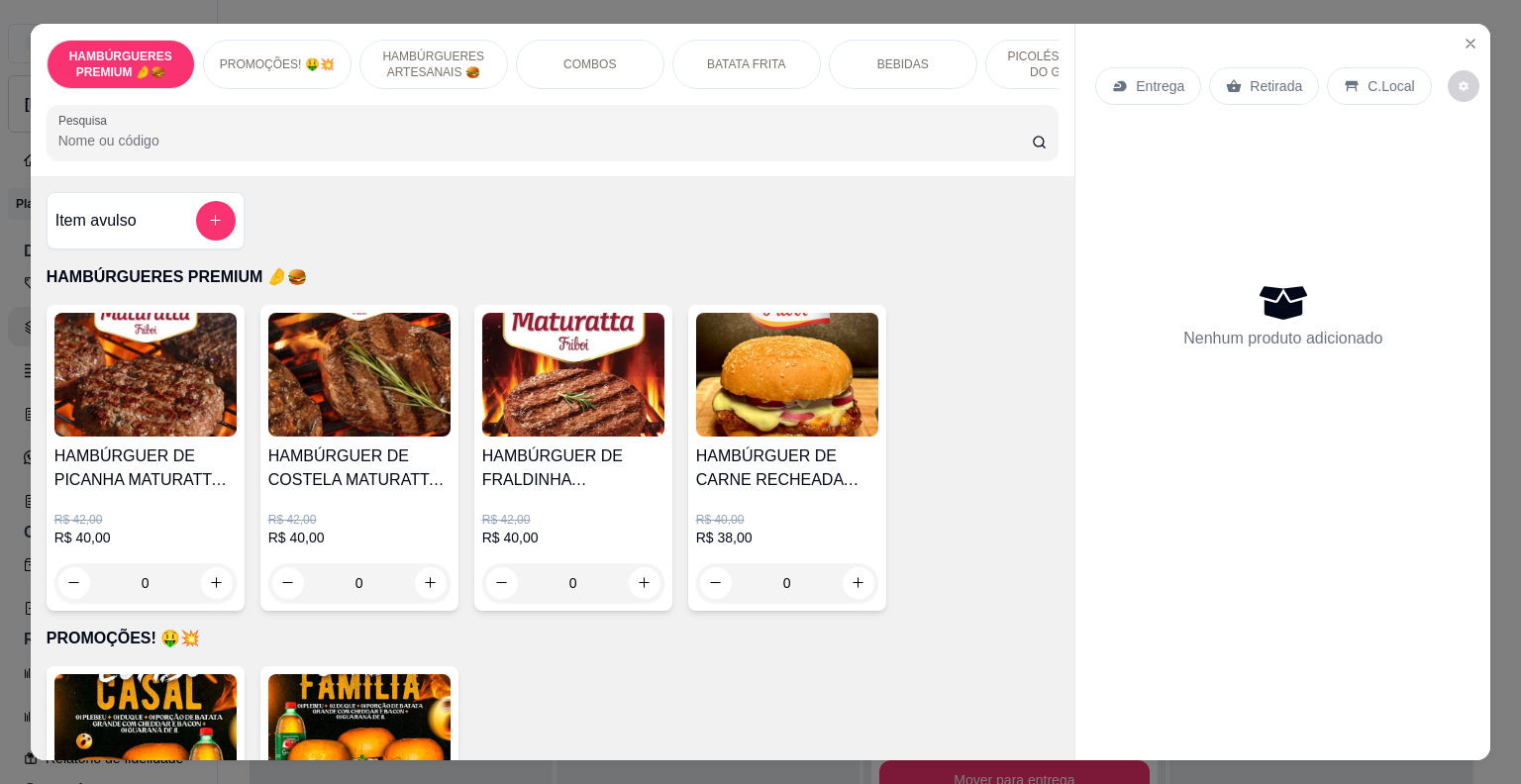 click on "PICOLÉS FRUTOS DO GOIÁS" at bounding box center (1060, 64) 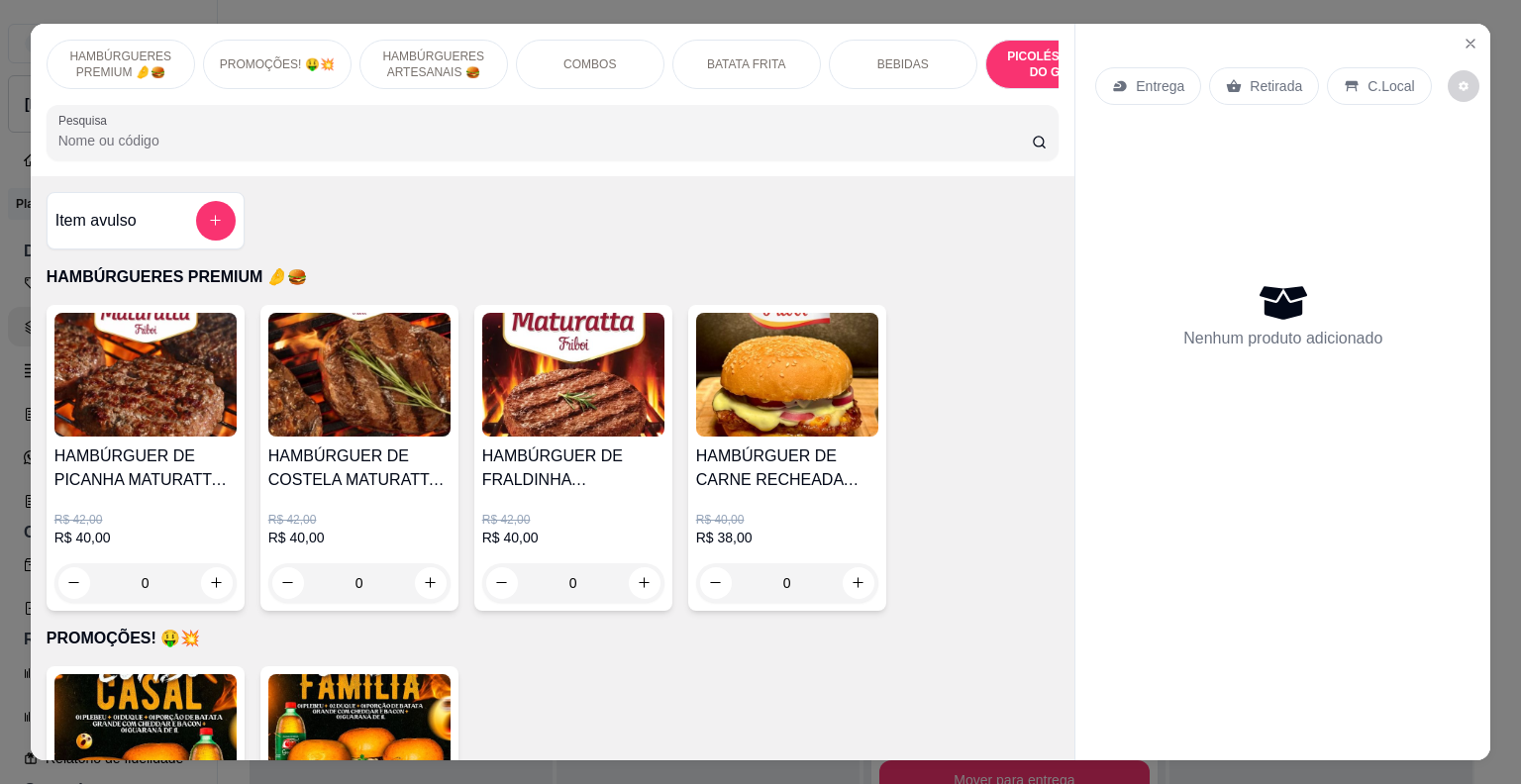 scroll, scrollTop: 5650, scrollLeft: 0, axis: vertical 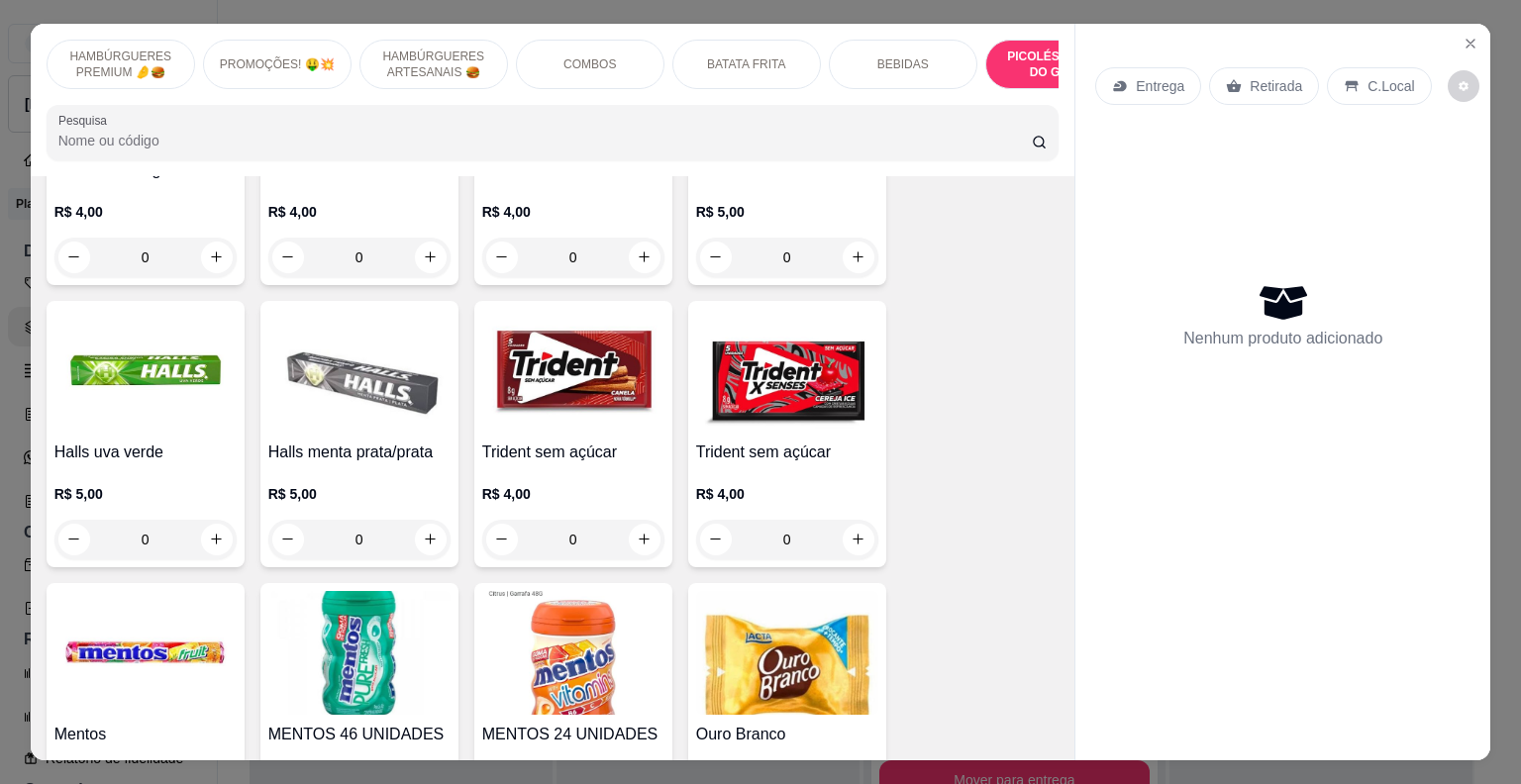 click on "Entrega Retirada C.Local Nenhum produto adicionado" at bounding box center (1282, 376) 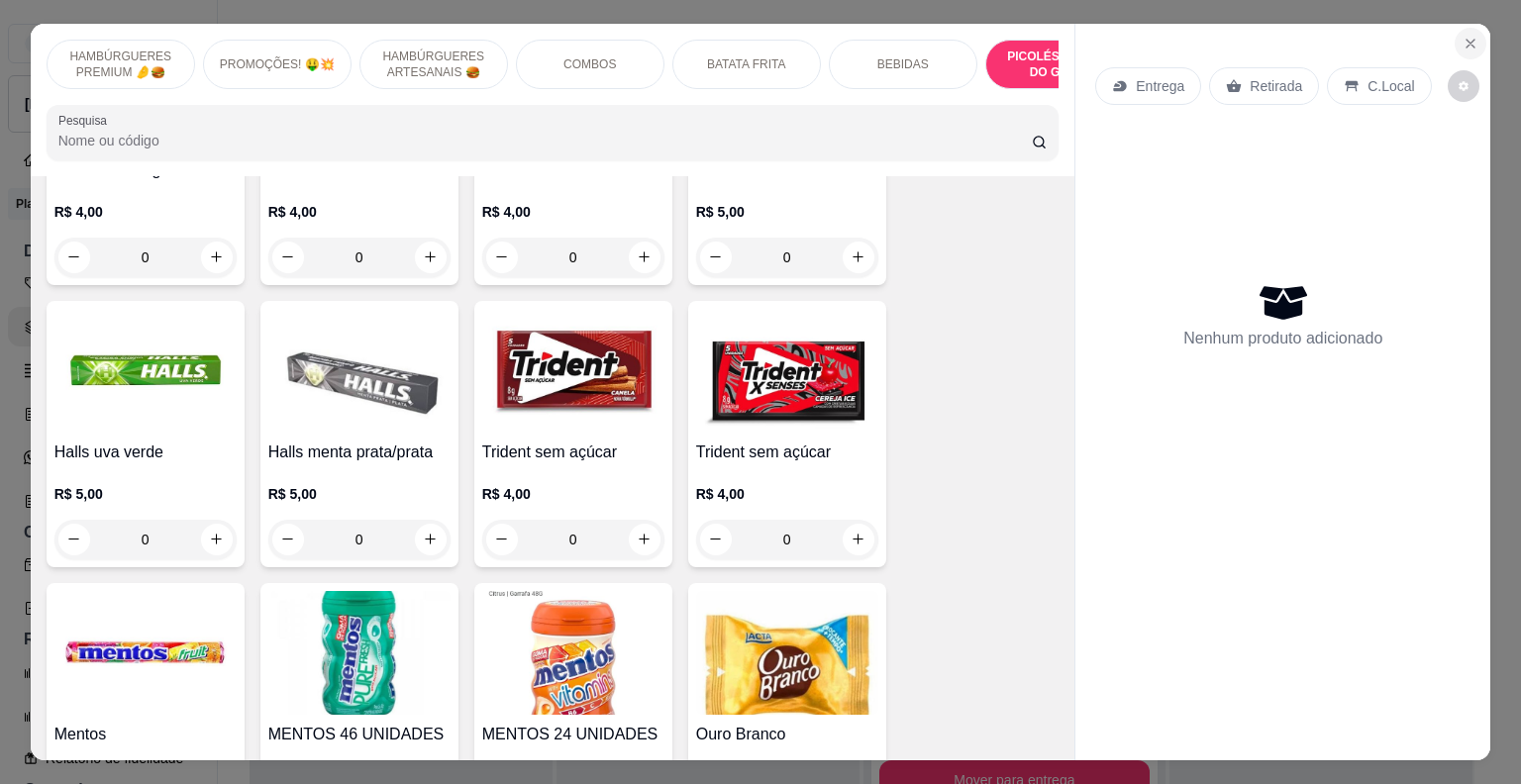 click 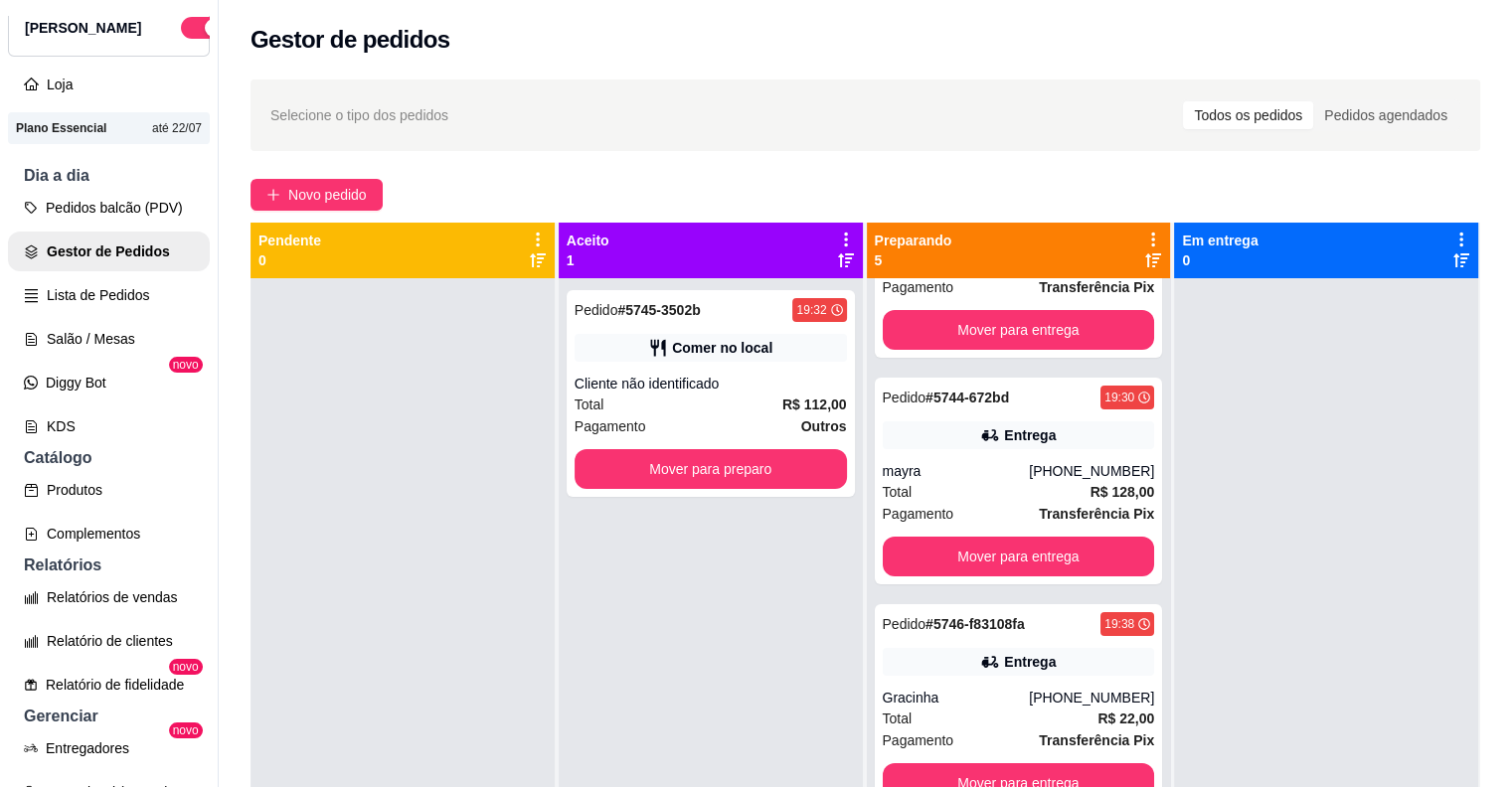 scroll, scrollTop: 99, scrollLeft: 0, axis: vertical 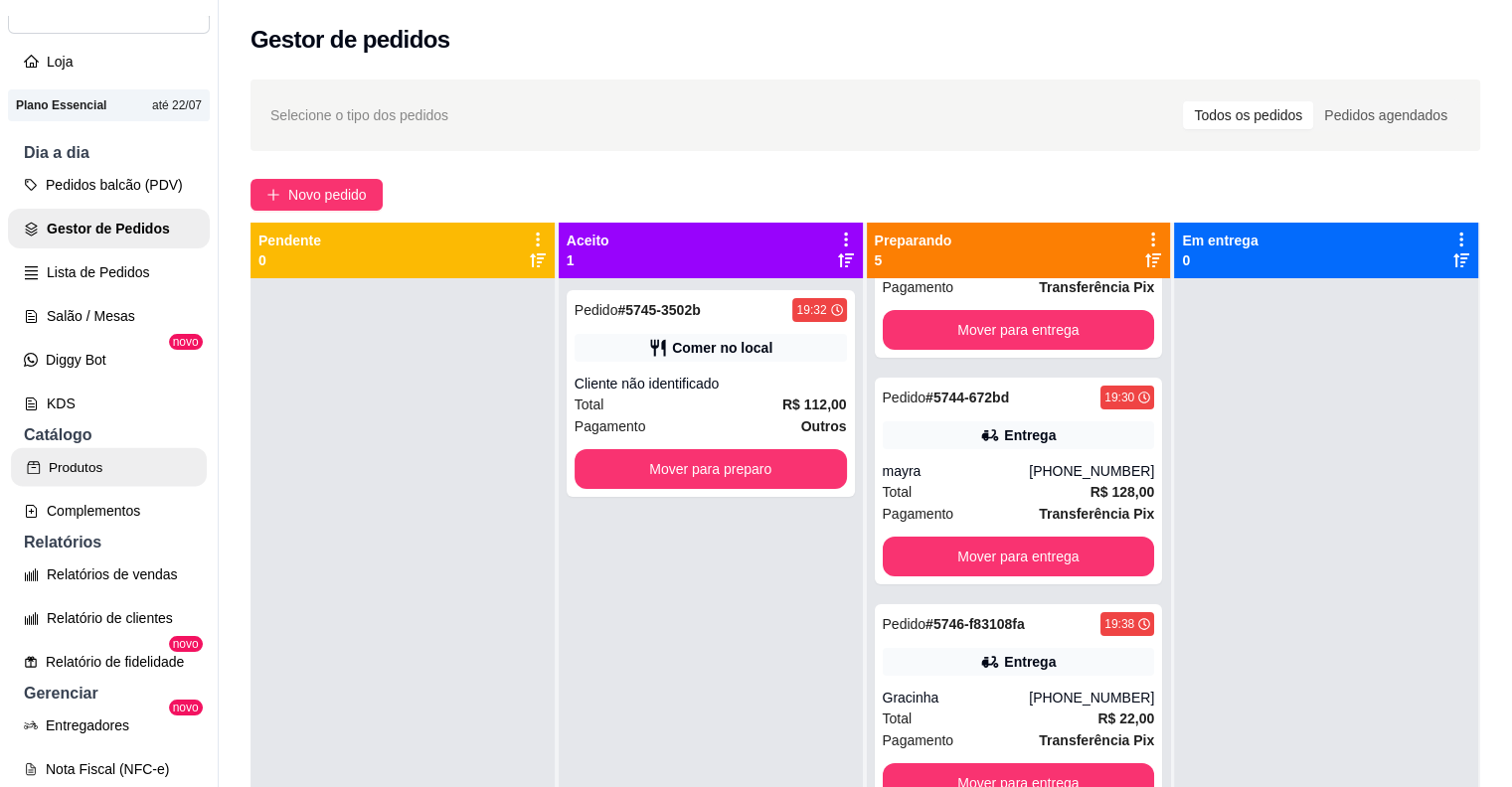 click on "Produtos" at bounding box center [108, 467] 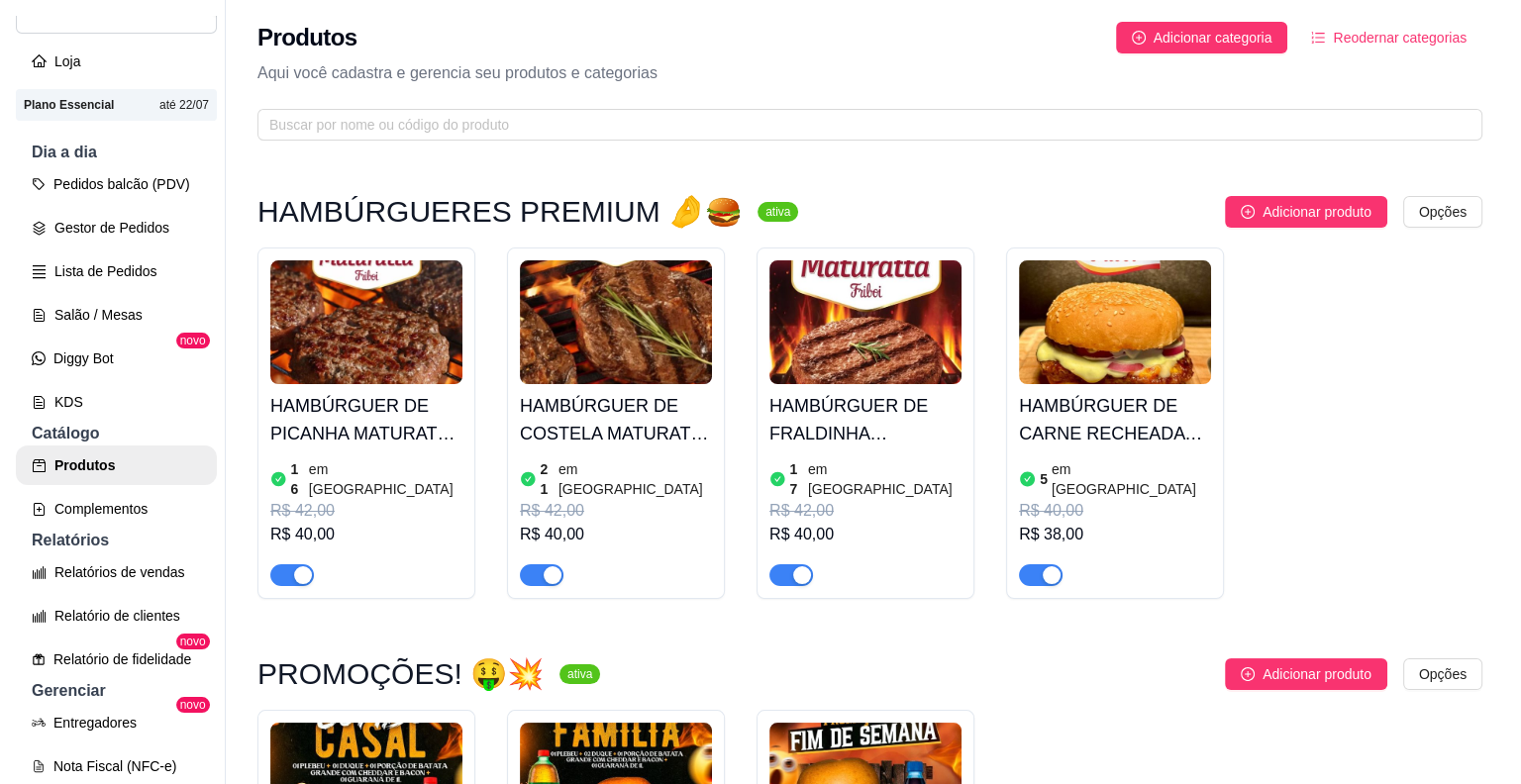 scroll, scrollTop: 0, scrollLeft: 0, axis: both 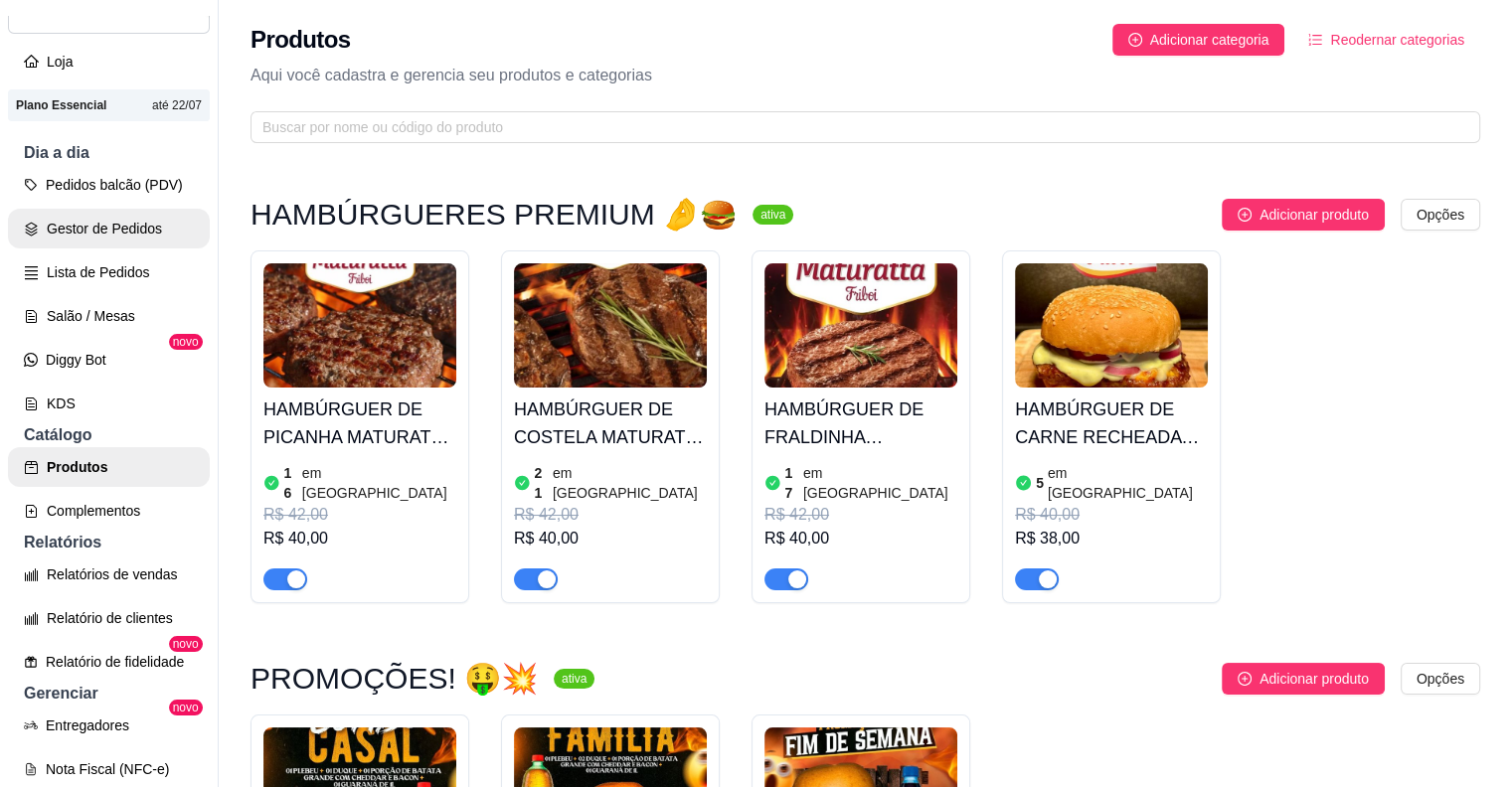 click on "Gestor de Pedidos" at bounding box center (108, 229) 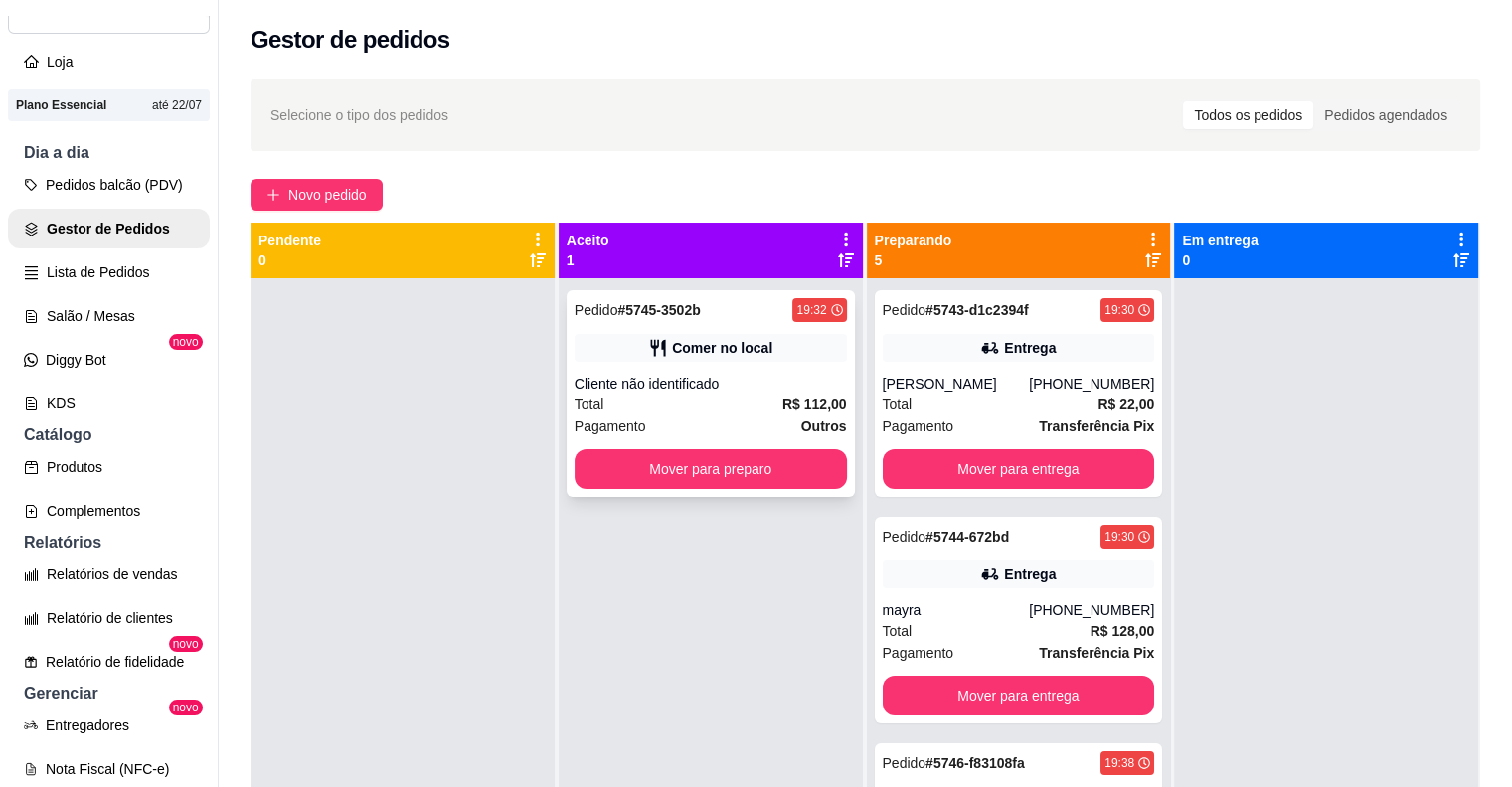 click on "Cliente não identificado" at bounding box center [711, 384] 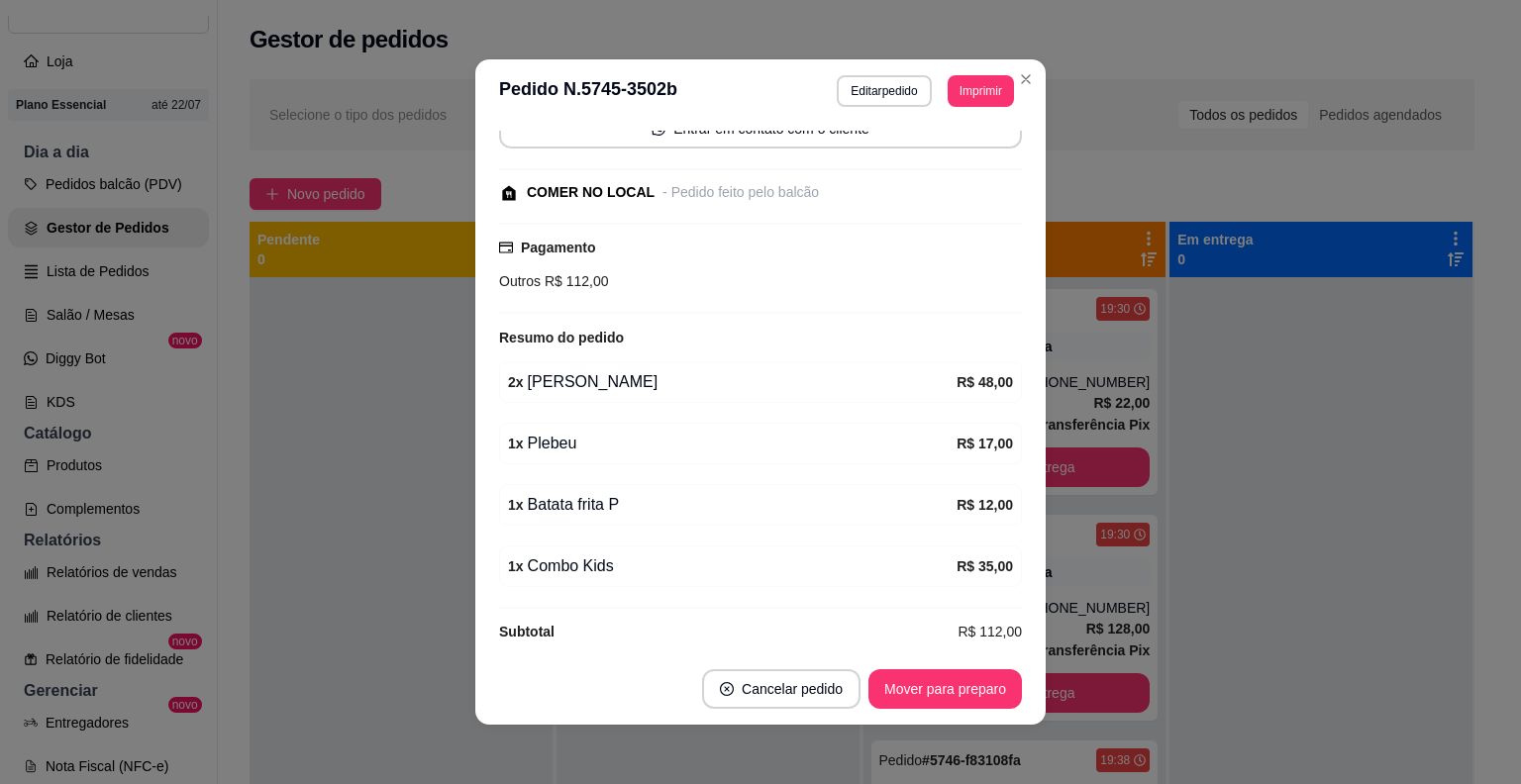 scroll, scrollTop: 177, scrollLeft: 0, axis: vertical 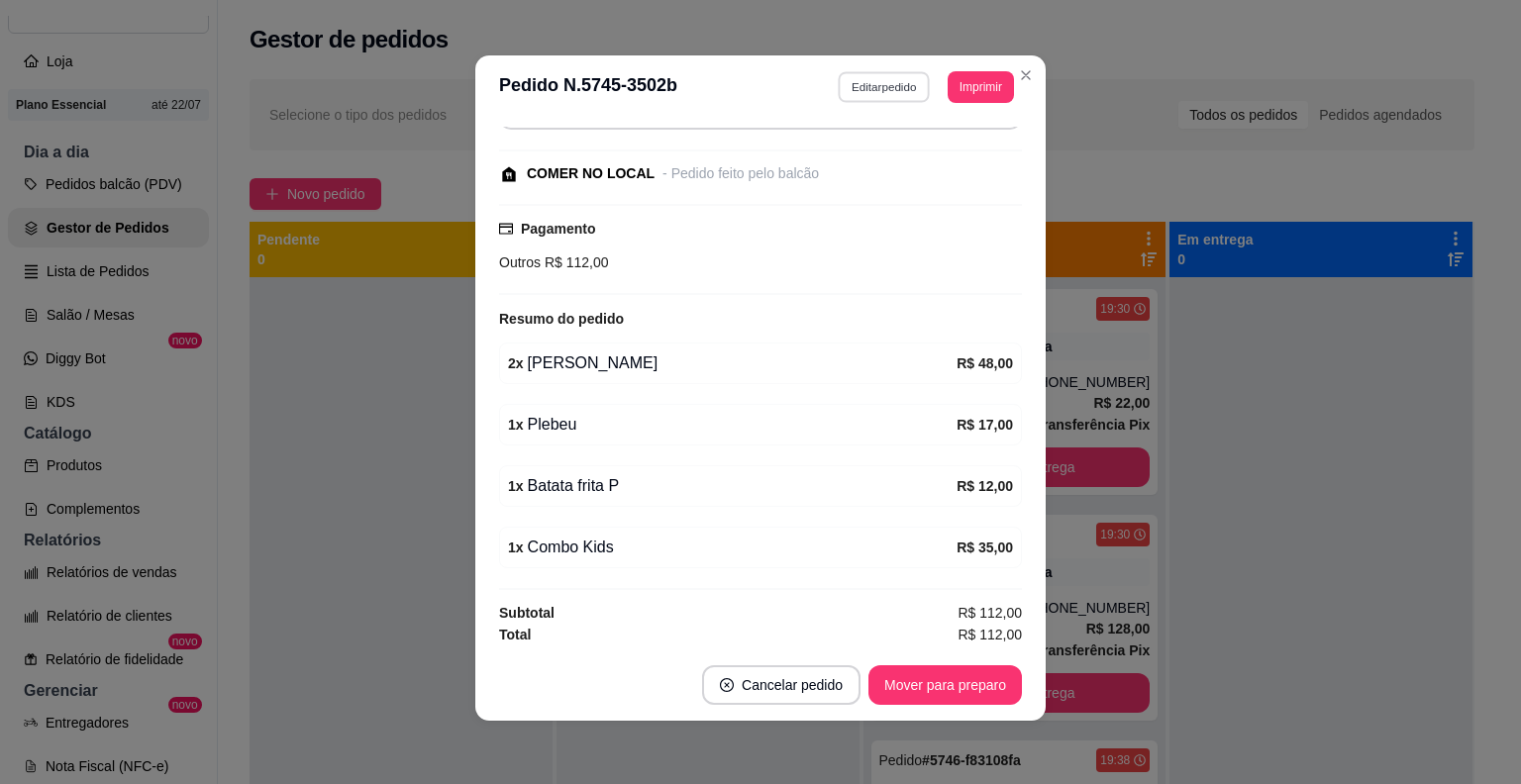 click on "Editar  pedido" at bounding box center (884, 86) 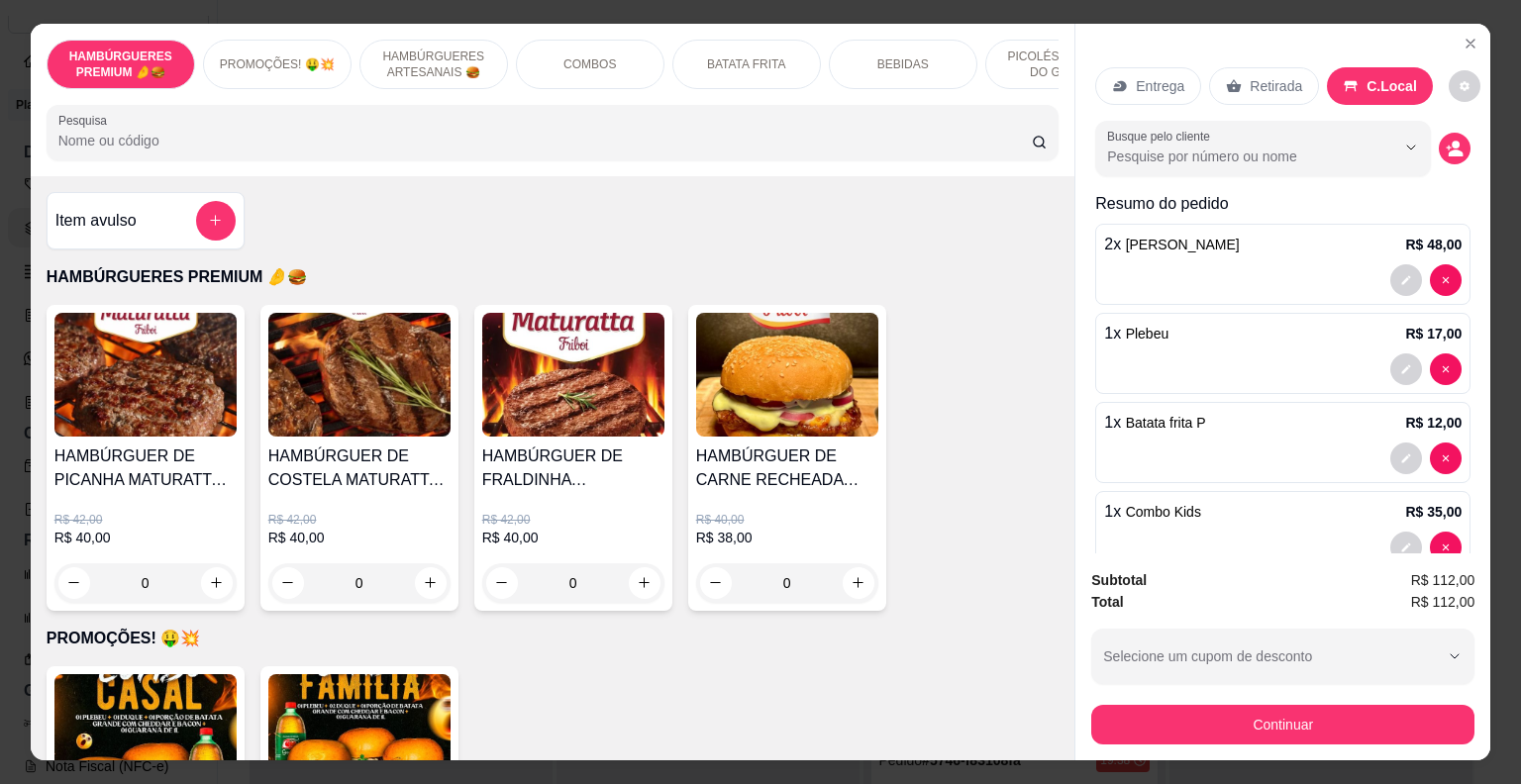 click on "BEBIDAS" at bounding box center [903, 64] 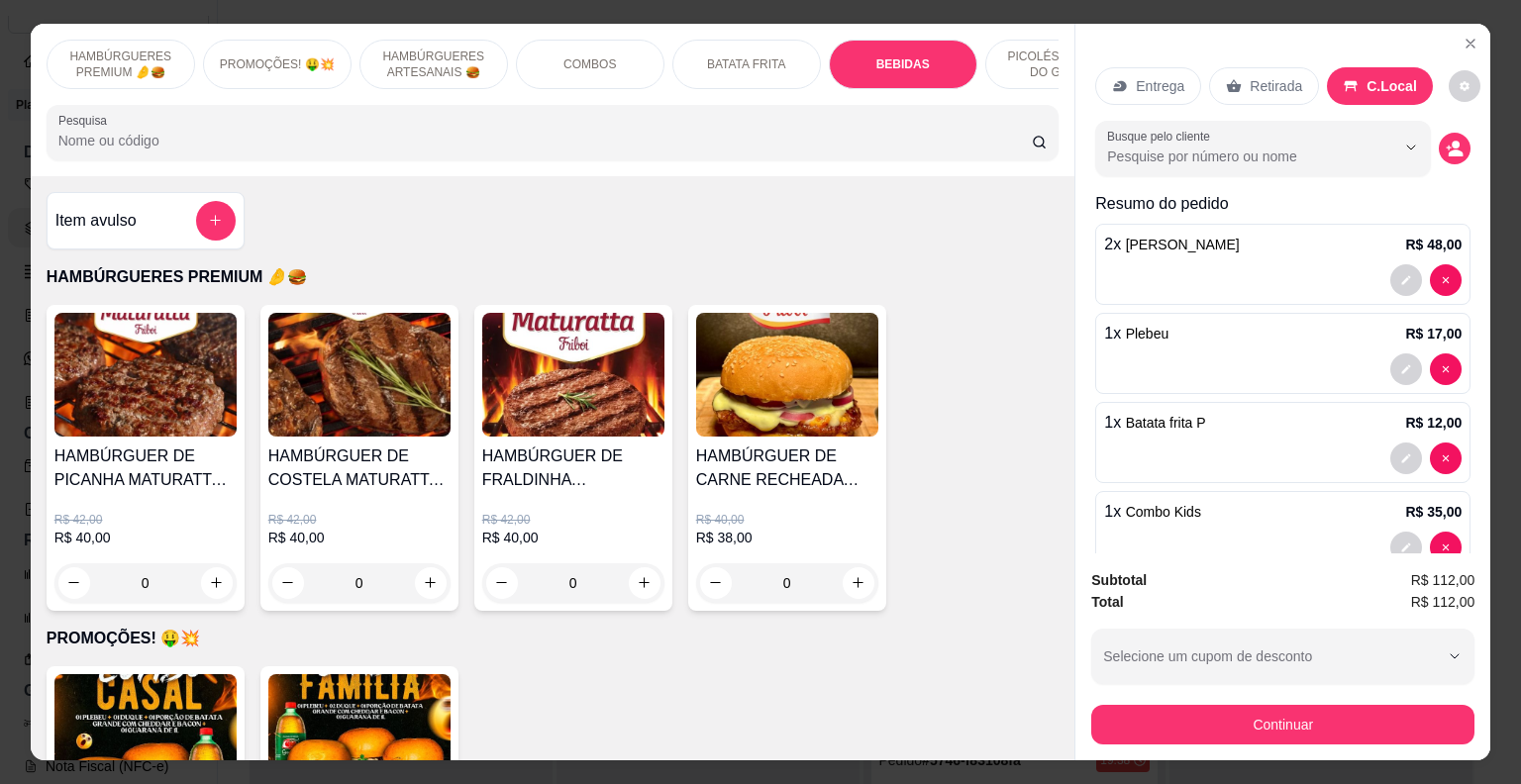 scroll, scrollTop: 2955, scrollLeft: 0, axis: vertical 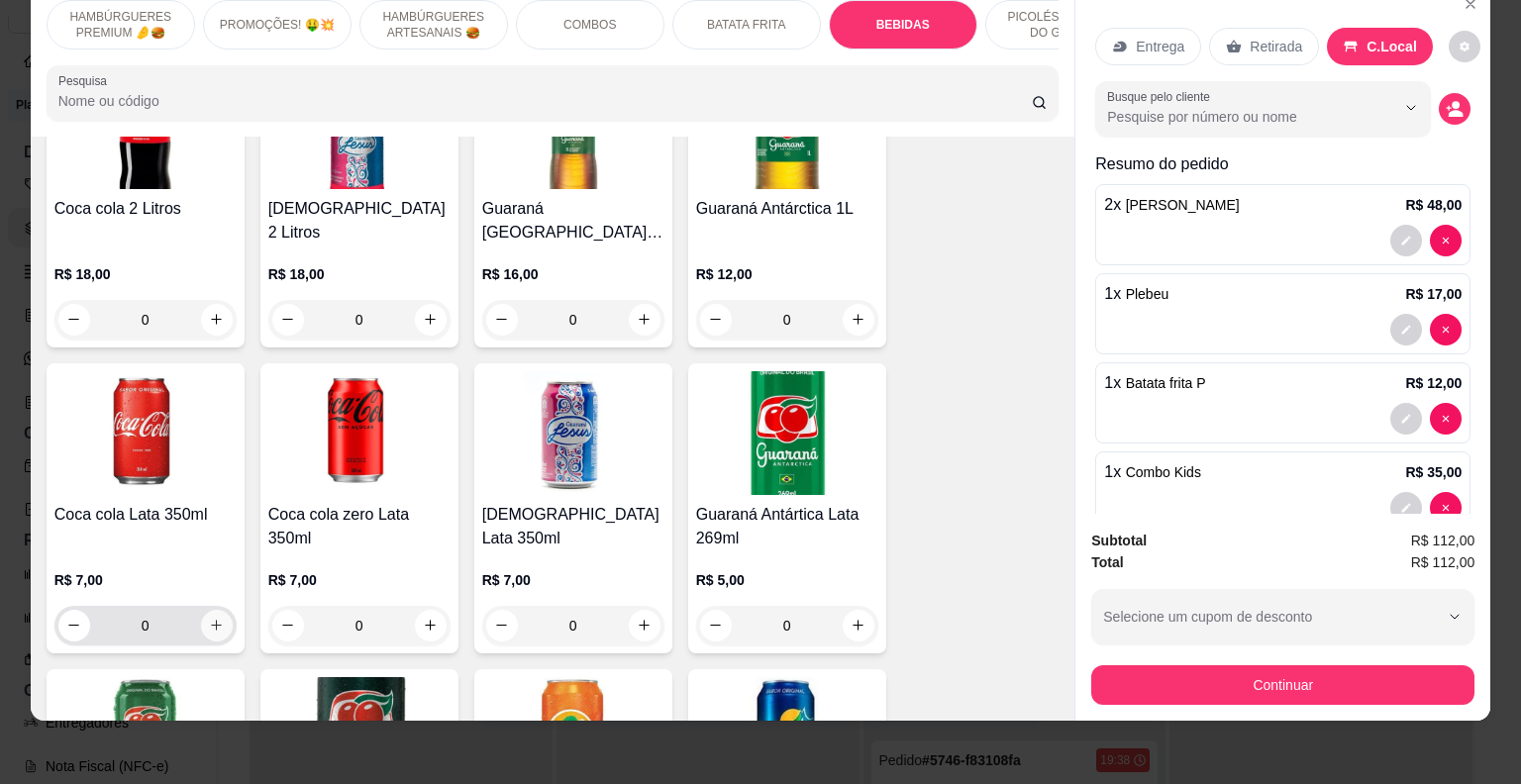 click 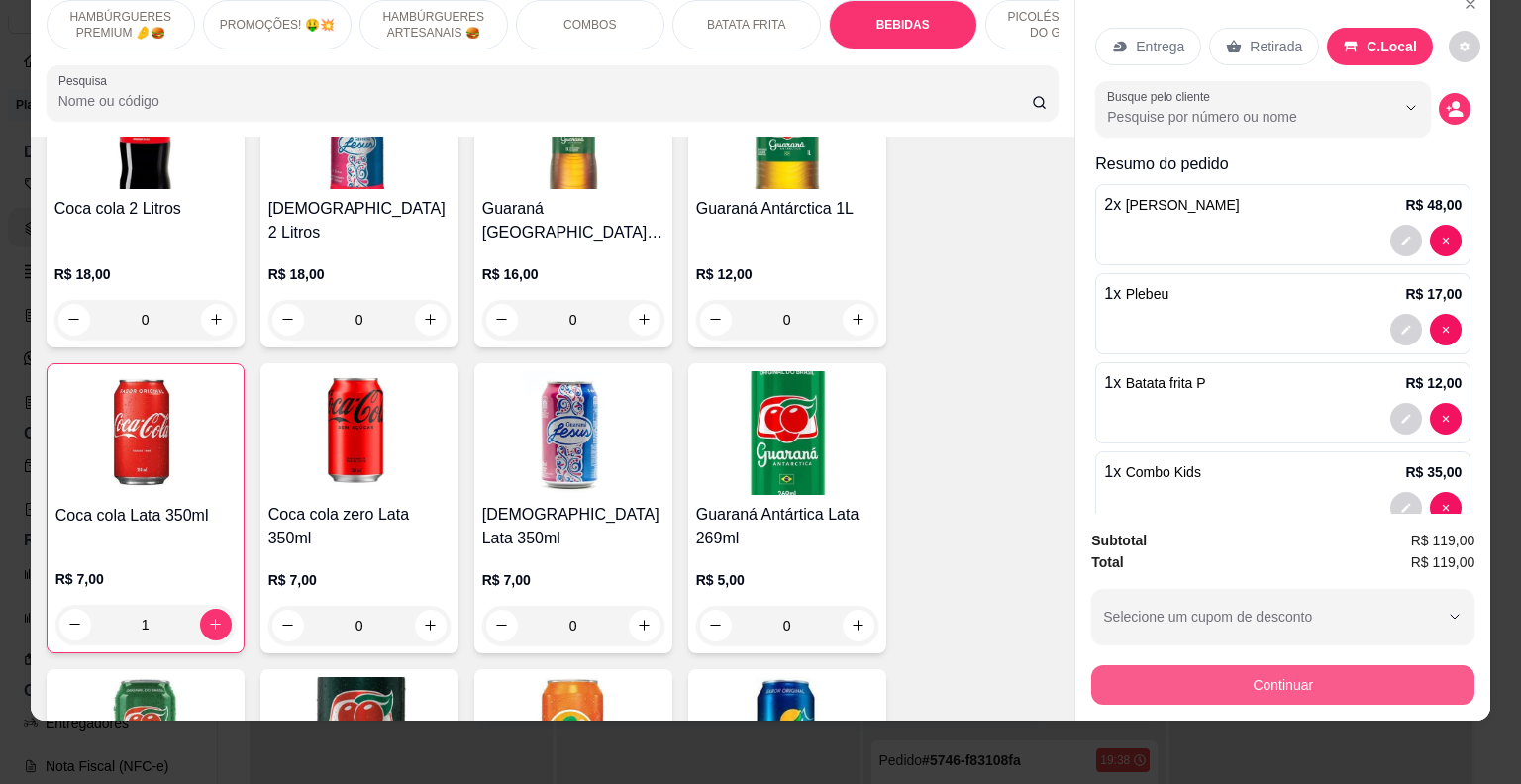 click on "Continuar" at bounding box center [1282, 685] 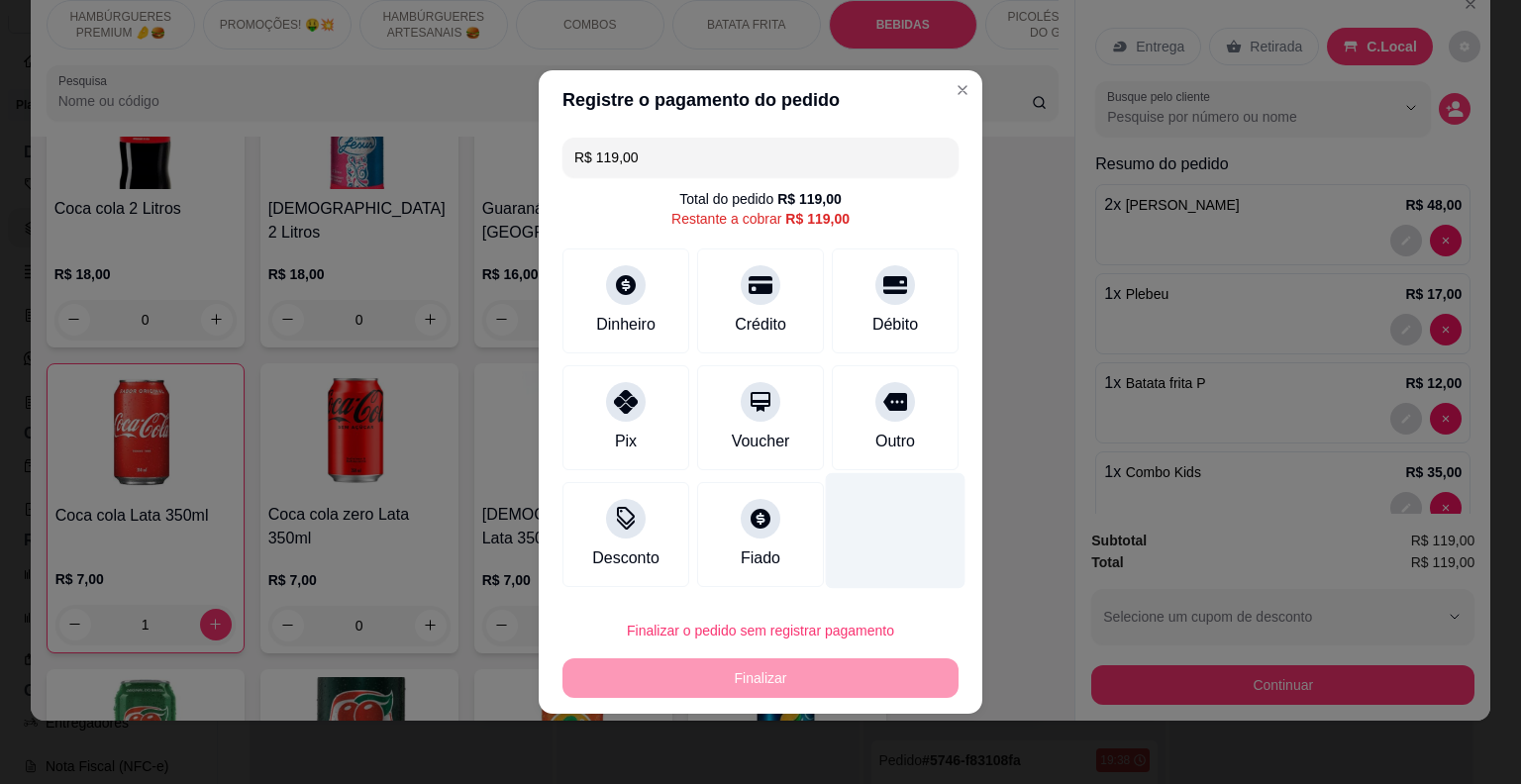 drag, startPoint x: 860, startPoint y: 463, endPoint x: 865, endPoint y: 453, distance: 11.18034 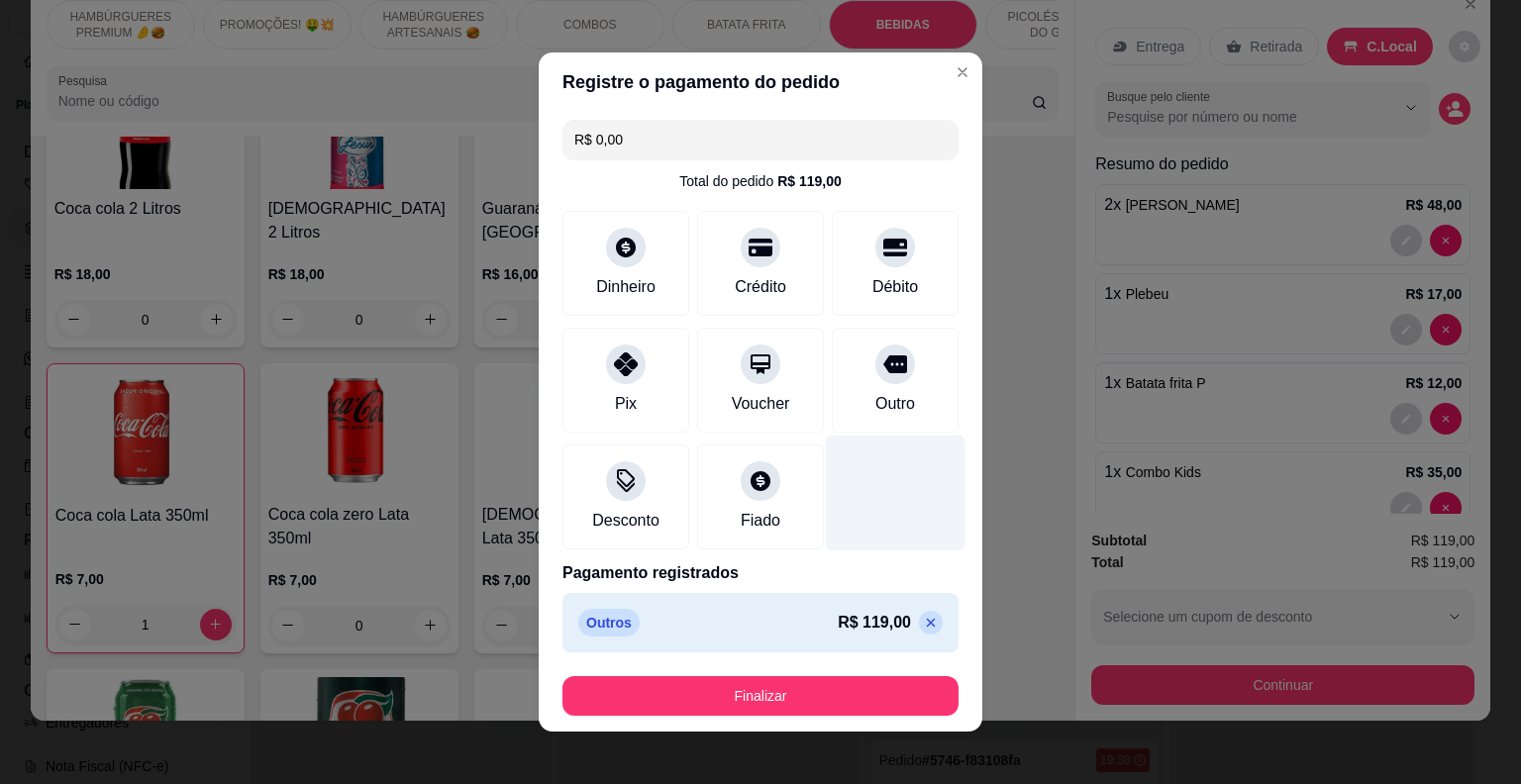 type on "R$ 0,00" 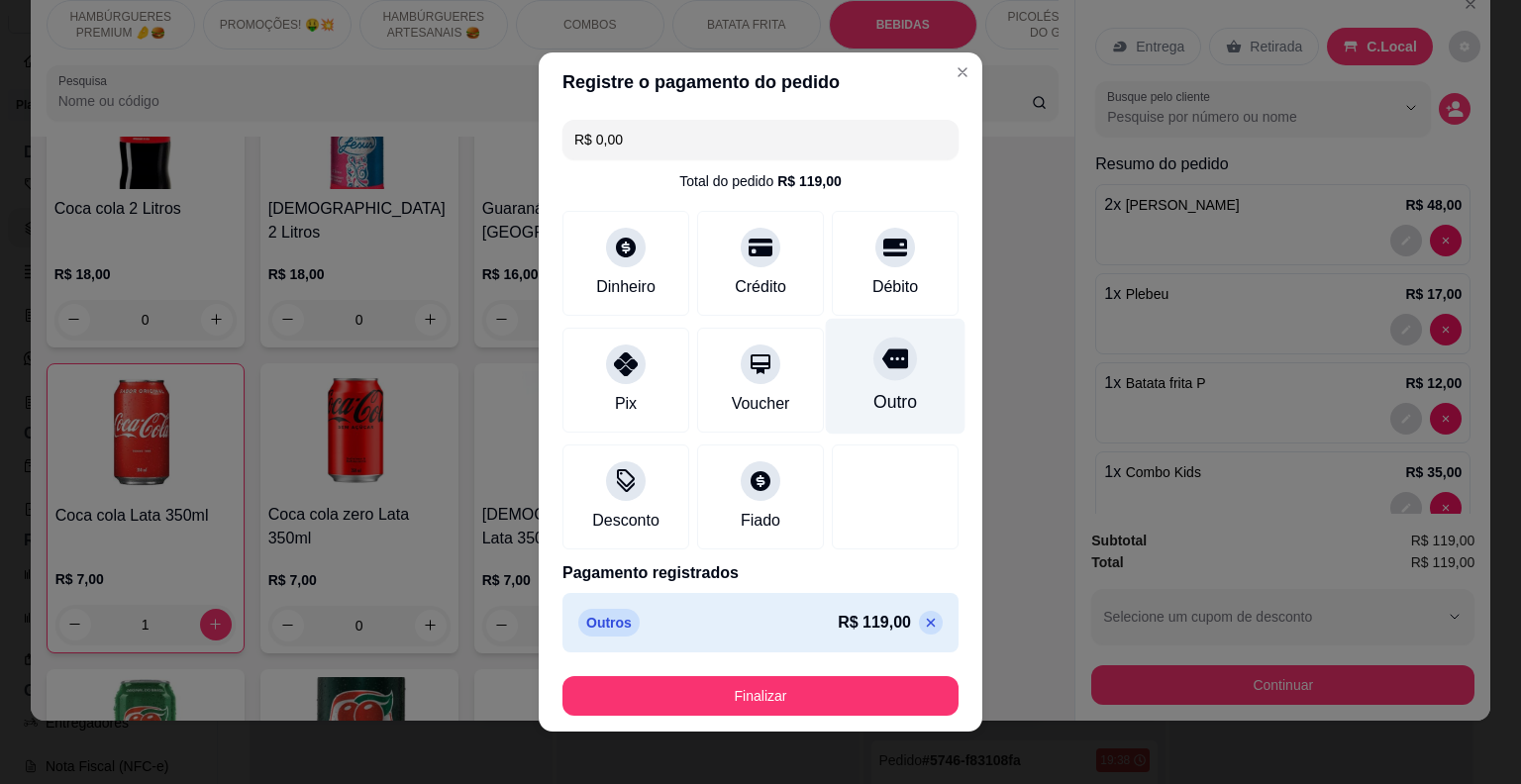 click on "Outro" at bounding box center [895, 402] 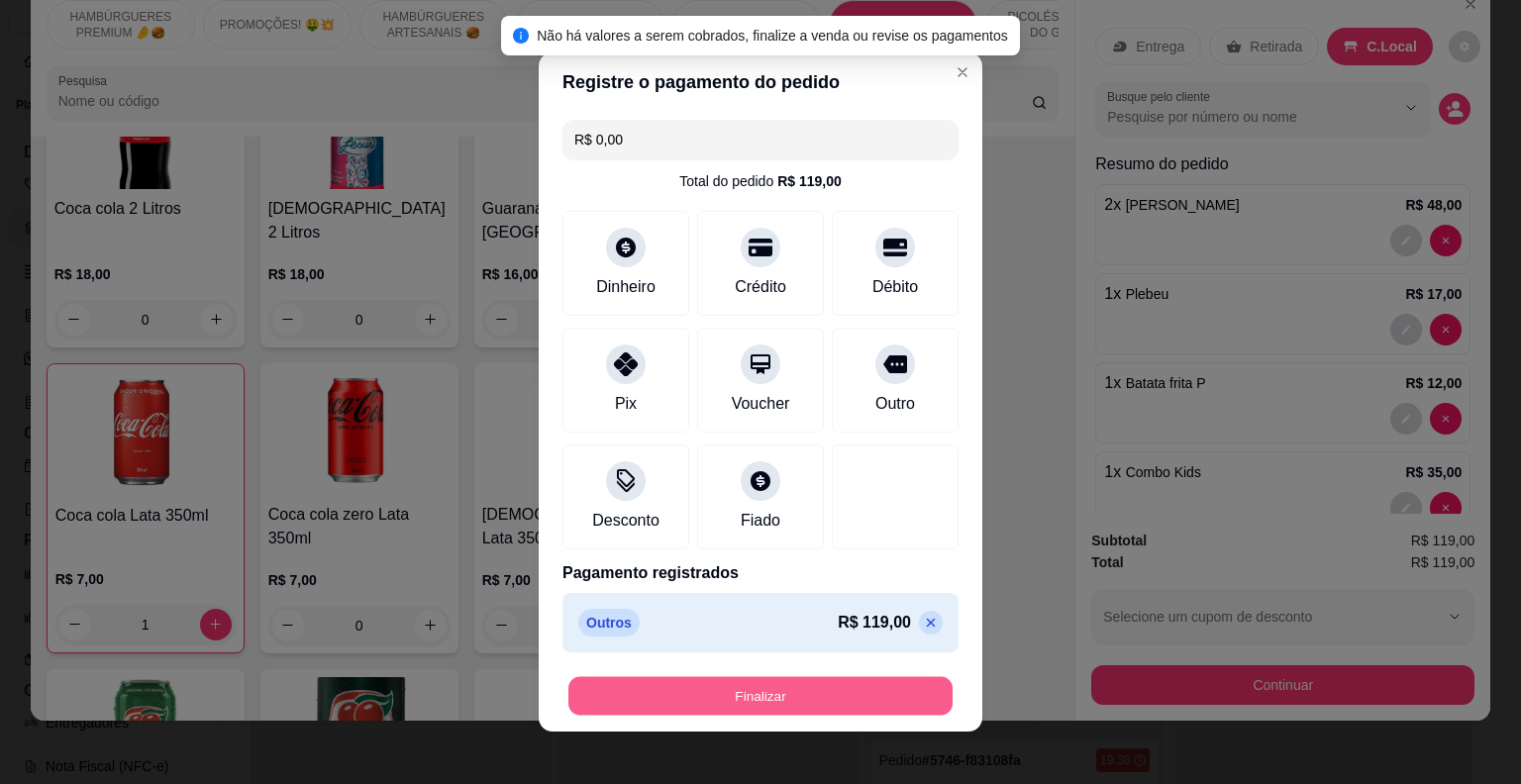 click on "Finalizar" at bounding box center [760, 696] 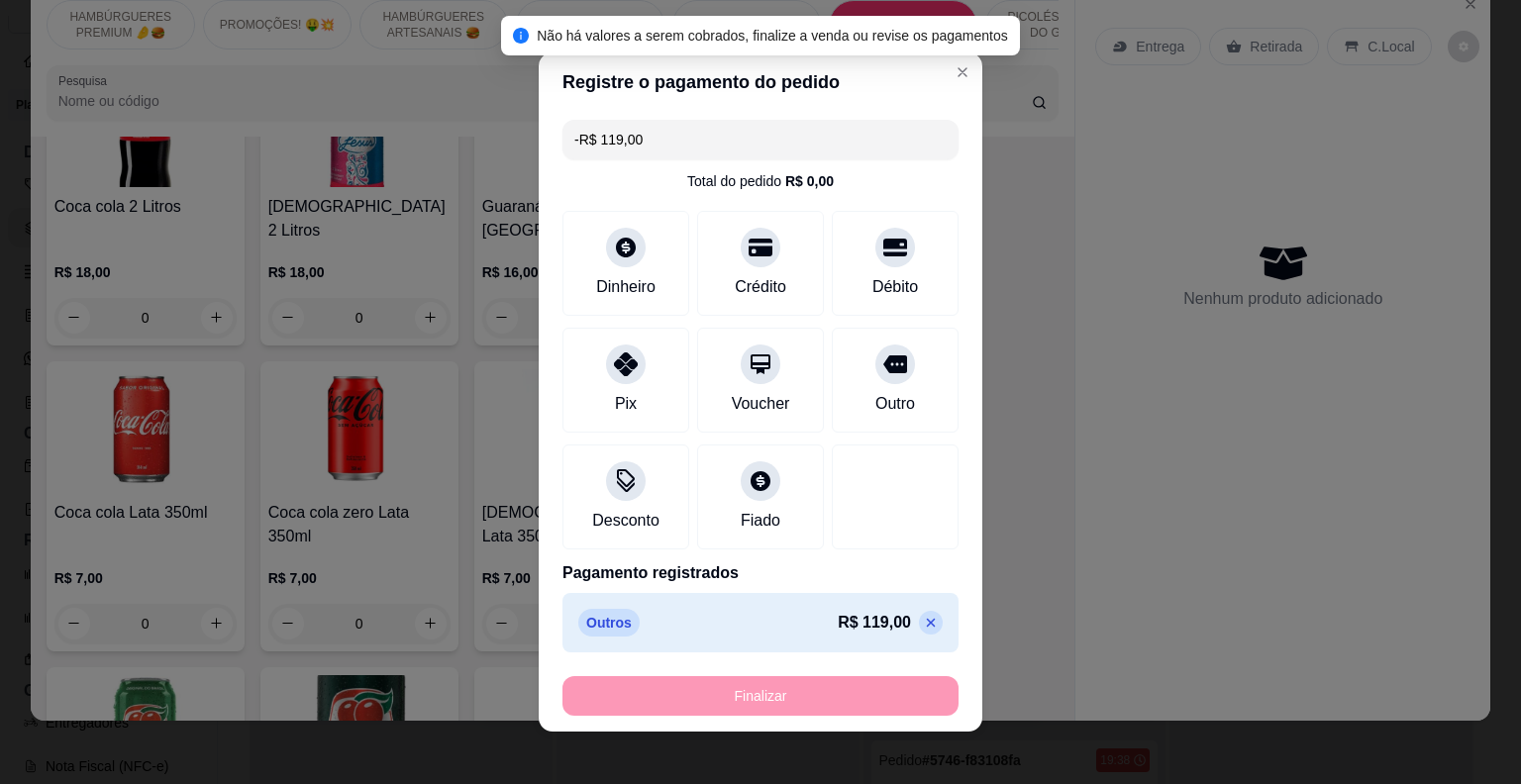 scroll, scrollTop: 0, scrollLeft: 0, axis: both 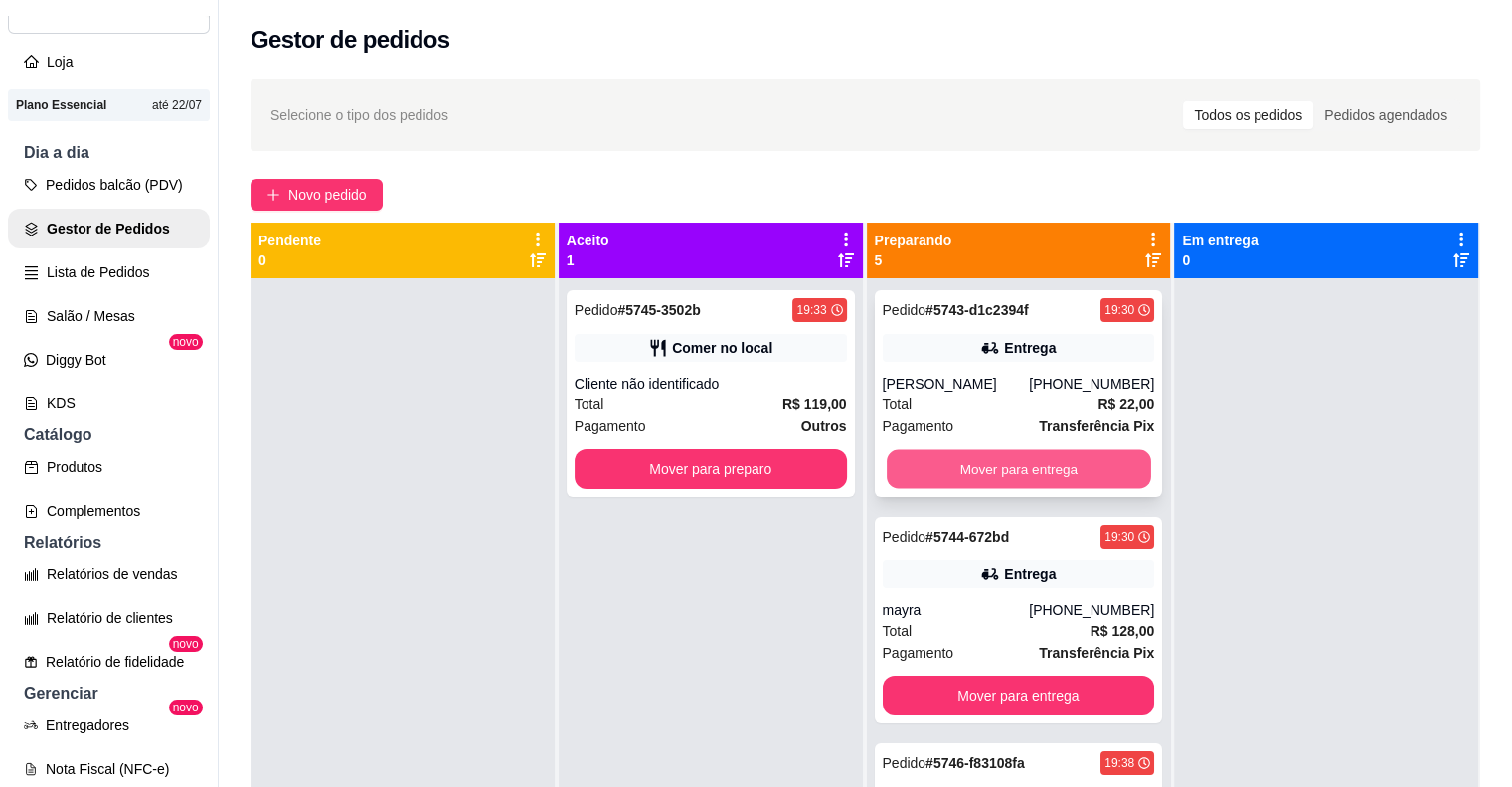 click on "Mover para entrega" at bounding box center [1019, 469] 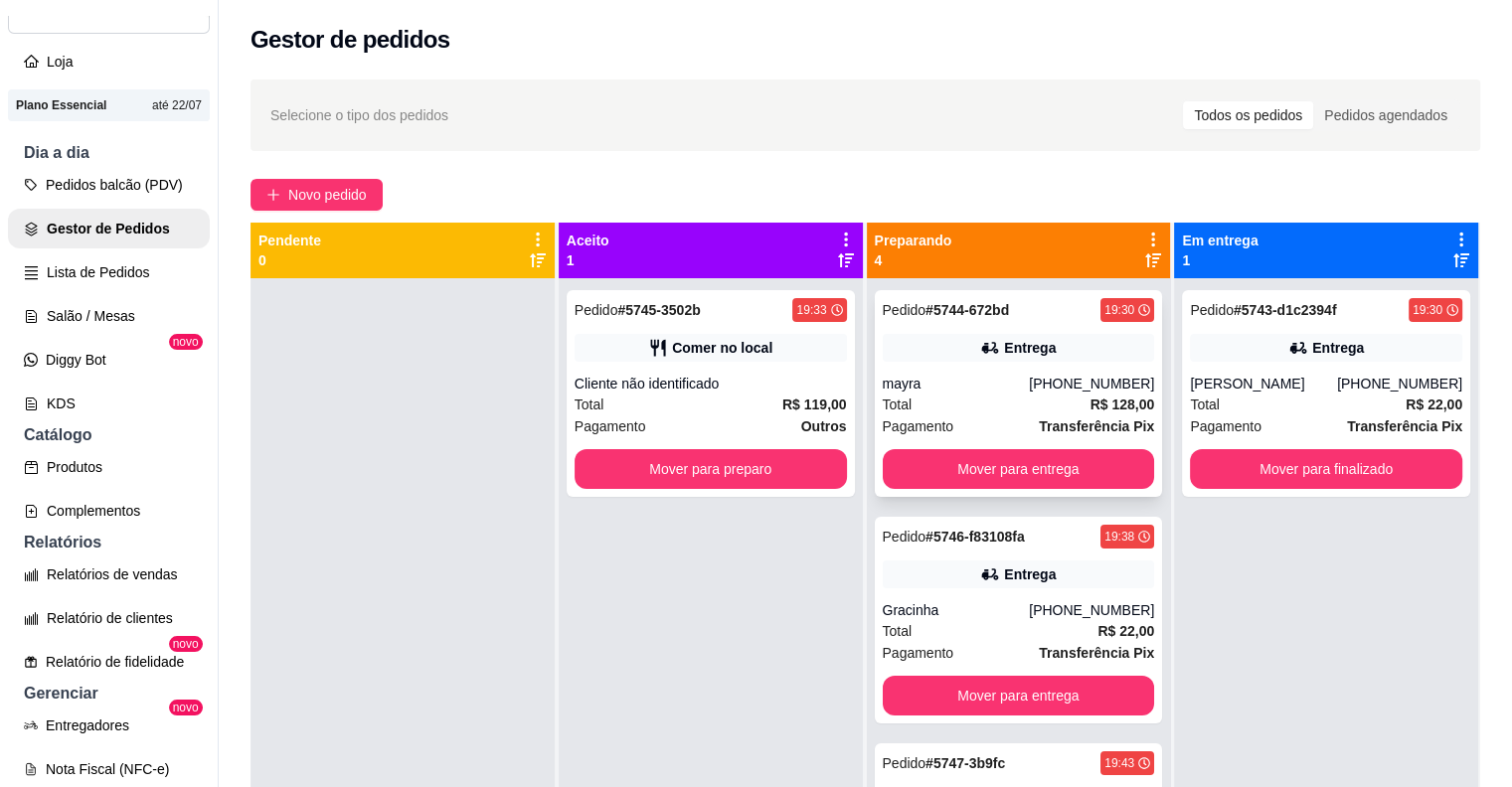 scroll, scrollTop: 139, scrollLeft: 0, axis: vertical 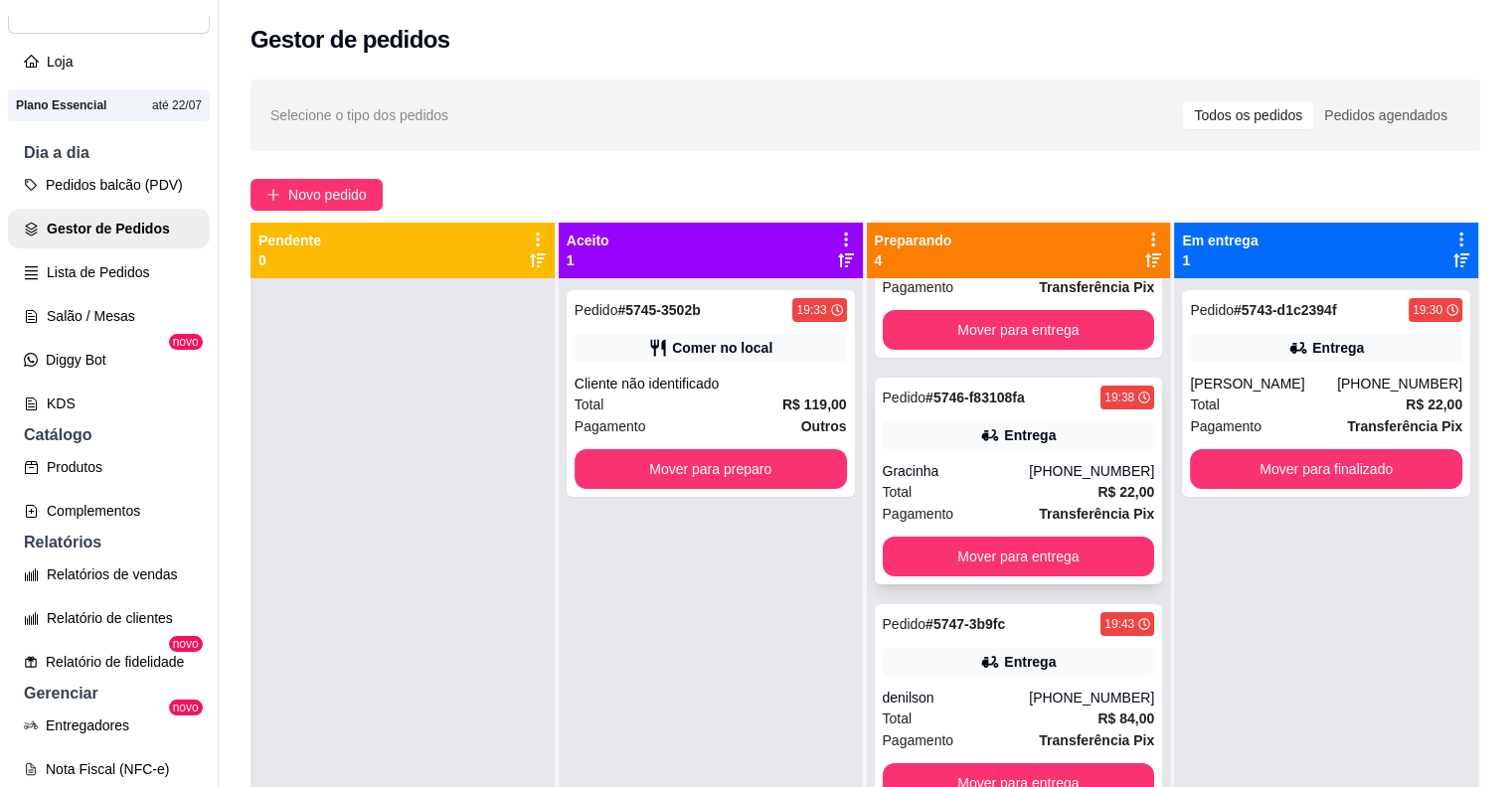 click on "Pedido  # 5746-f83108fa 19:38 Entrega Gracinha  [PHONE_NUMBER] Total R$ 22,00 Pagamento Transferência Pix Mover para entrega" at bounding box center (1019, 481) 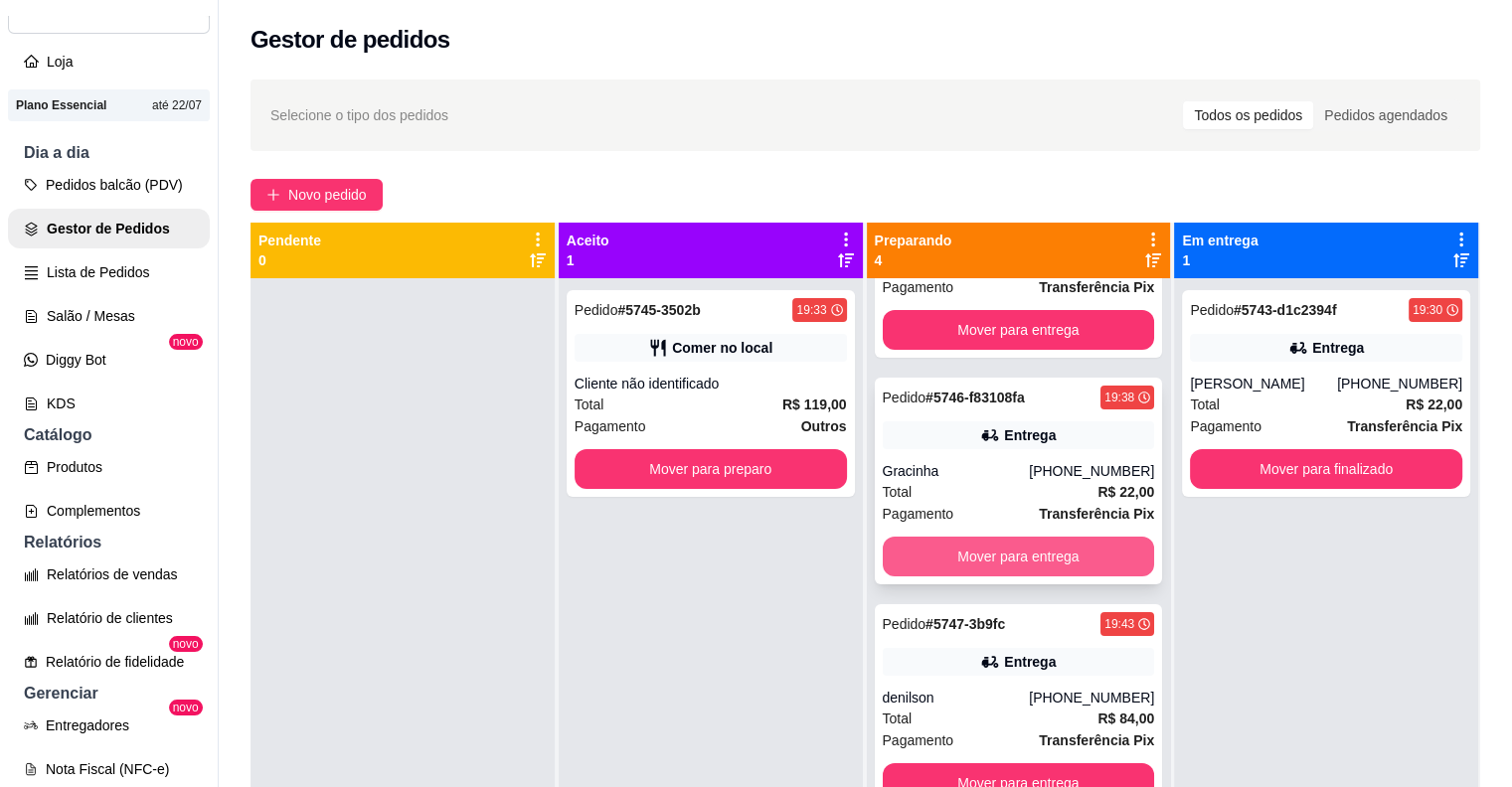 click on "Mover para entrega" at bounding box center (1019, 556) 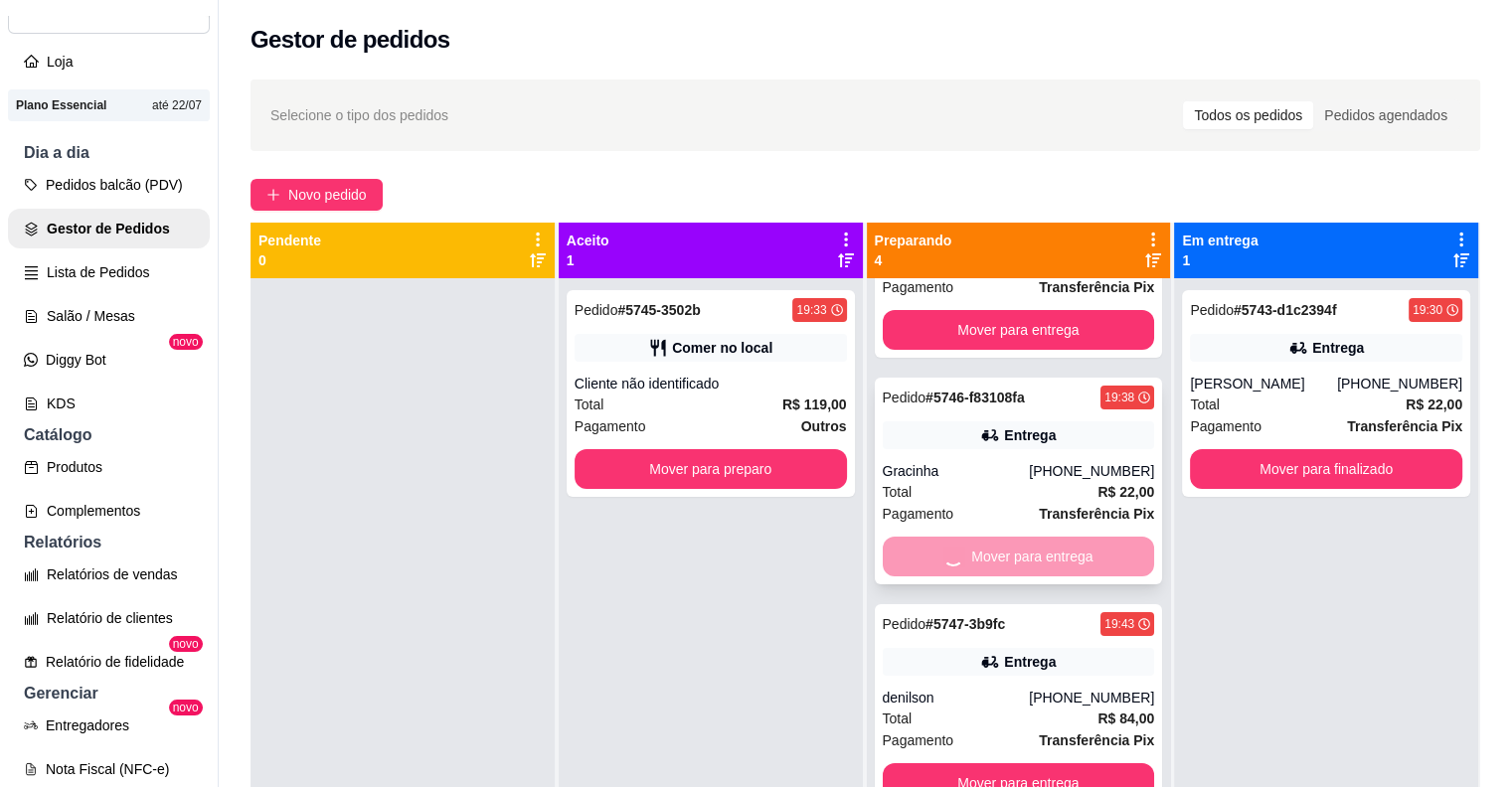 scroll, scrollTop: 0, scrollLeft: 0, axis: both 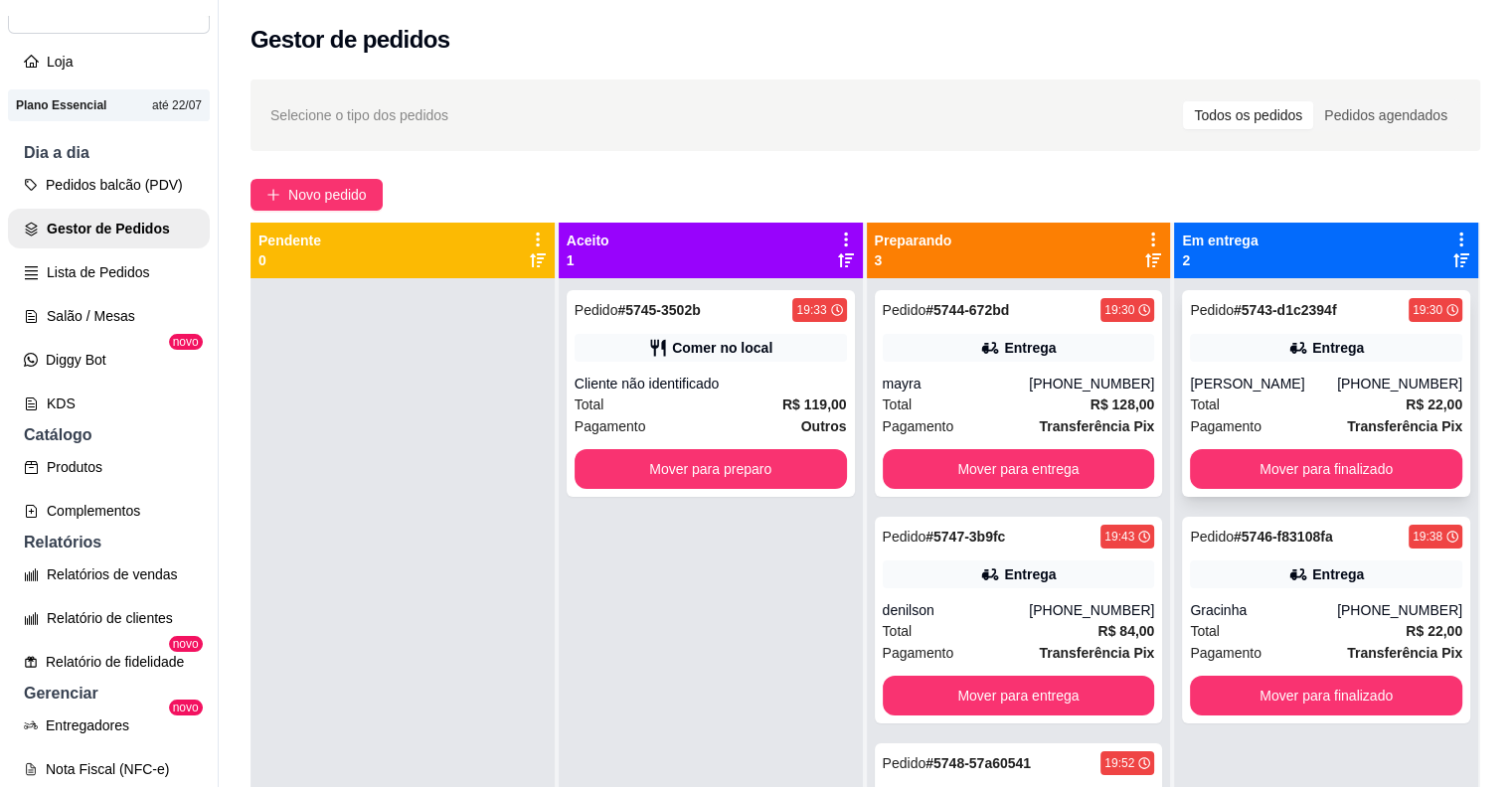 click on "Pedido  # 5743-d1c2394f" at bounding box center [1262, 310] 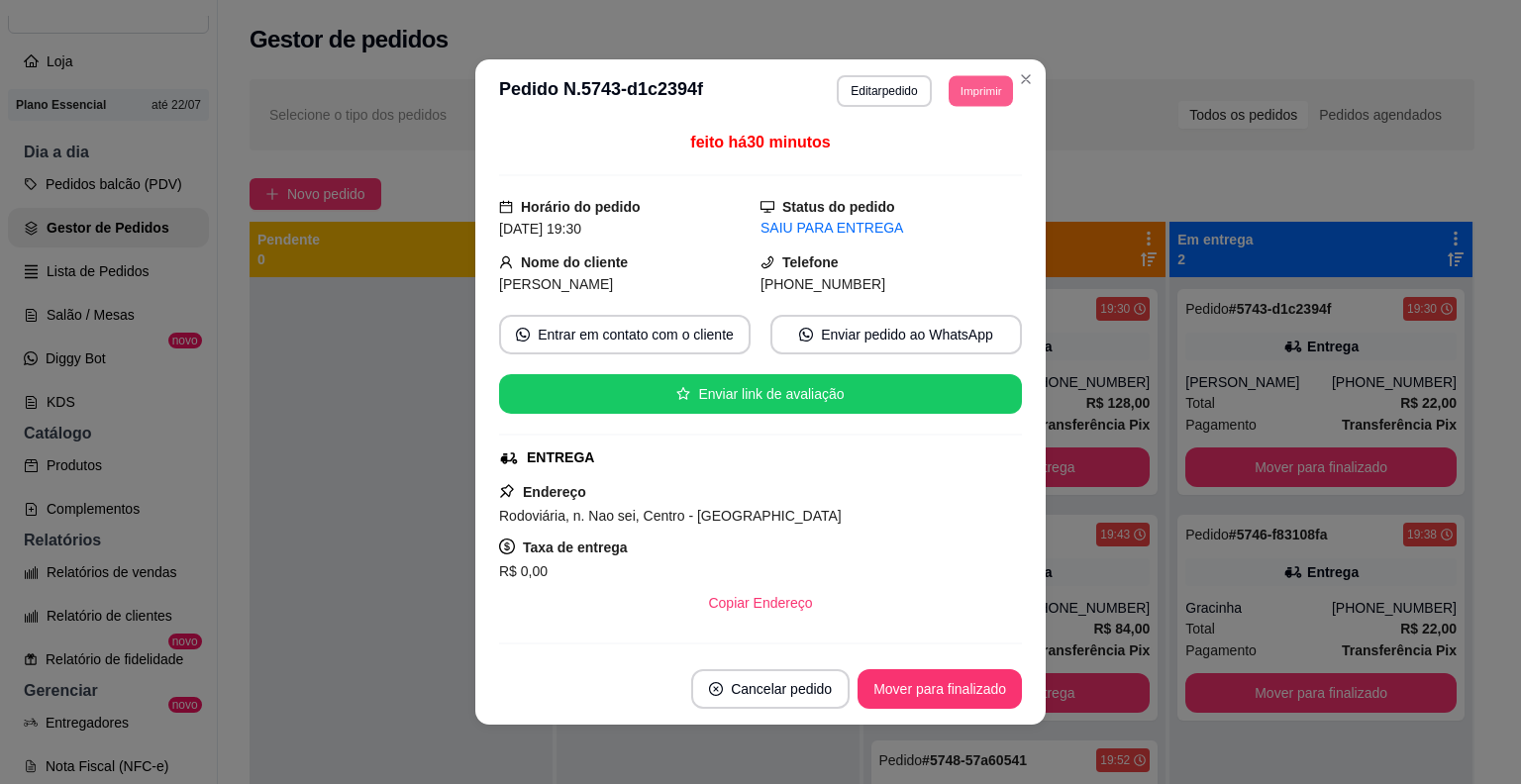 click on "Imprimir" at bounding box center [980, 90] 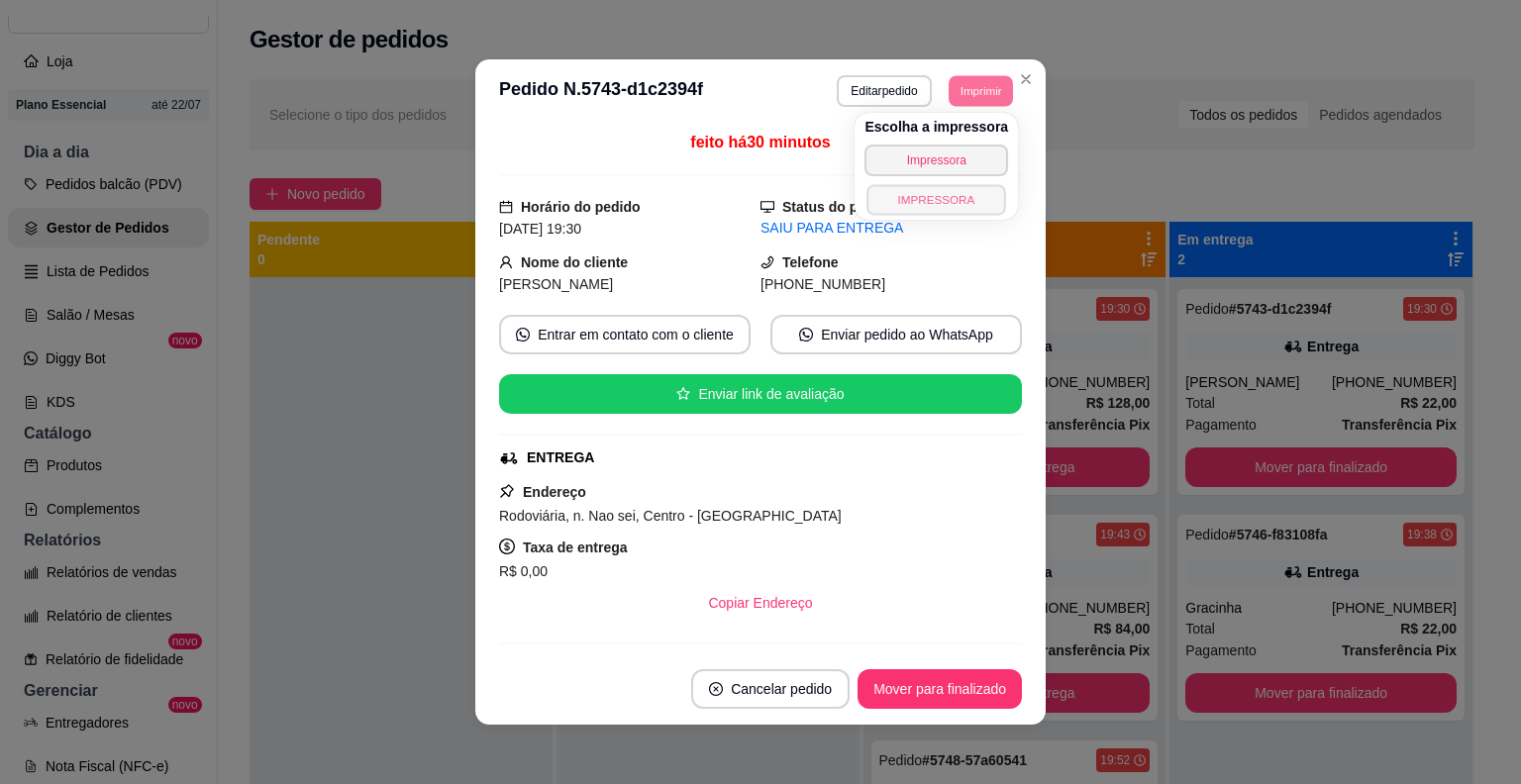 click on "IMPRESSORA" at bounding box center (937, 199) 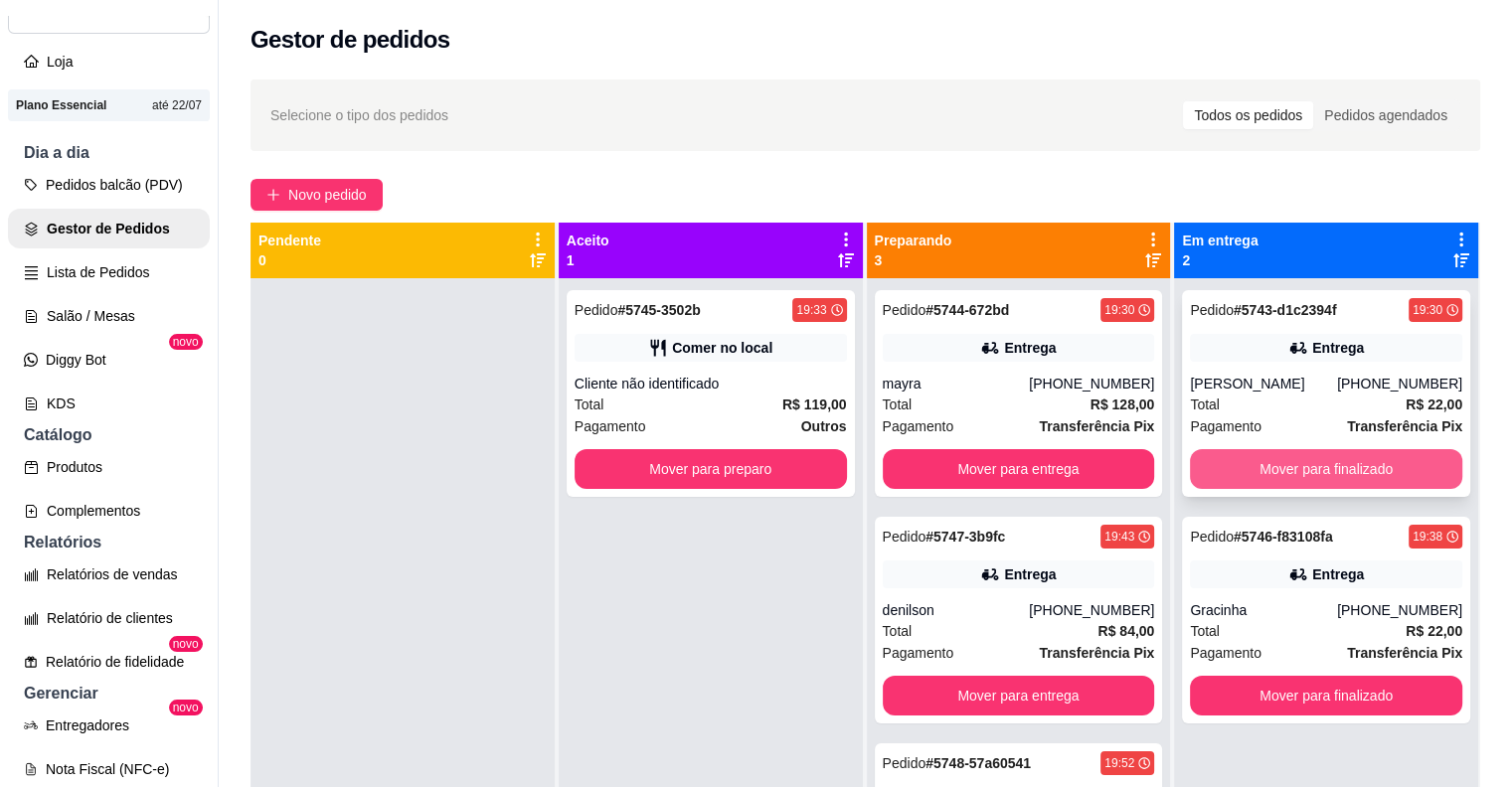 click on "Mover para finalizado" at bounding box center (1326, 469) 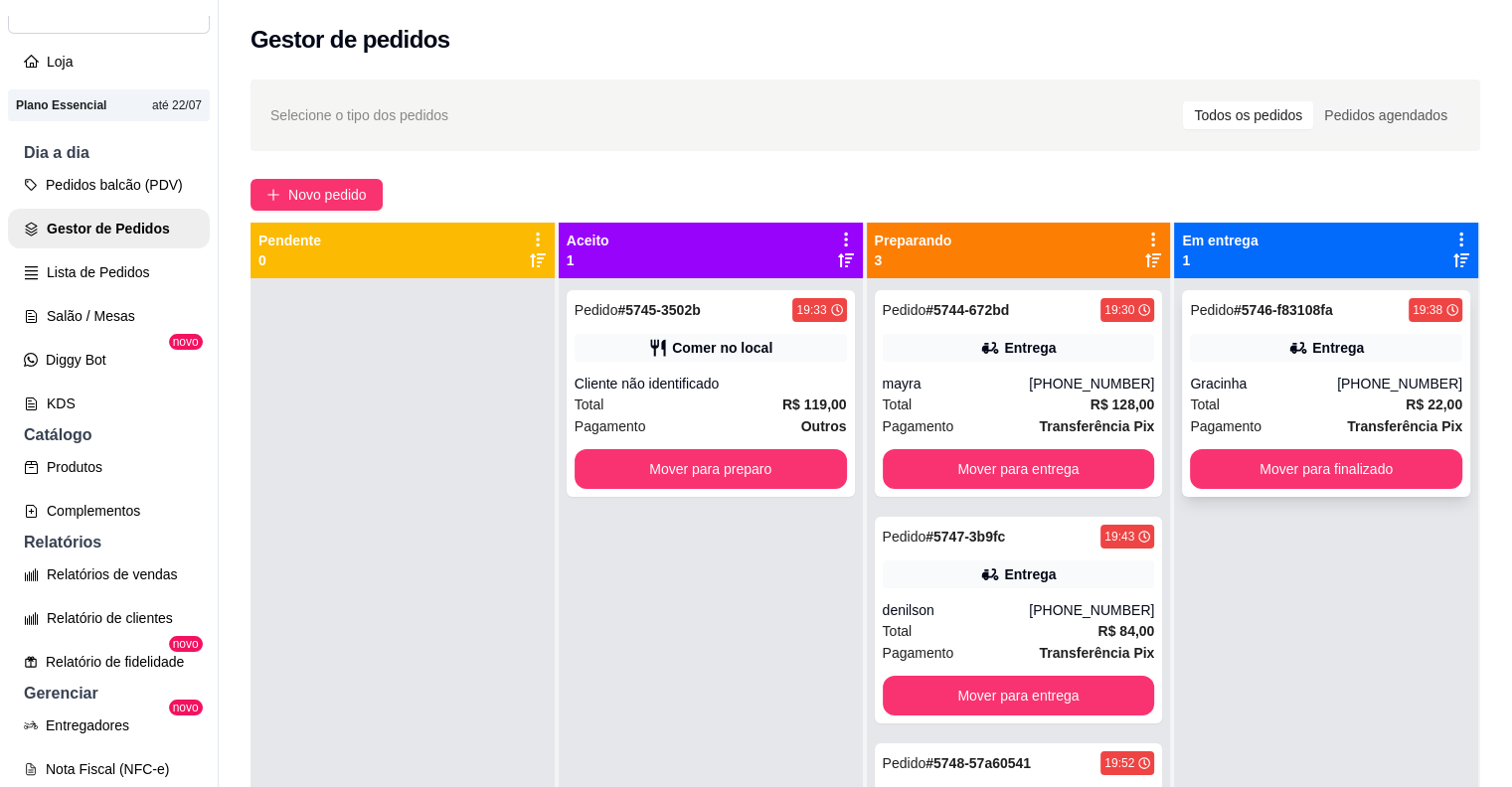 click on "Total R$ 22,00" at bounding box center [1326, 404] 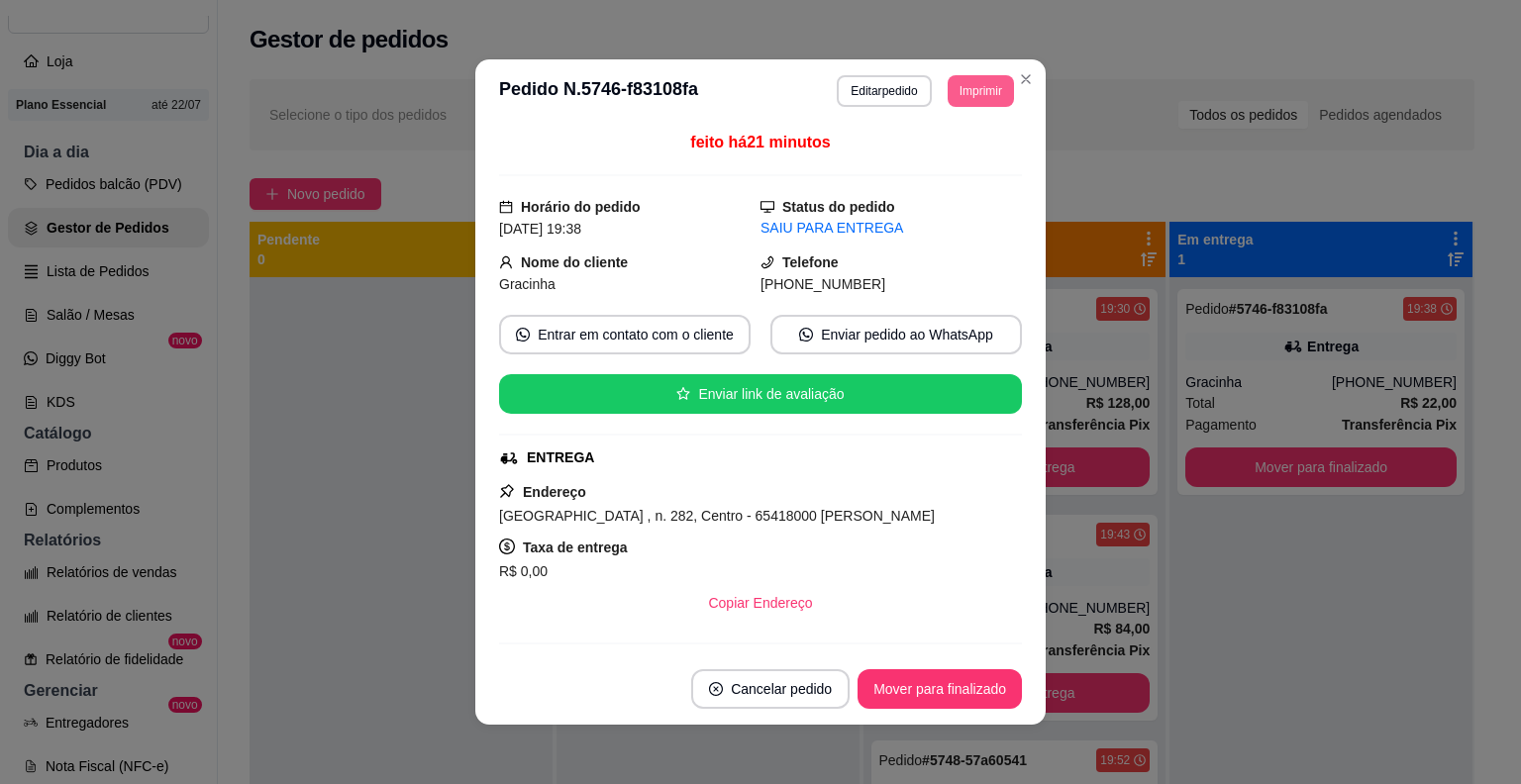click on "Imprimir" at bounding box center (980, 91) 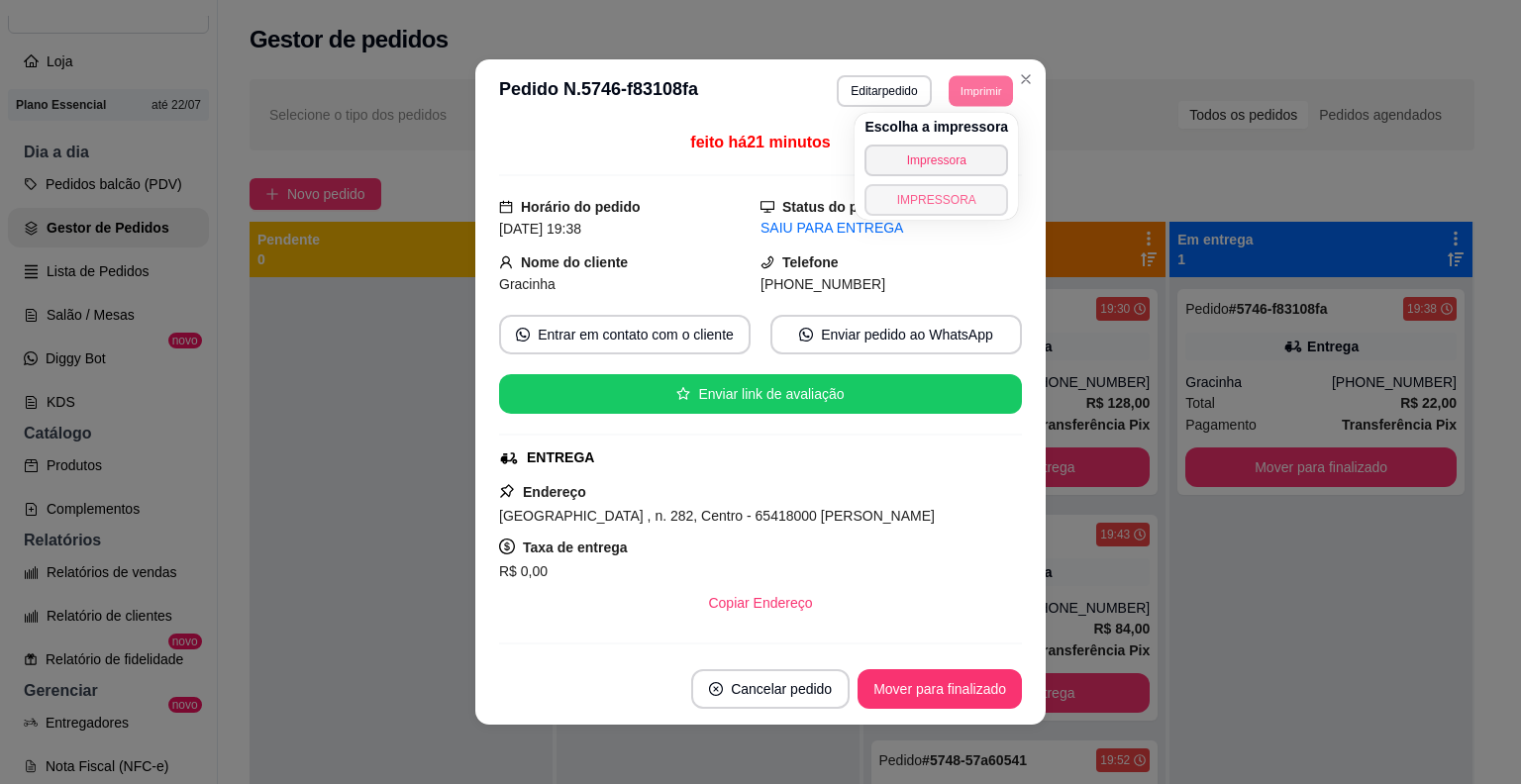 click on "IMPRESSORA" at bounding box center (936, 200) 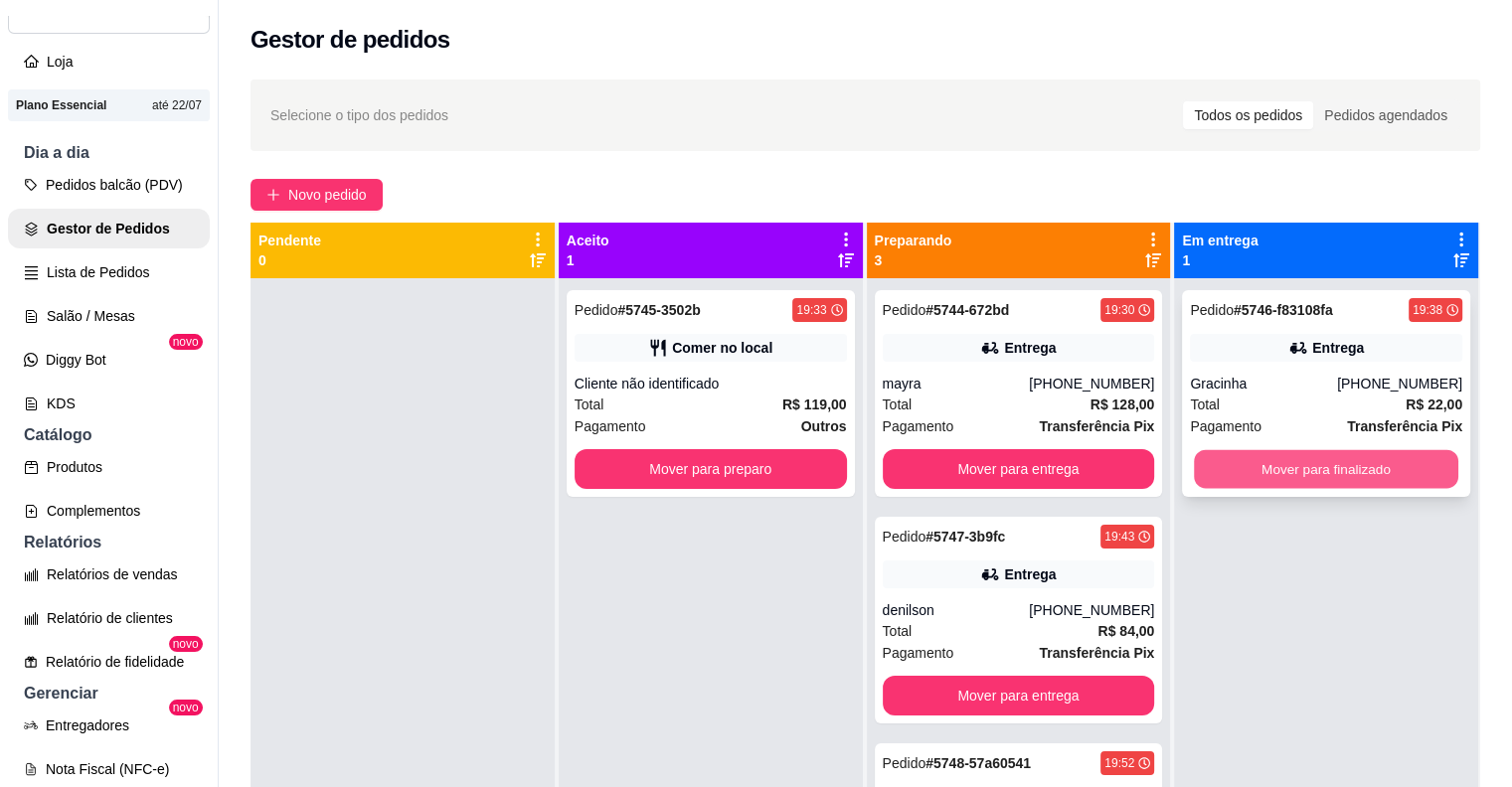 click on "Mover para finalizado" at bounding box center (1326, 469) 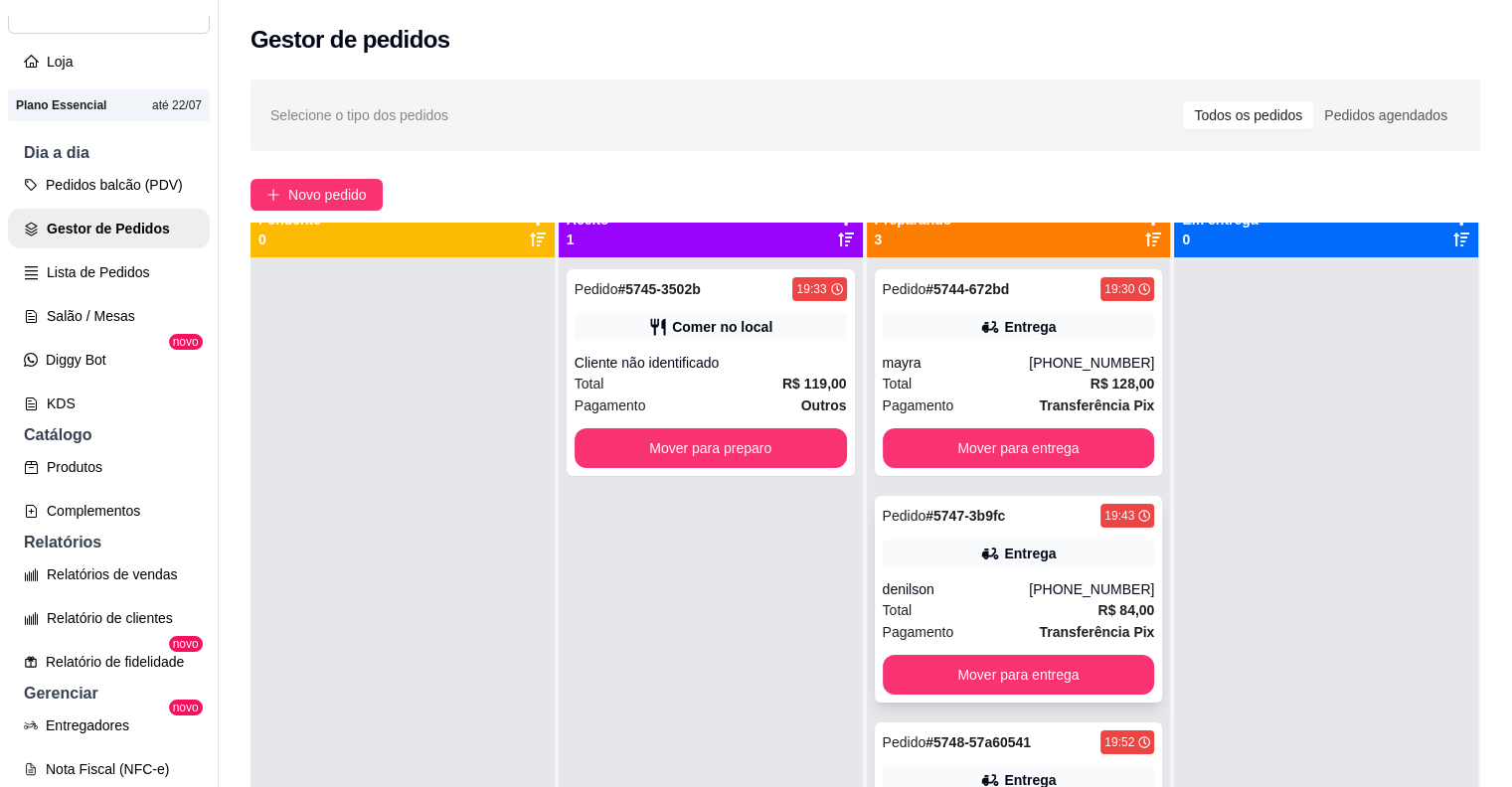 scroll, scrollTop: 56, scrollLeft: 0, axis: vertical 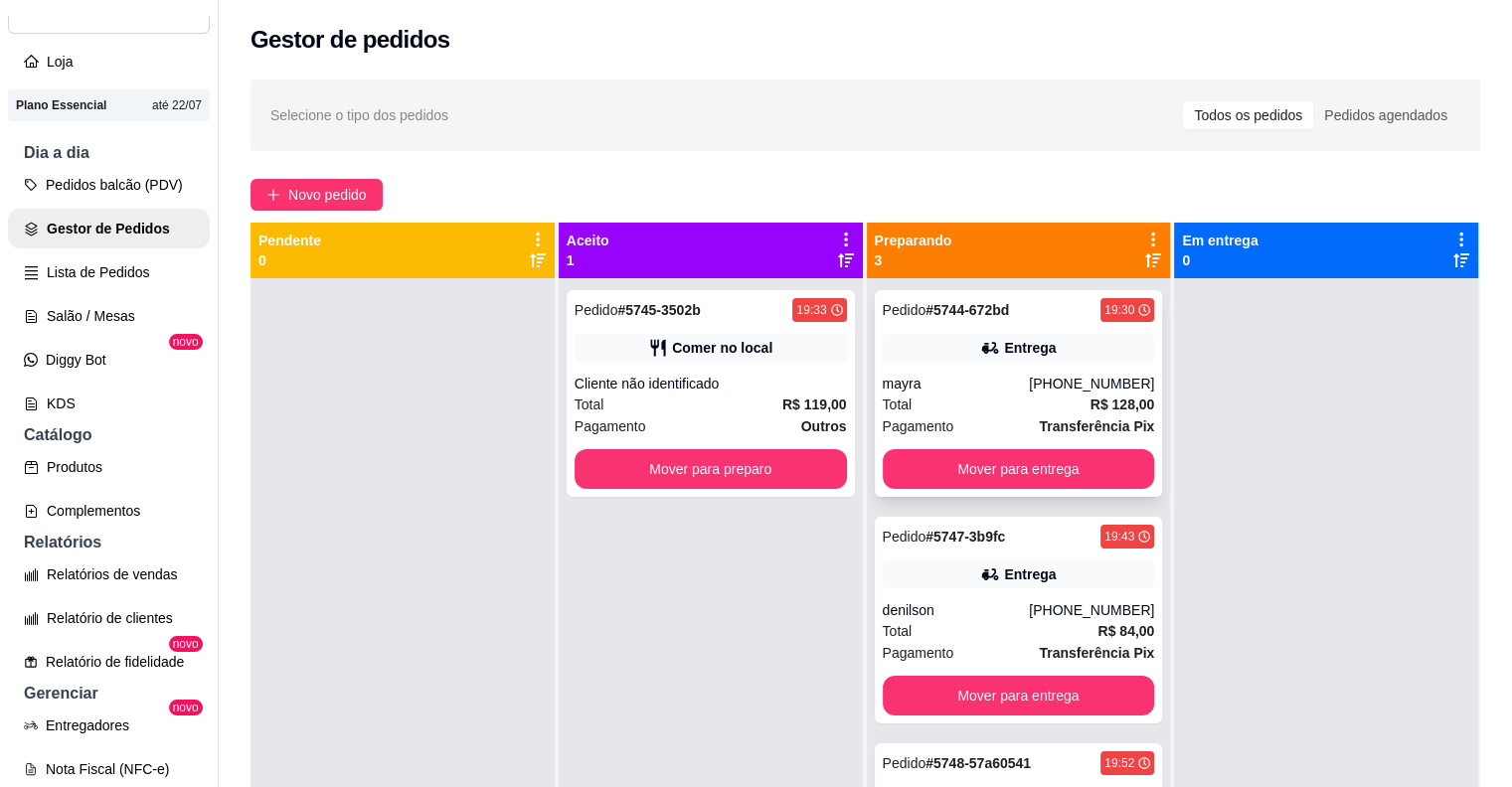 click on "Pagamento Transferência Pix" at bounding box center [1019, 426] 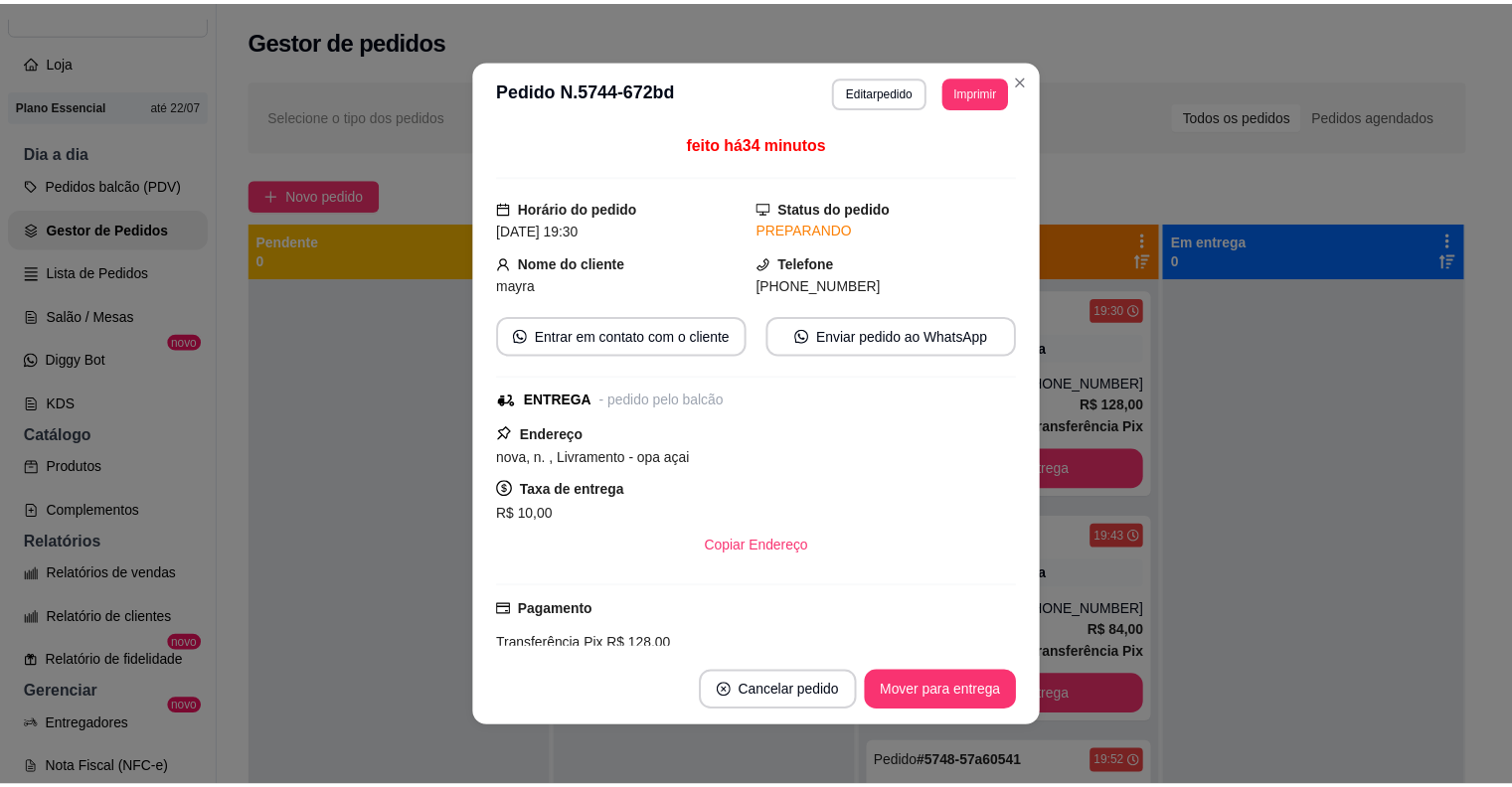 scroll, scrollTop: 0, scrollLeft: 0, axis: both 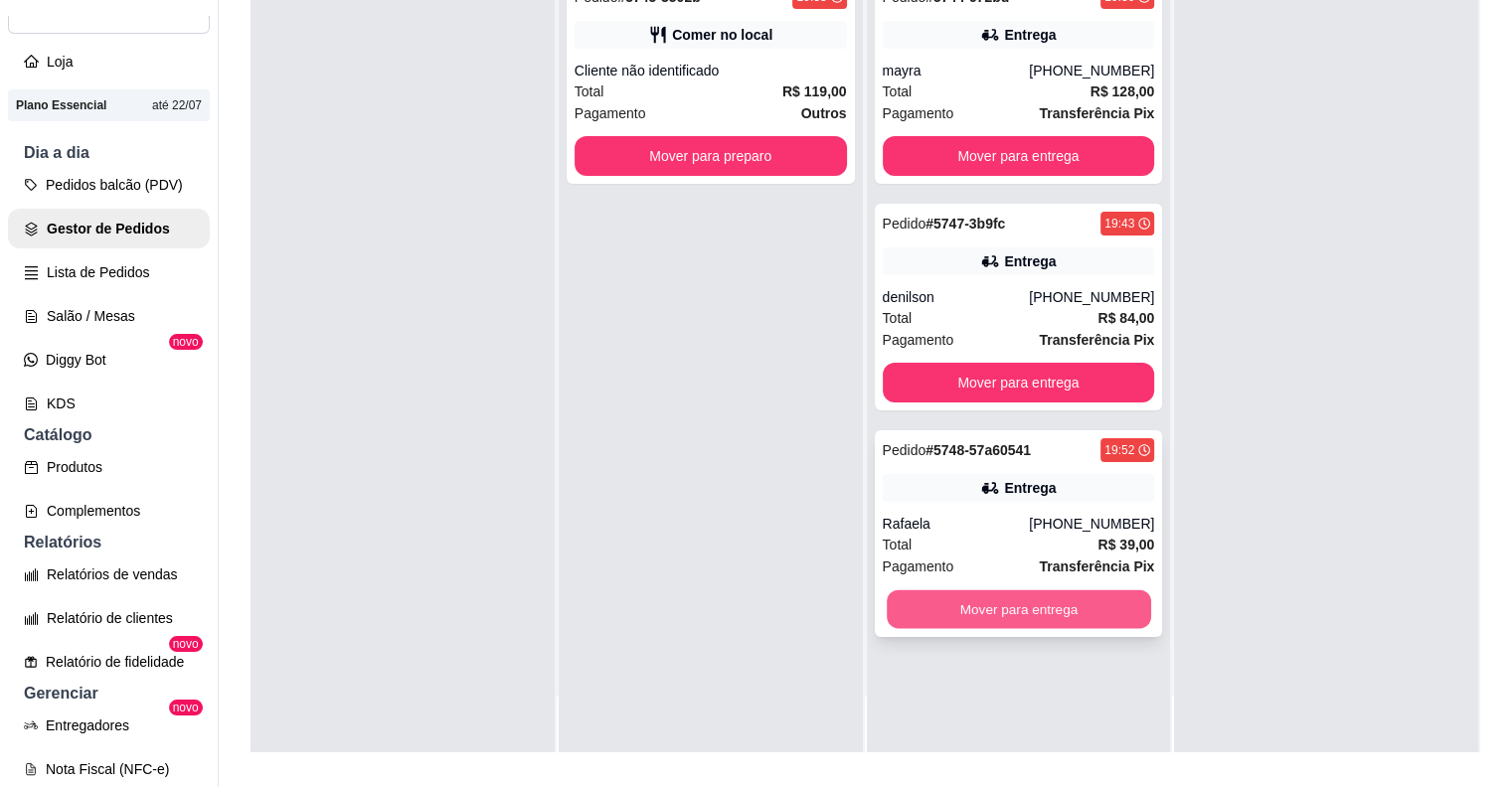 click on "Mover para entrega" at bounding box center [1019, 609] 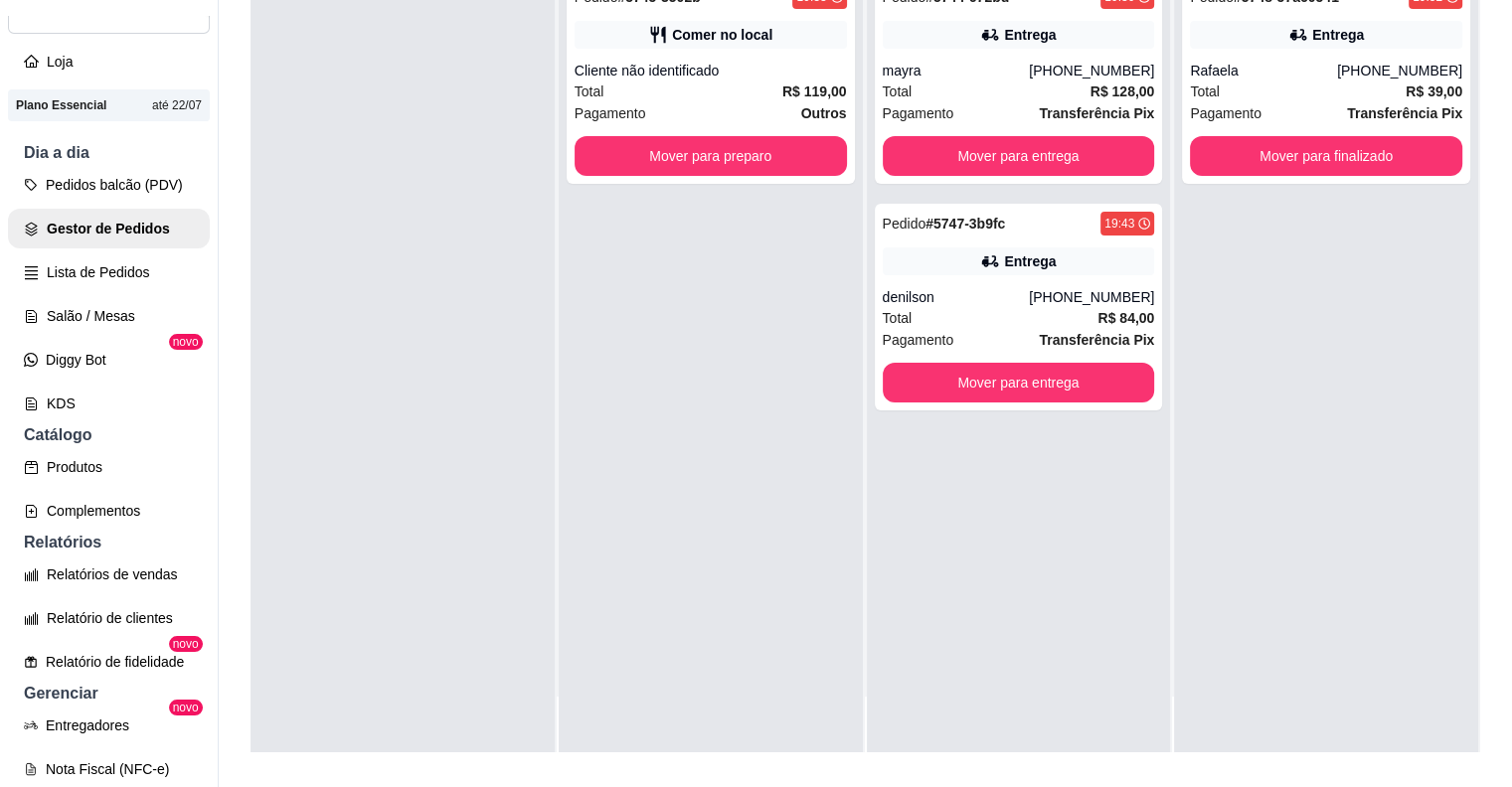 scroll, scrollTop: 0, scrollLeft: 0, axis: both 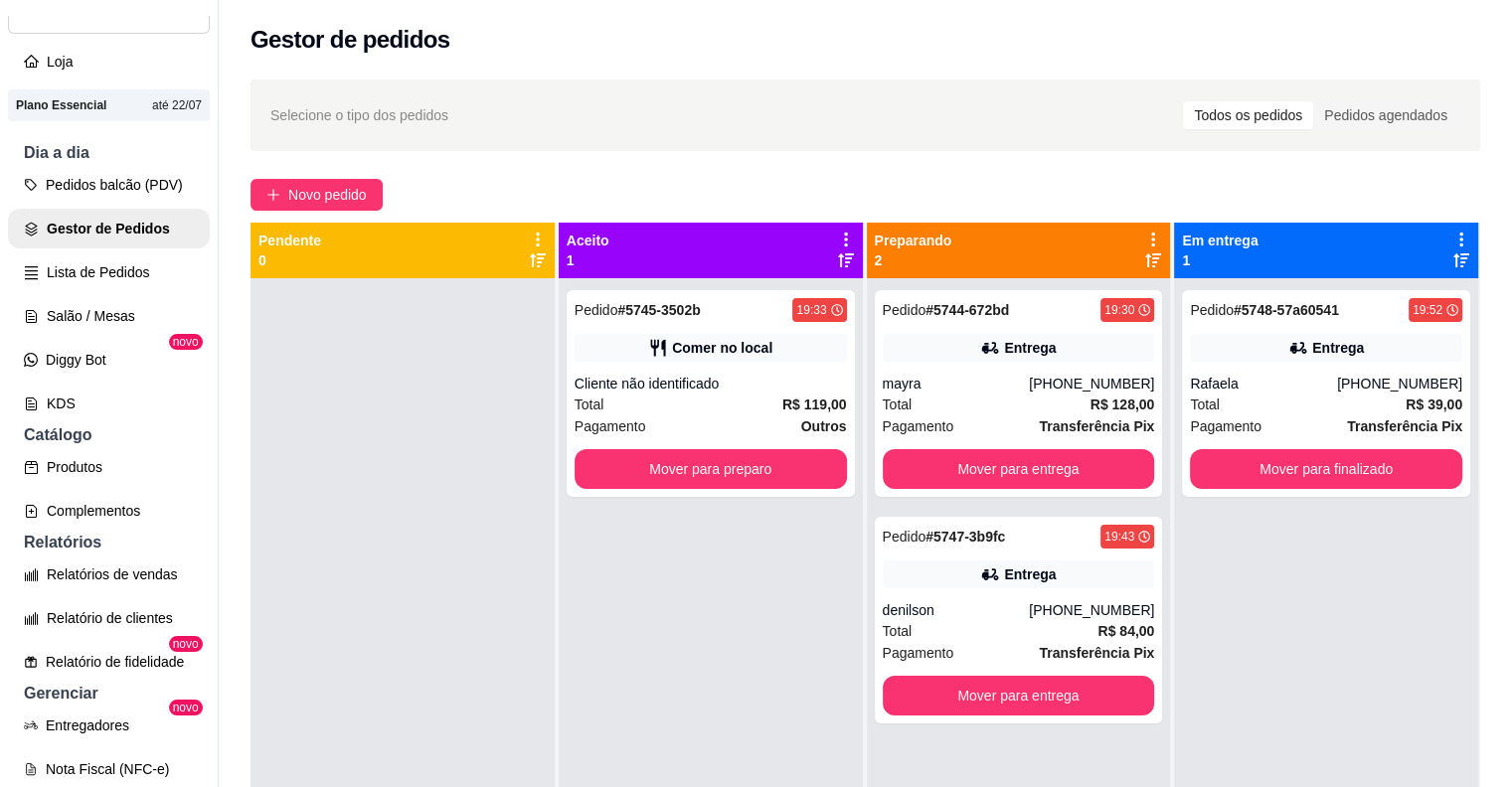 drag, startPoint x: 718, startPoint y: 762, endPoint x: 756, endPoint y: 794, distance: 49.67897 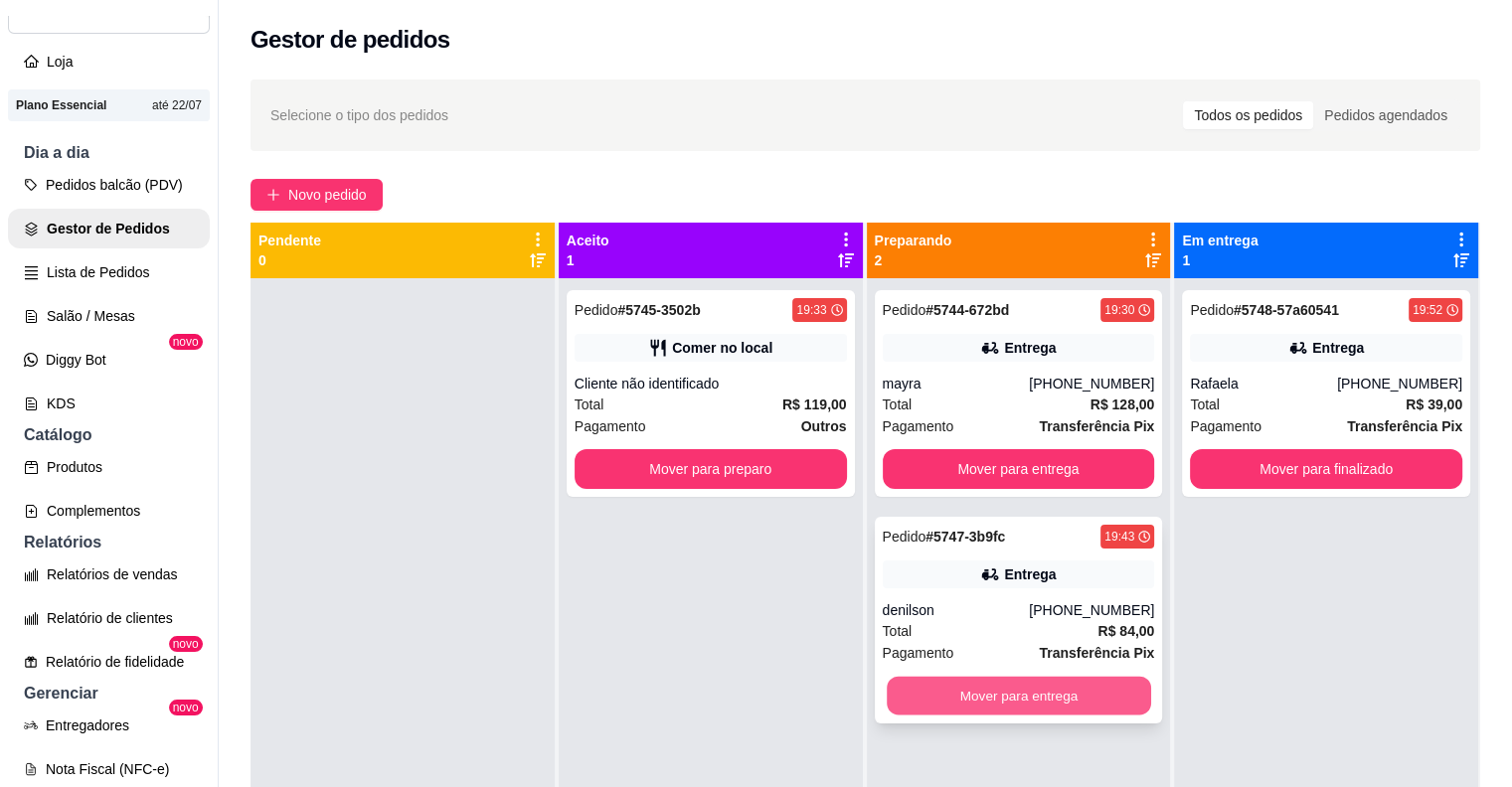 click on "Mover para entrega" at bounding box center (1019, 696) 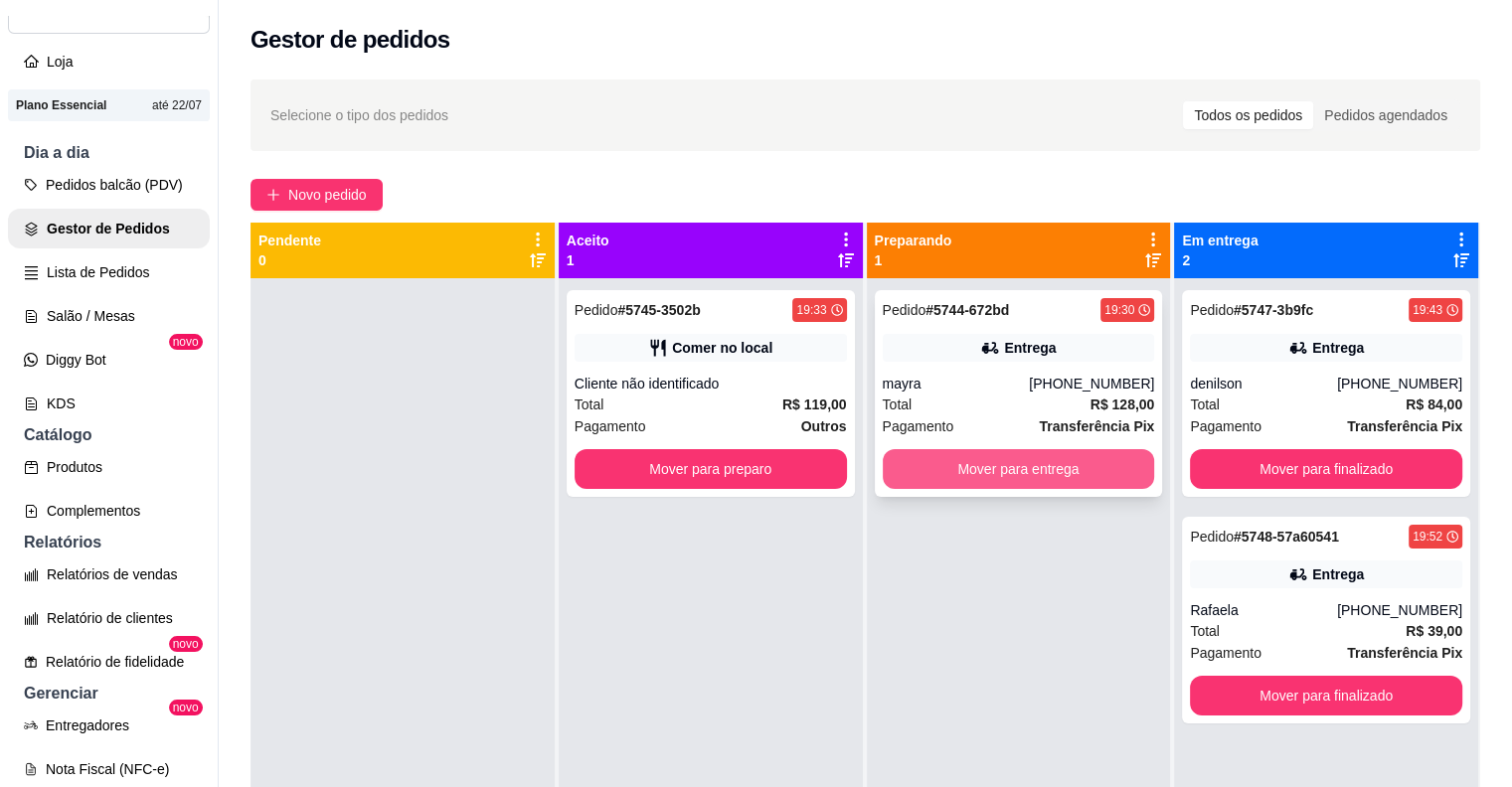 click on "Mover para entrega" at bounding box center (1019, 469) 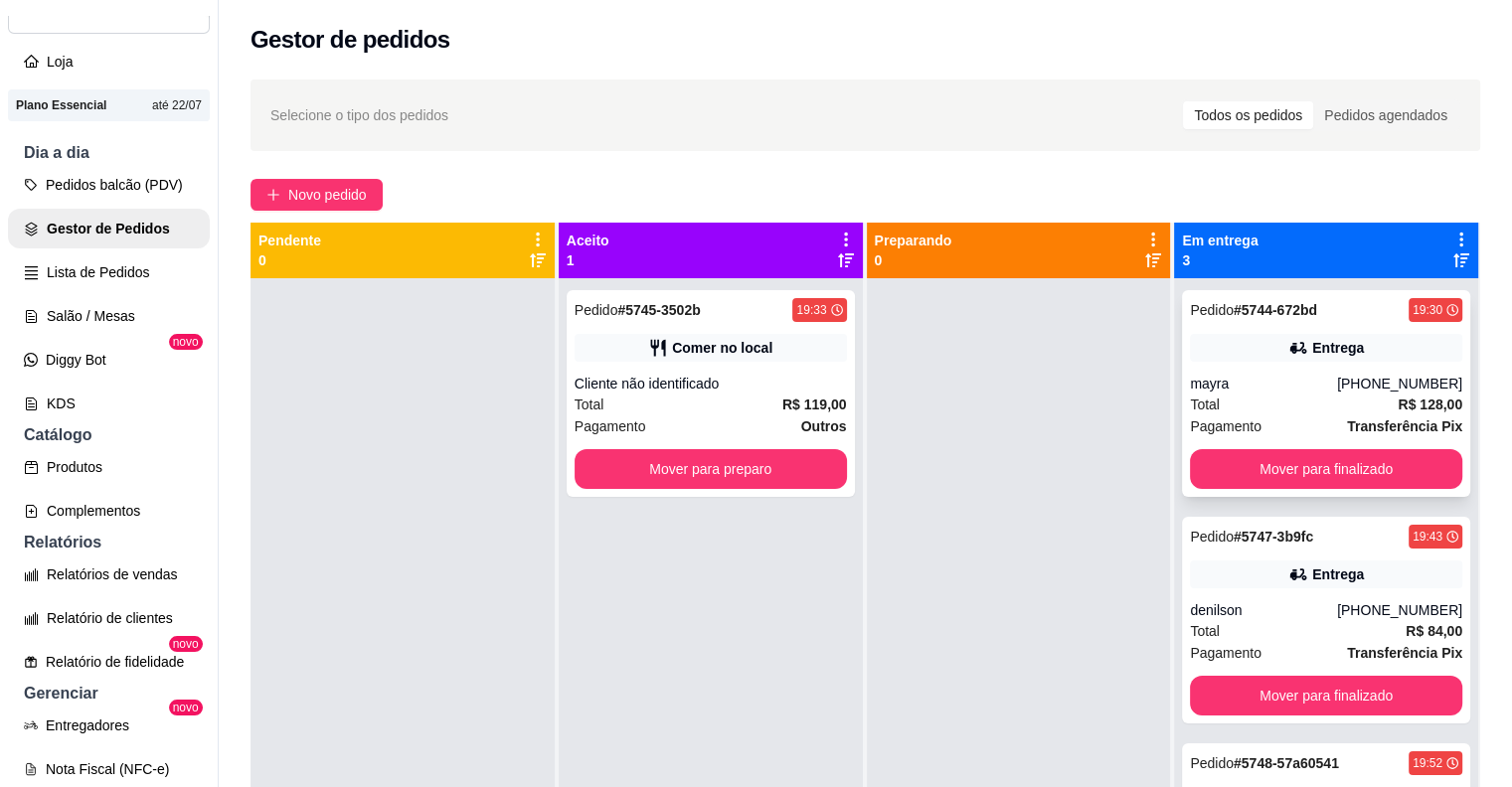 click on "Entrega" at bounding box center [1326, 348] 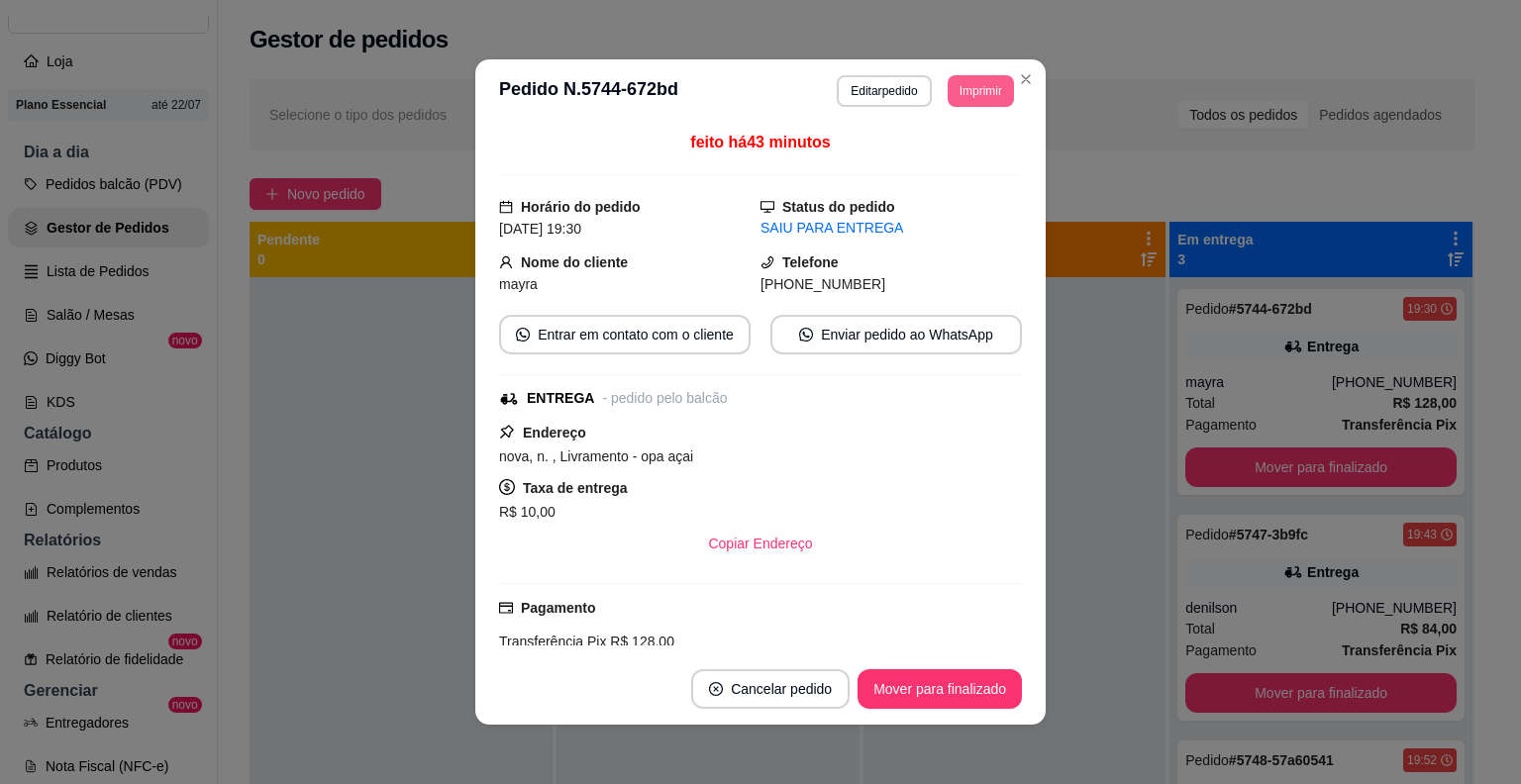 click on "Imprimir" at bounding box center [980, 91] 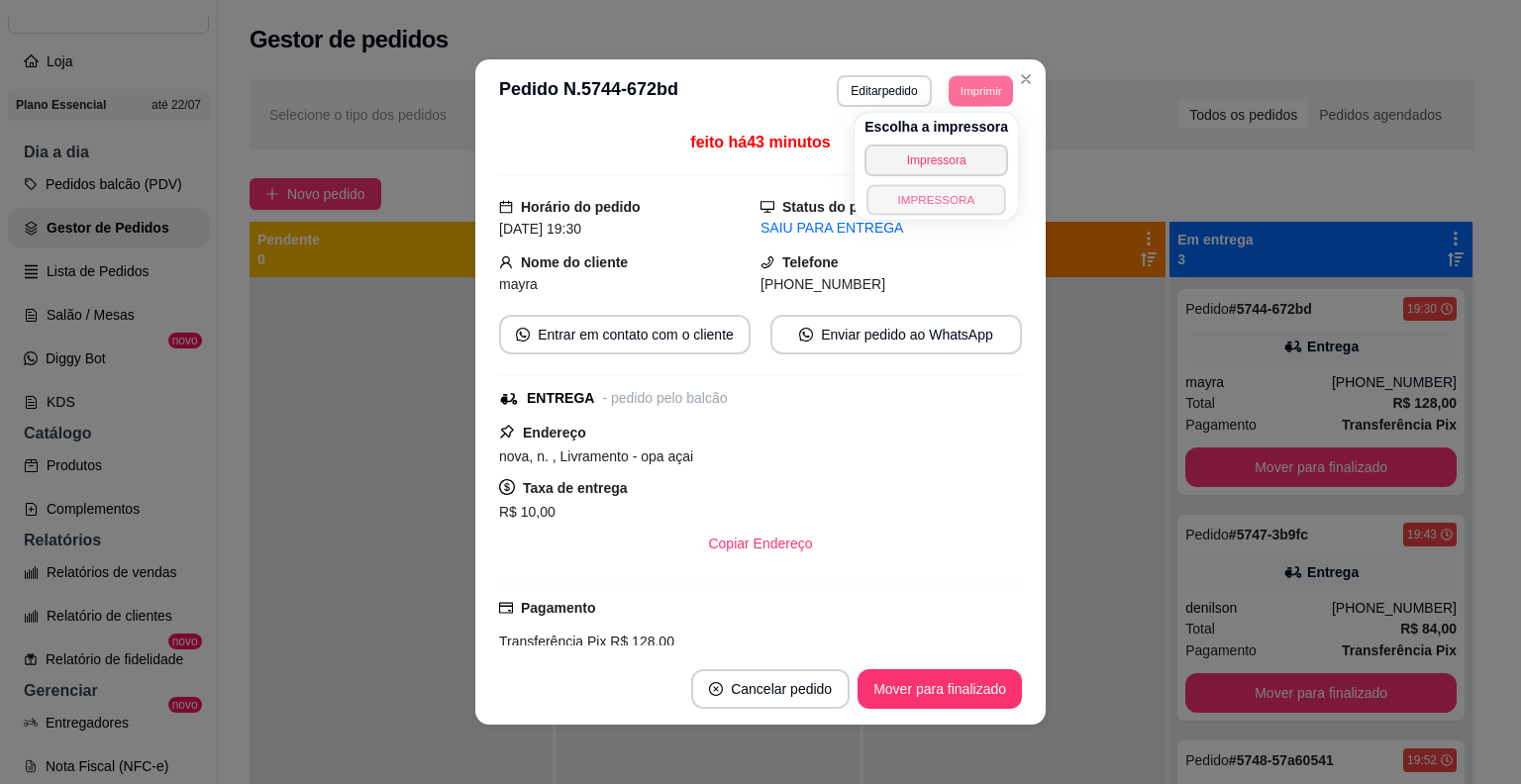 click on "IMPRESSORA" at bounding box center [936, 199] 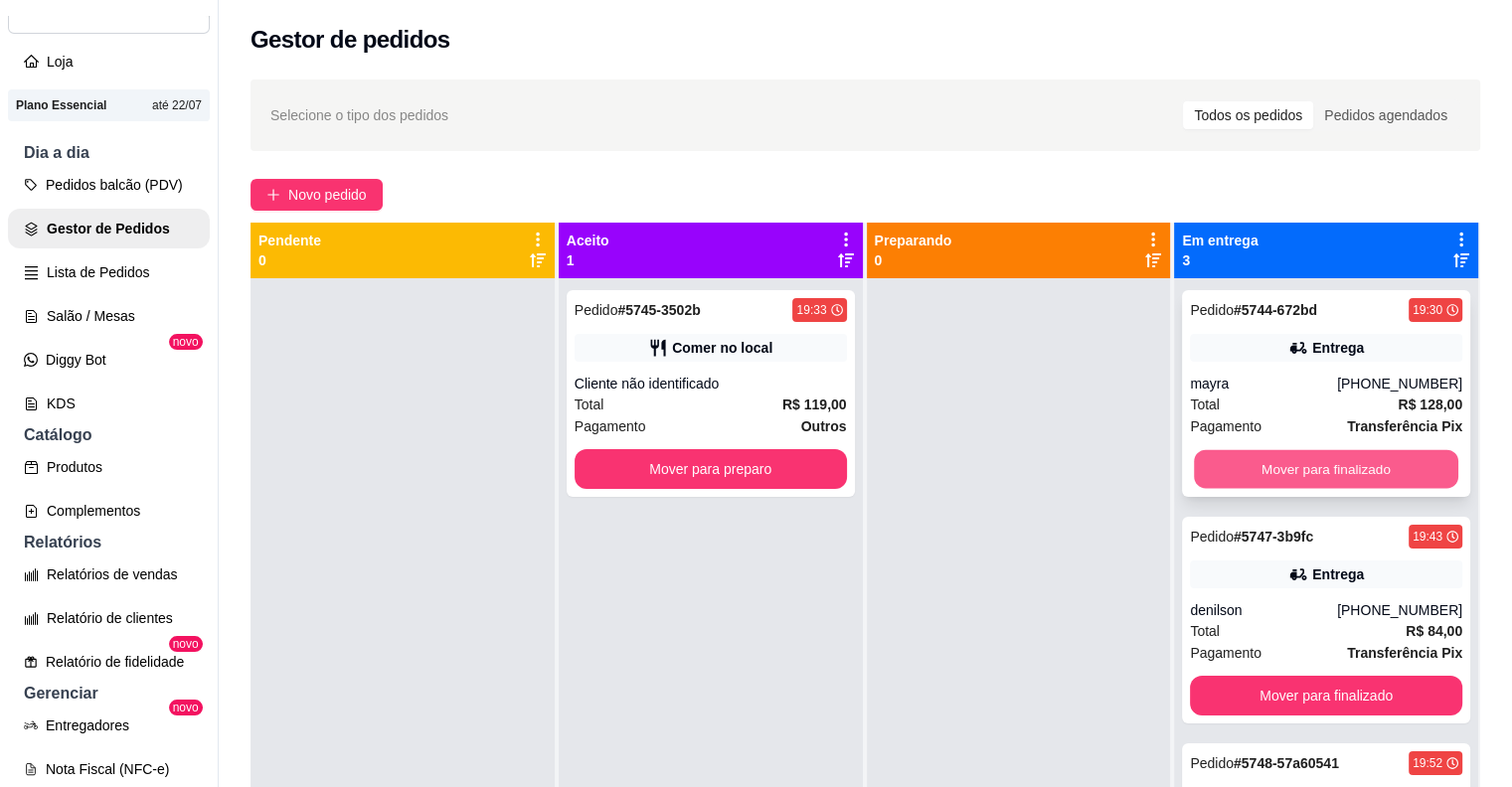 click on "Mover para finalizado" at bounding box center (1326, 469) 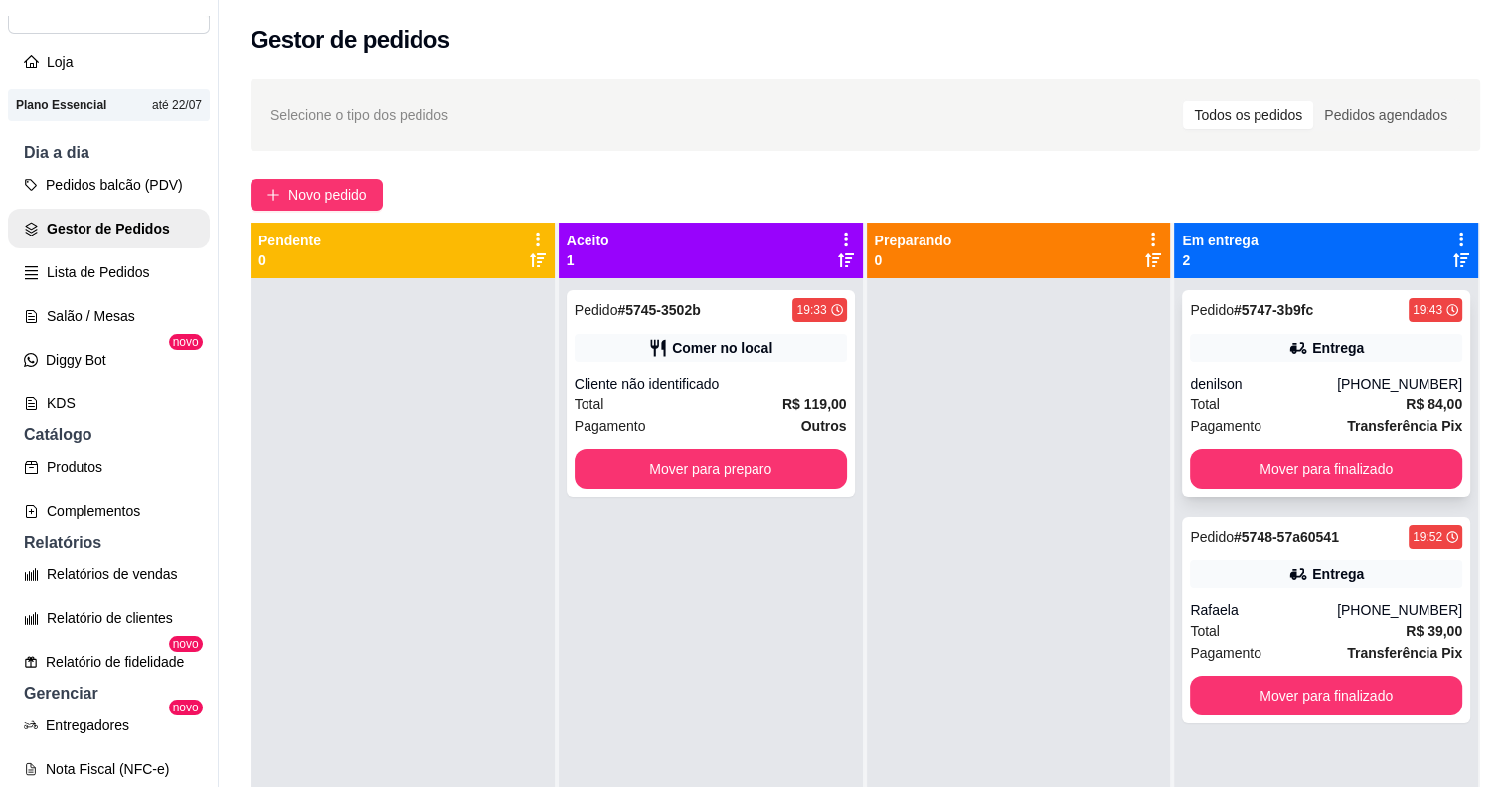 click on "Total R$ 84,00" at bounding box center [1326, 404] 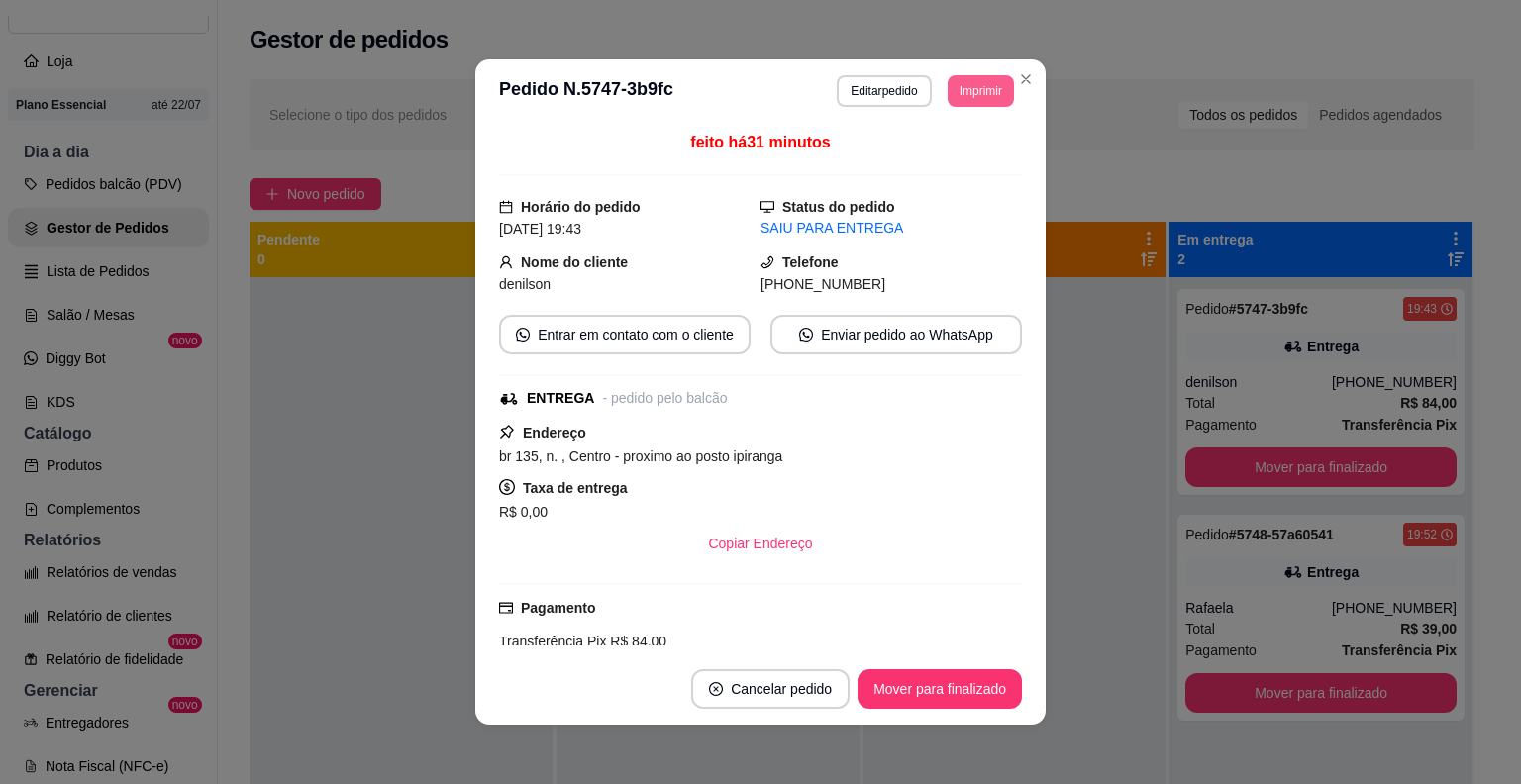 click on "Imprimir" at bounding box center [980, 91] 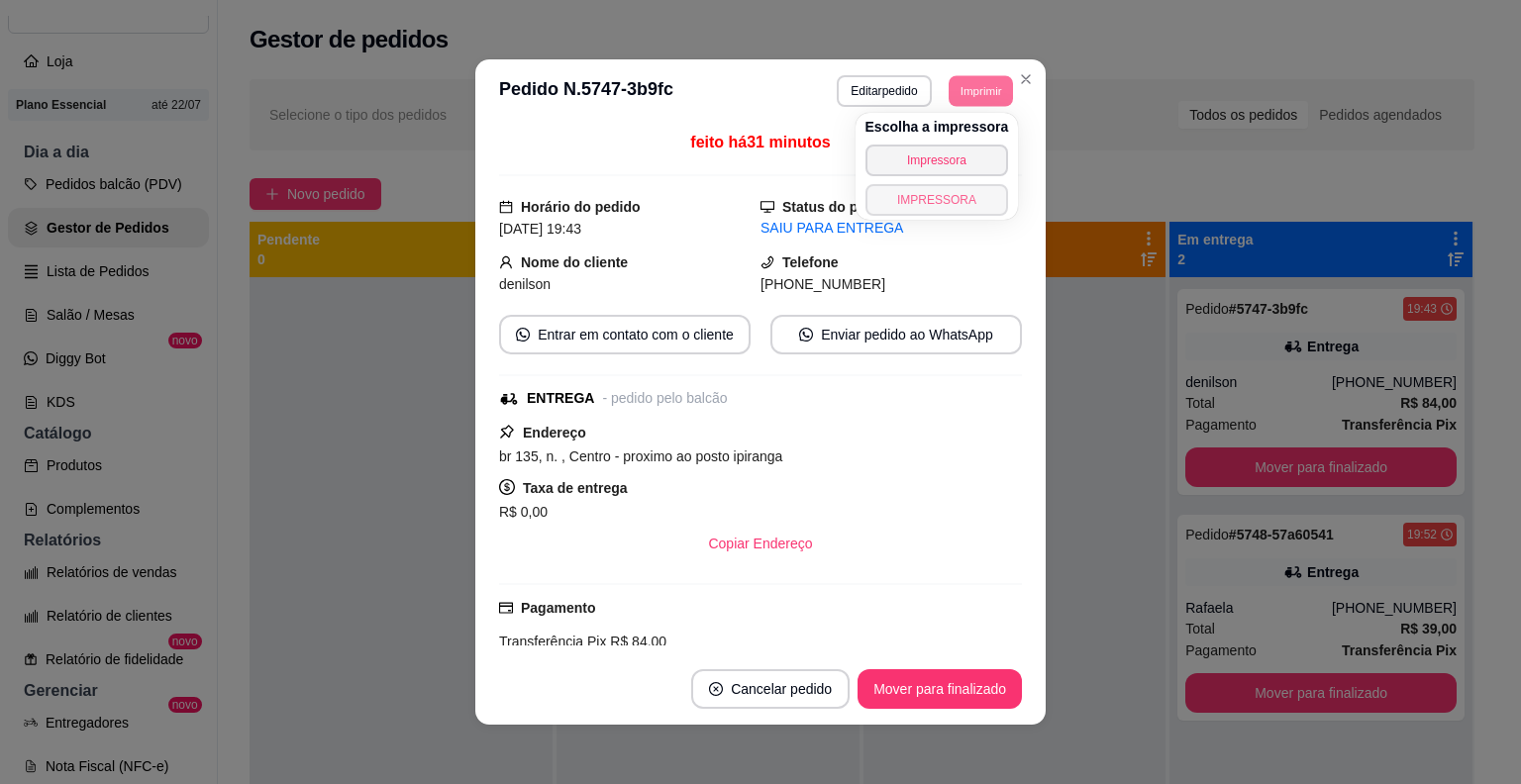 click on "IMPRESSORA" at bounding box center (937, 200) 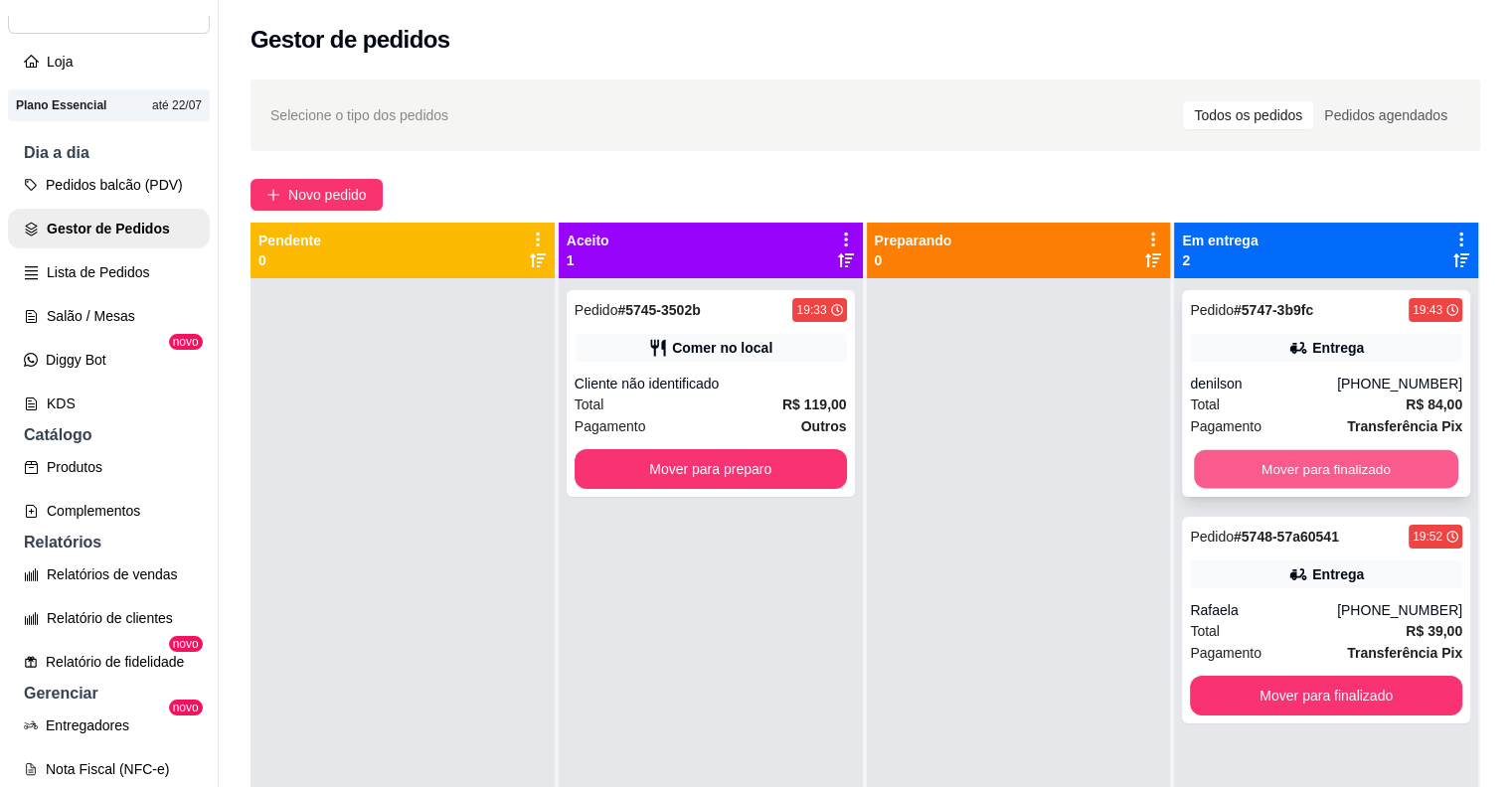 click on "Mover para finalizado" at bounding box center [1326, 469] 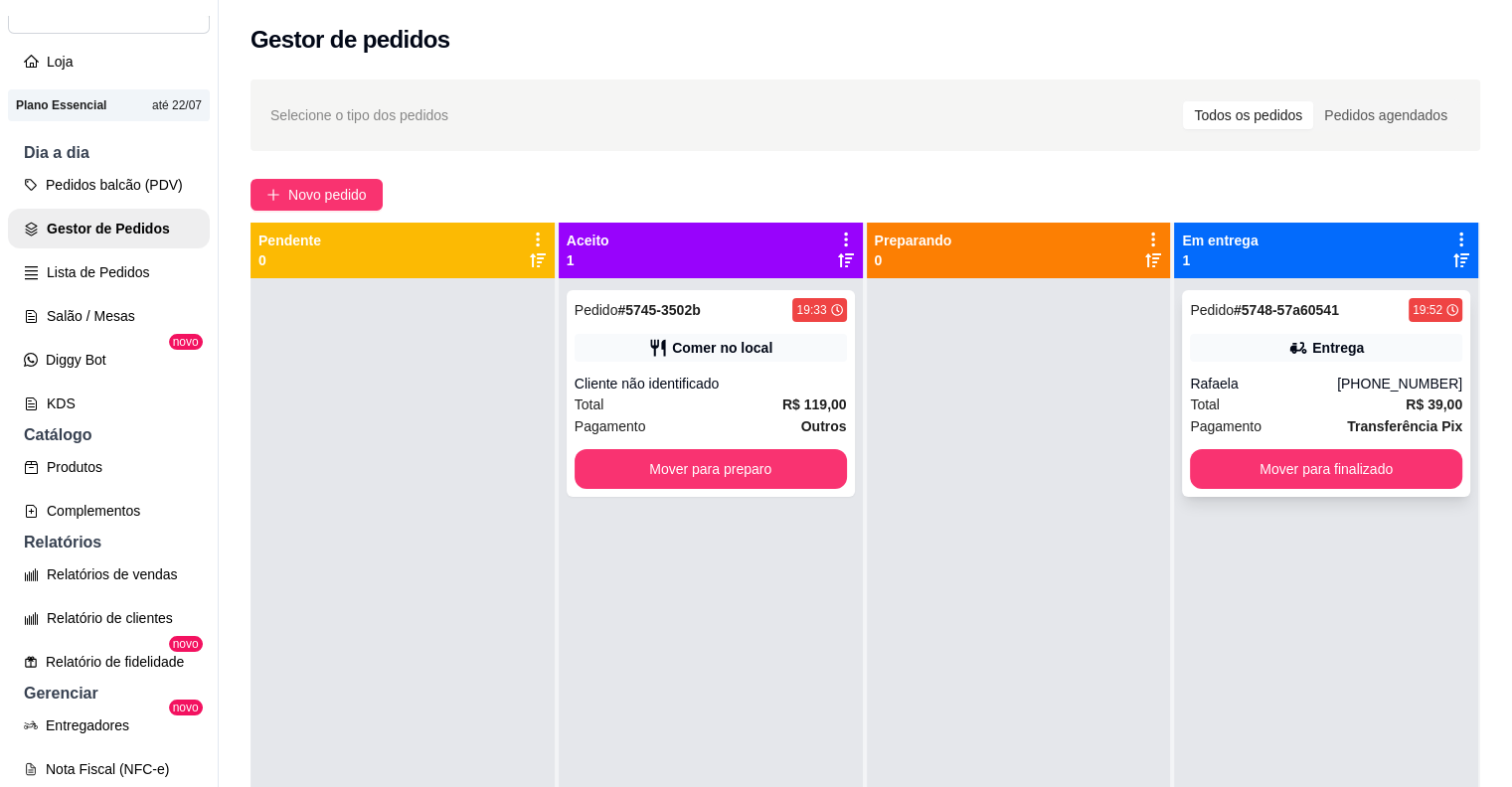 click on "Rafaela" at bounding box center (1263, 384) 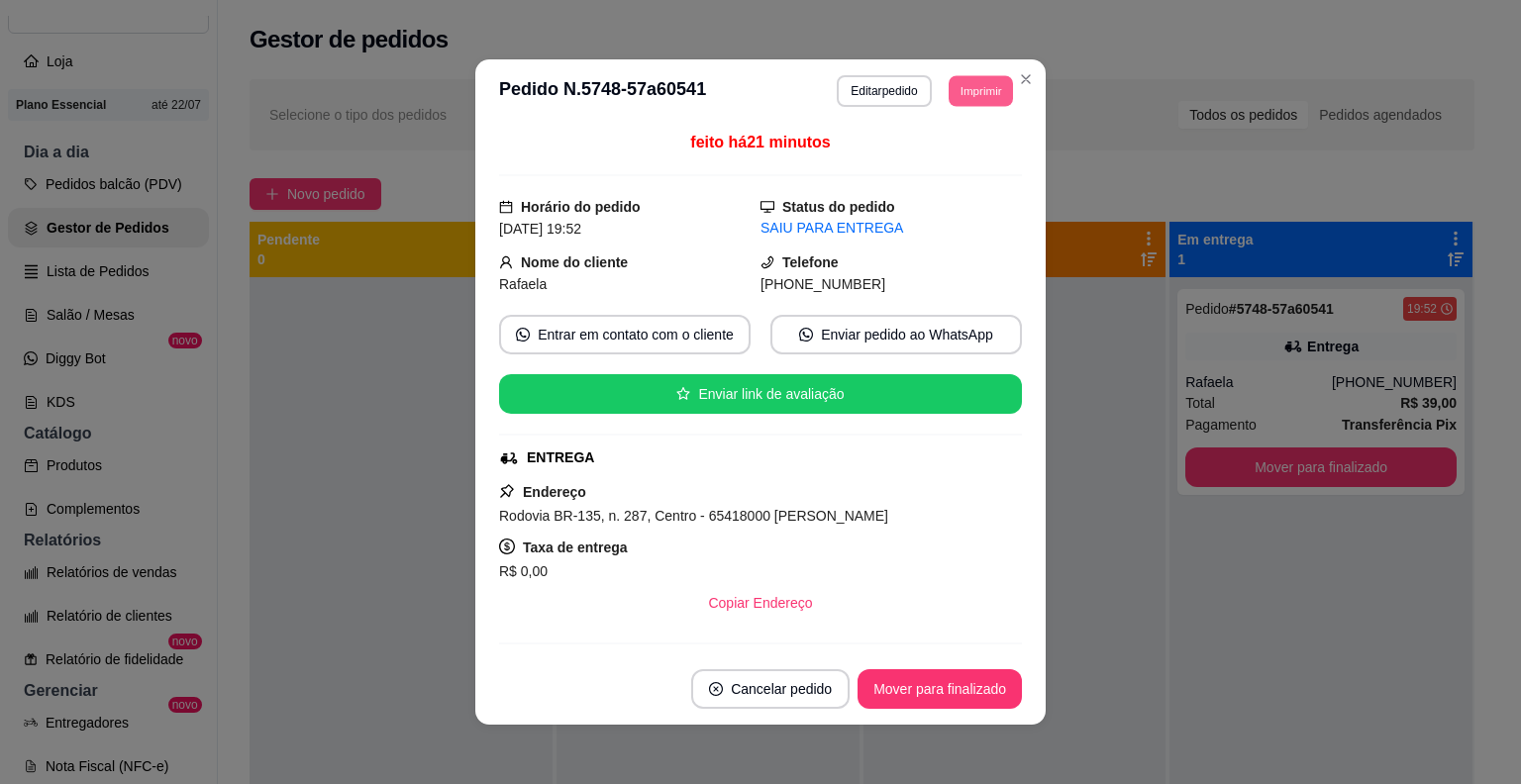 click on "Imprimir" at bounding box center [980, 90] 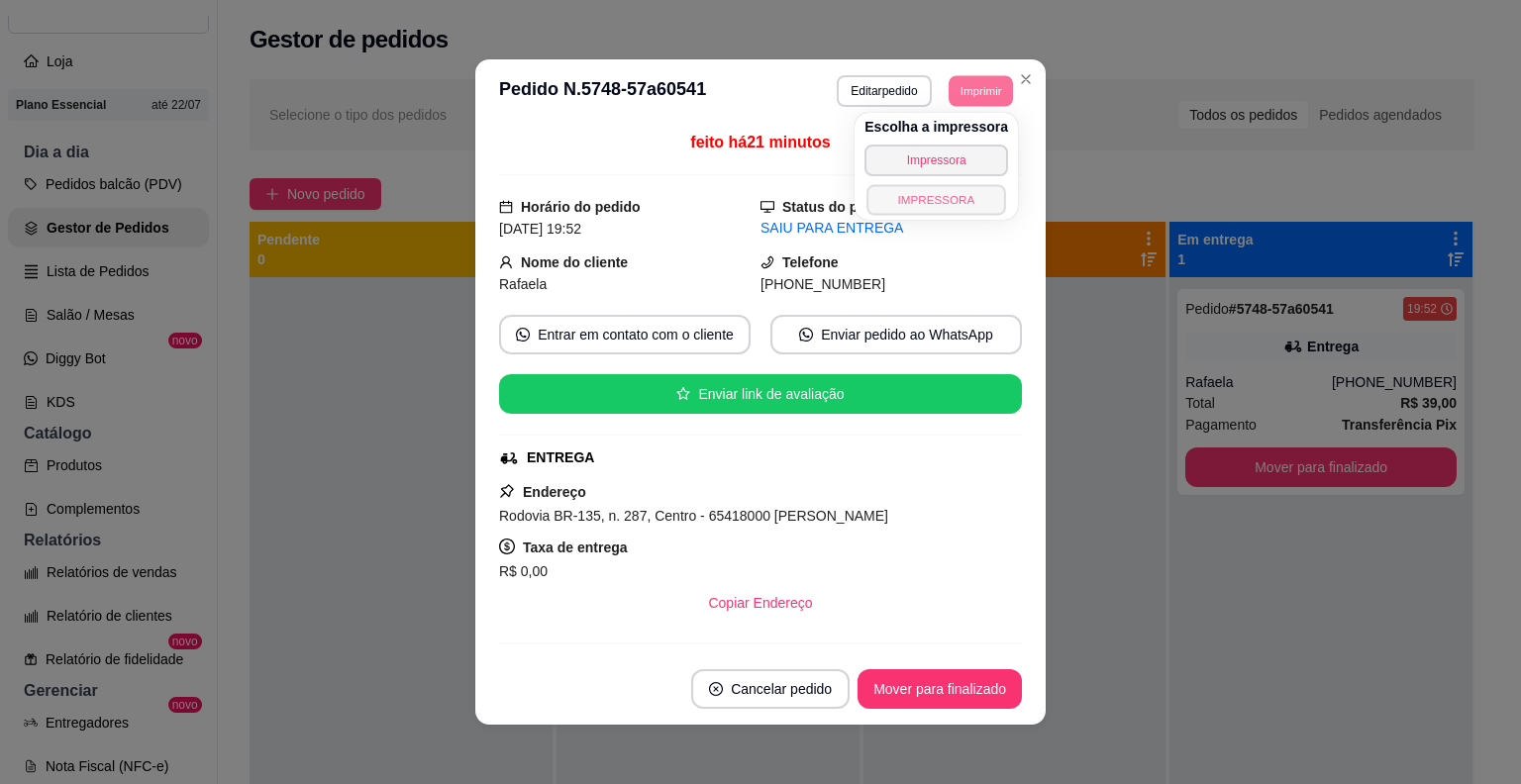 click on "IMPRESSORA" at bounding box center (936, 199) 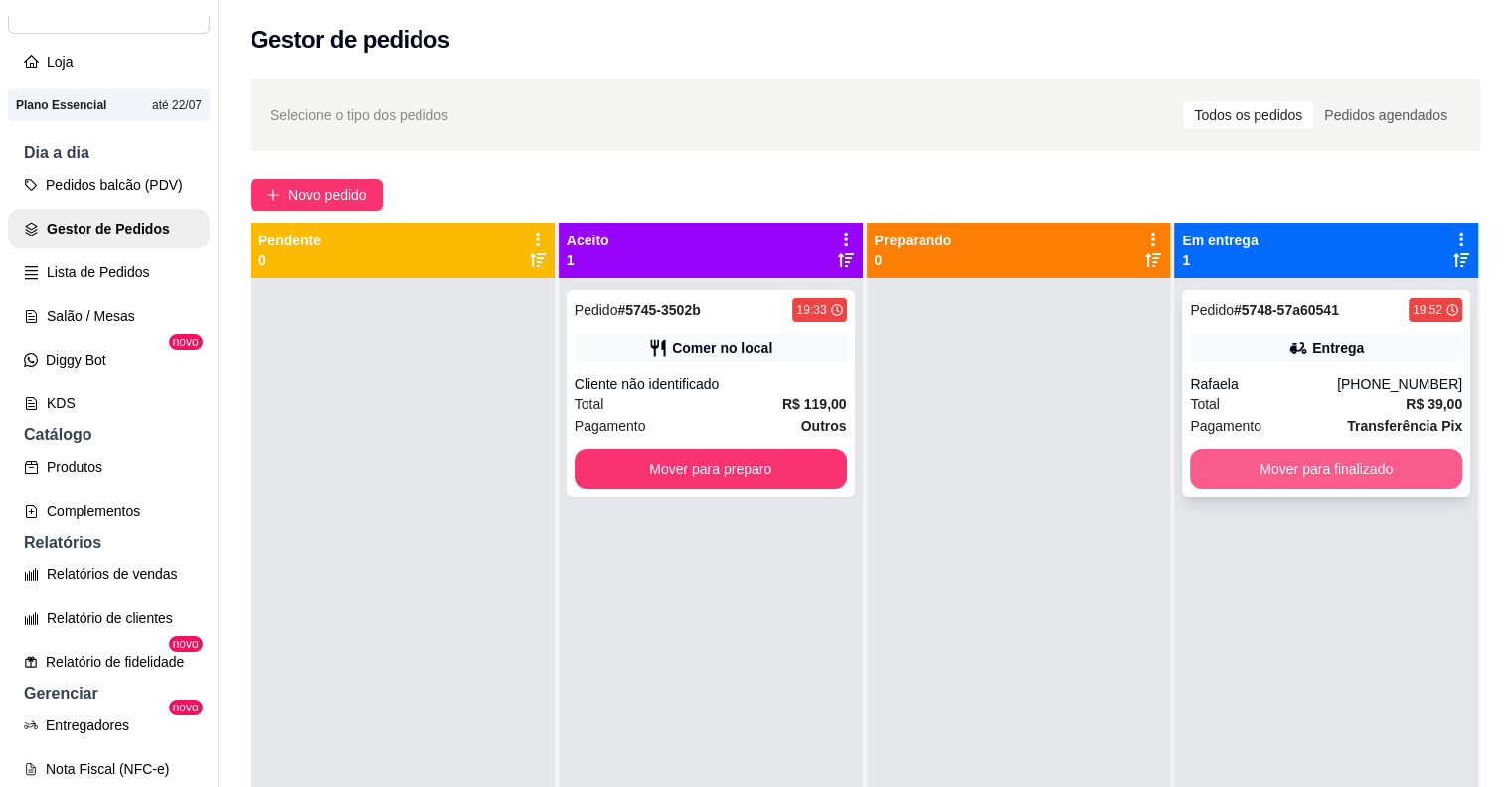 click on "Mover para finalizado" at bounding box center [1326, 469] 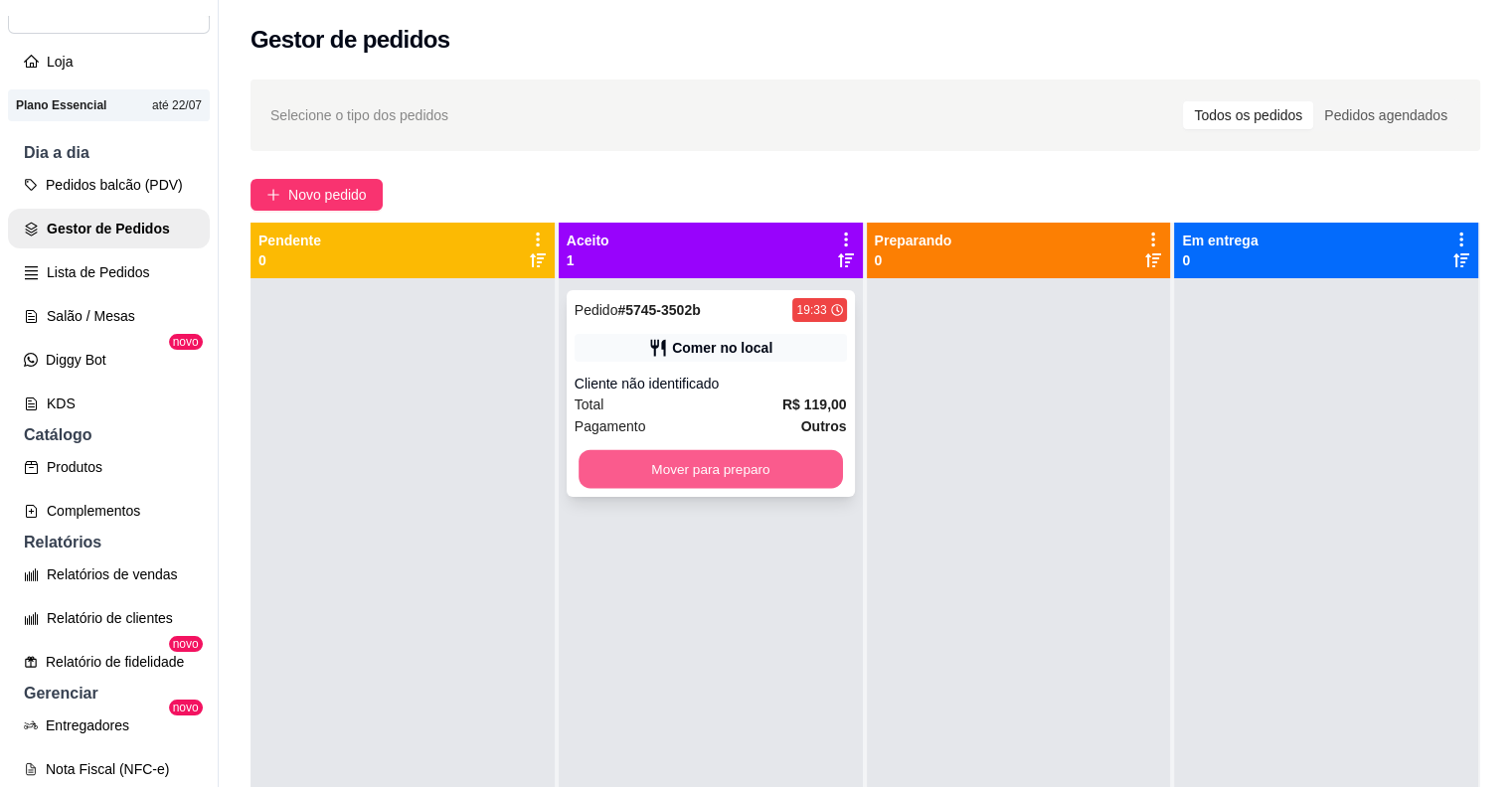click on "Mover para preparo" at bounding box center [711, 469] 